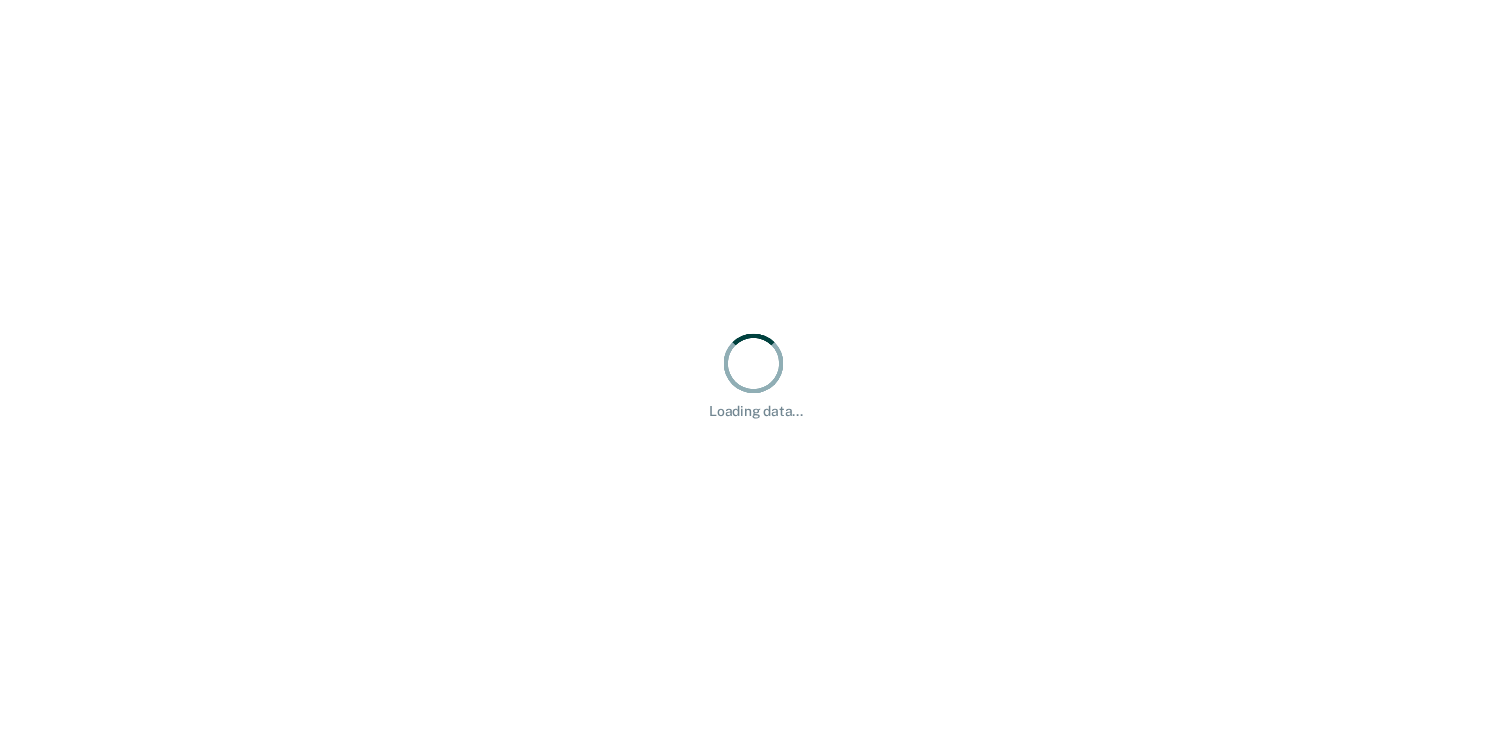 scroll, scrollTop: 0, scrollLeft: 0, axis: both 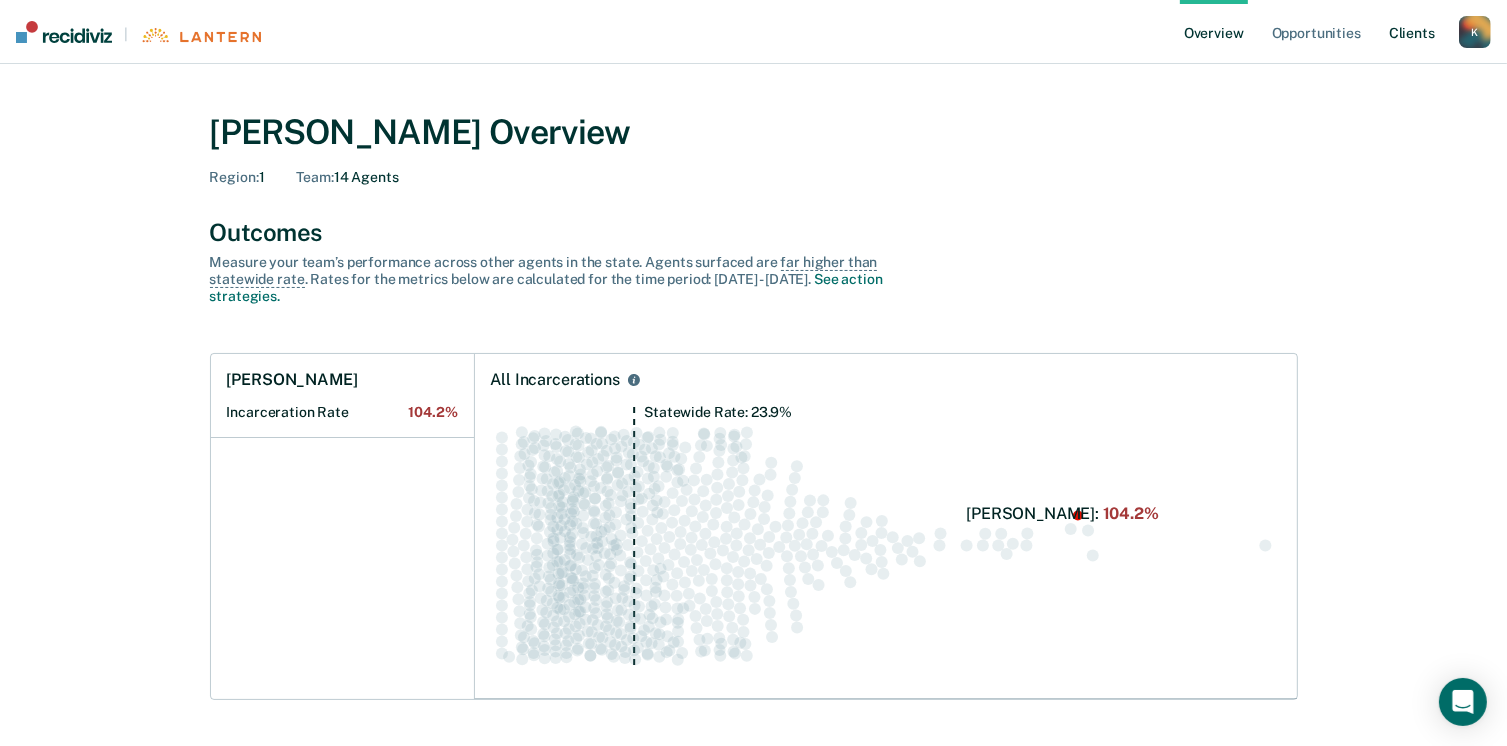 click on "Client s" at bounding box center [1412, 32] 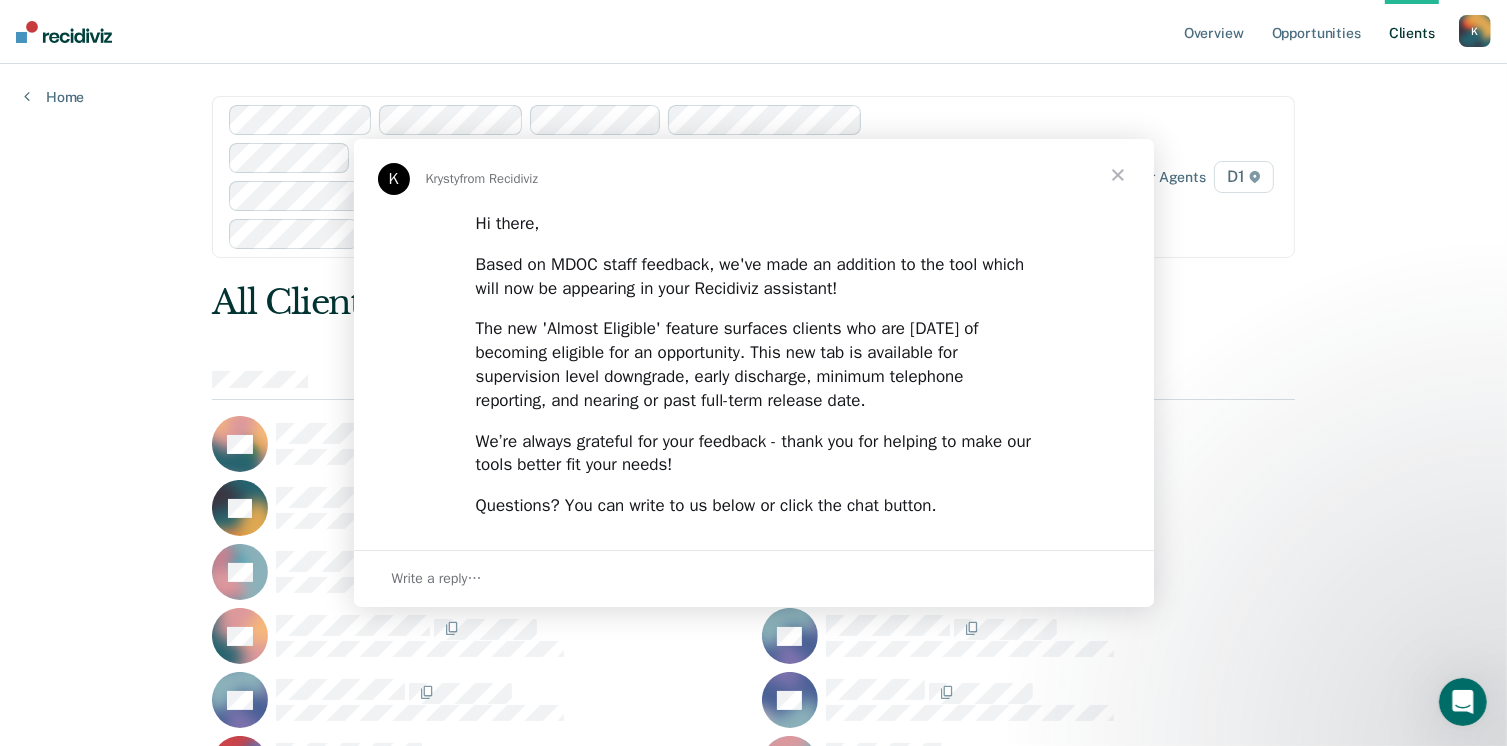 scroll, scrollTop: 0, scrollLeft: 0, axis: both 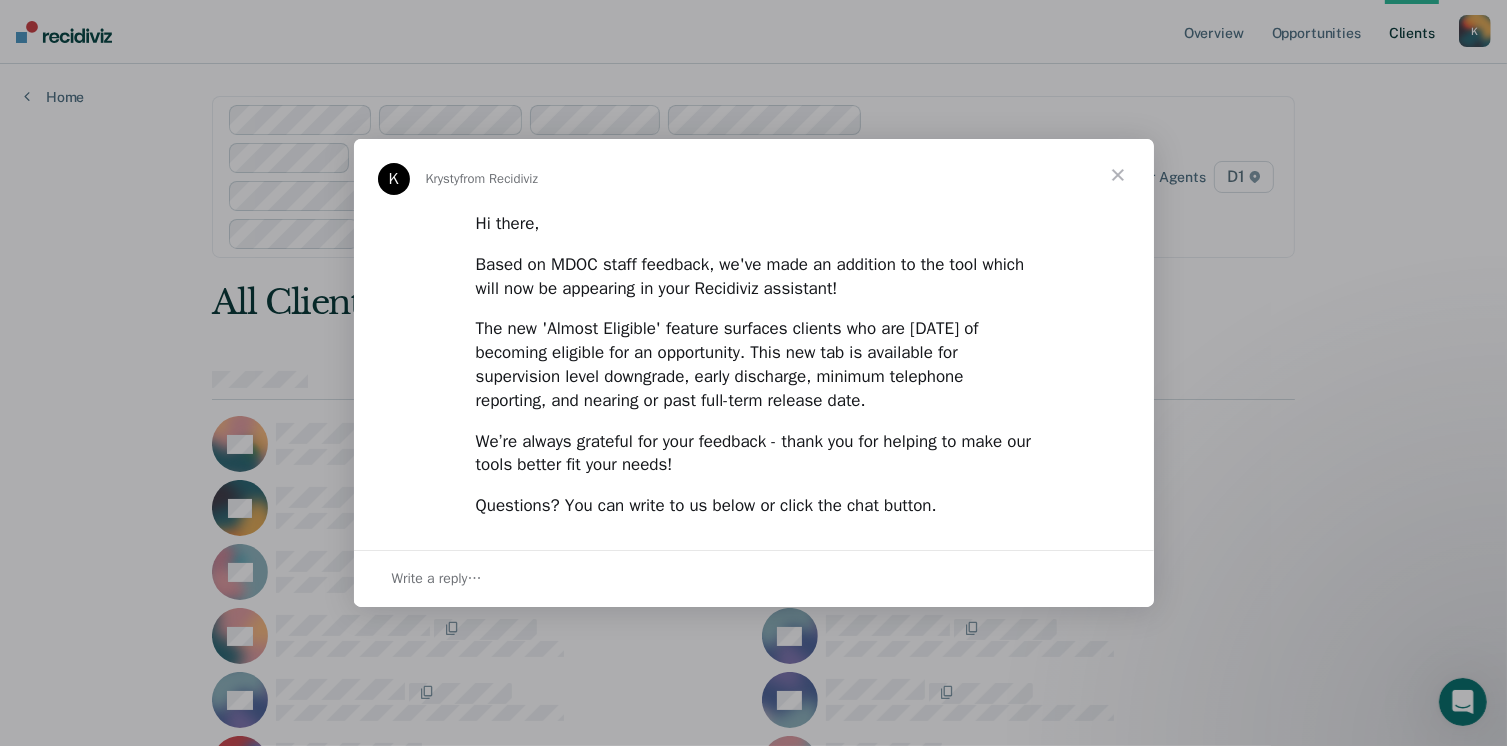 click at bounding box center [1118, 175] 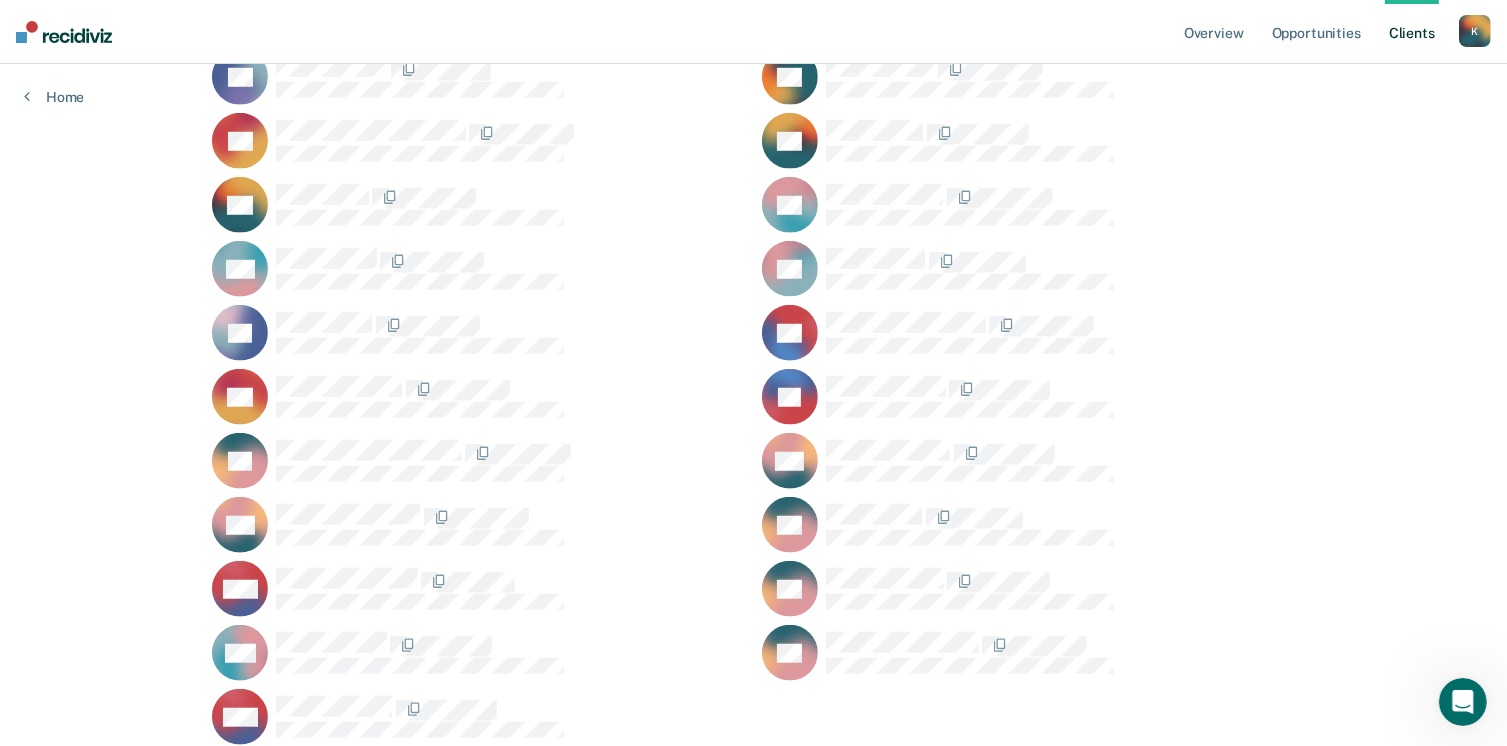 scroll, scrollTop: 1673, scrollLeft: 0, axis: vertical 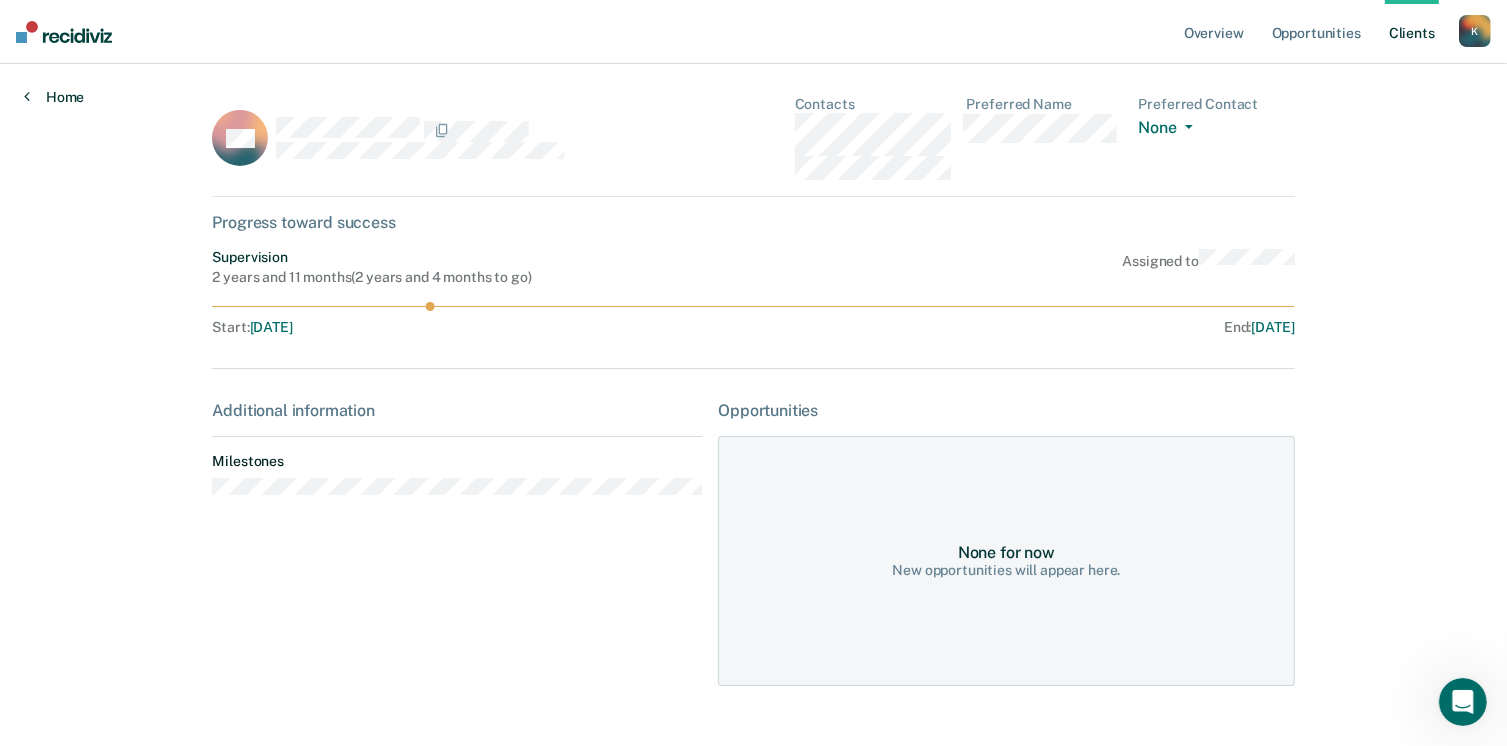 click on "Home" at bounding box center [54, 97] 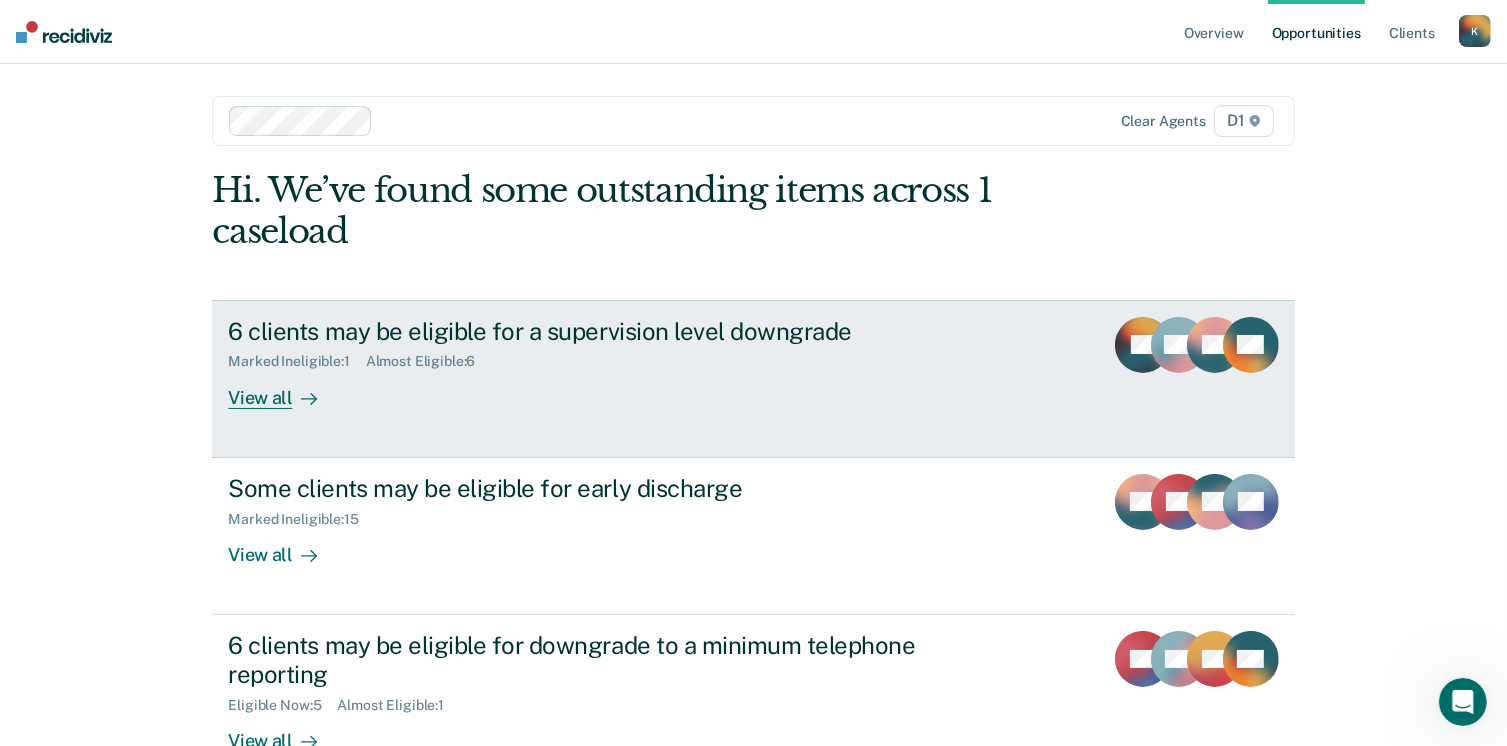 click on "View all" at bounding box center [284, 389] 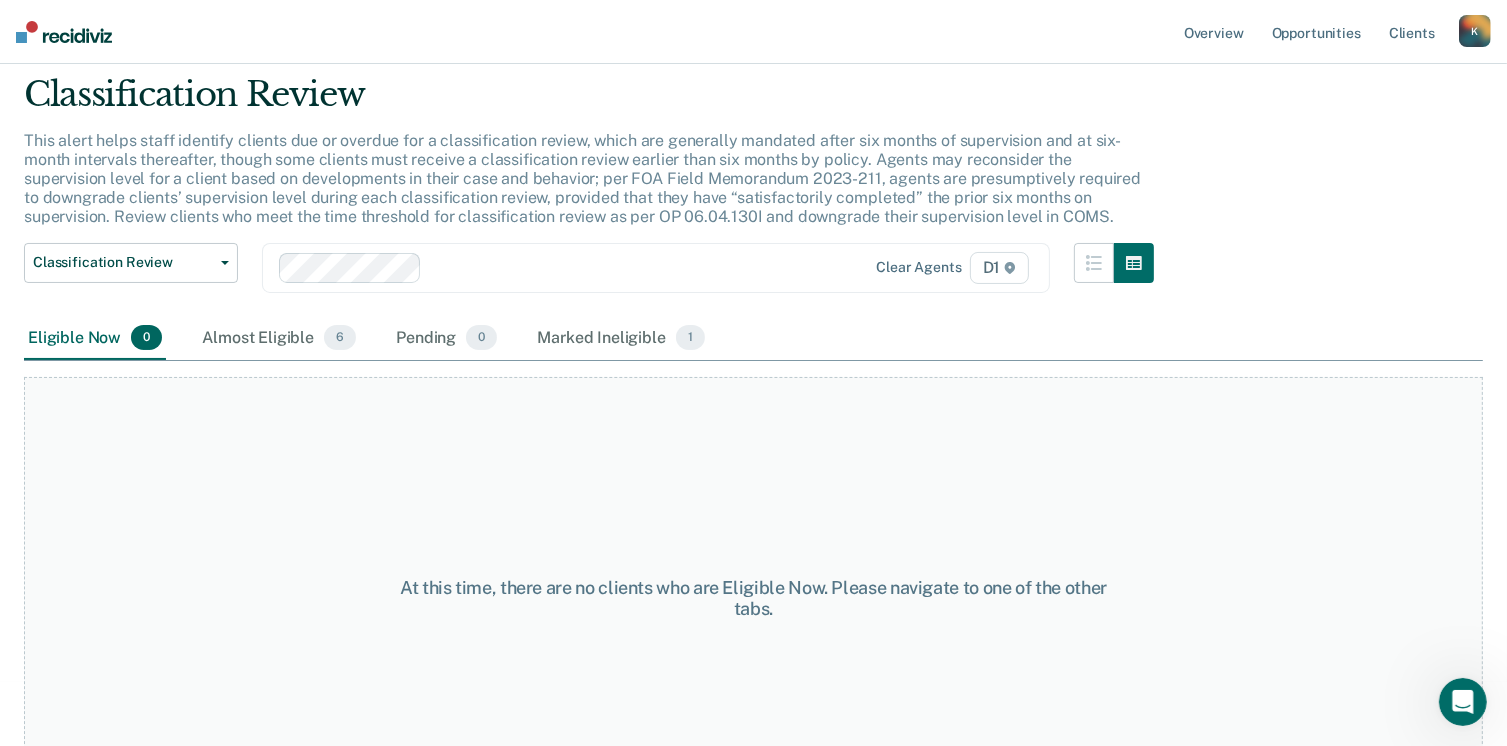 scroll, scrollTop: 0, scrollLeft: 0, axis: both 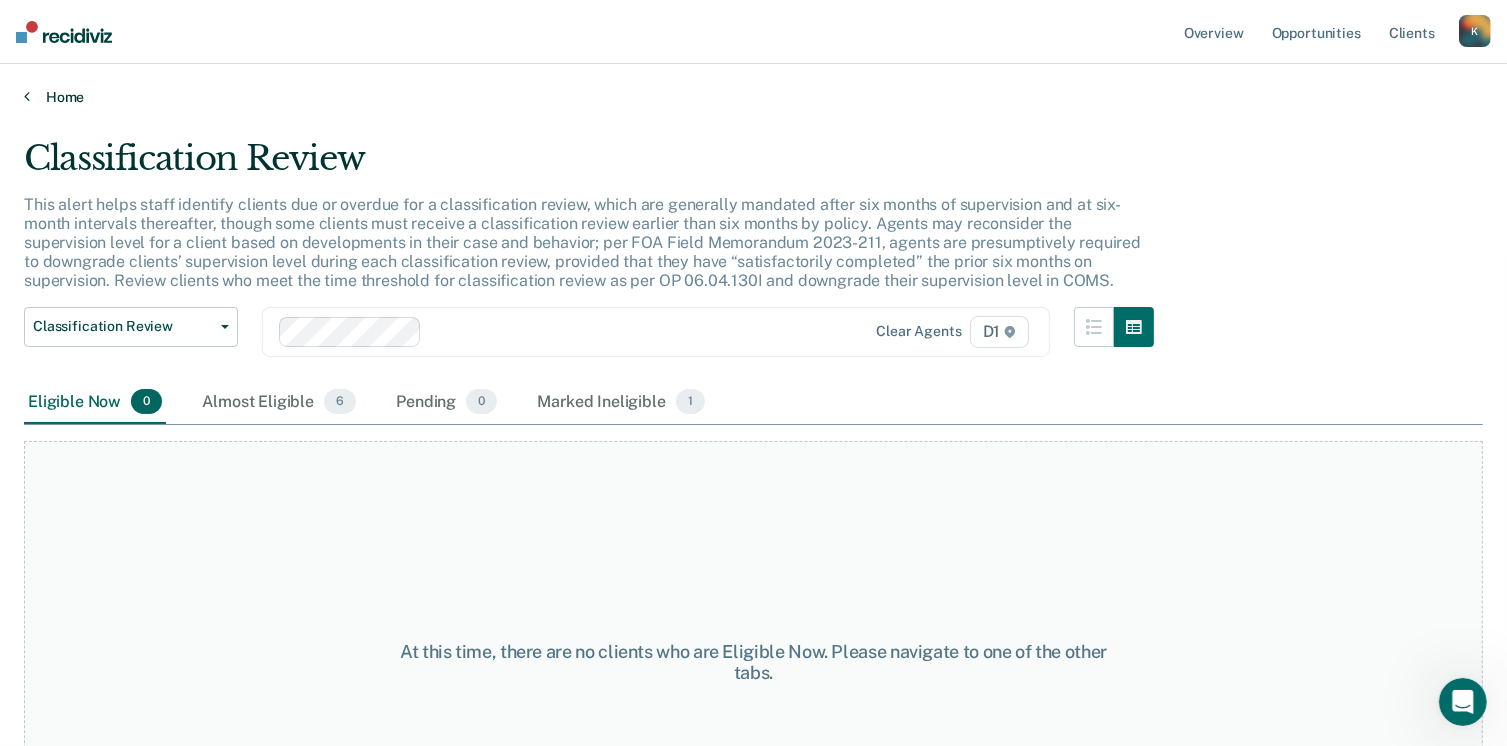 click on "Home" at bounding box center (753, 97) 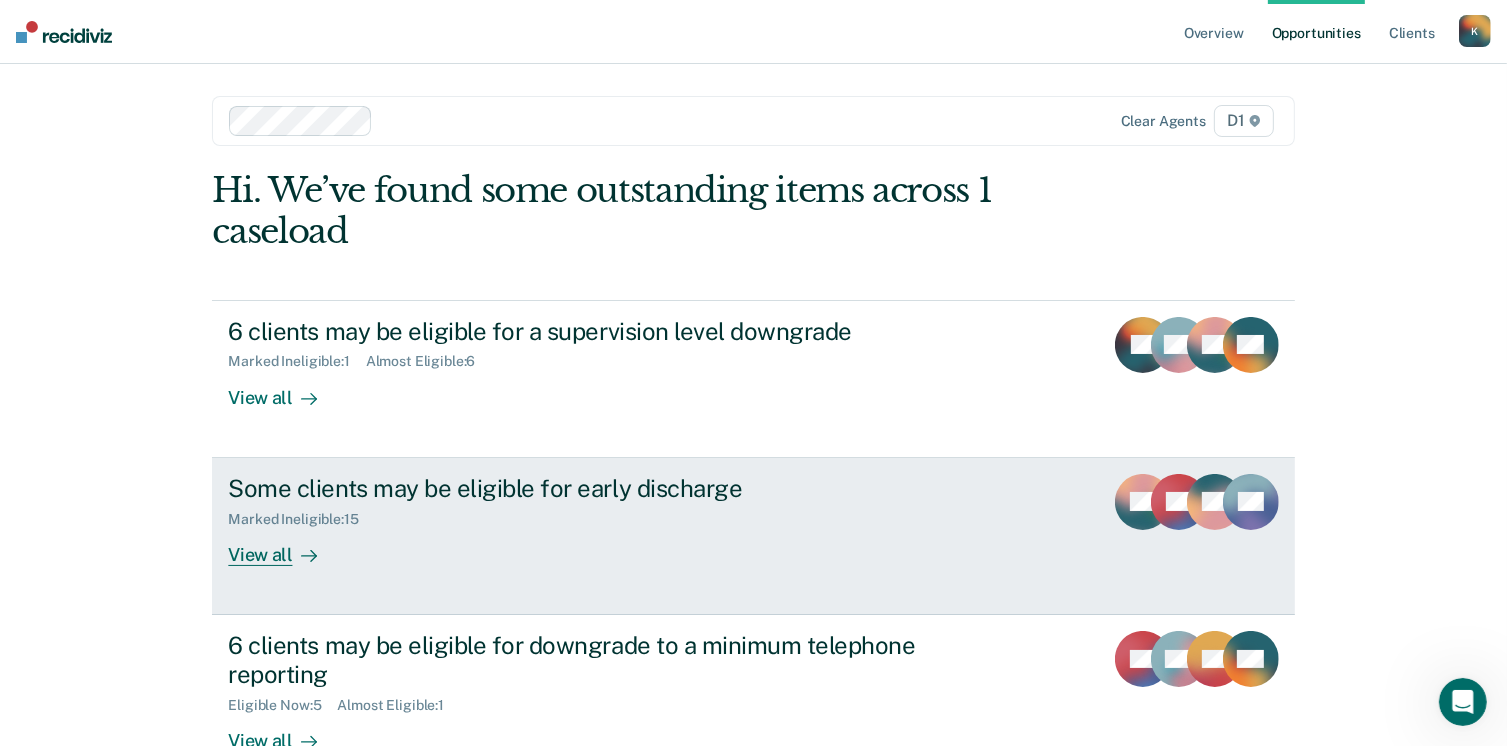 click on "View all" at bounding box center [284, 546] 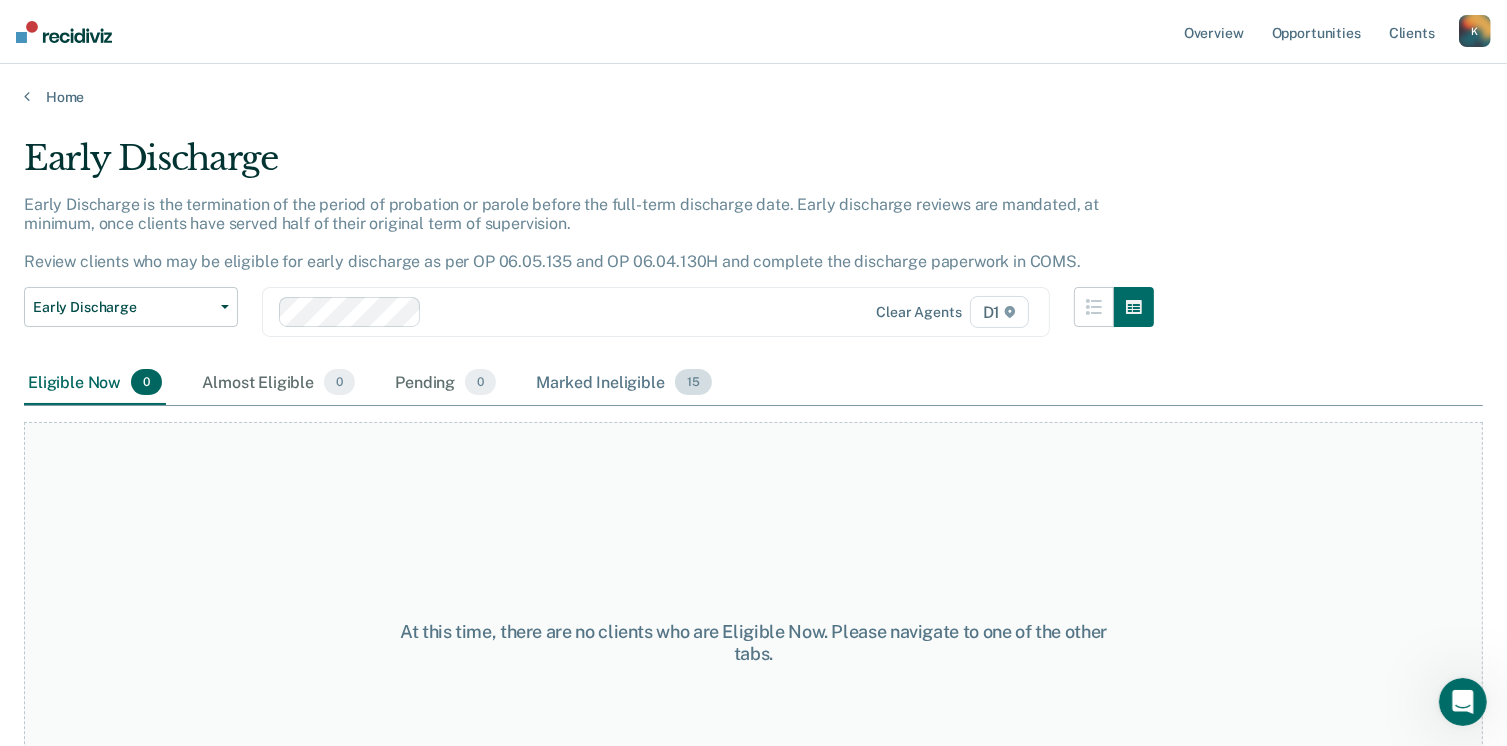 click on "Marked Ineligible 15" at bounding box center (623, 383) 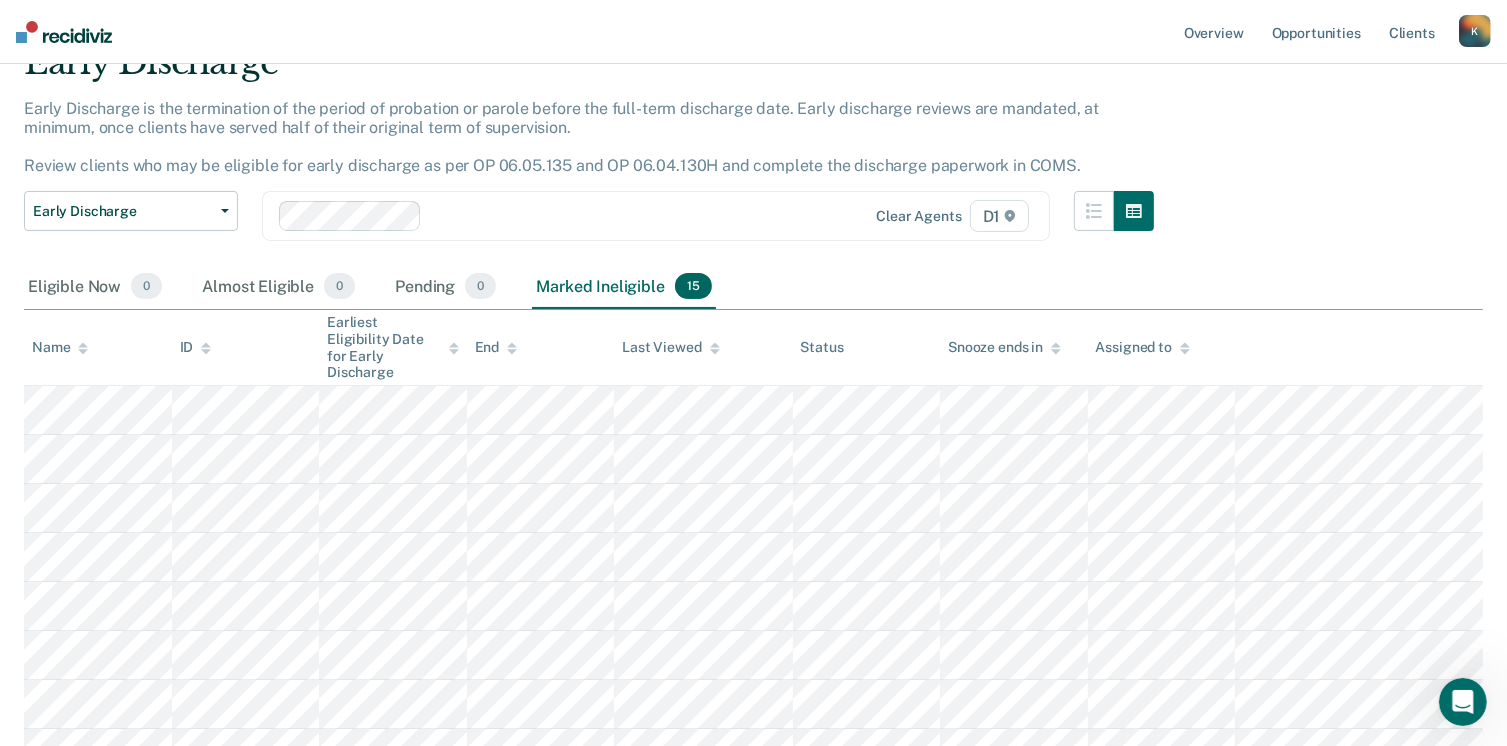 scroll, scrollTop: 0, scrollLeft: 0, axis: both 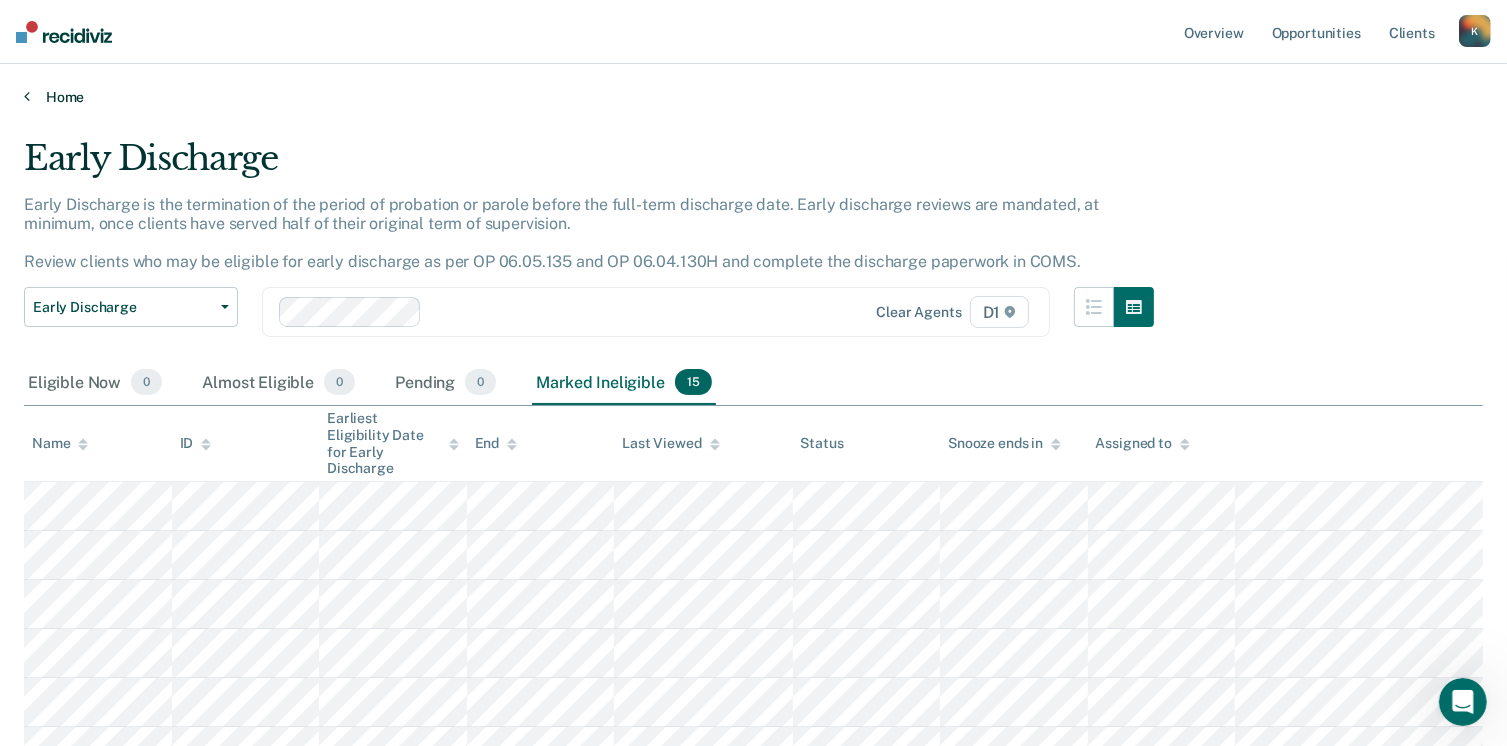 click on "Home" at bounding box center (753, 97) 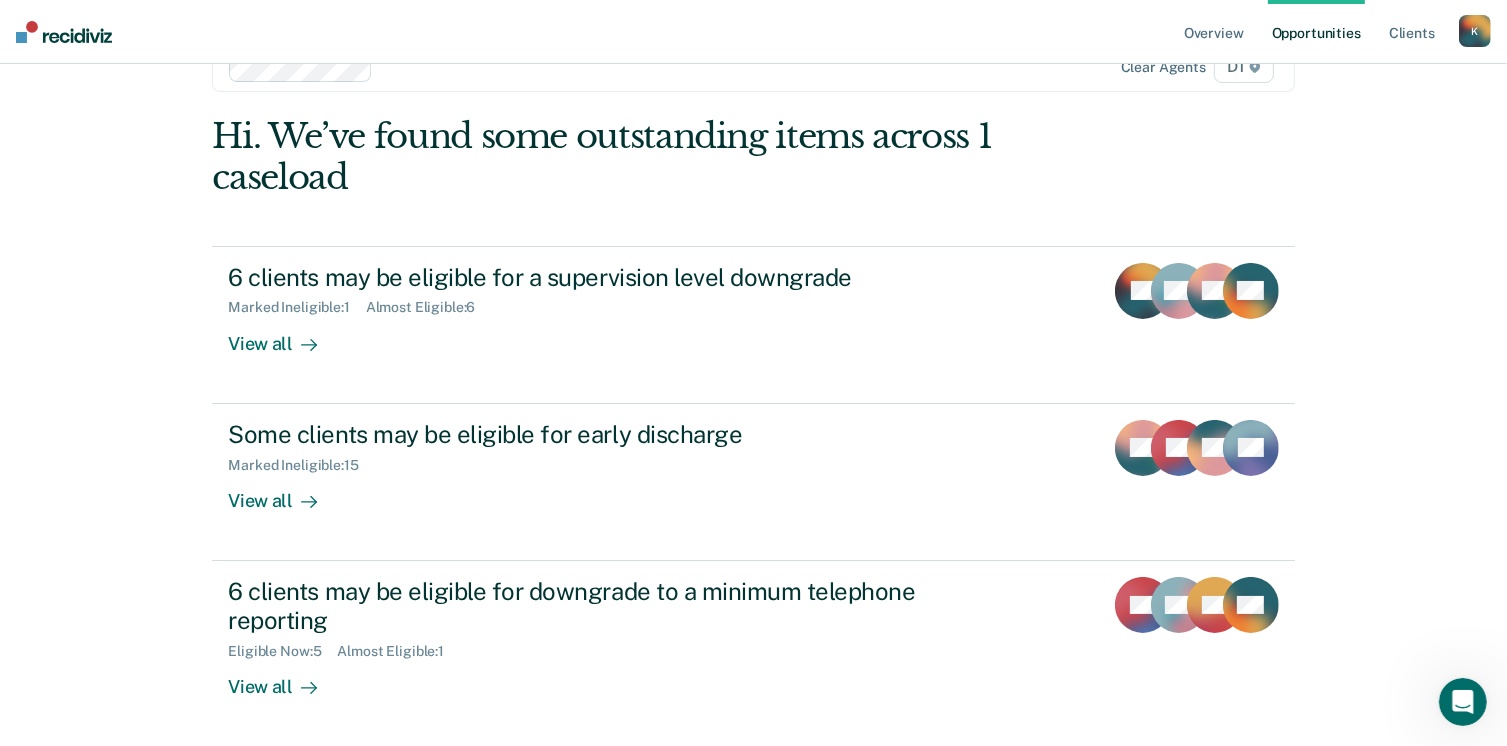 scroll, scrollTop: 200, scrollLeft: 0, axis: vertical 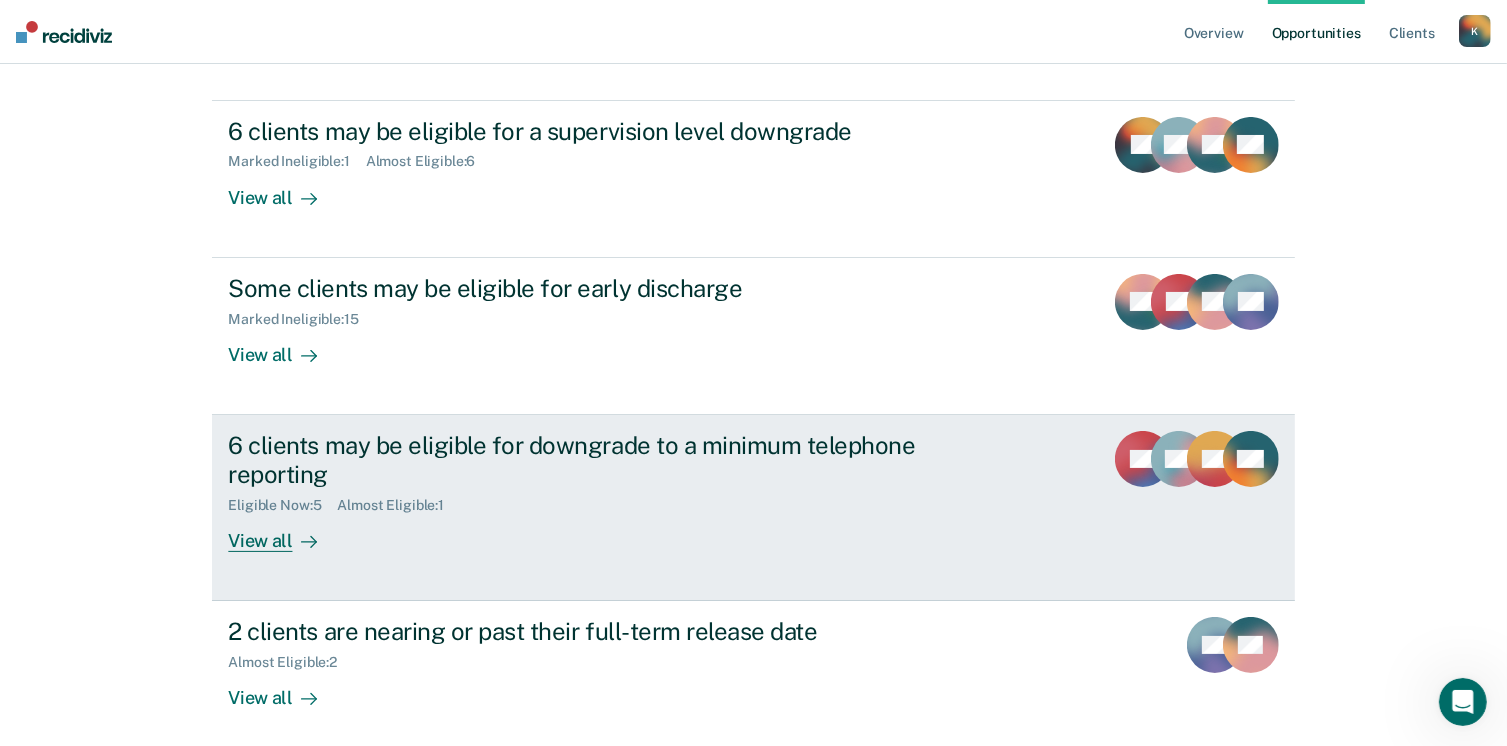 click on "View all" at bounding box center [284, 532] 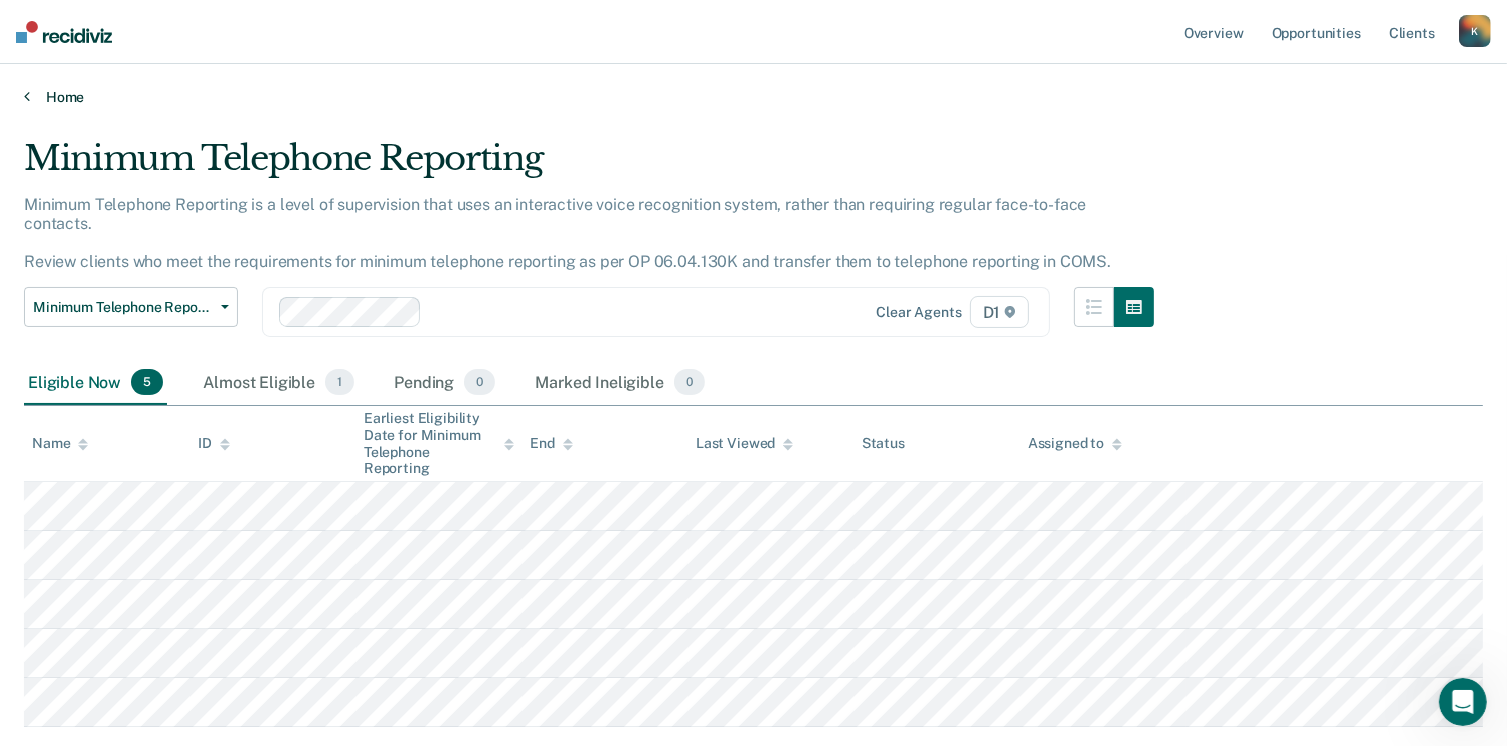 click on "Home" at bounding box center [753, 97] 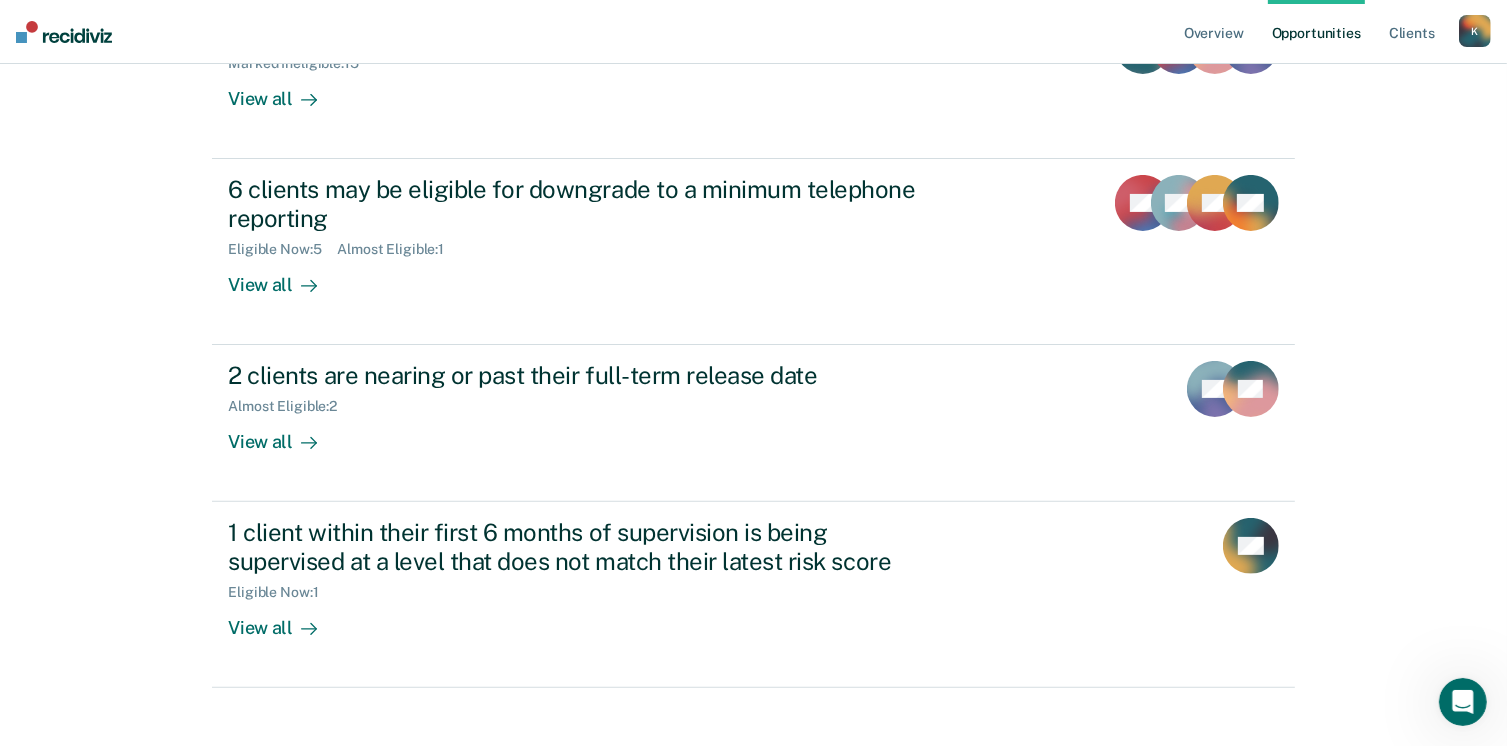 scroll, scrollTop: 476, scrollLeft: 0, axis: vertical 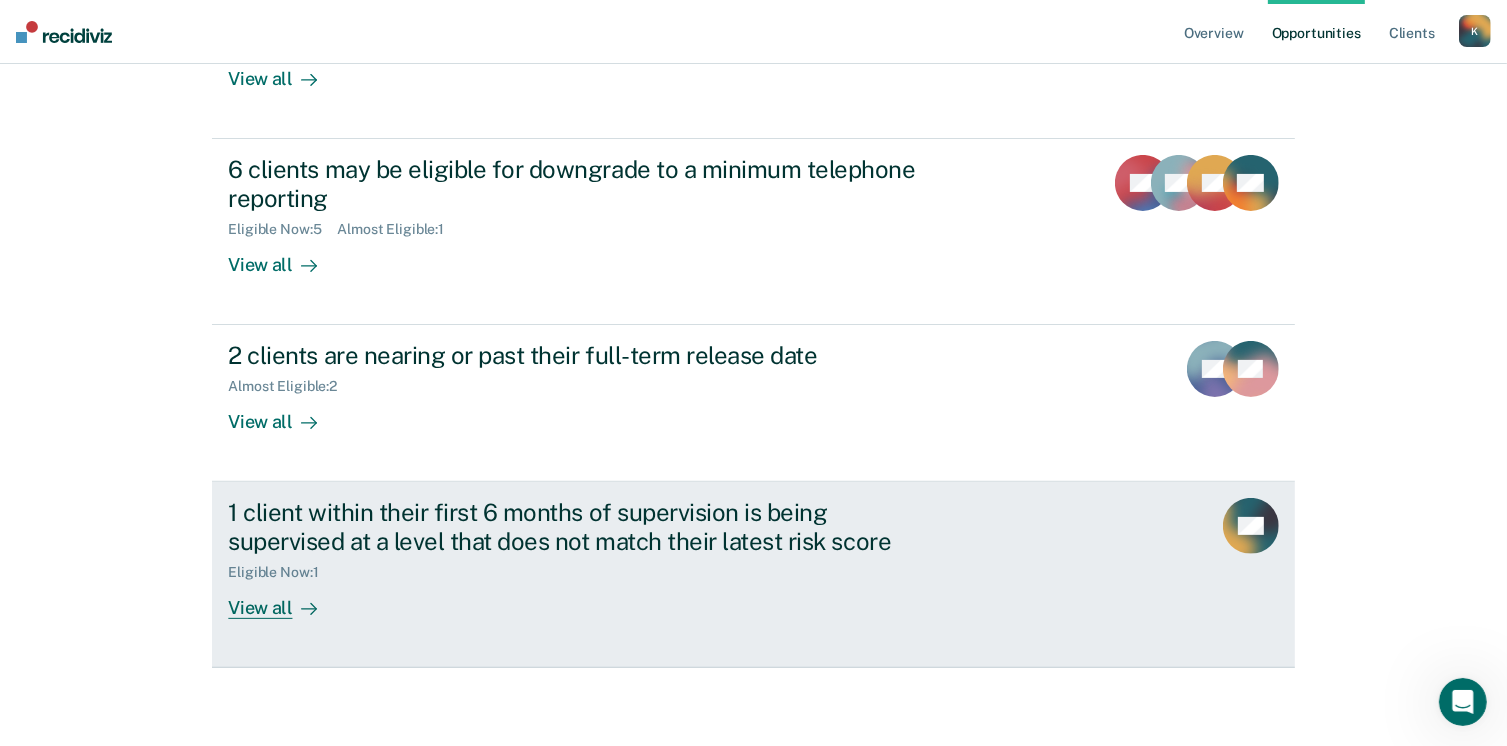 click on "View all" at bounding box center [284, 600] 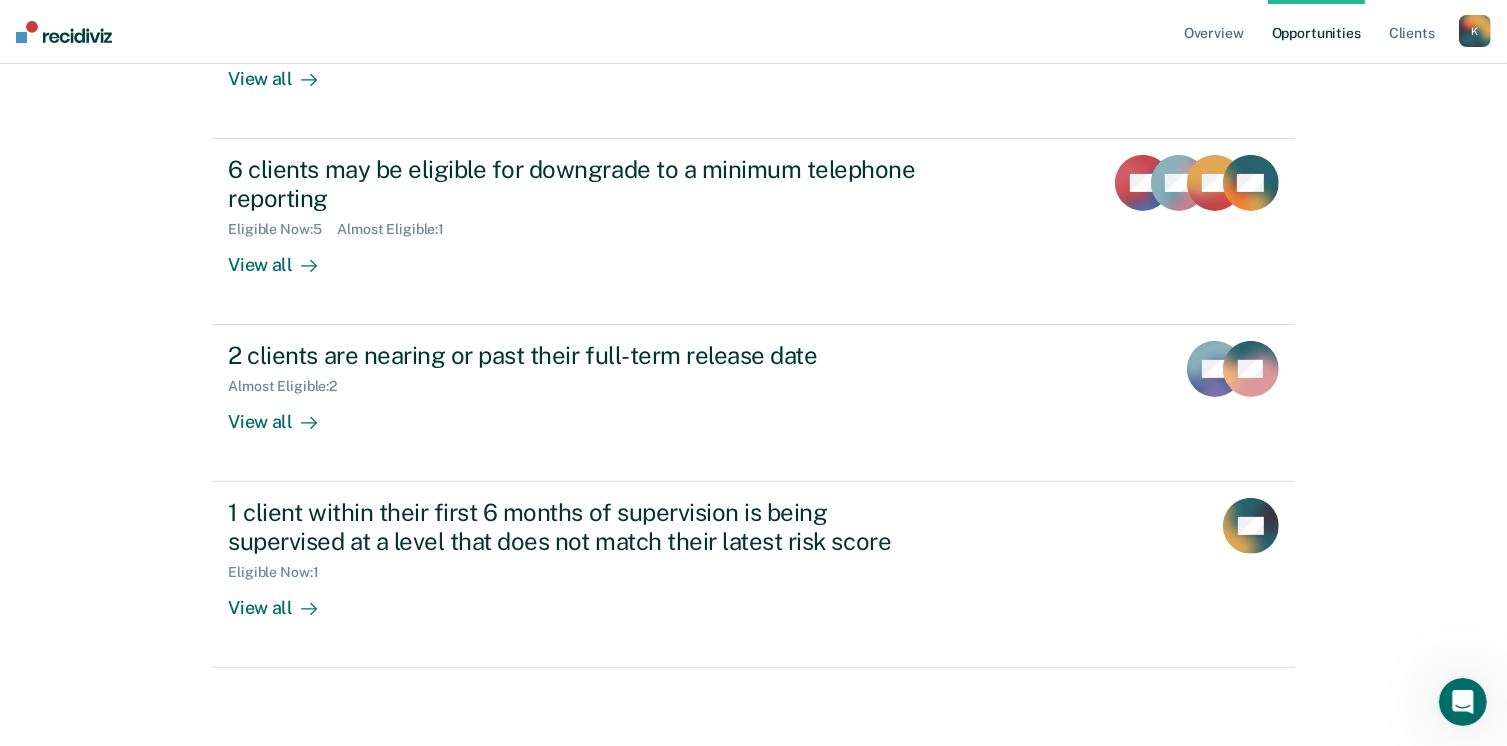scroll, scrollTop: 0, scrollLeft: 0, axis: both 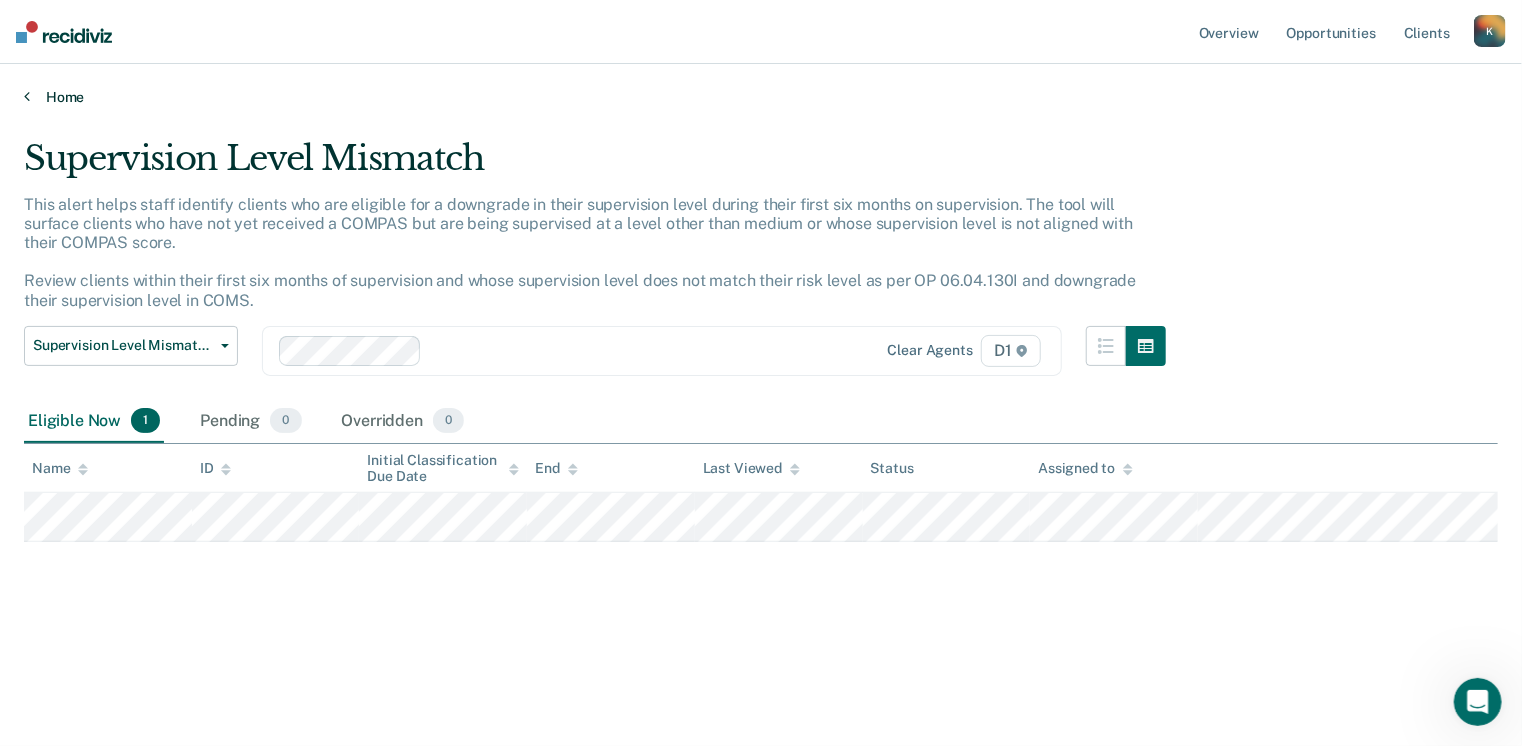 click at bounding box center (27, 96) 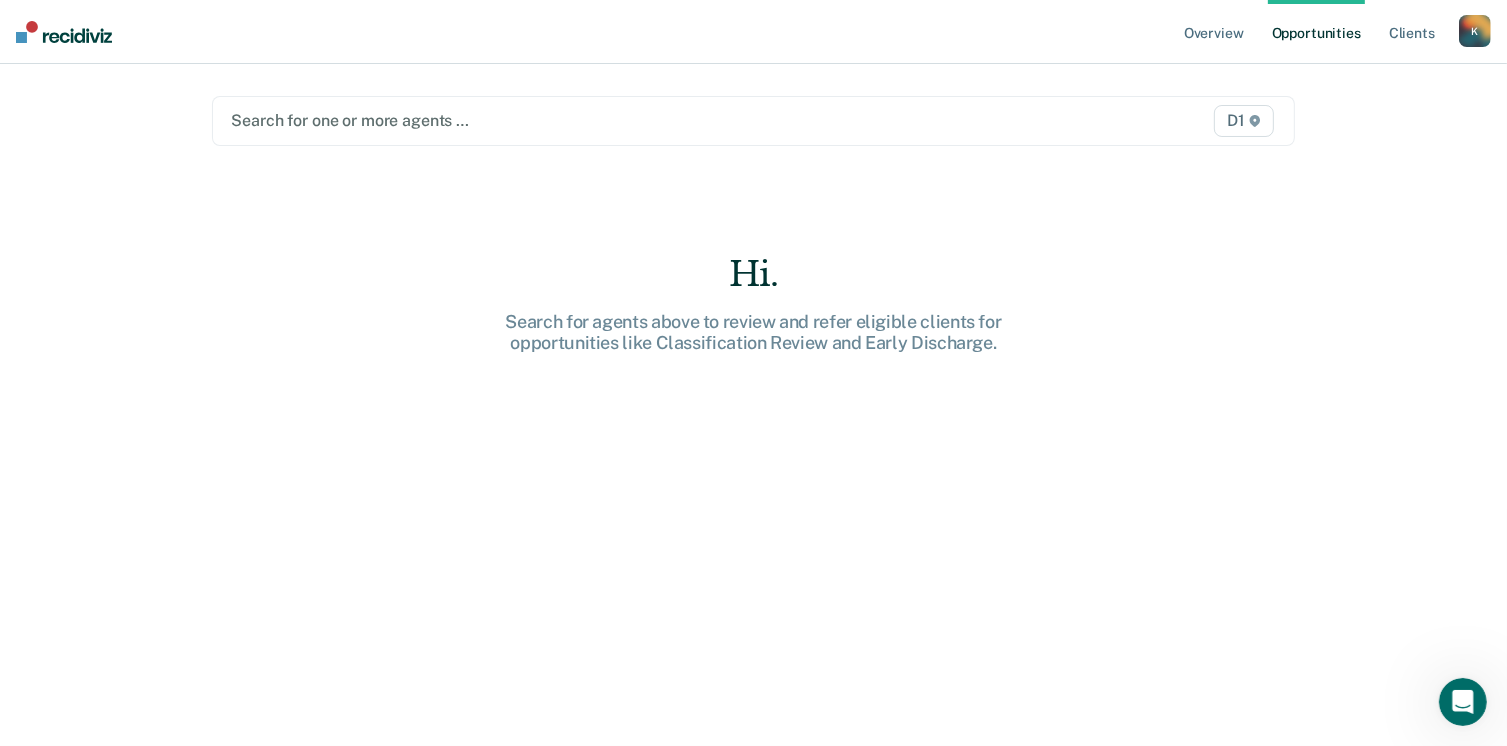 click at bounding box center (596, 120) 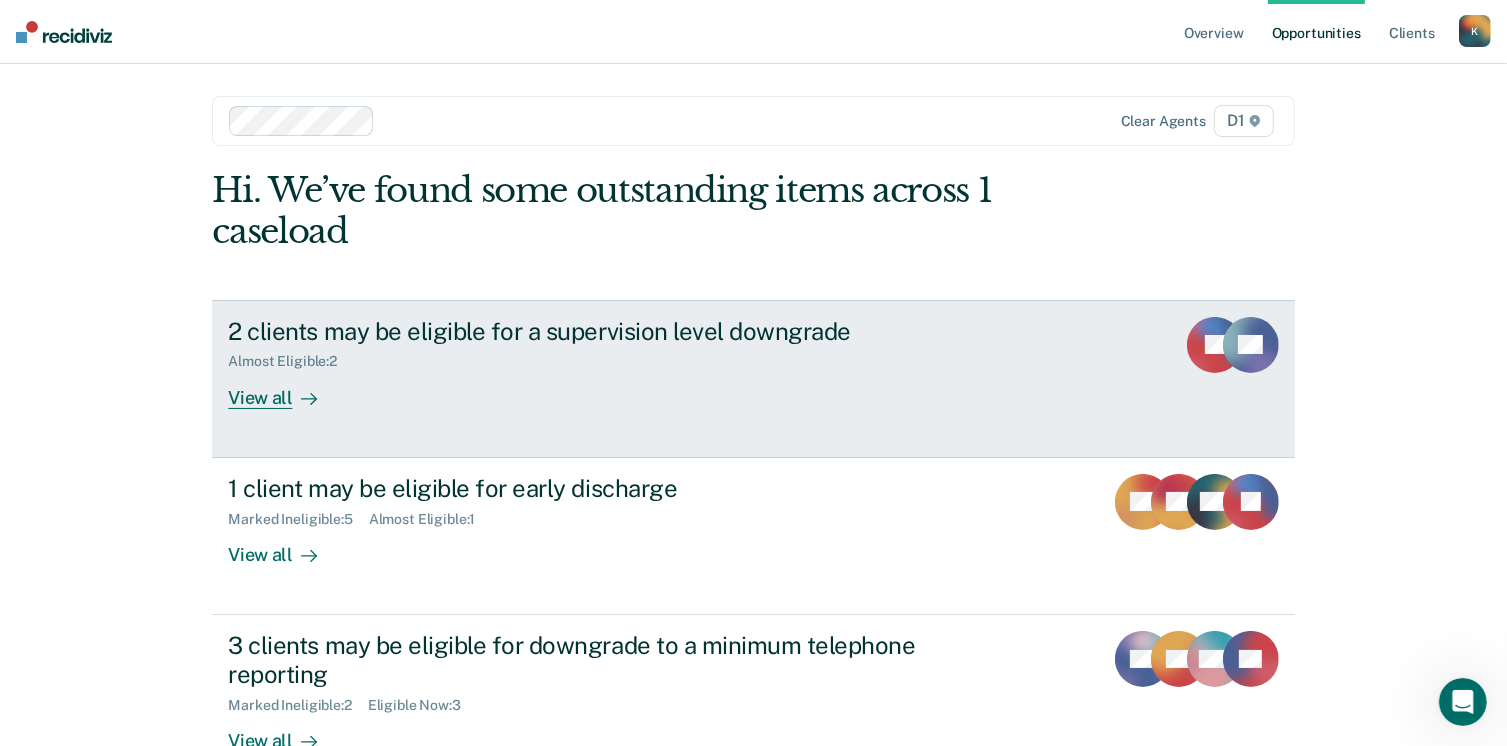 click on "View all" at bounding box center (284, 389) 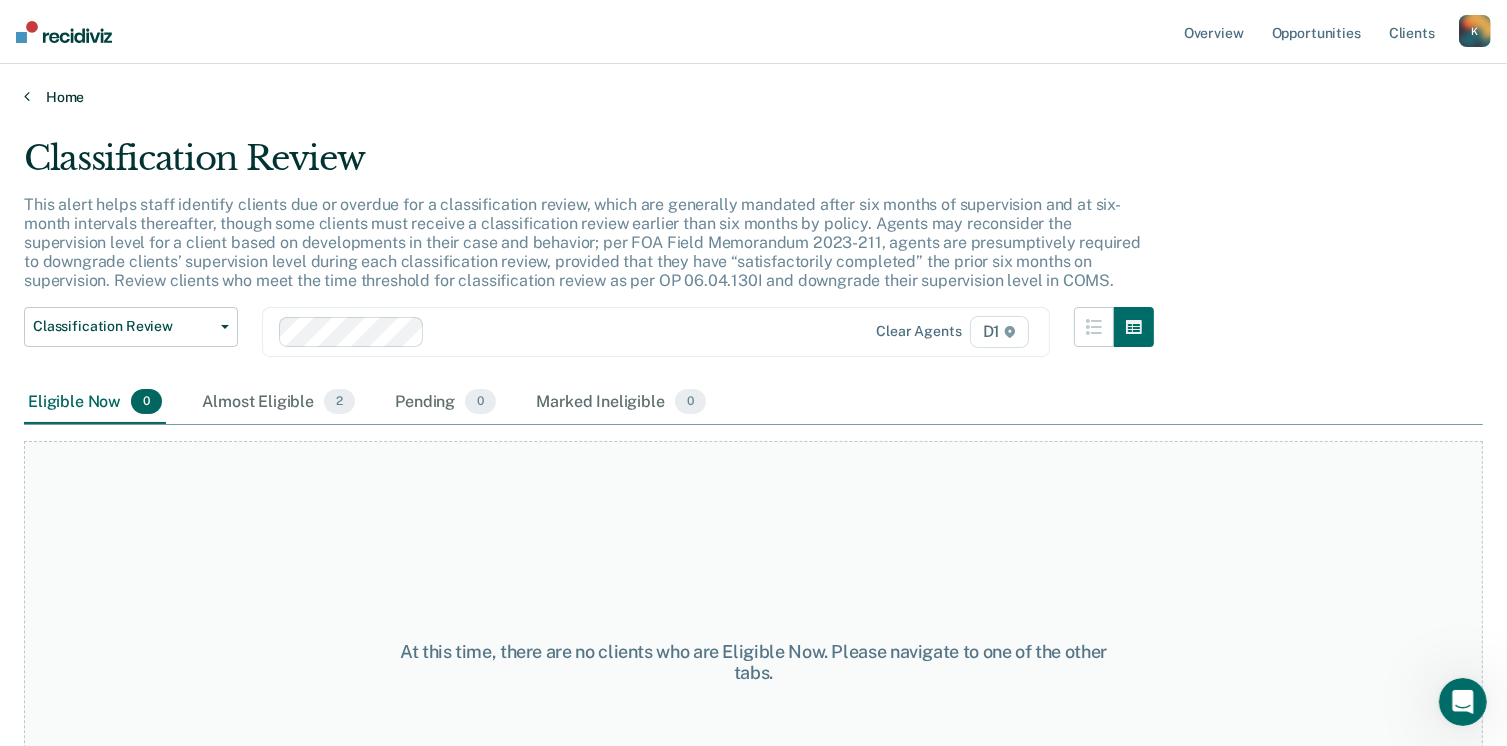 click on "Home" at bounding box center [753, 97] 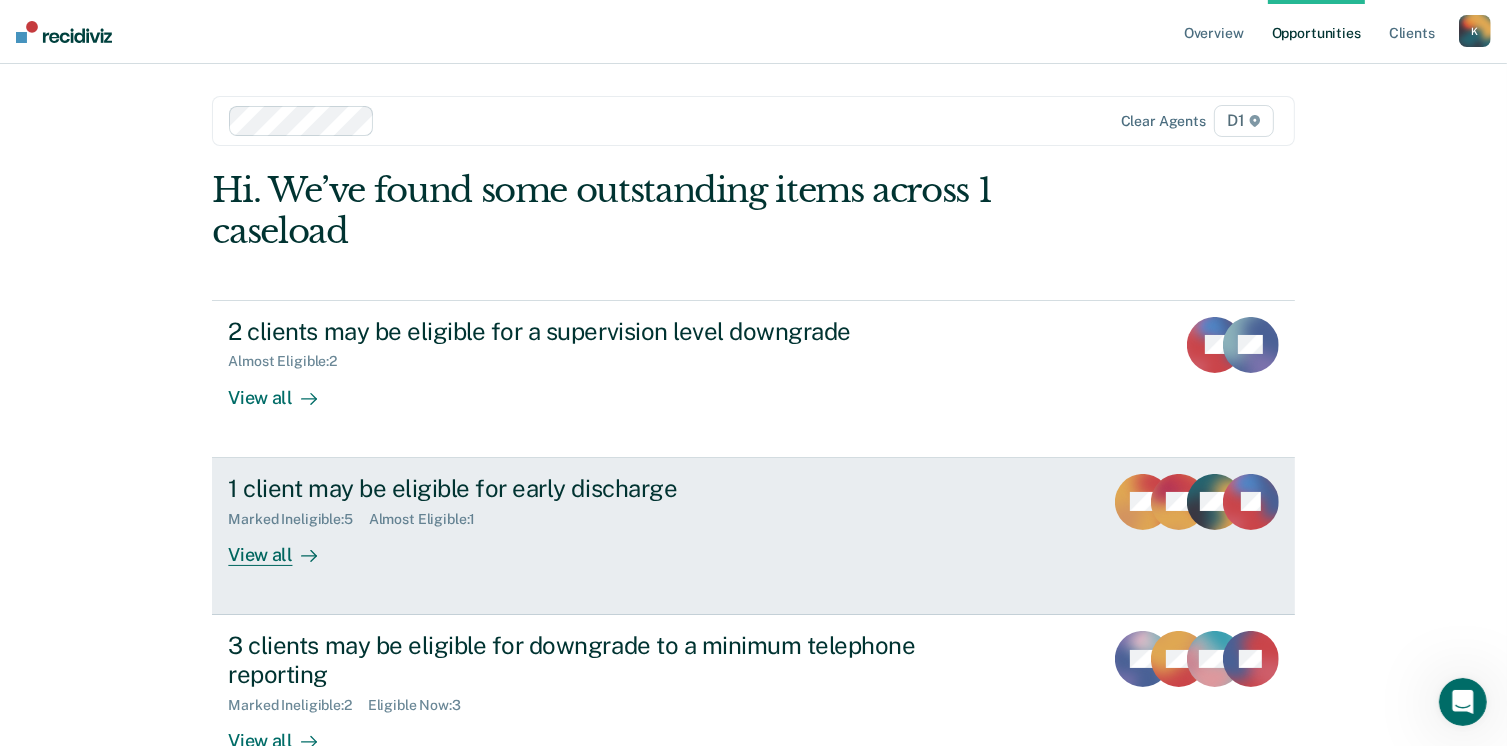 click on "View all" at bounding box center (284, 546) 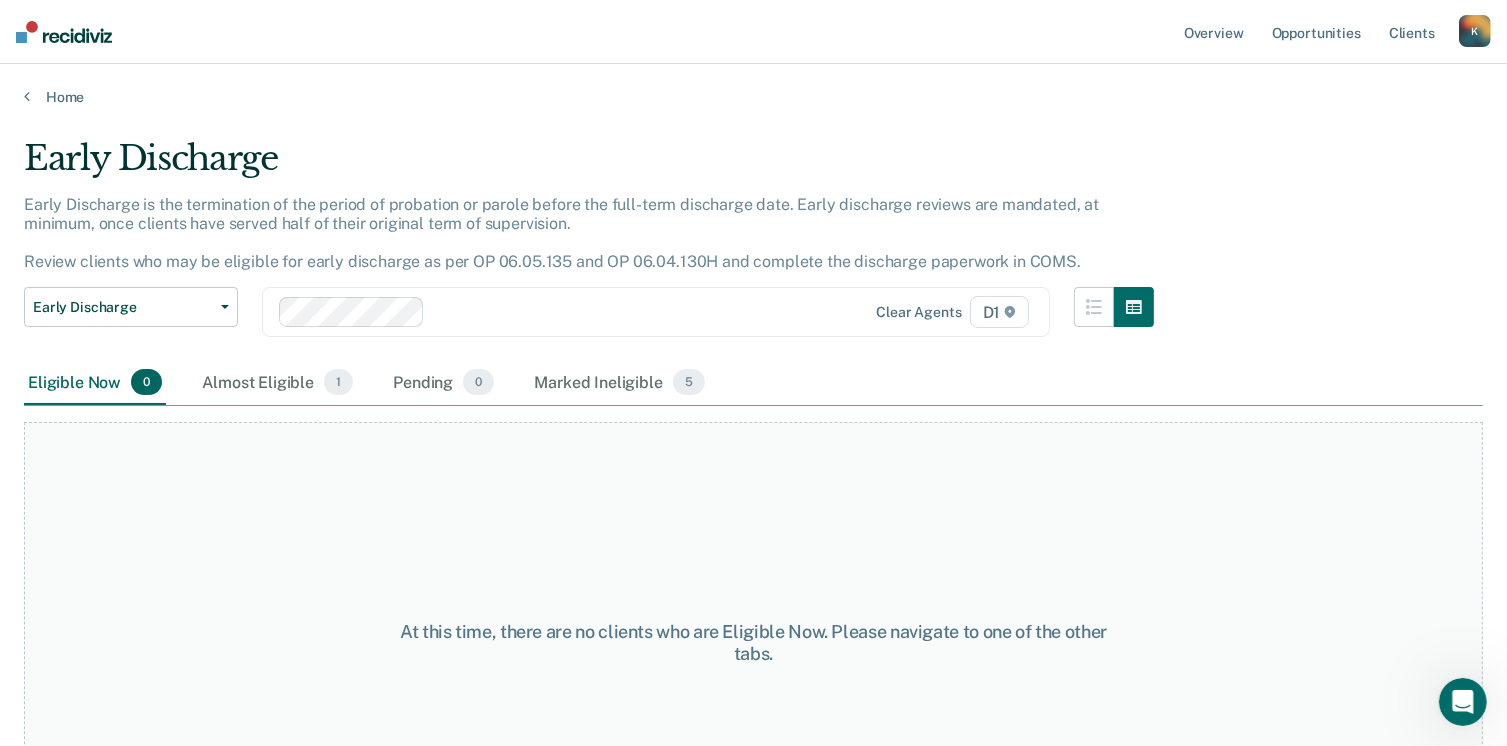 click on "Early Discharge   Early Discharge is the termination of the period of probation or parole before the full-term discharge date. Early discharge reviews are mandated, at minimum, once clients have served half of their original term of supervision. Review clients who may be eligible for early discharge as per OP 06.05.135 and OP 06.04.130H and complete the discharge paperwork in COMS. Early Discharge Classification Review Early Discharge Minimum Telephone Reporting Overdue for Discharge Supervision Level Mismatch Clear   agents D1   Eligible Now 0 Almost Eligible 1 Pending 0 Marked Ineligible 5
To pick up a draggable item, press the space bar.
While dragging, use the arrow keys to move the item.
Press space again to drop the item in its new position, or press escape to cancel.
At this time, there are no clients who are Eligible Now. Please navigate to one of the other tabs." at bounding box center (753, 423) 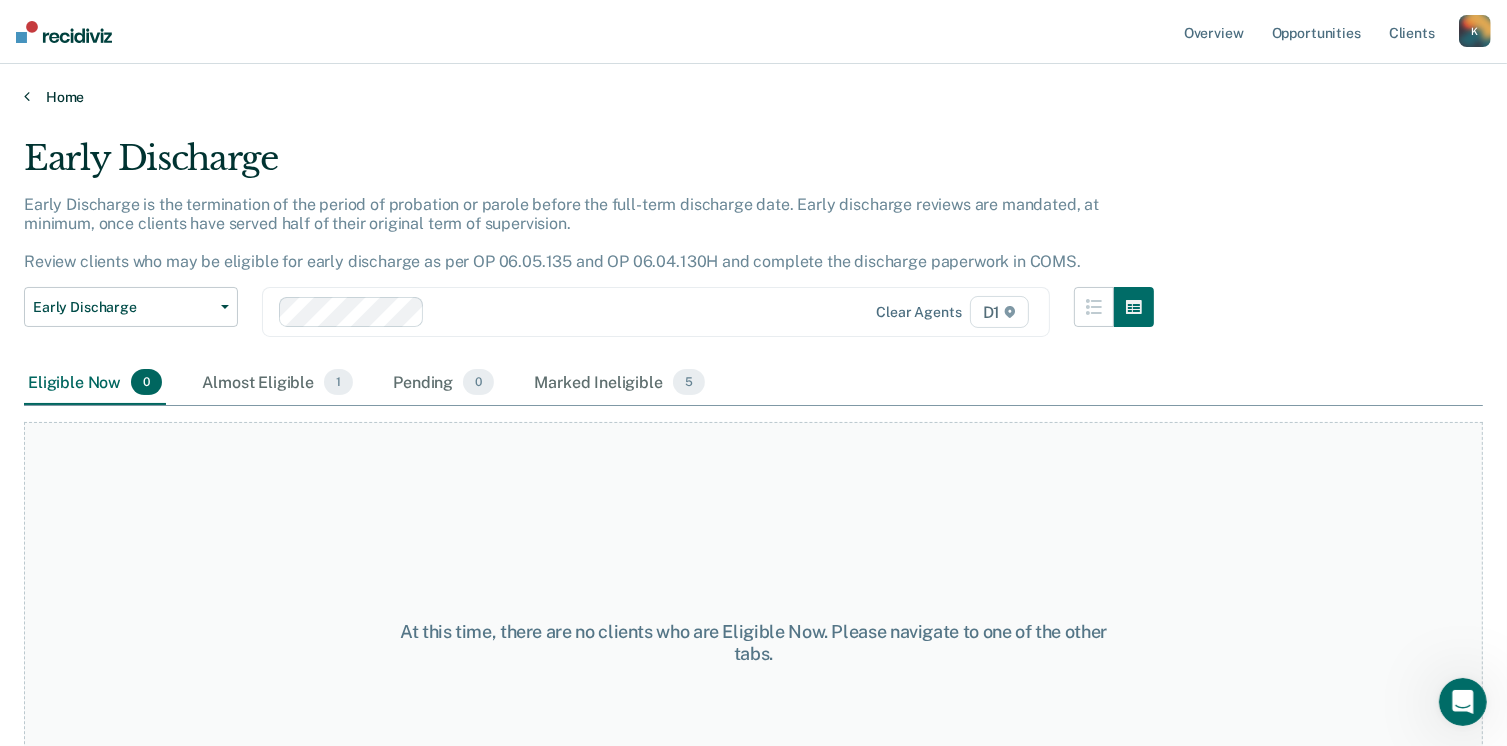 click at bounding box center [27, 96] 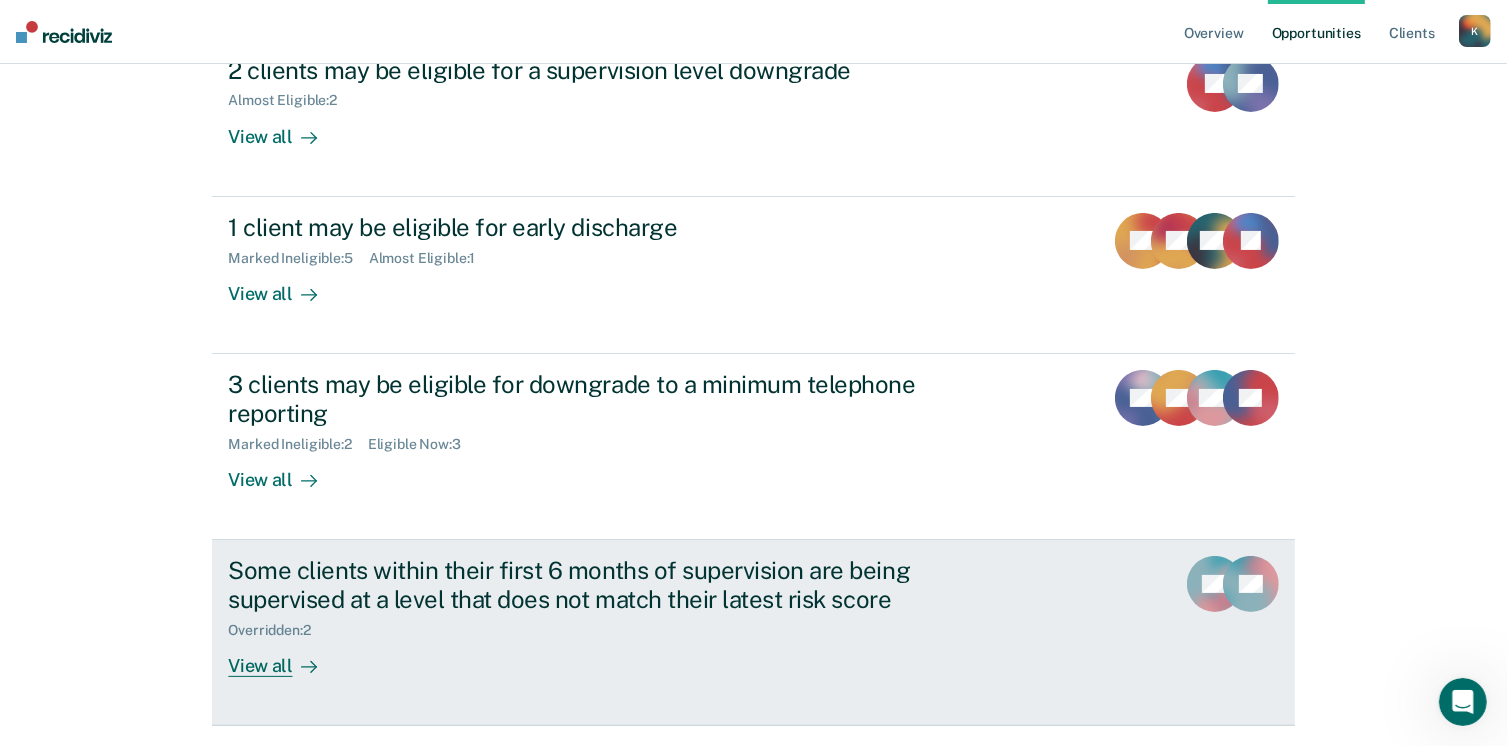 scroll, scrollTop: 300, scrollLeft: 0, axis: vertical 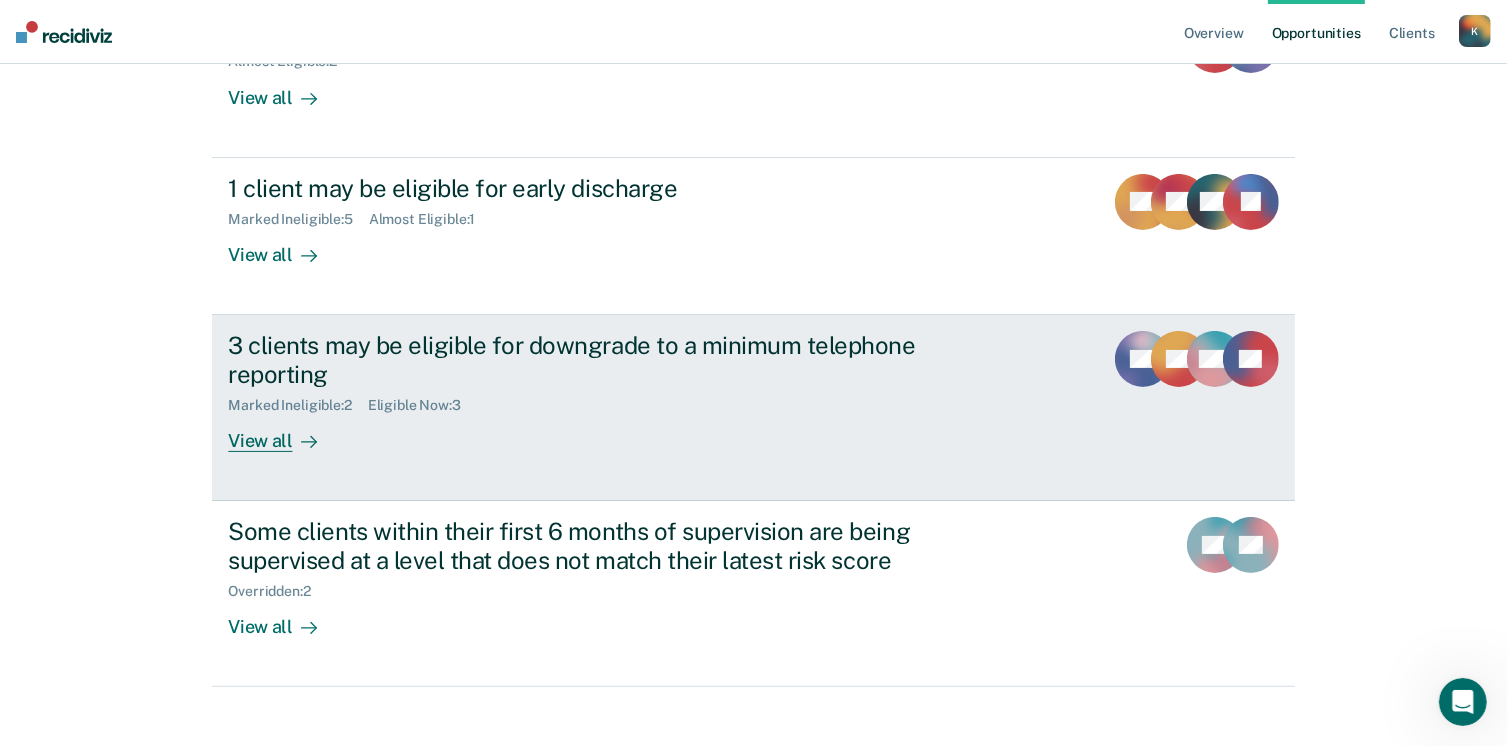 click on "View all" at bounding box center (284, 432) 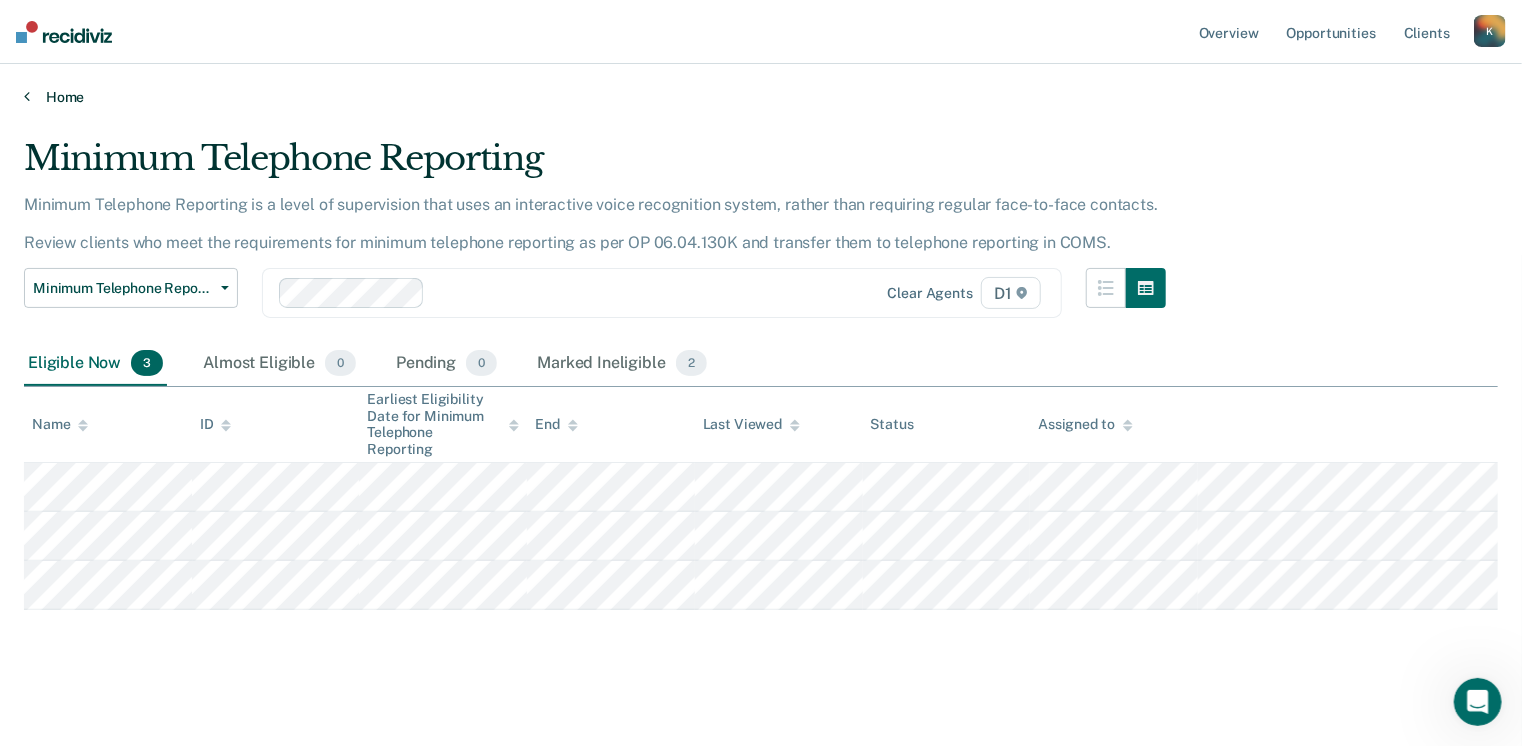 click on "Home" at bounding box center (761, 97) 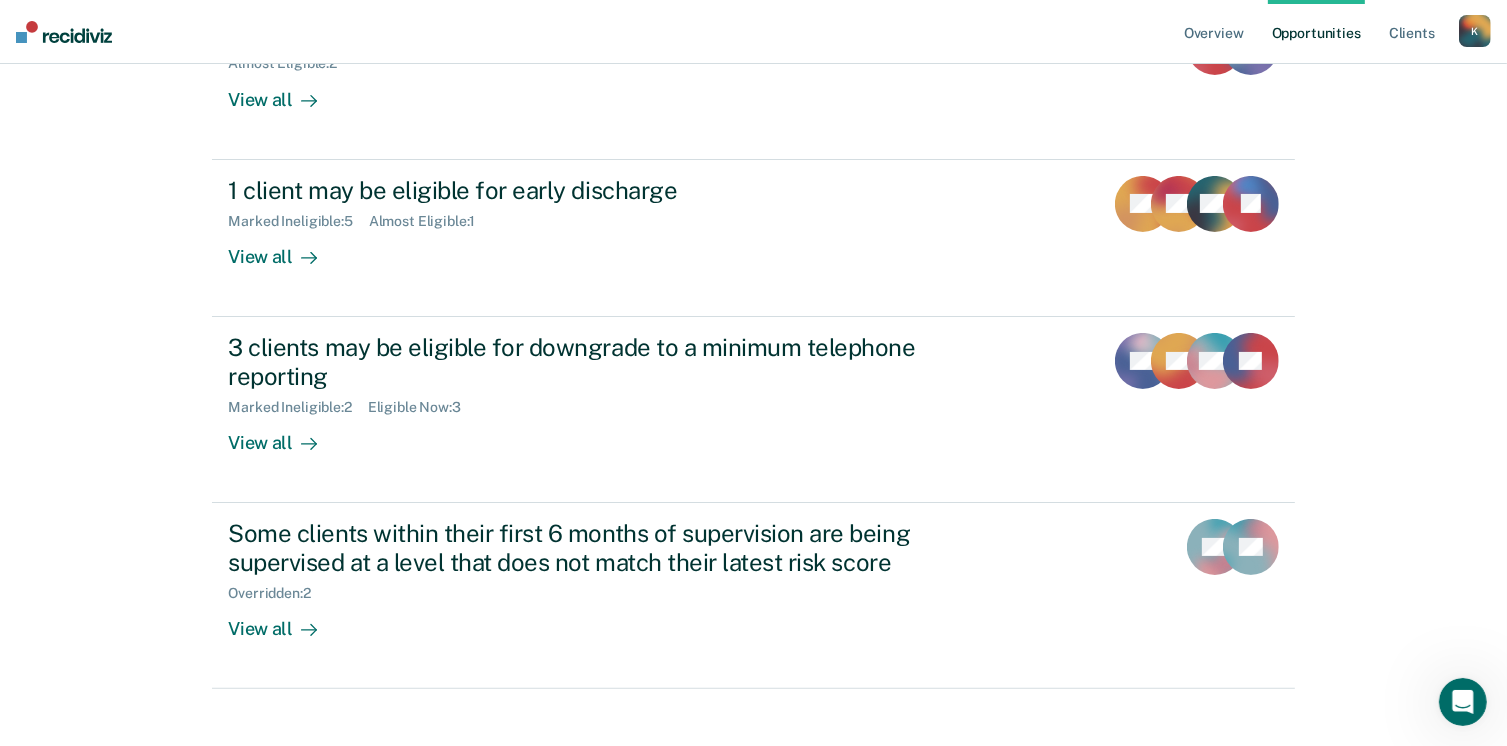 scroll, scrollTop: 300, scrollLeft: 0, axis: vertical 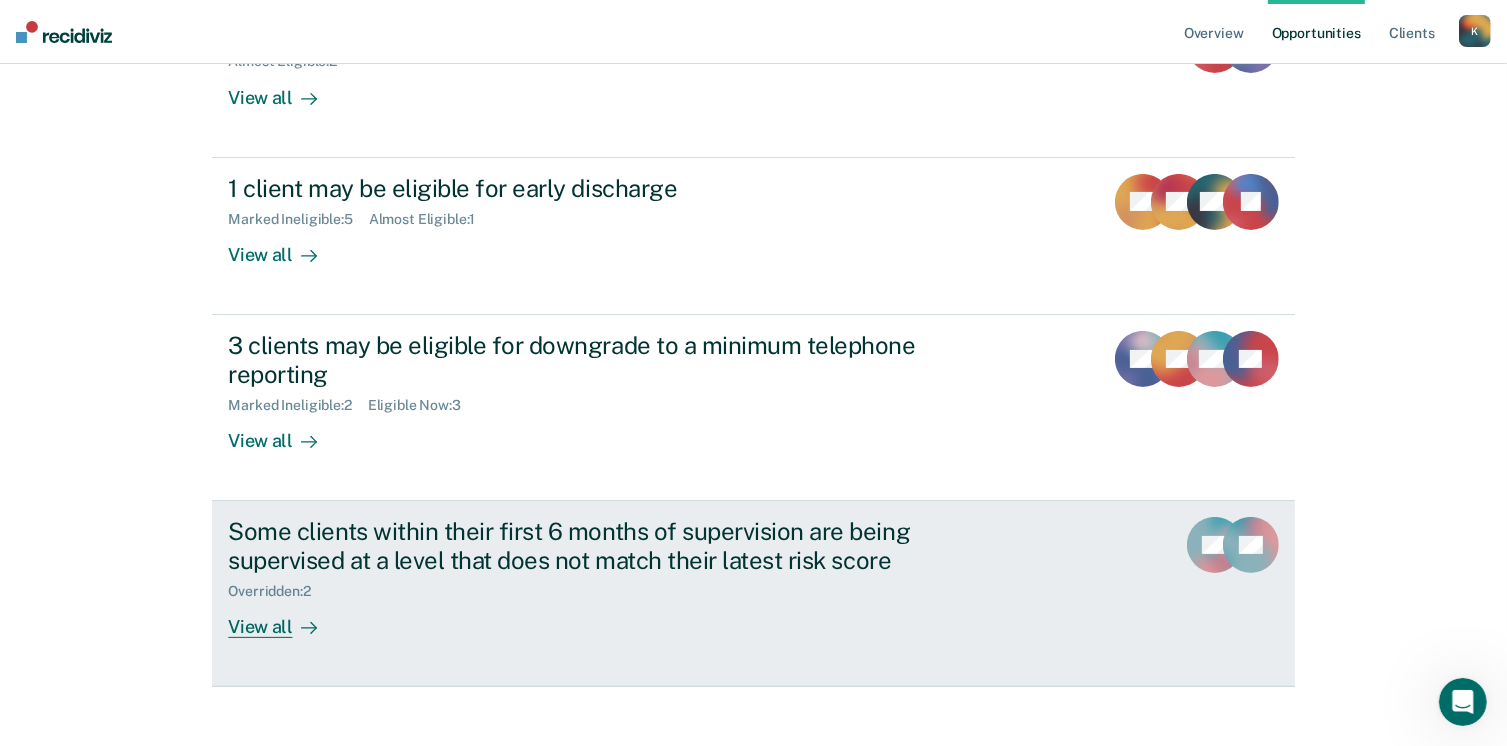 click on "View all" at bounding box center (284, 618) 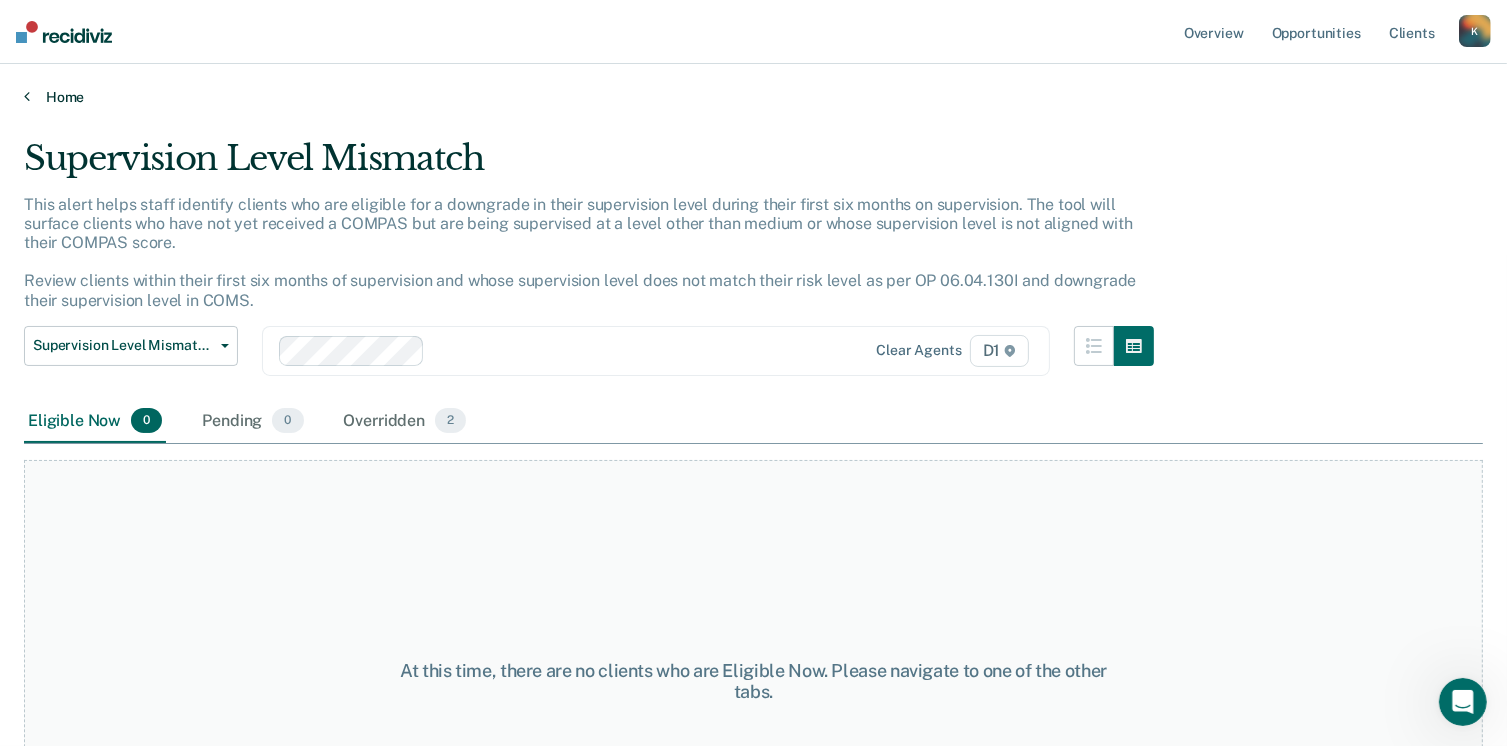 click on "Home" at bounding box center [753, 97] 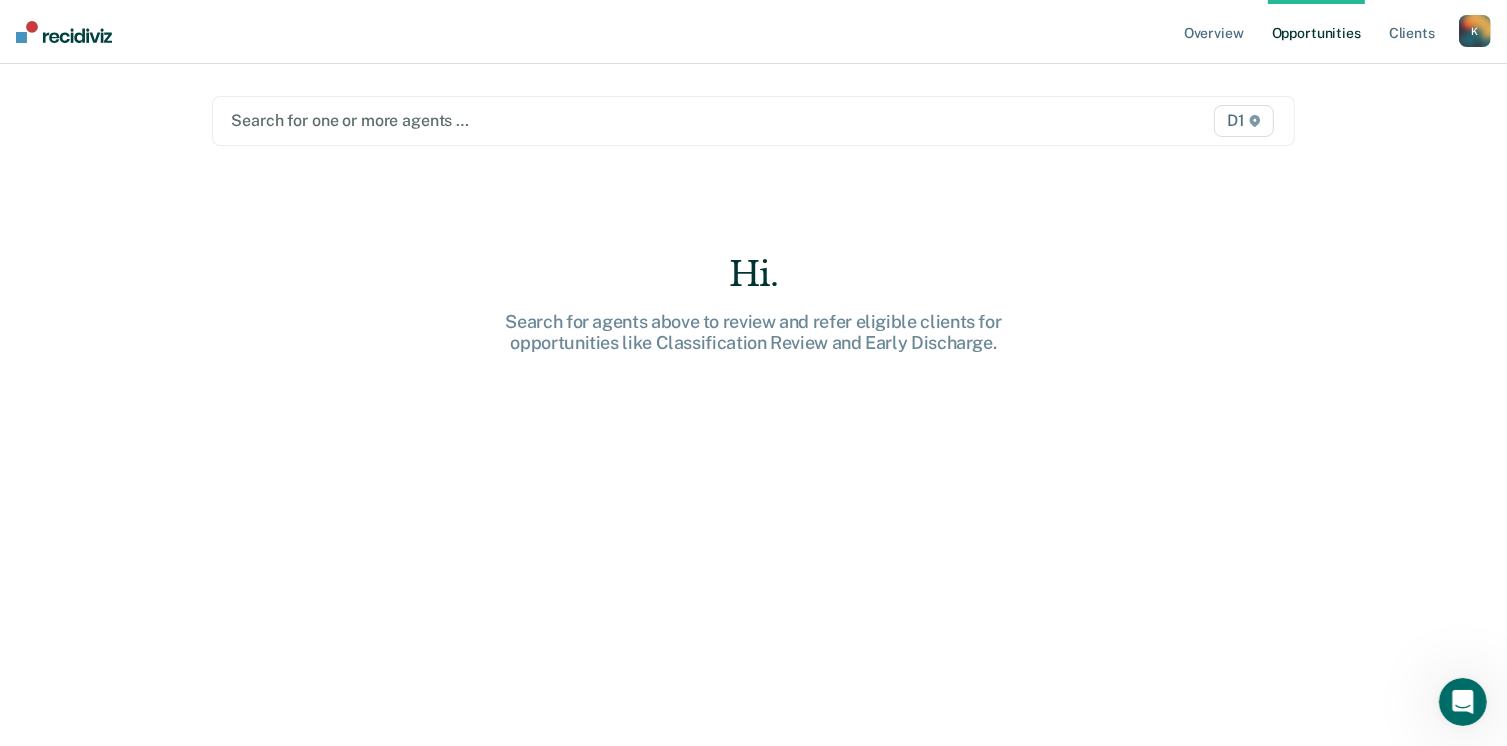 click at bounding box center (596, 120) 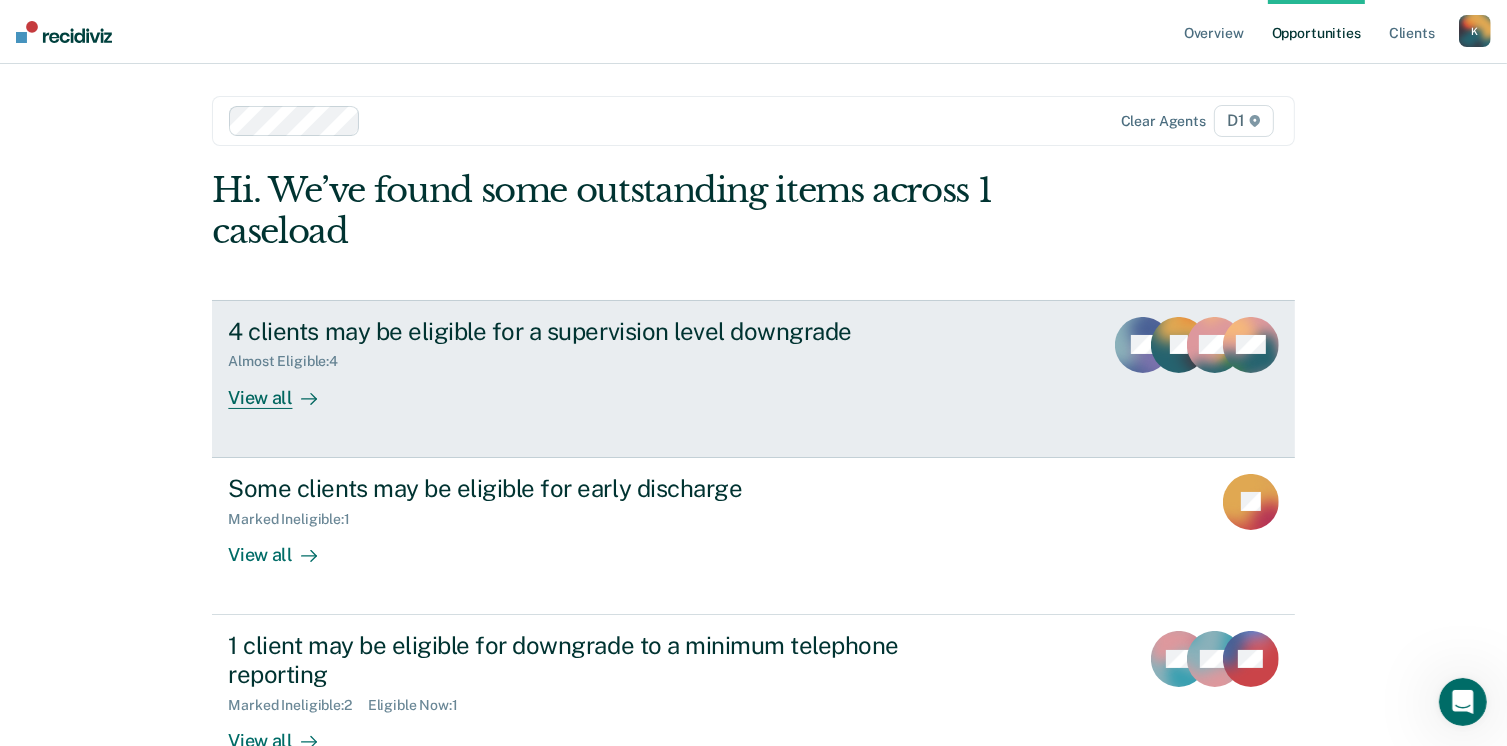 click on "View all" at bounding box center (284, 389) 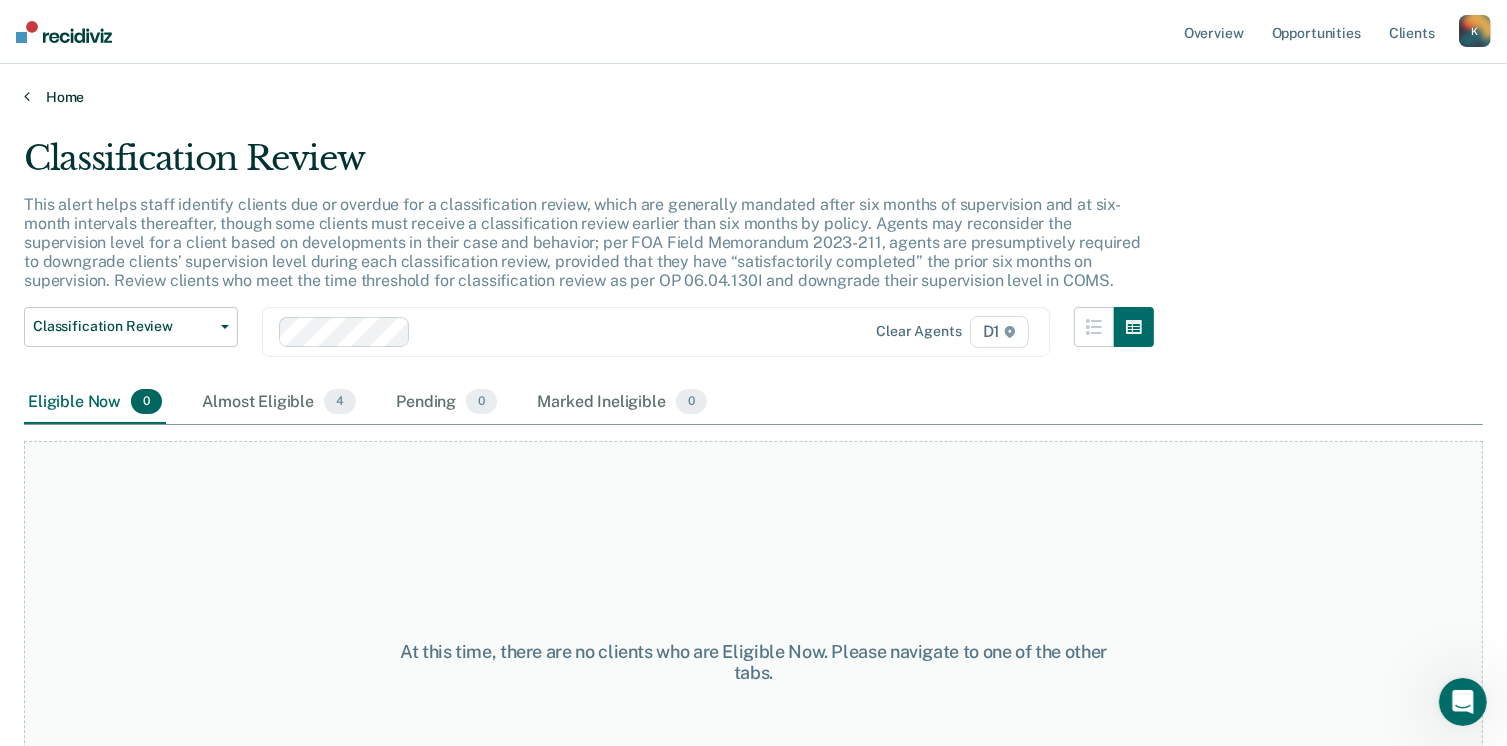 click on "Home" at bounding box center (753, 97) 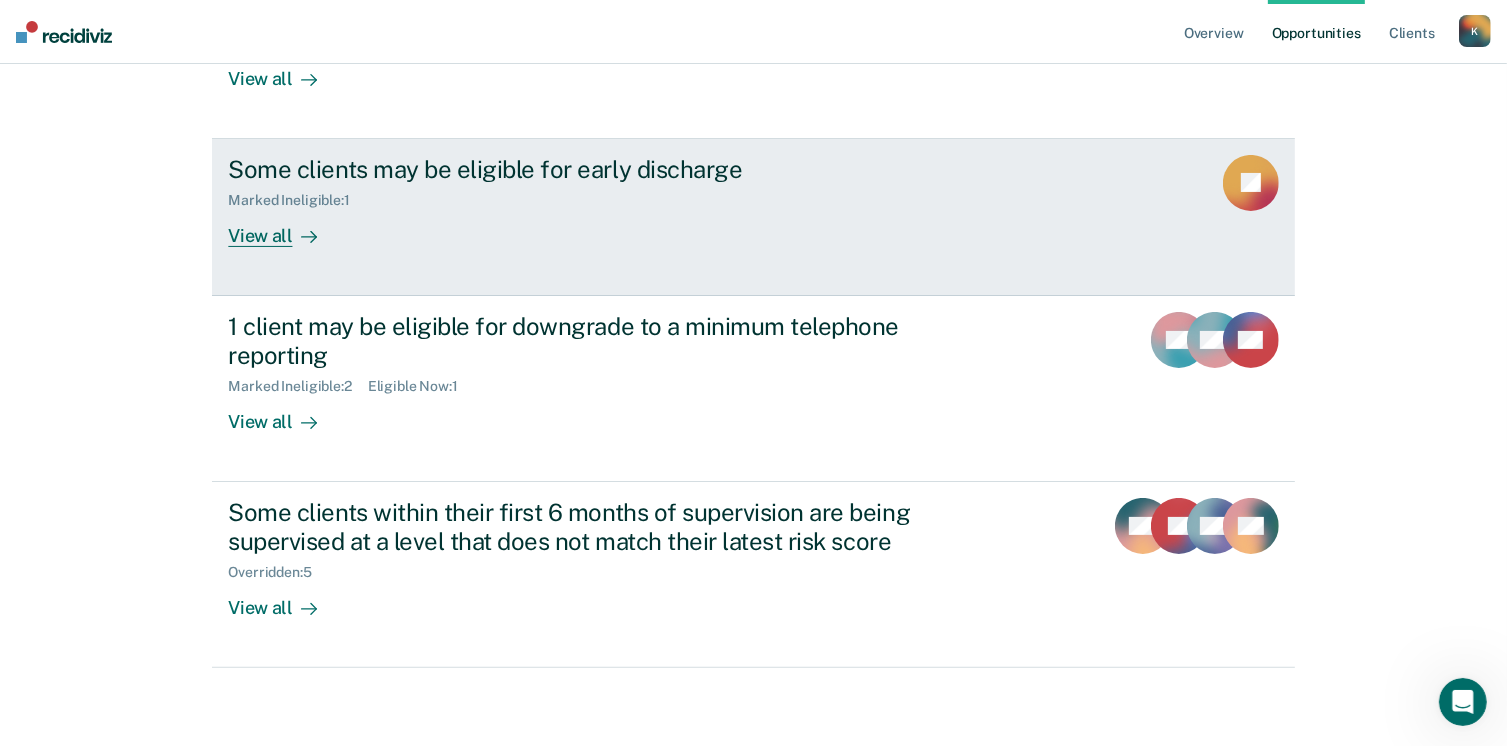 scroll, scrollTop: 0, scrollLeft: 0, axis: both 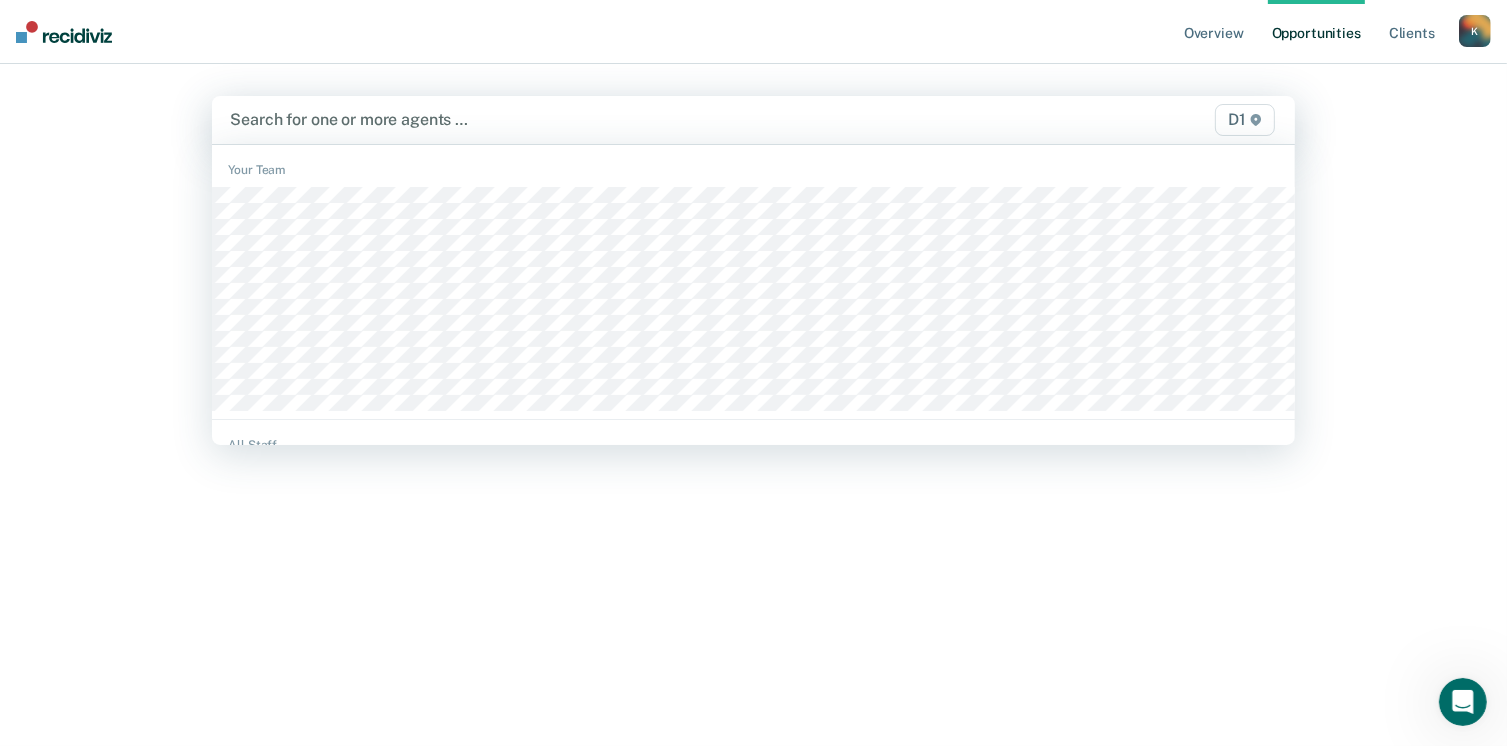 click at bounding box center [595, 119] 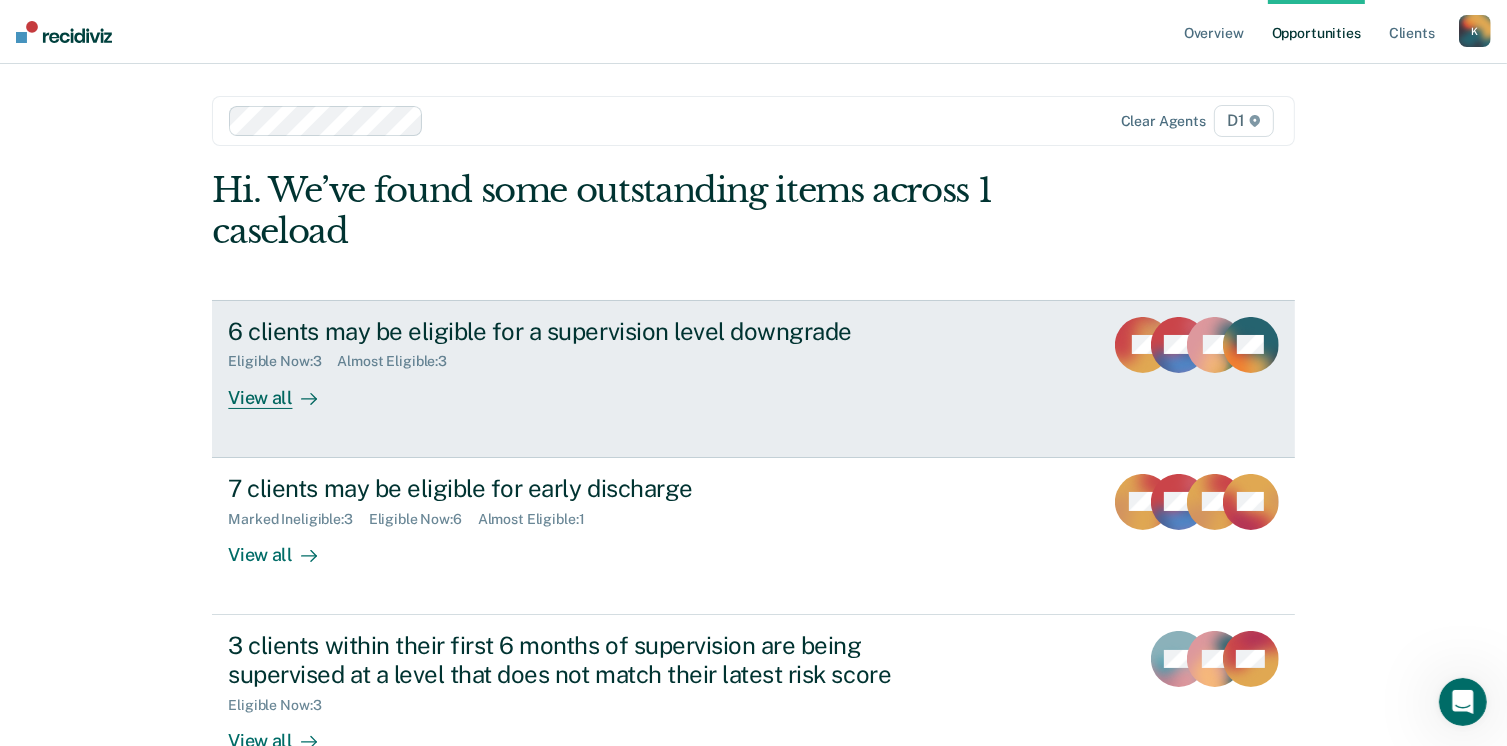 click on "View all" at bounding box center (284, 389) 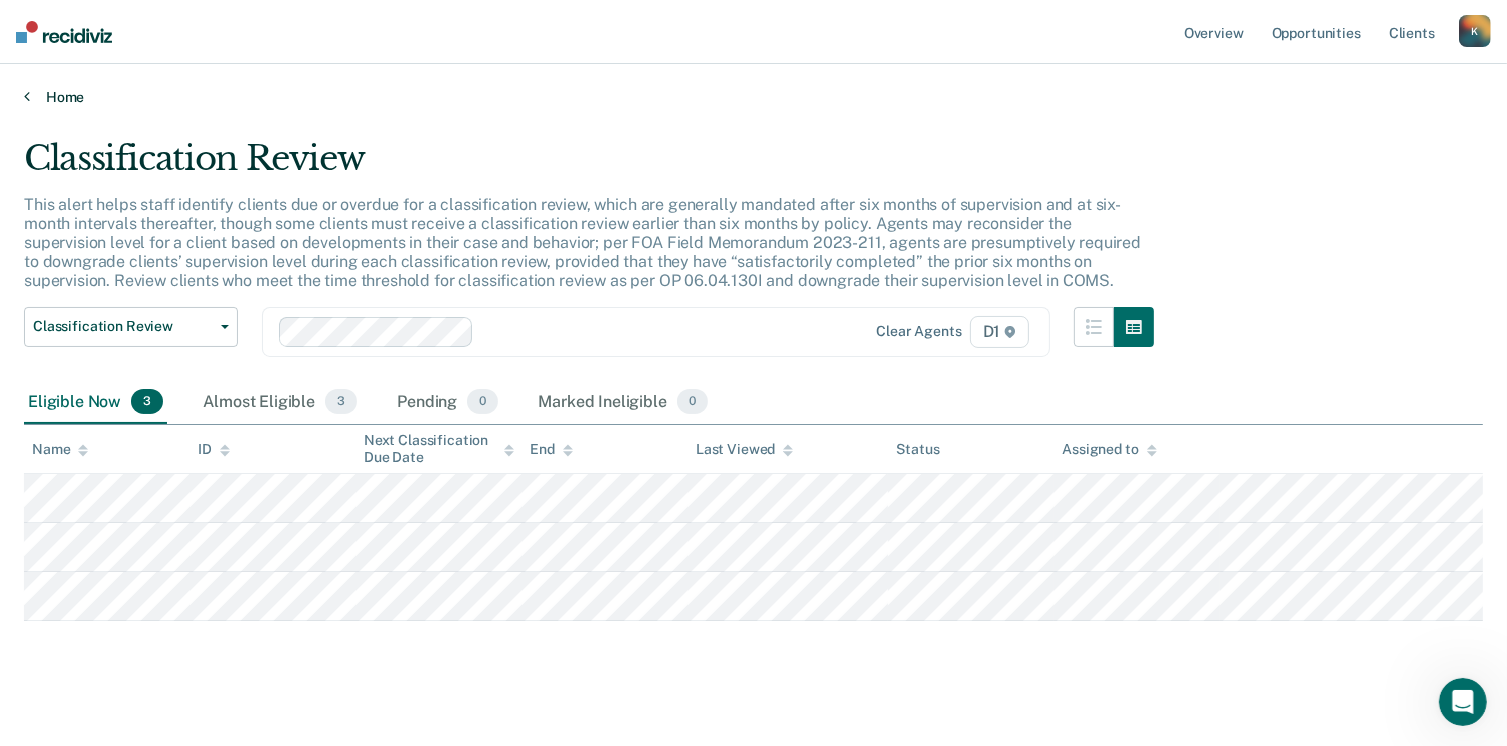 click on "Home" at bounding box center [753, 97] 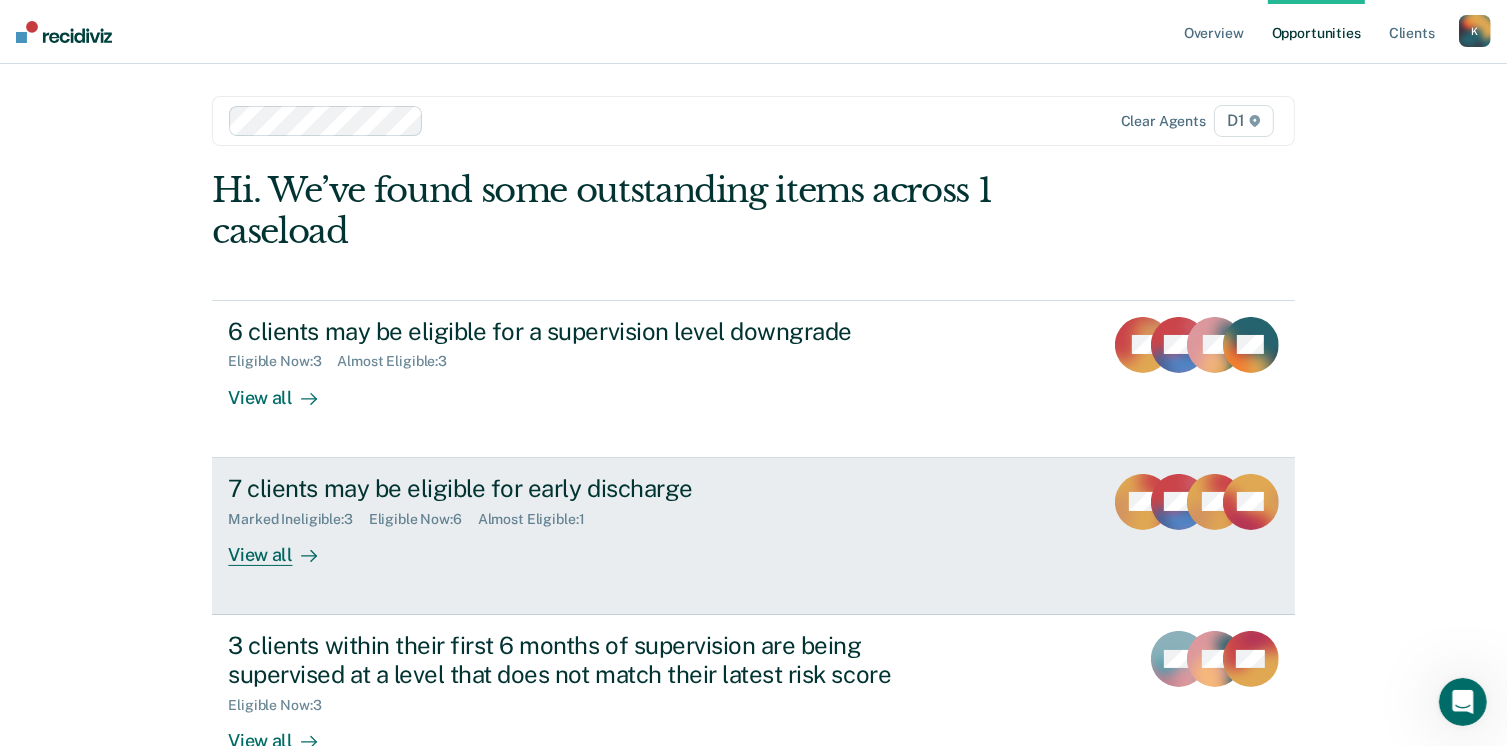 click on "View all" at bounding box center [284, 546] 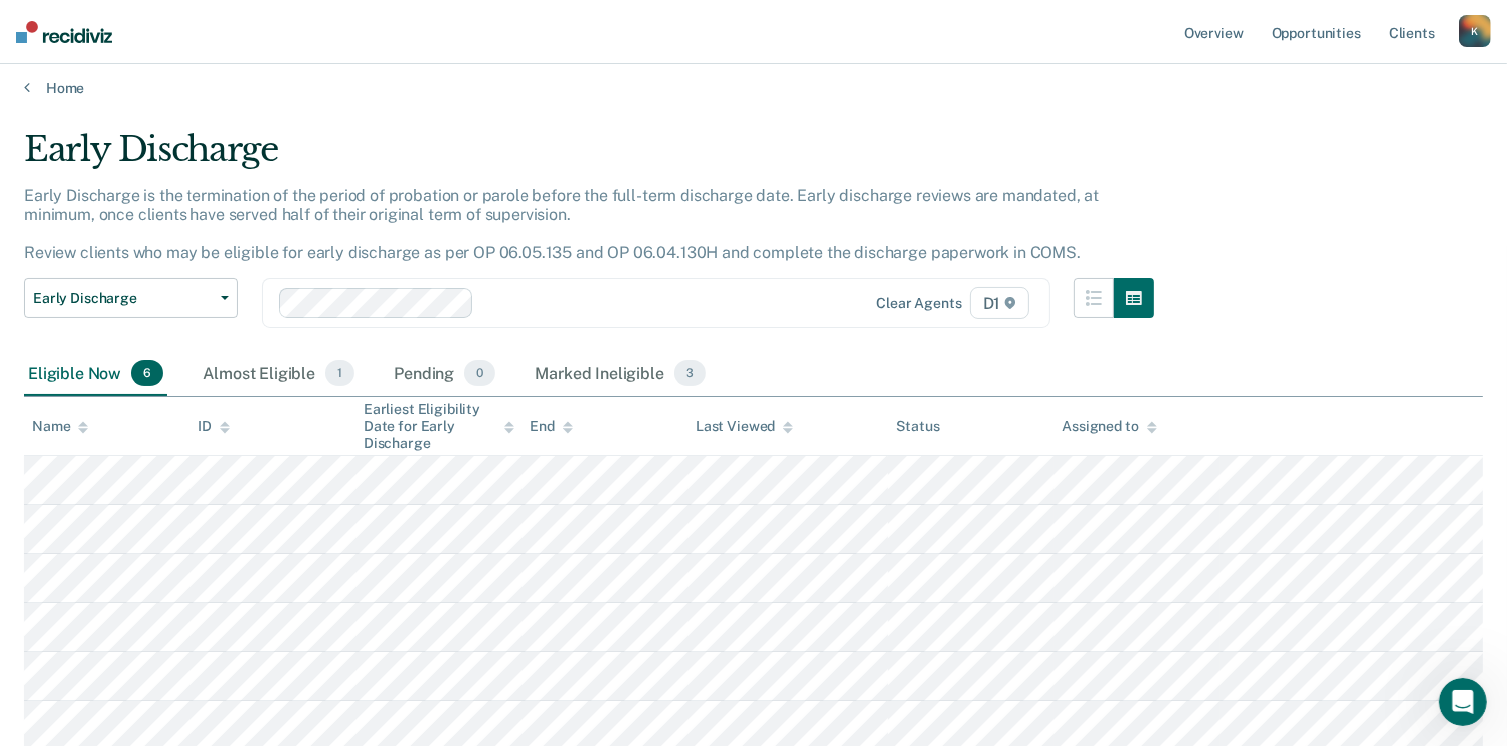 scroll, scrollTop: 0, scrollLeft: 0, axis: both 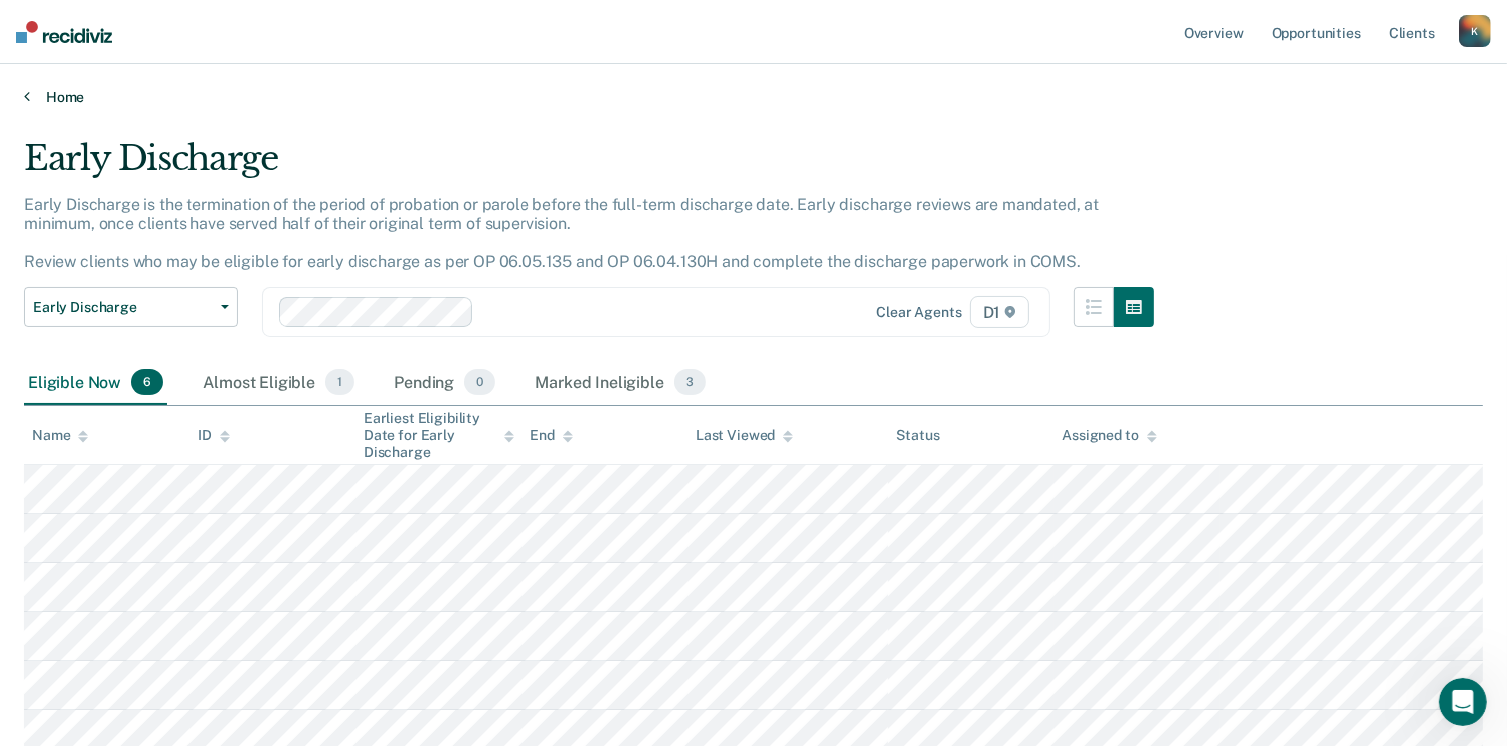 click on "Home" at bounding box center [753, 97] 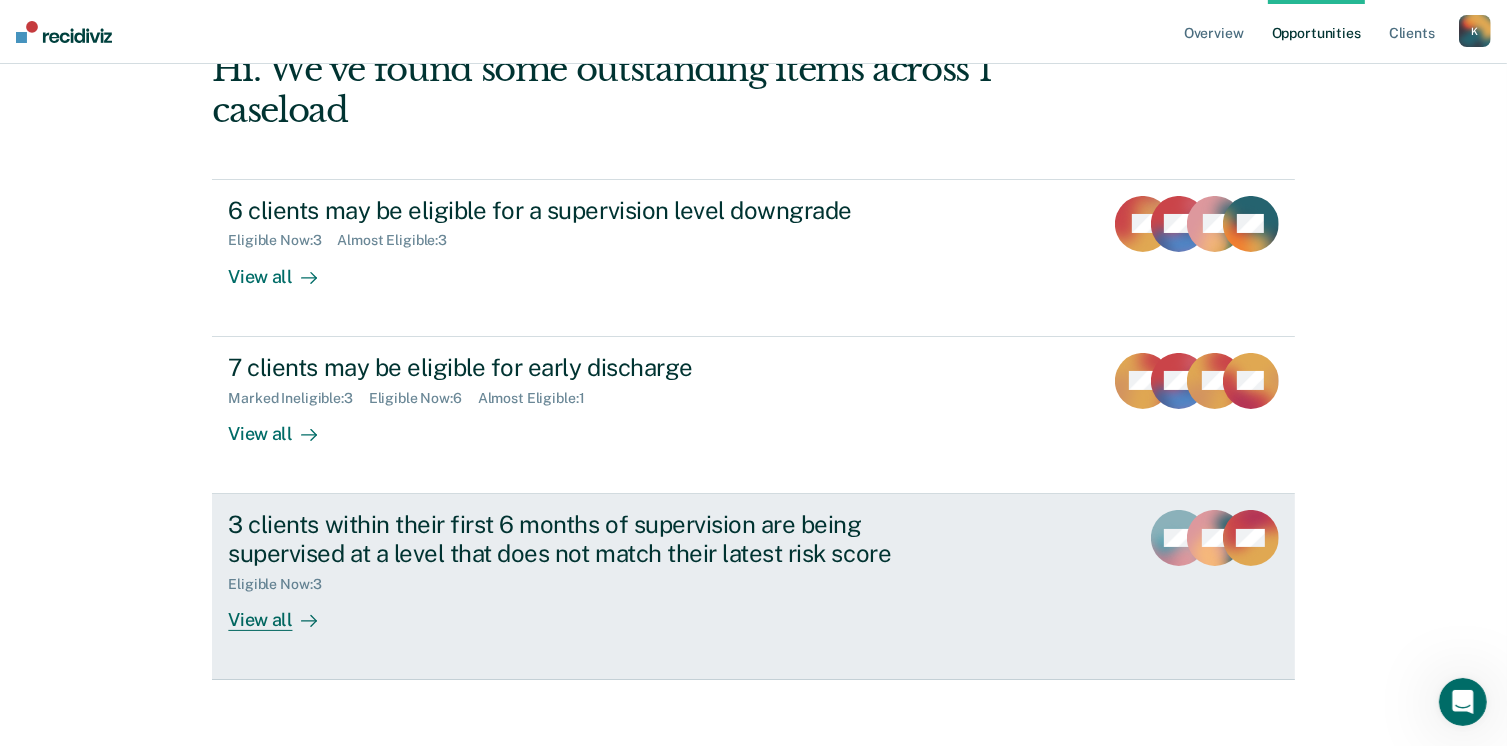 scroll, scrollTop: 133, scrollLeft: 0, axis: vertical 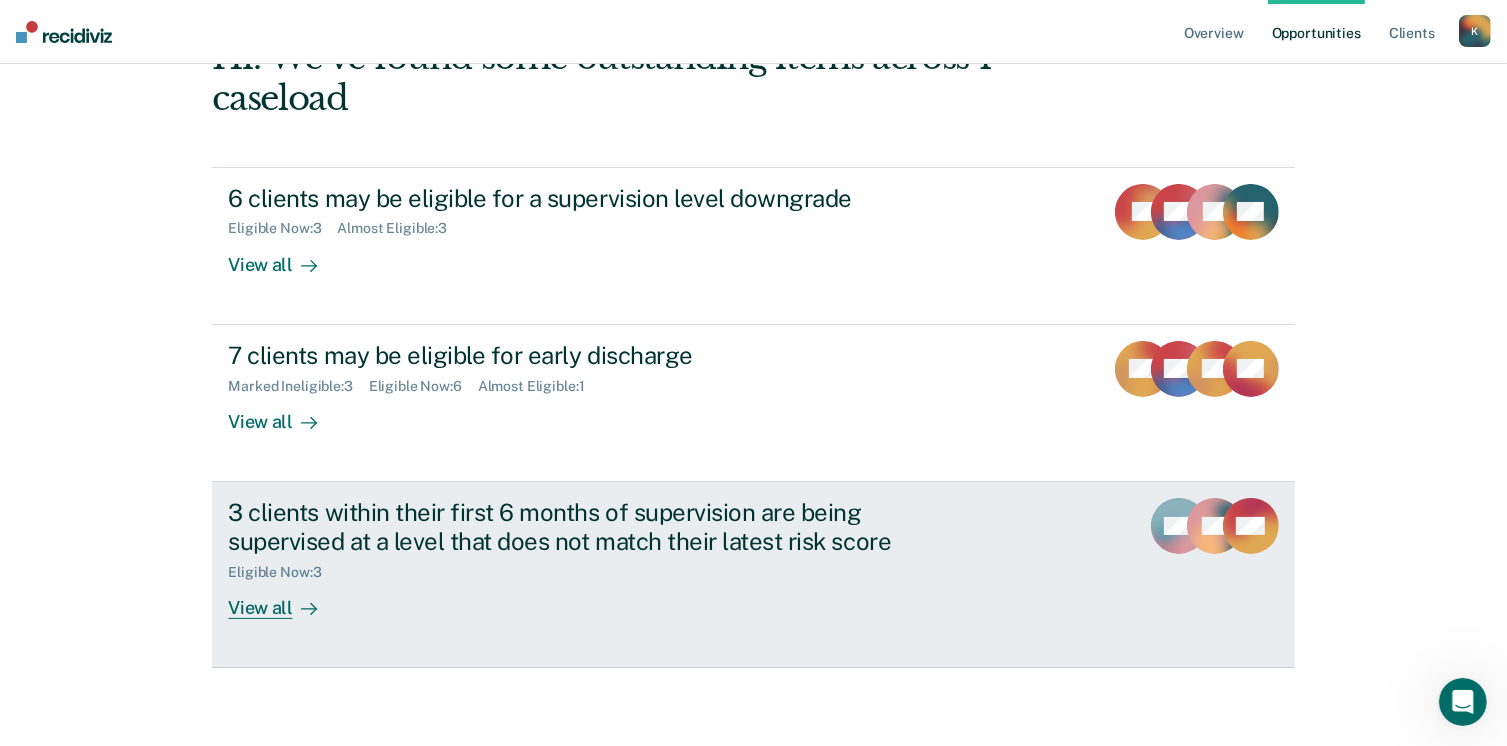 click on "View all" at bounding box center (284, 599) 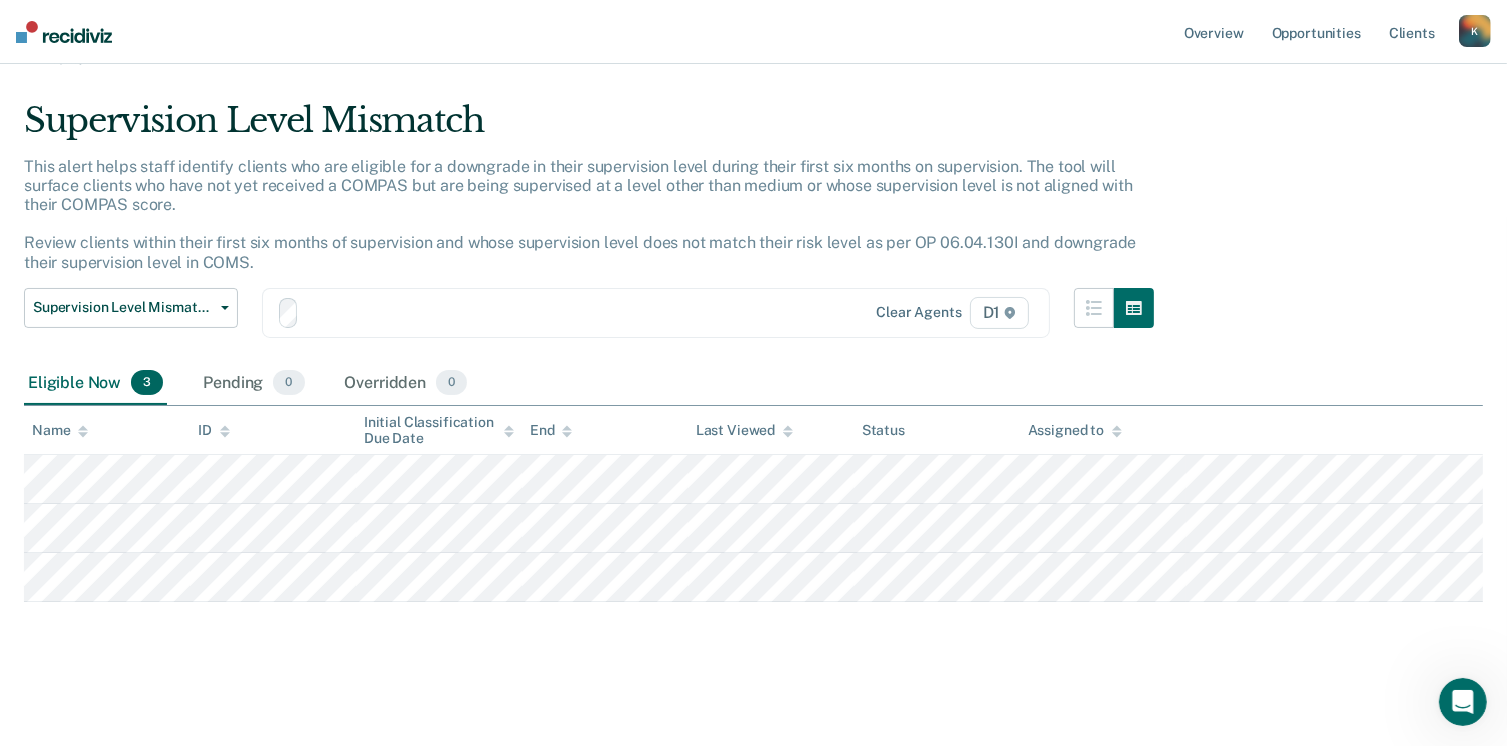 scroll, scrollTop: 0, scrollLeft: 0, axis: both 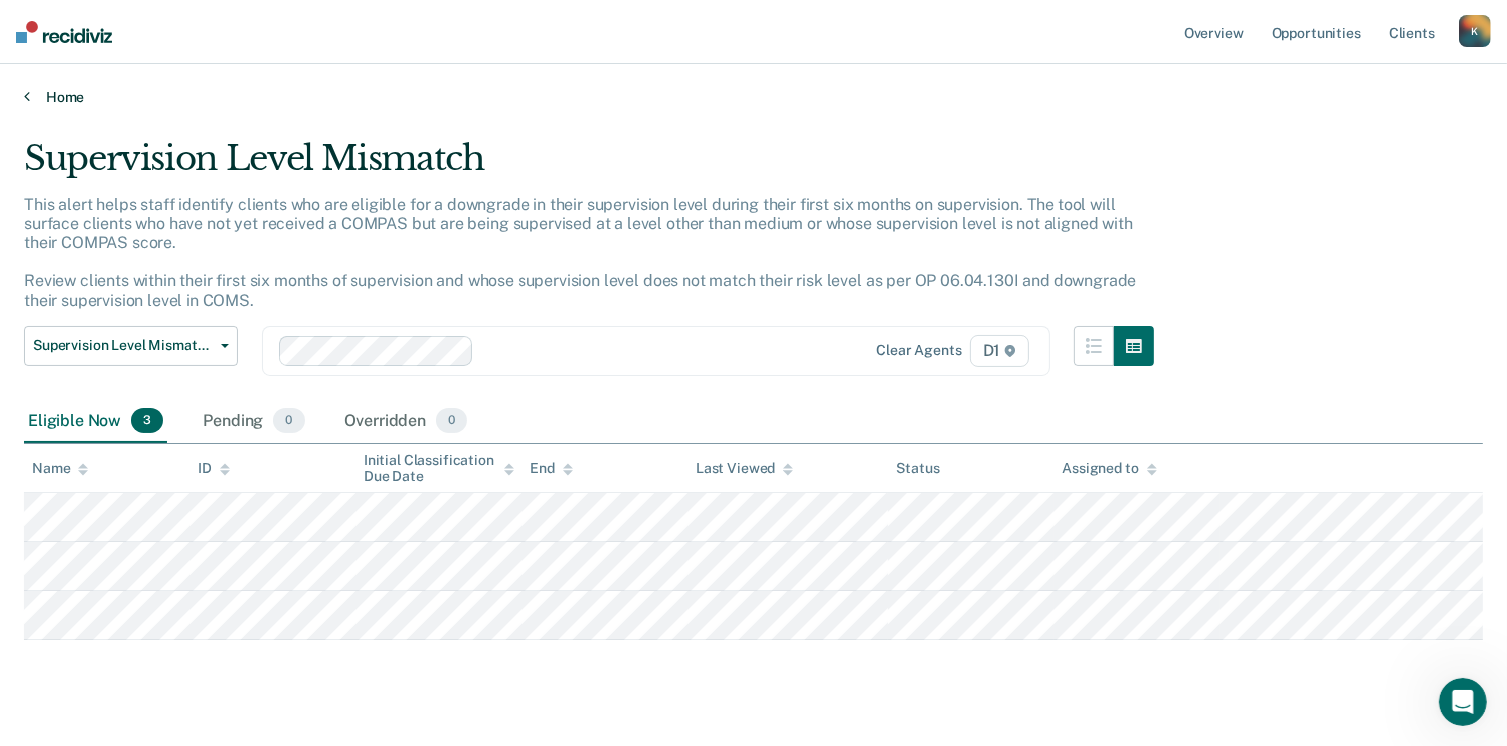 click on "Home" at bounding box center [753, 97] 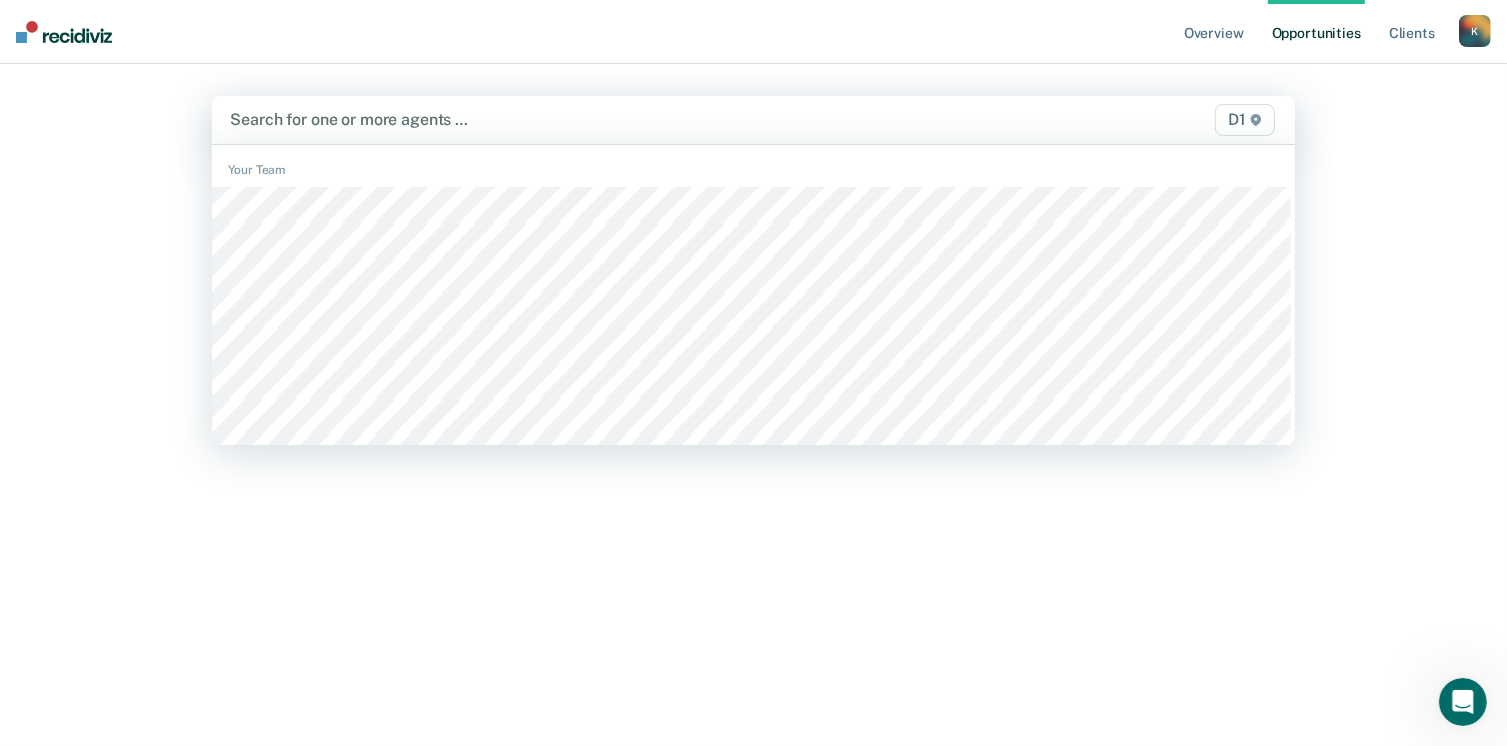 click at bounding box center [595, 119] 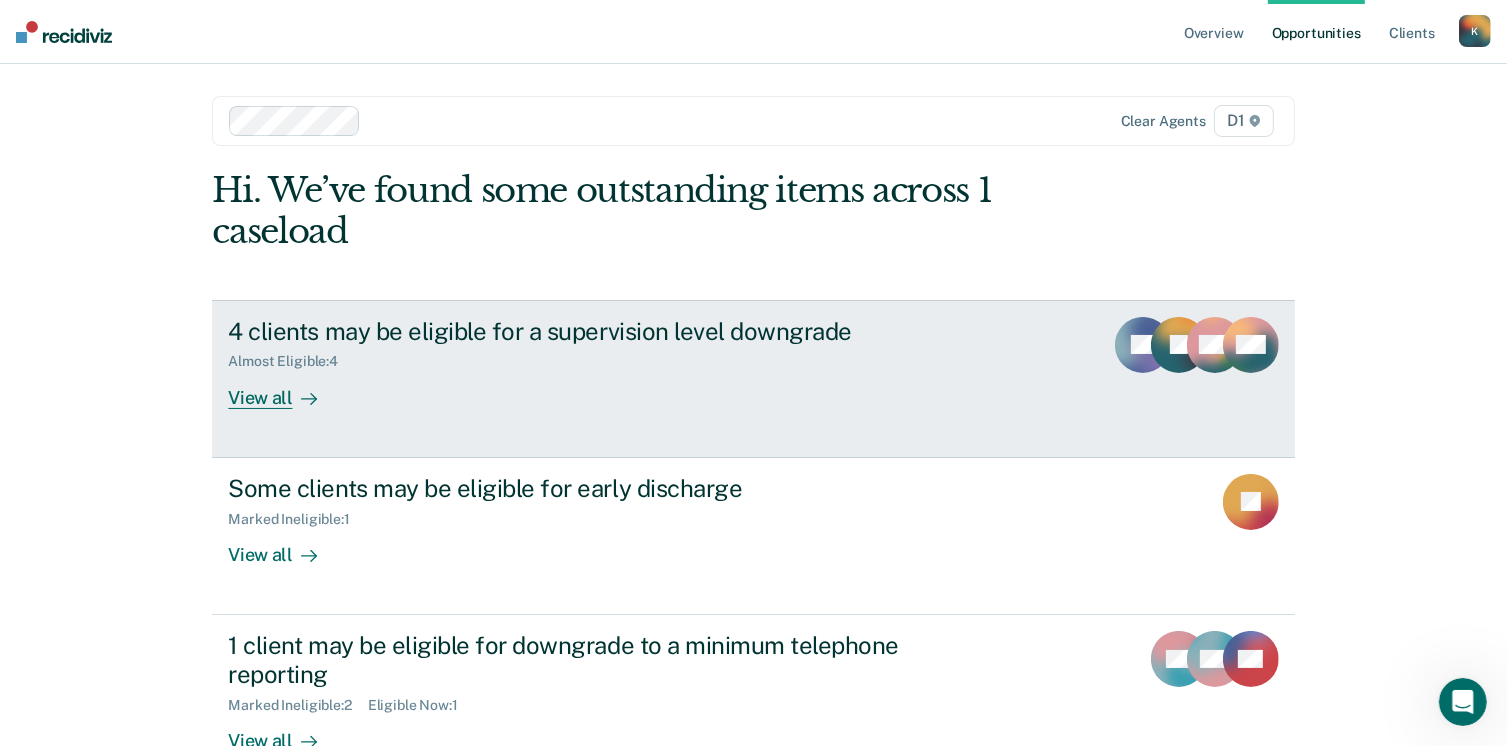 click on "View all" at bounding box center (284, 389) 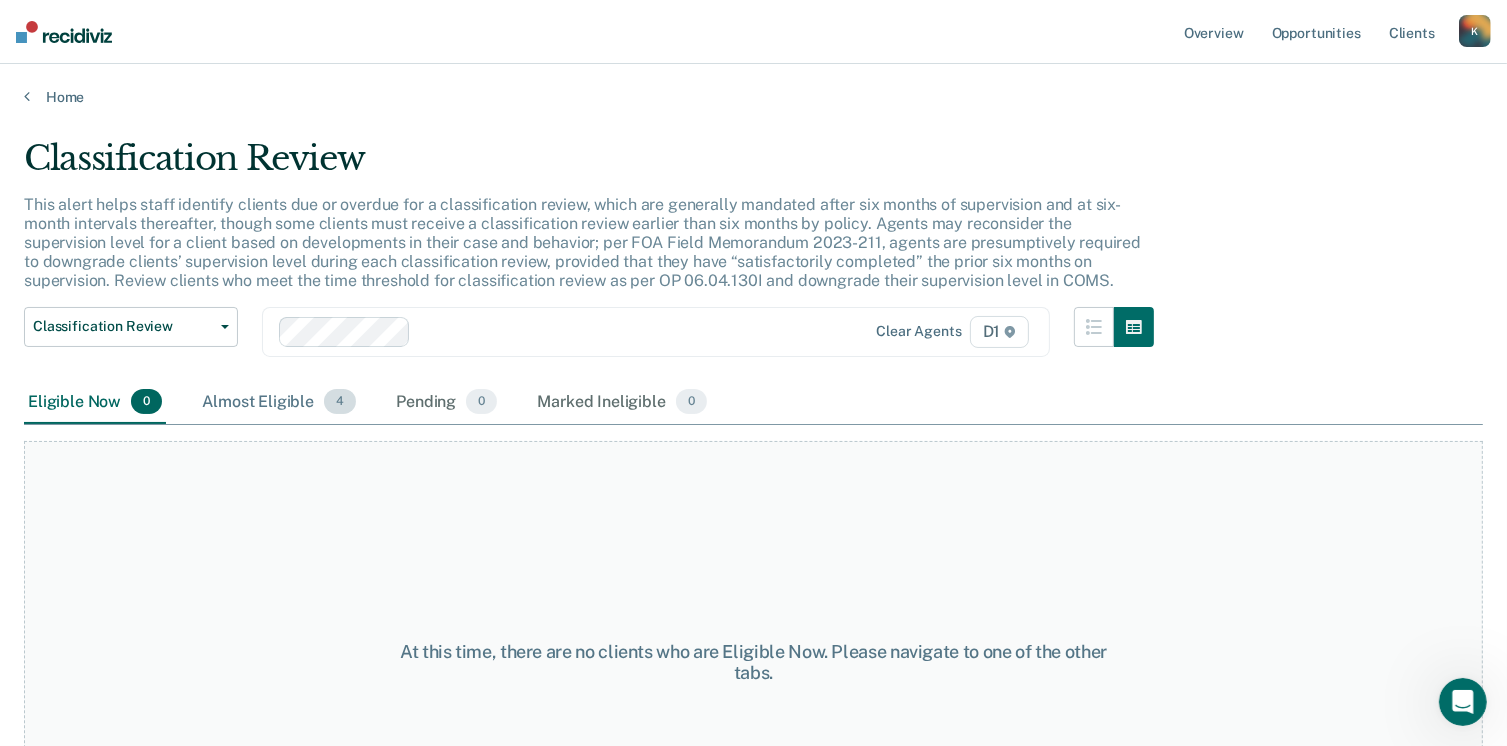 click on "Almost Eligible 4" at bounding box center [279, 403] 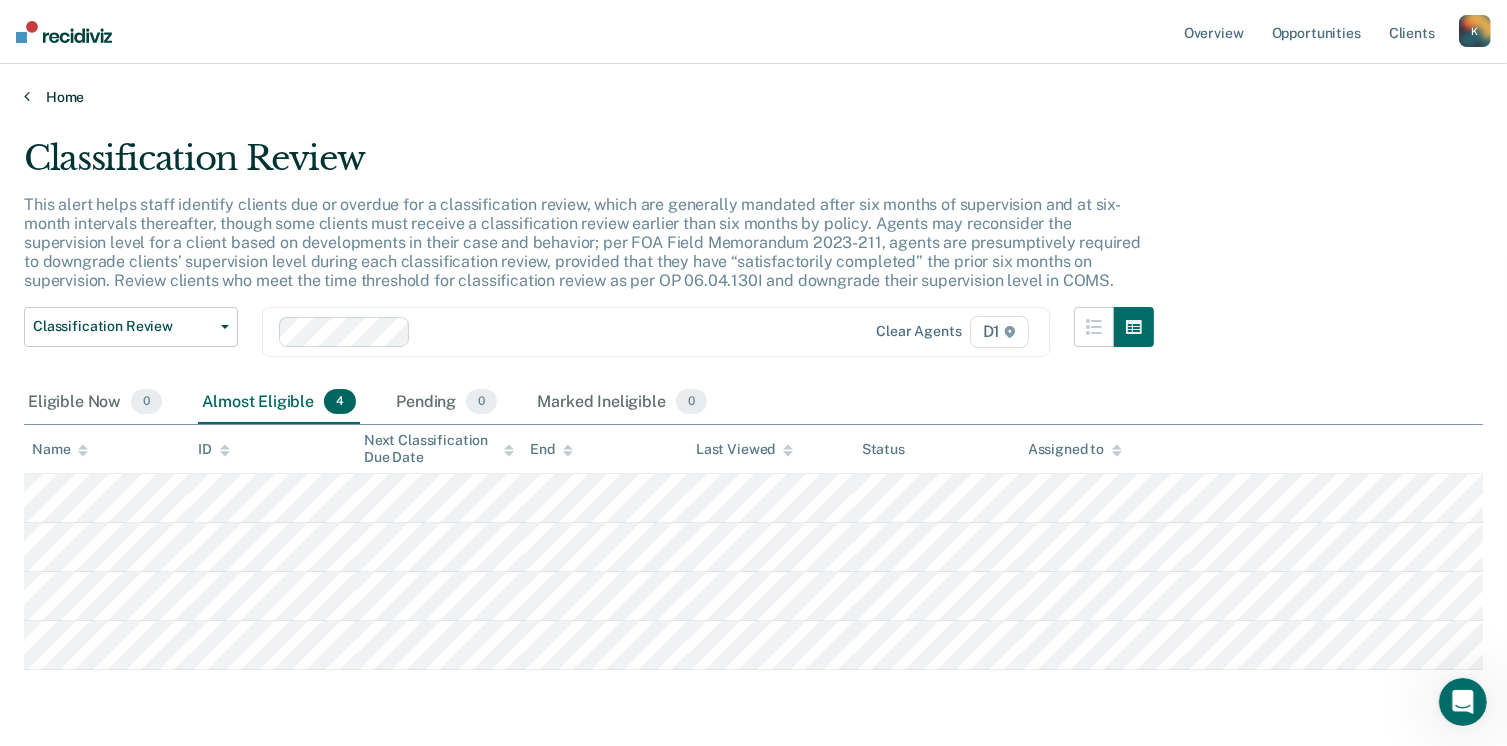 click on "Home" at bounding box center [753, 97] 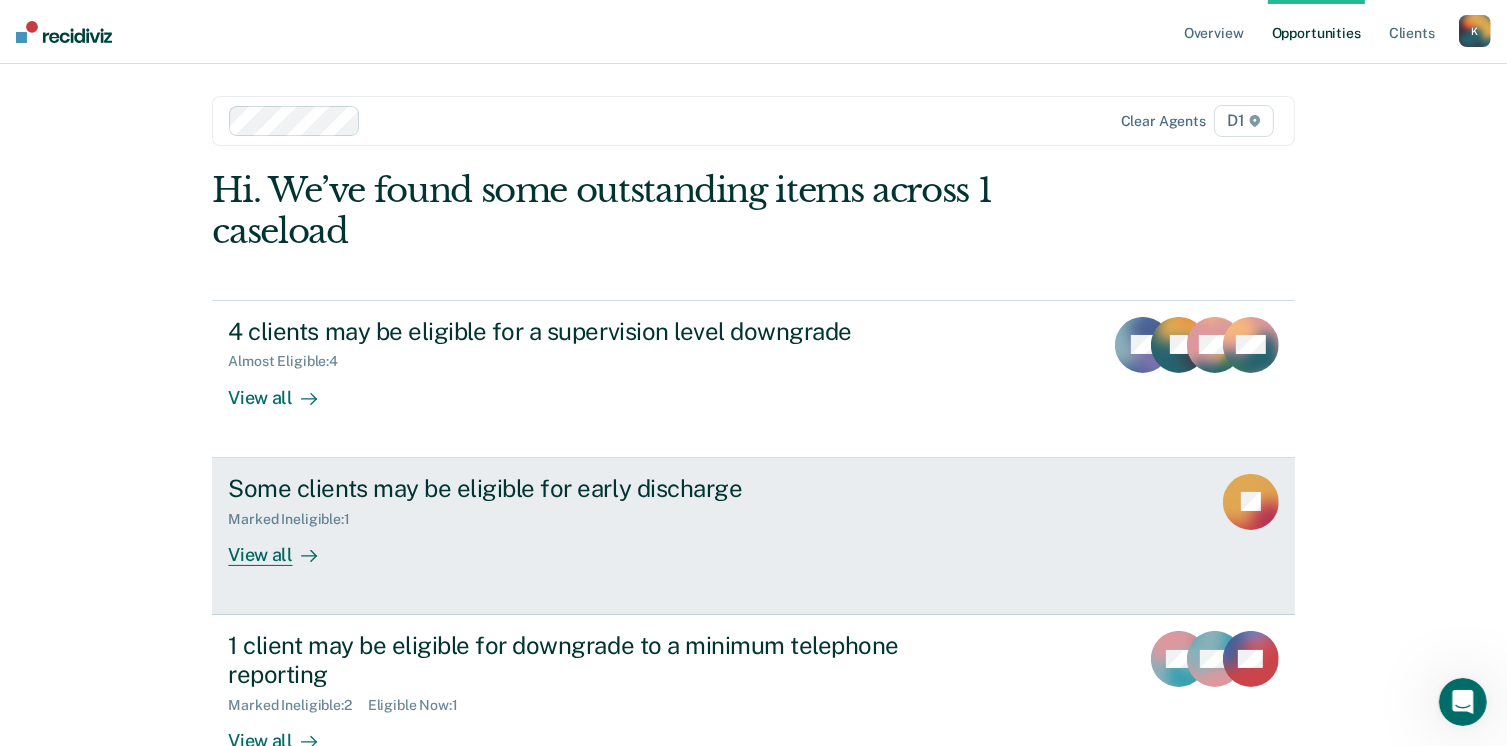 click on "View all" at bounding box center (284, 546) 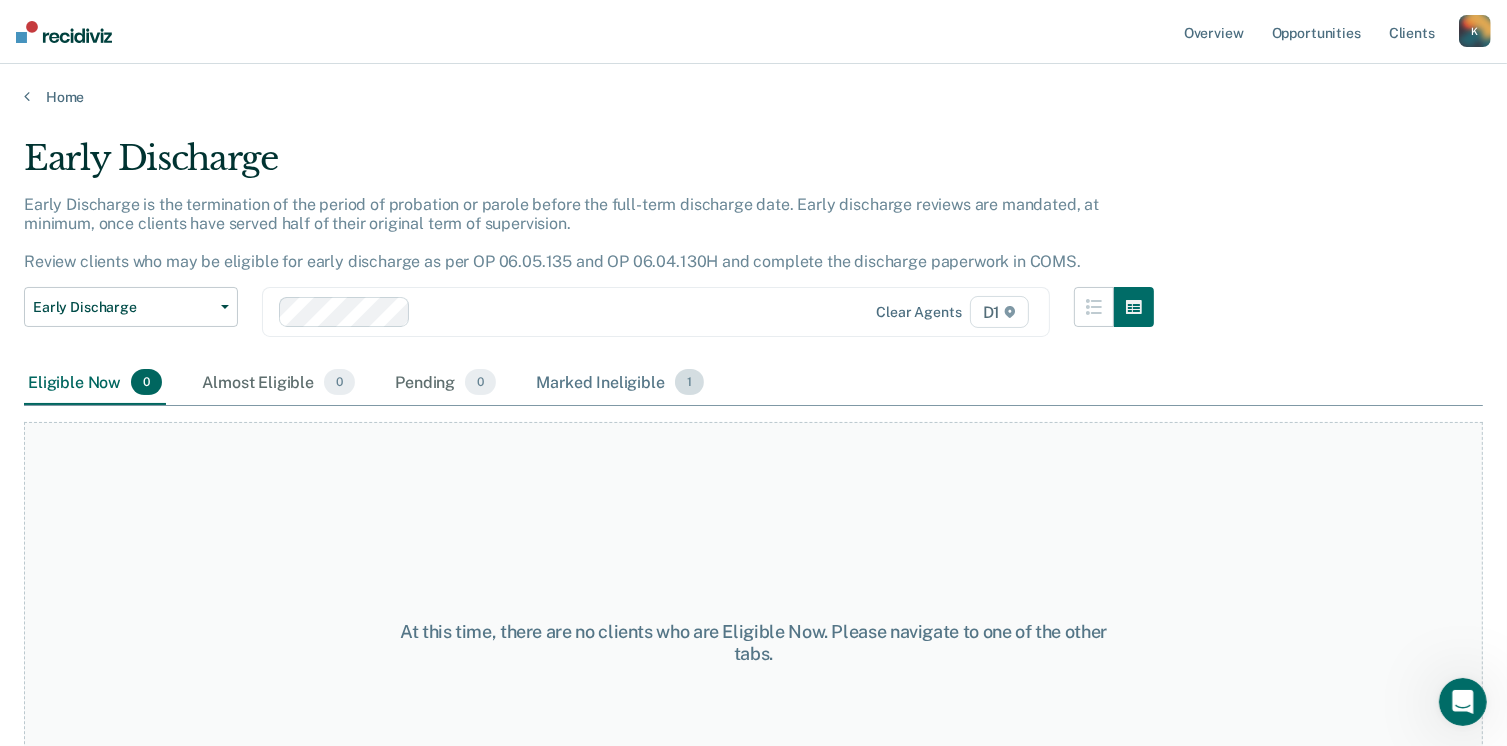 click on "Marked Ineligible 1" at bounding box center [620, 383] 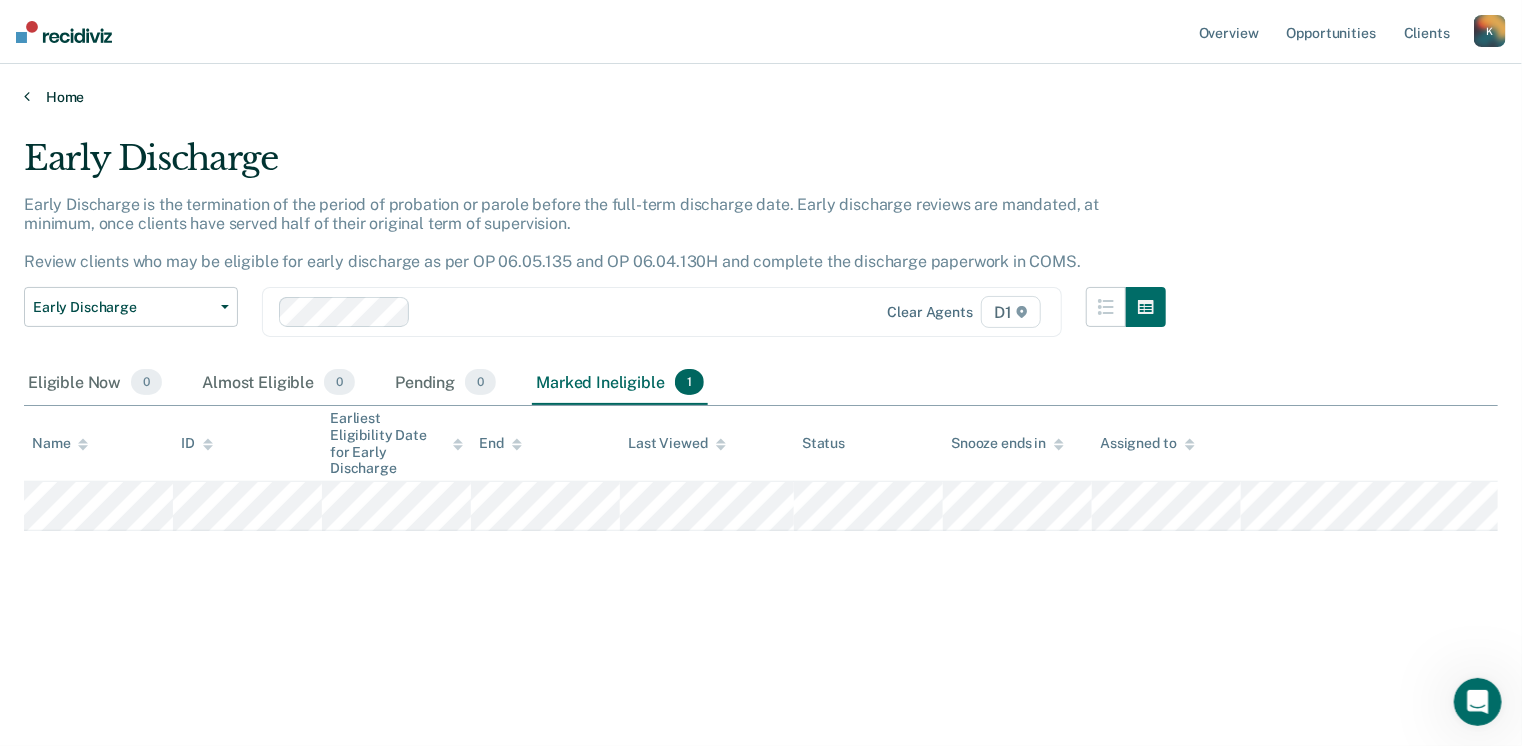 click on "Home" at bounding box center (761, 97) 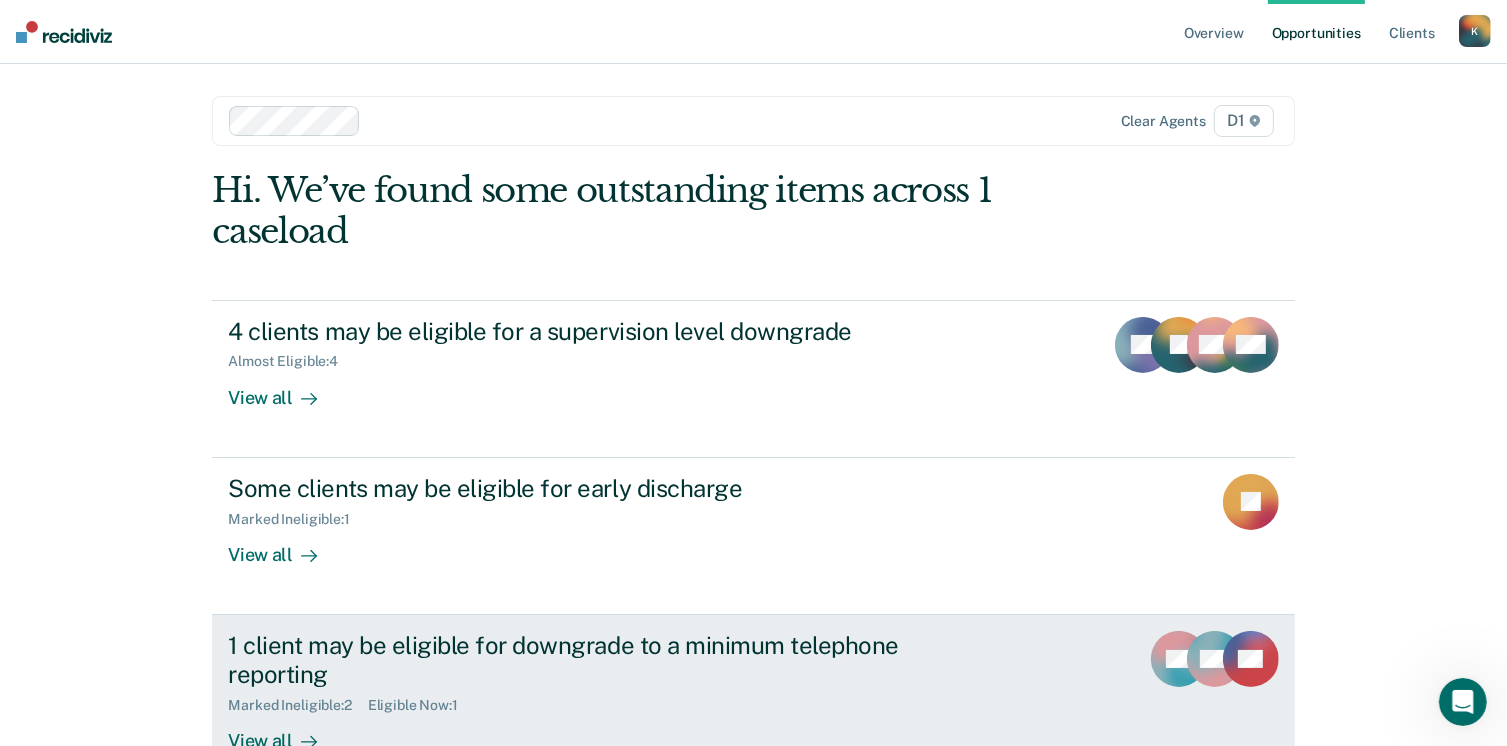 click on "View all" at bounding box center (284, 732) 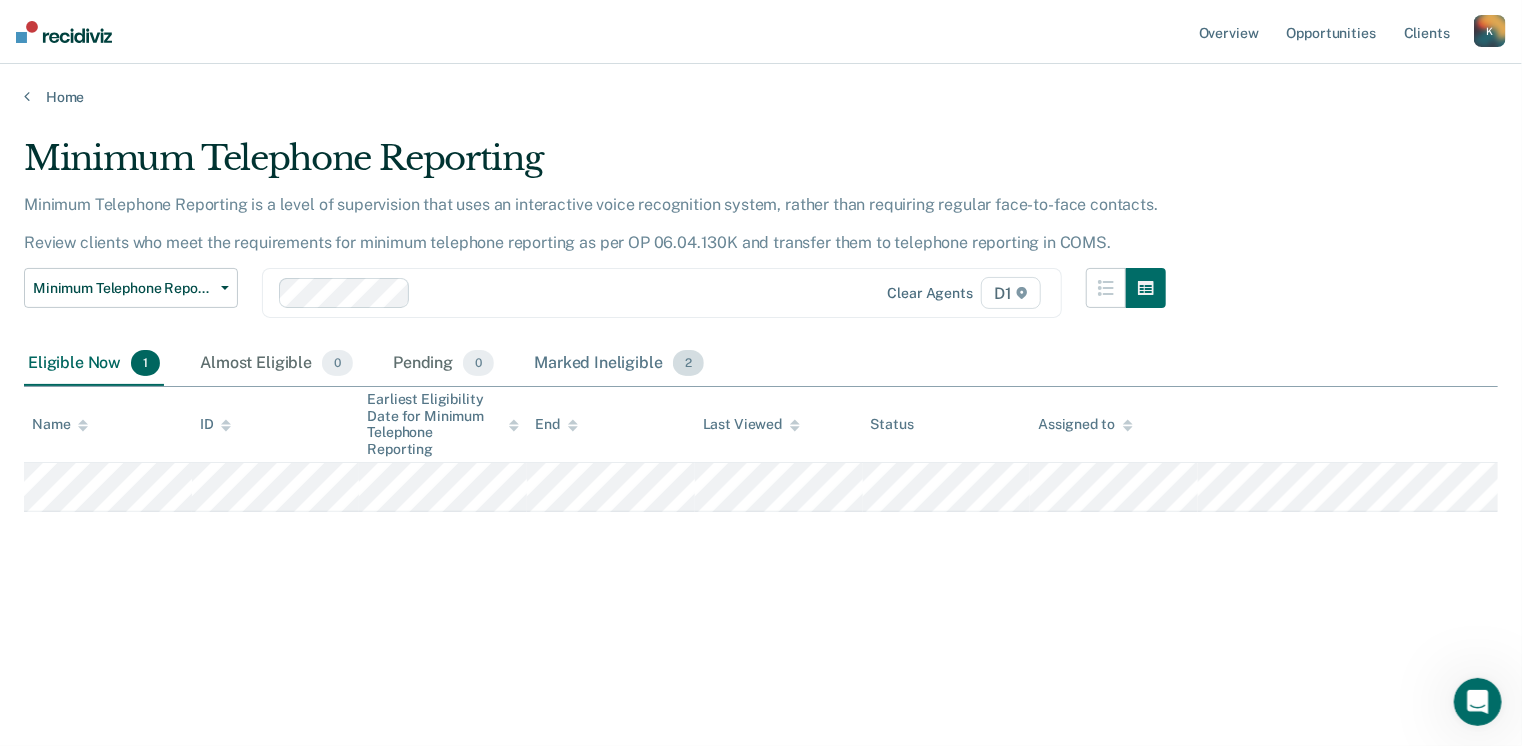 click on "Marked Ineligible 2" at bounding box center [619, 364] 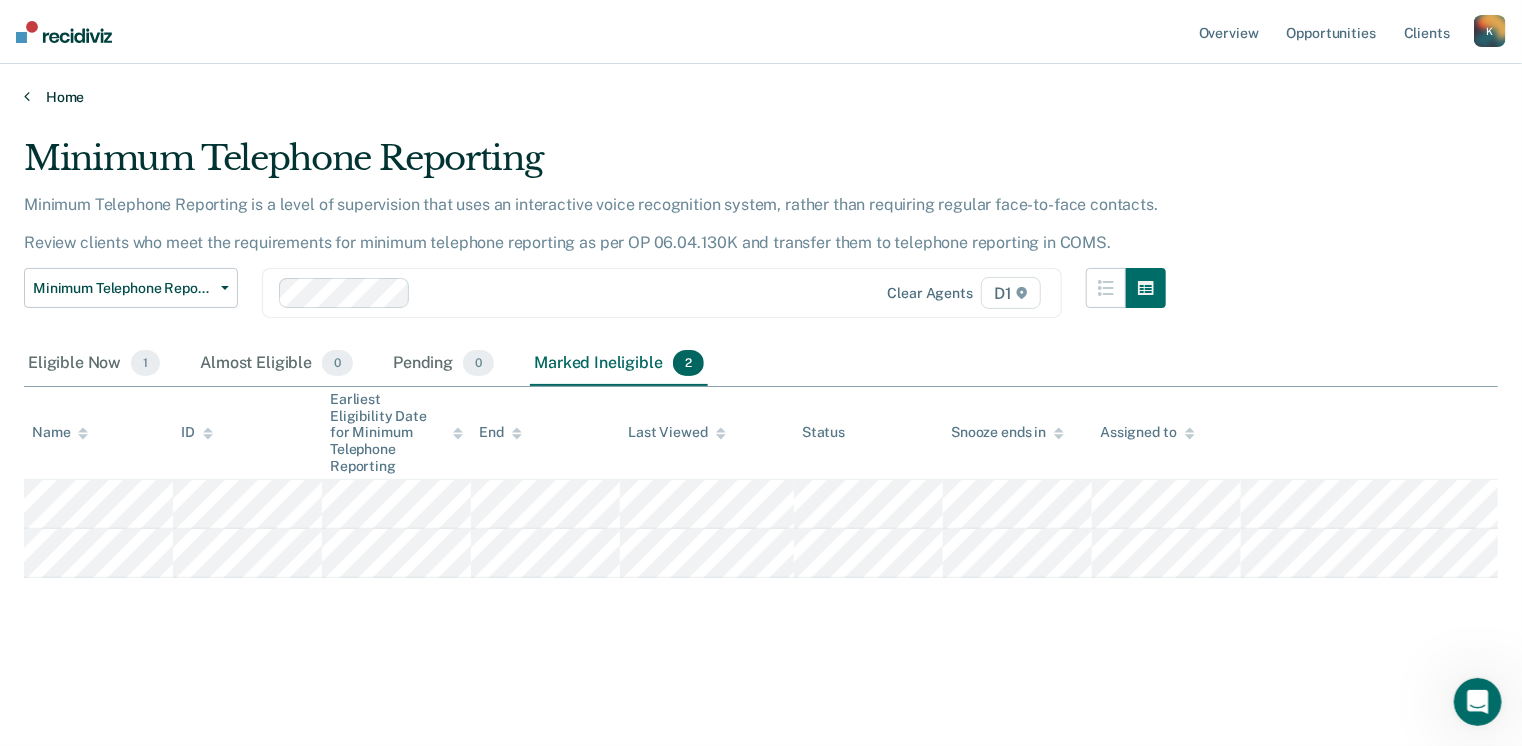 click at bounding box center [27, 96] 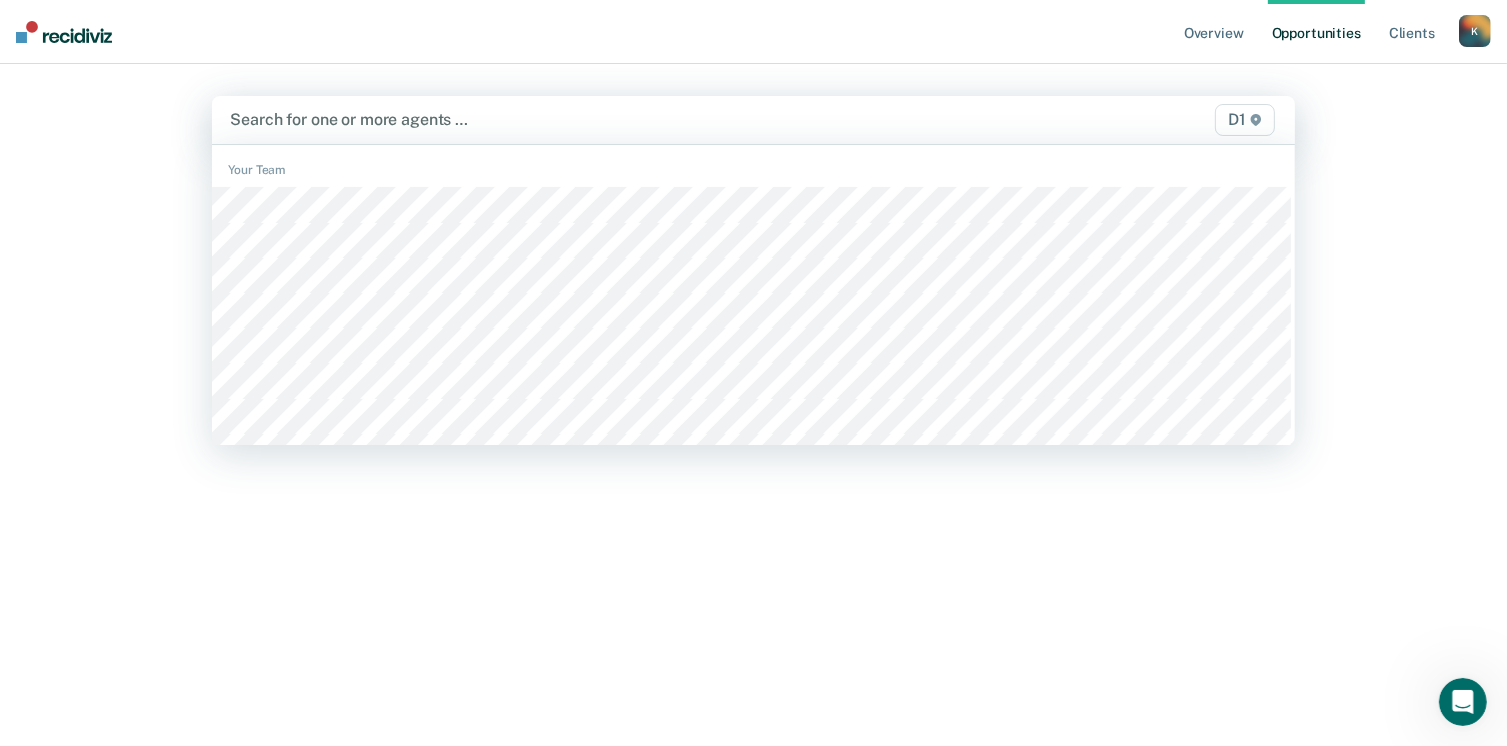 click at bounding box center [595, 119] 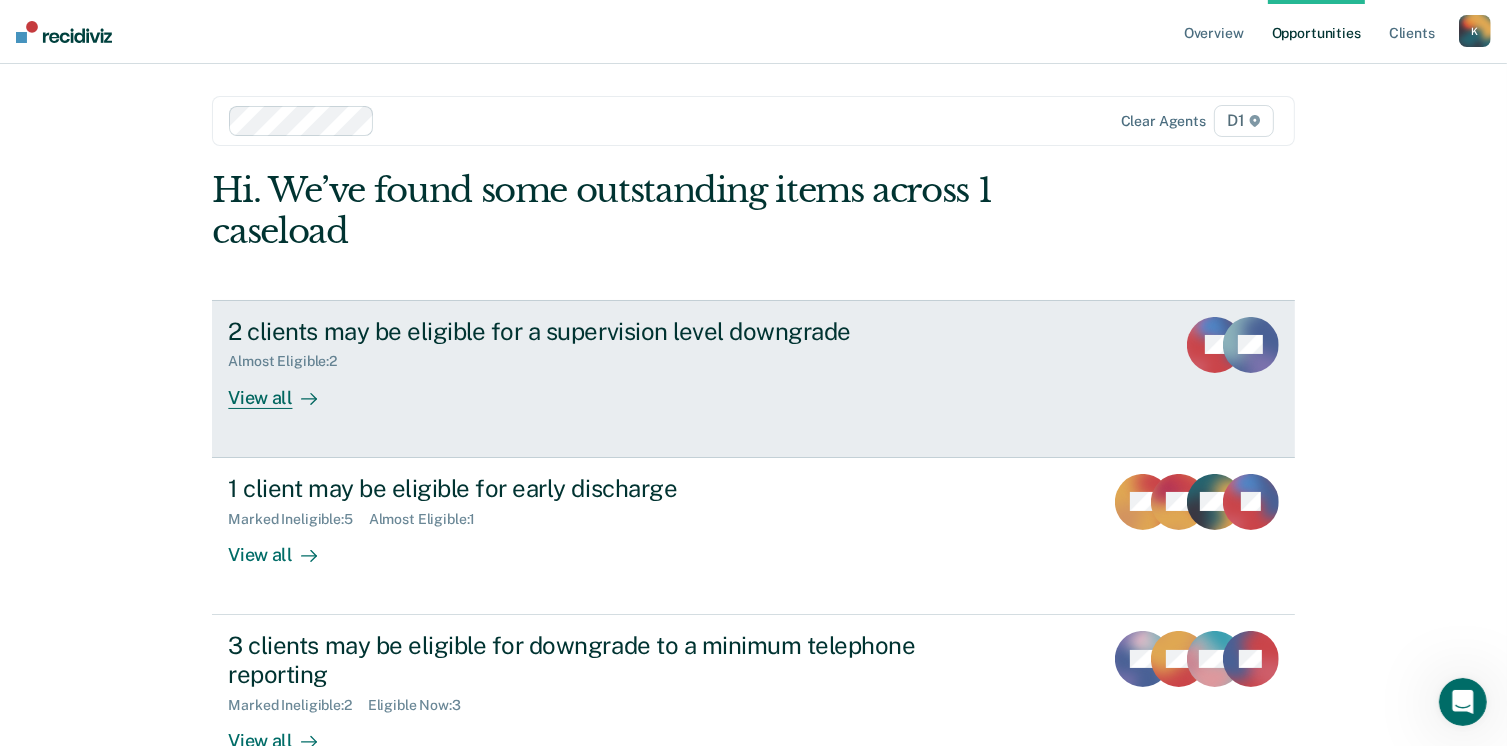 click on "View all" at bounding box center (284, 389) 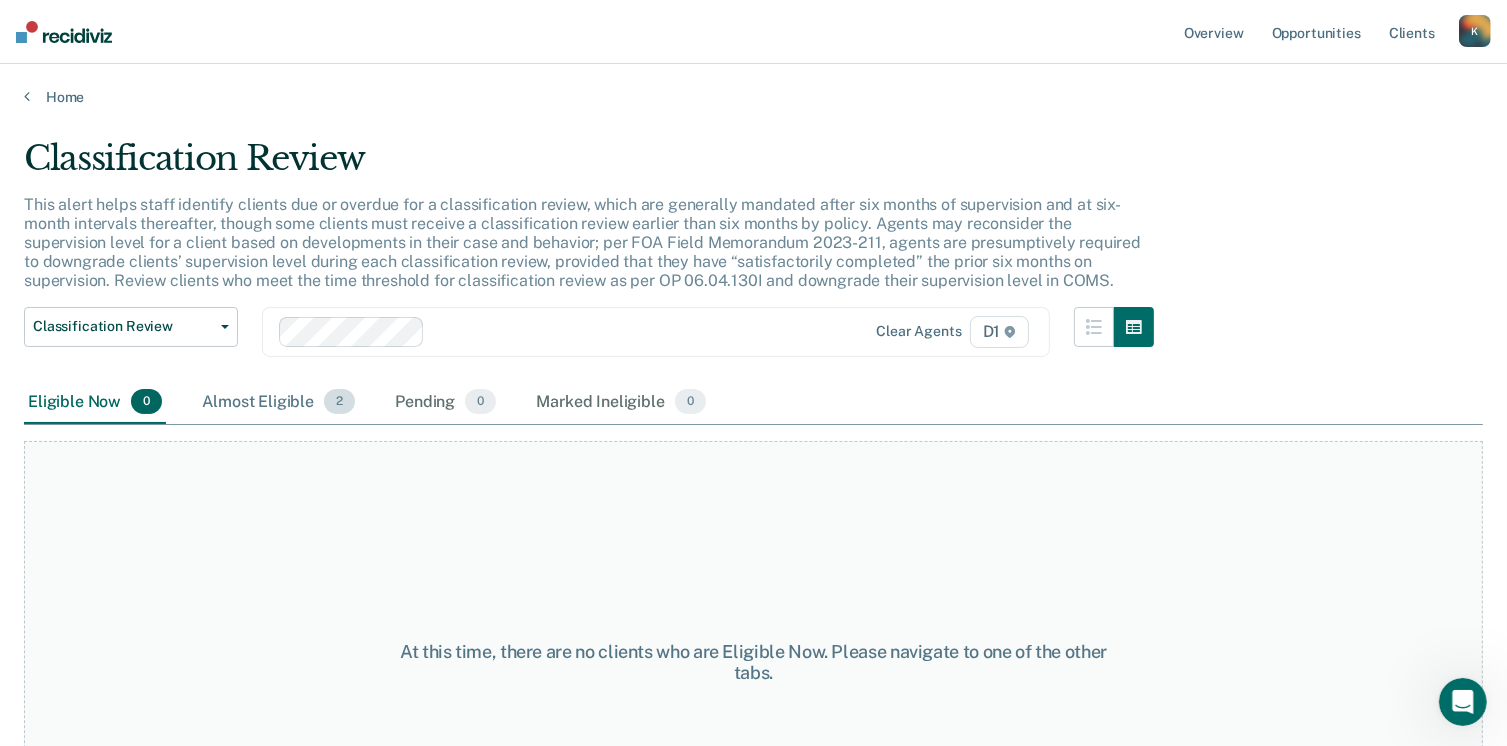 click on "Almost Eligible 2" at bounding box center [278, 403] 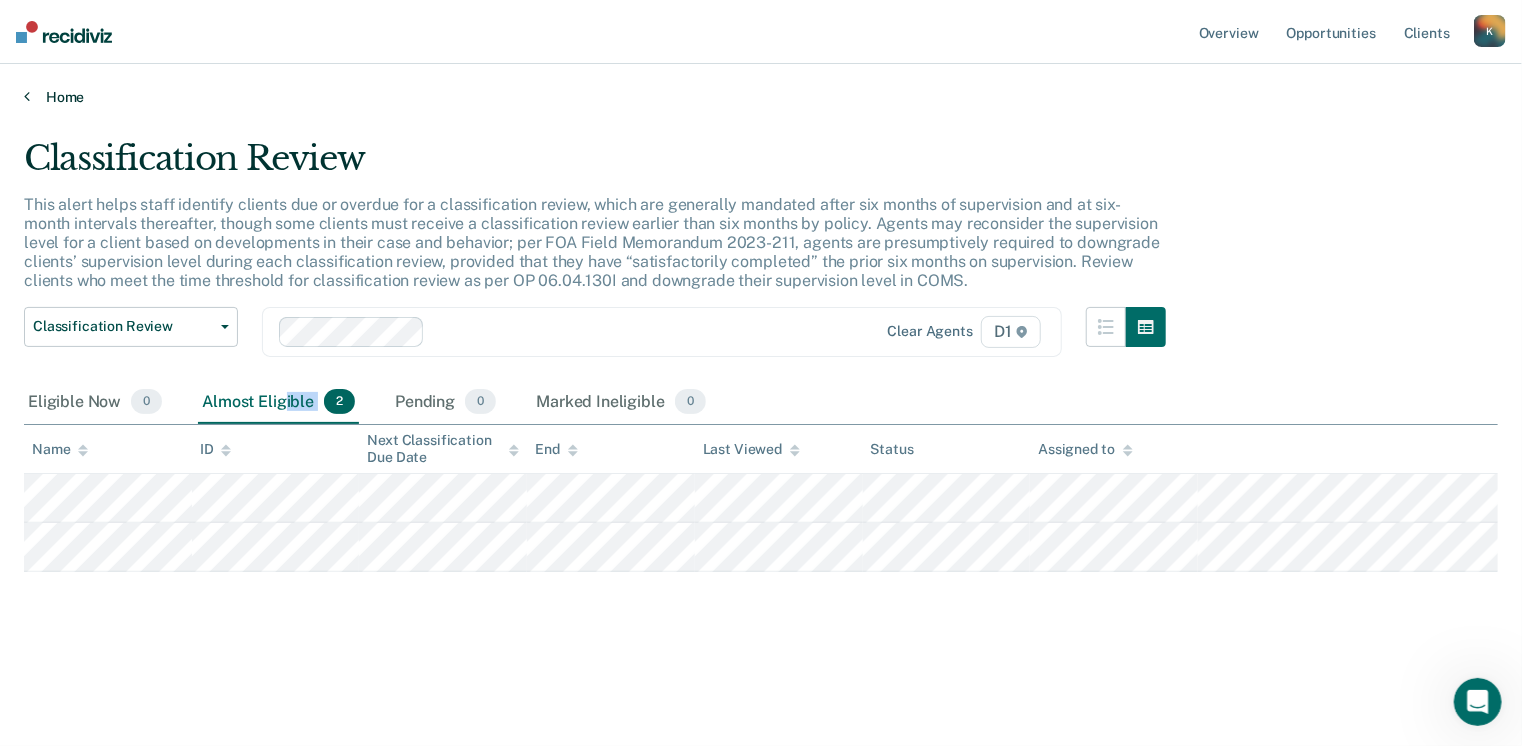 click on "Home" at bounding box center (761, 97) 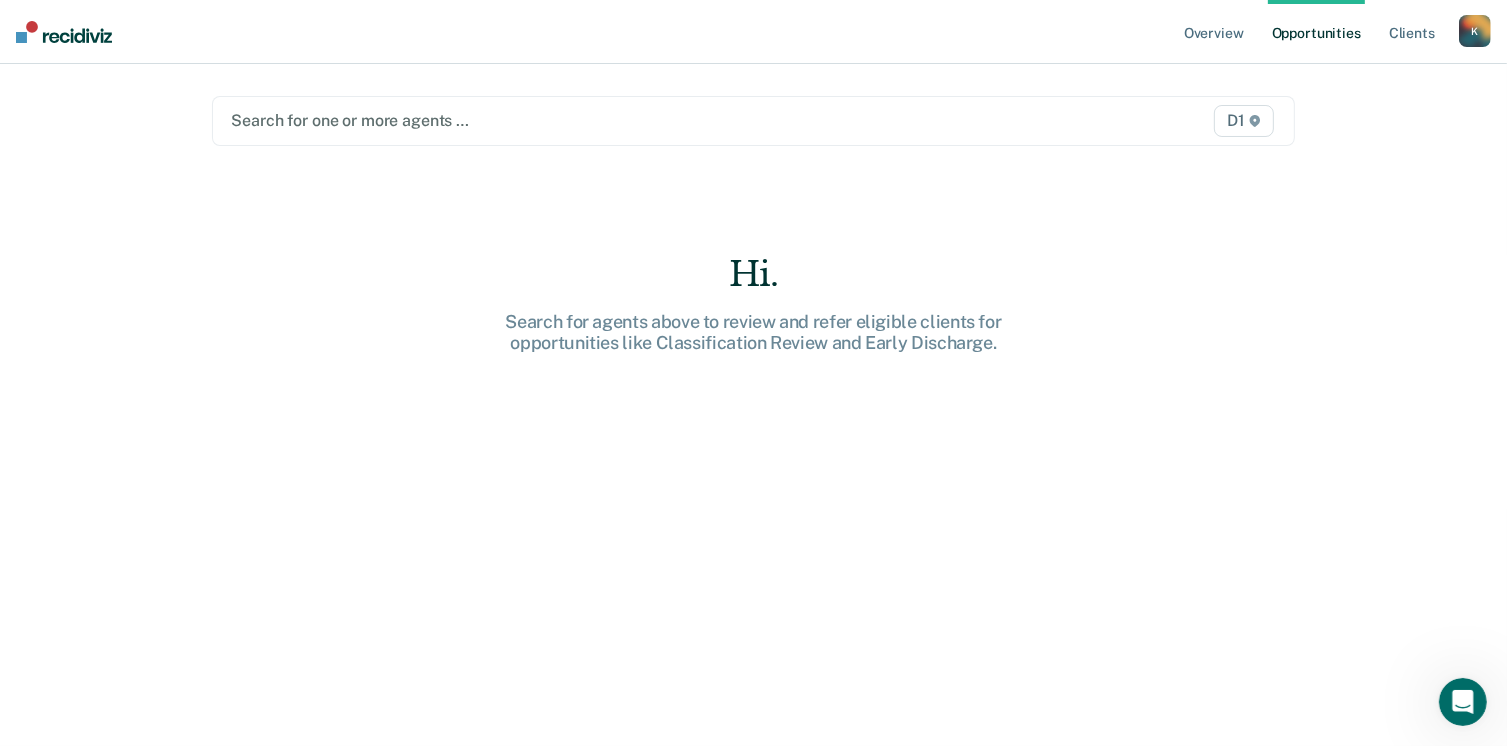 click at bounding box center [596, 120] 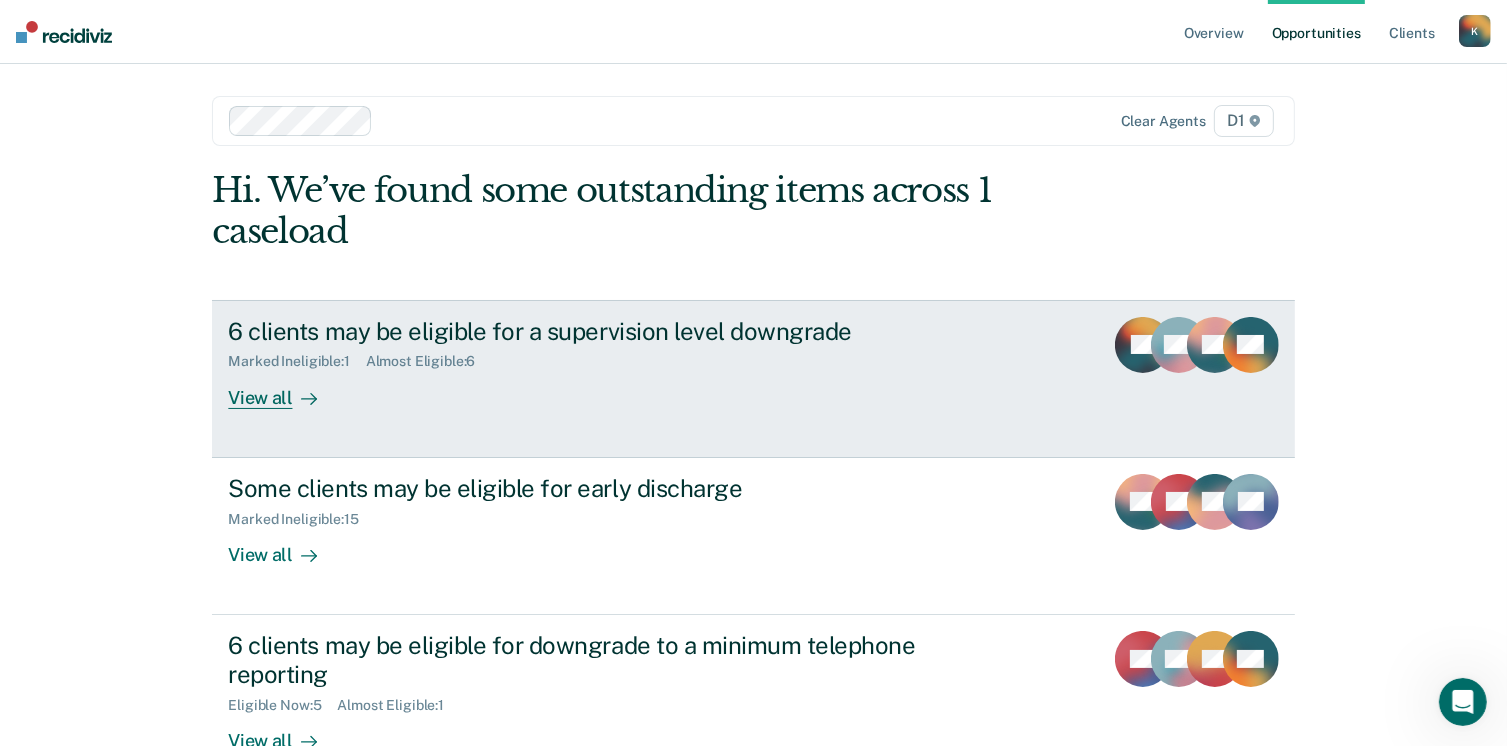 click on "View all" at bounding box center [284, 389] 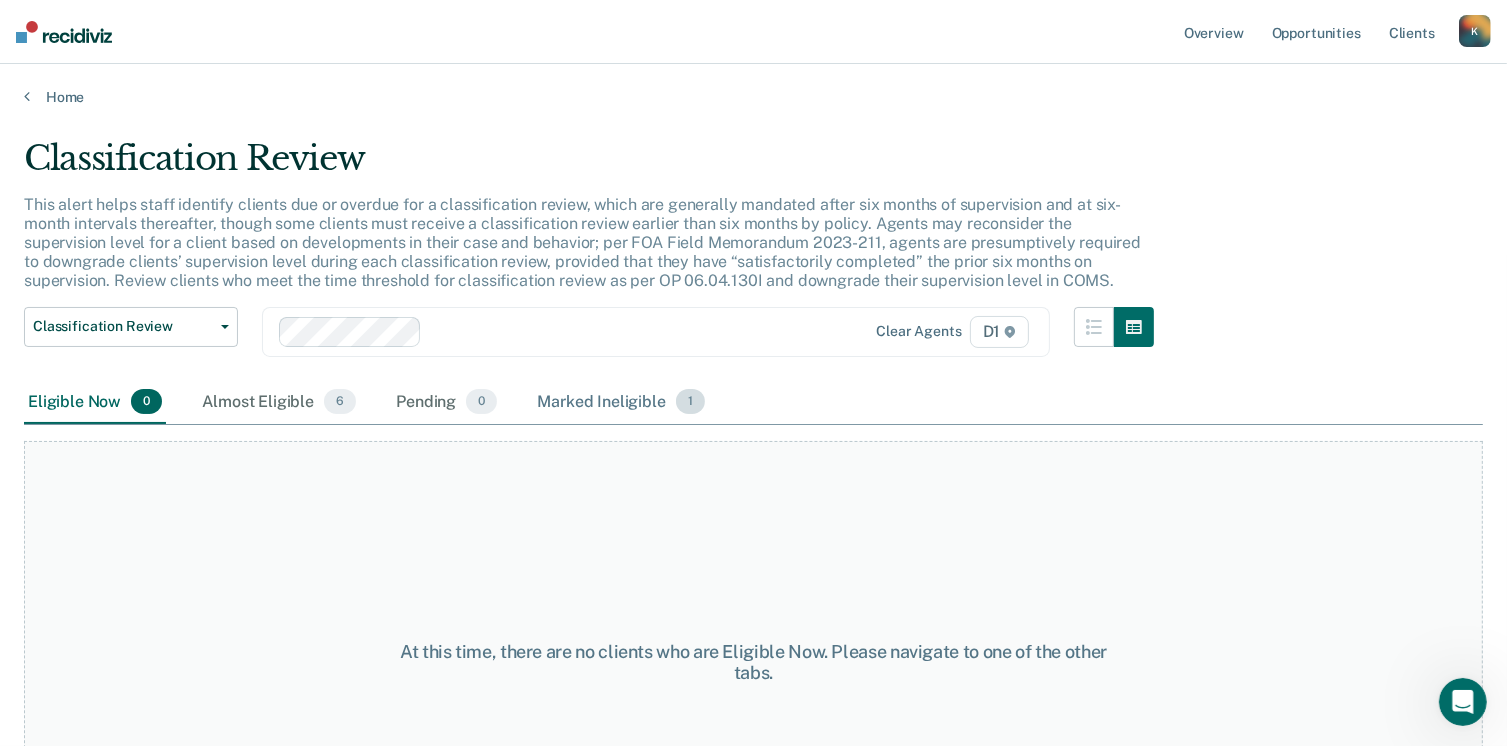 click on "Marked Ineligible 1" at bounding box center (621, 403) 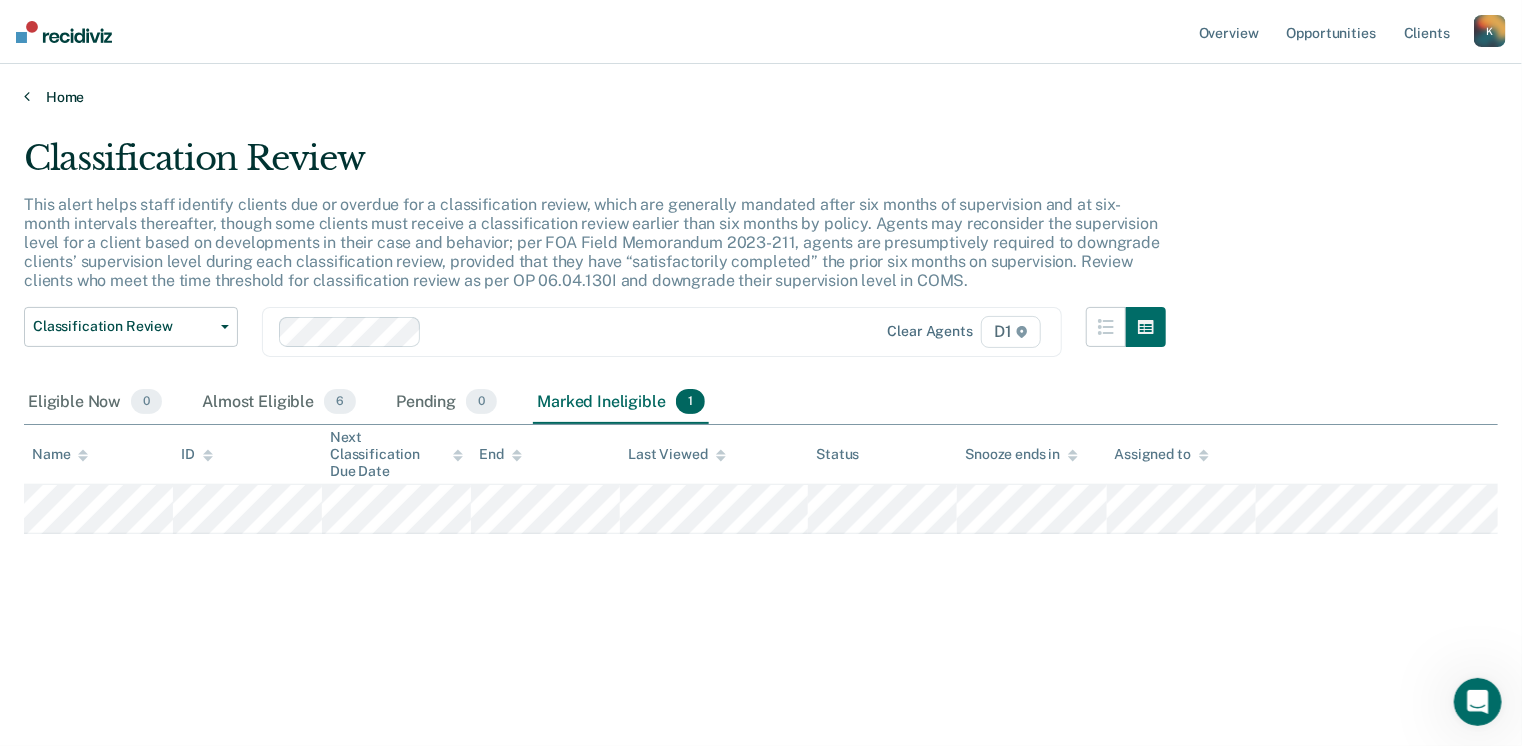 click on "Home" at bounding box center (761, 97) 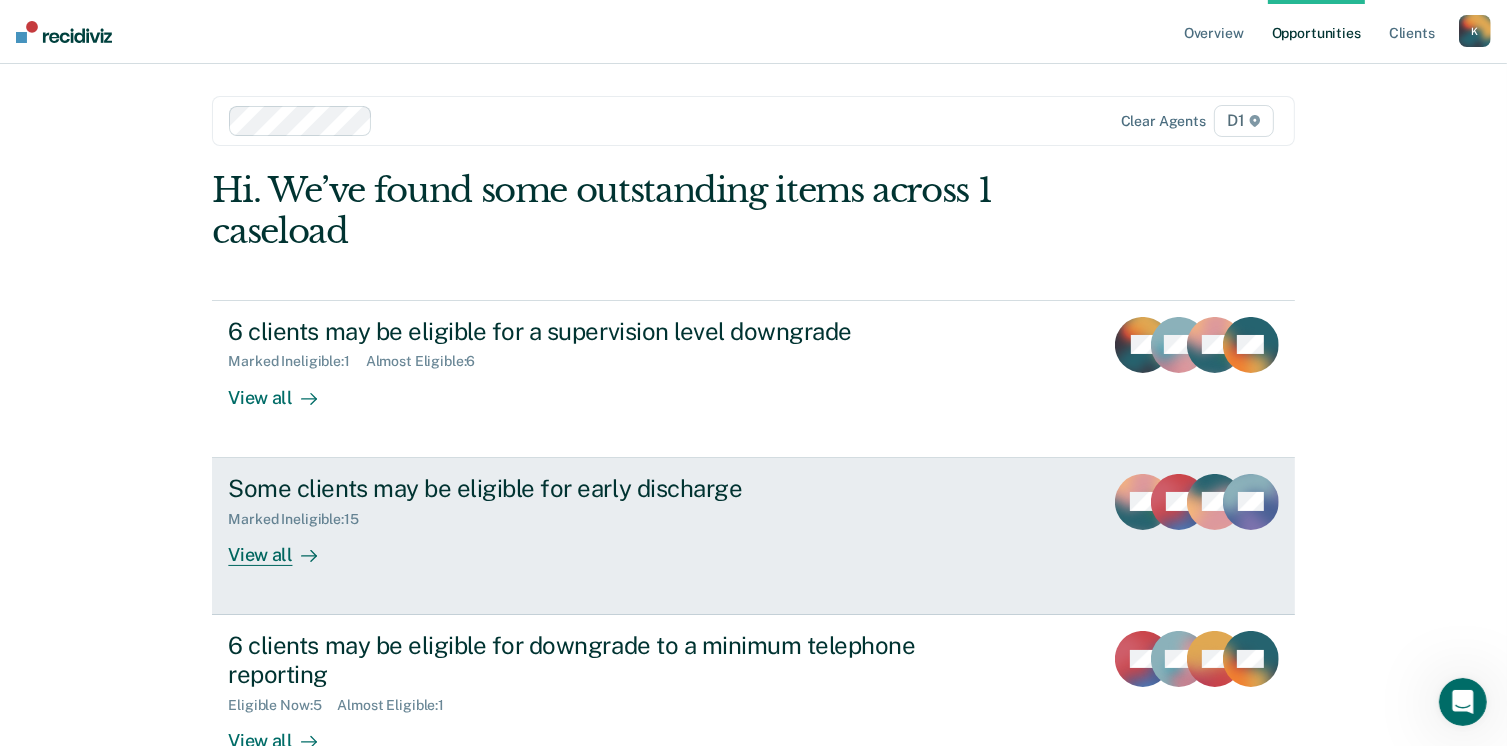 click on "View all" at bounding box center (284, 546) 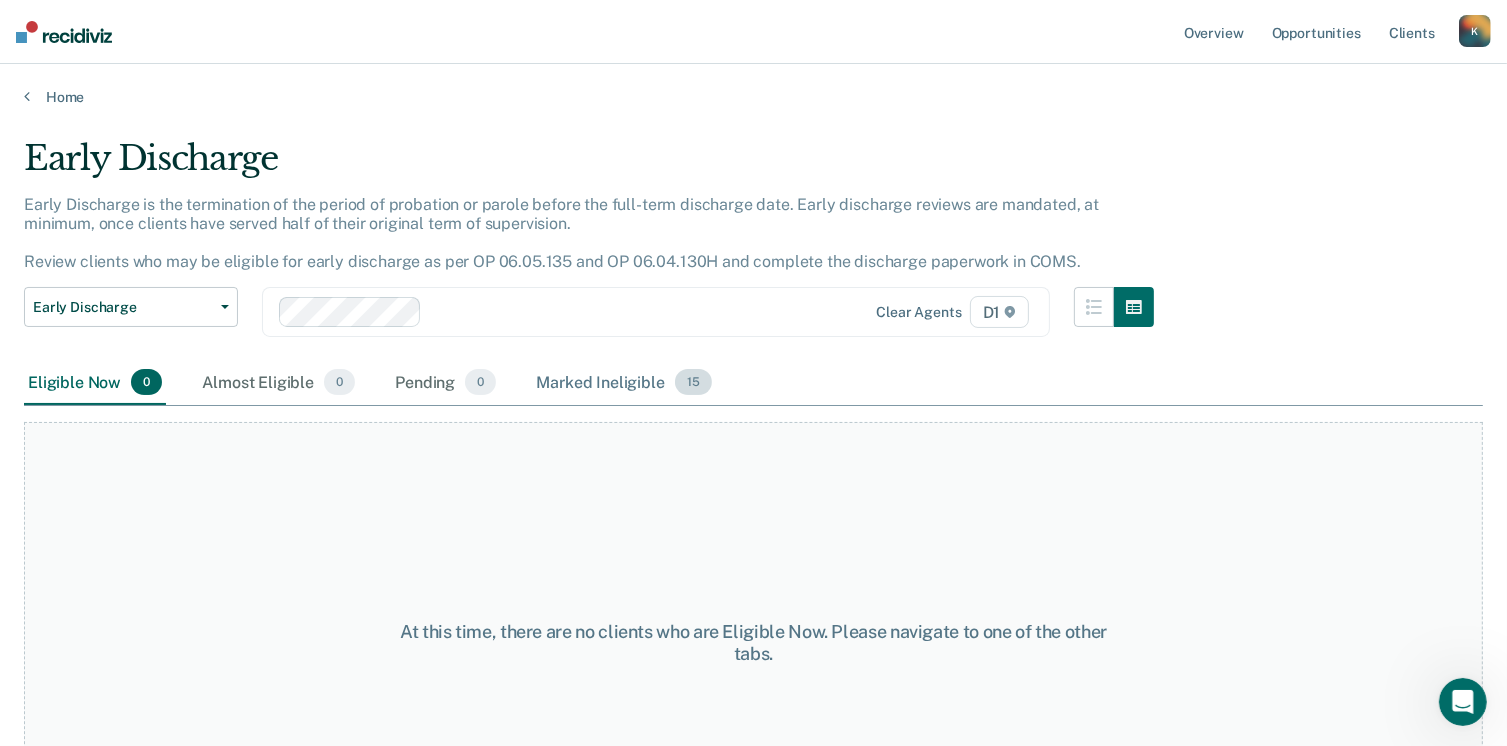 click on "Marked Ineligible 15" at bounding box center (623, 383) 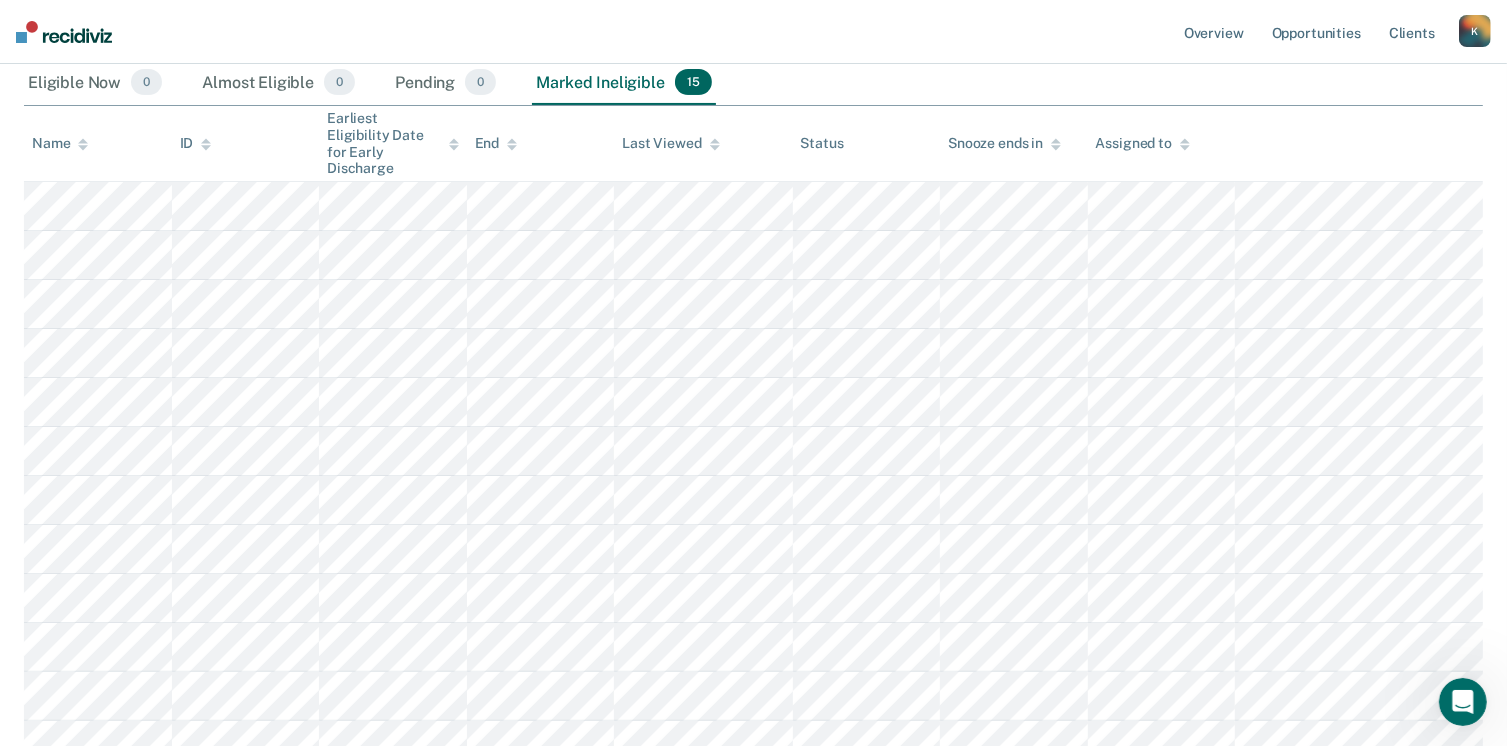 scroll, scrollTop: 0, scrollLeft: 0, axis: both 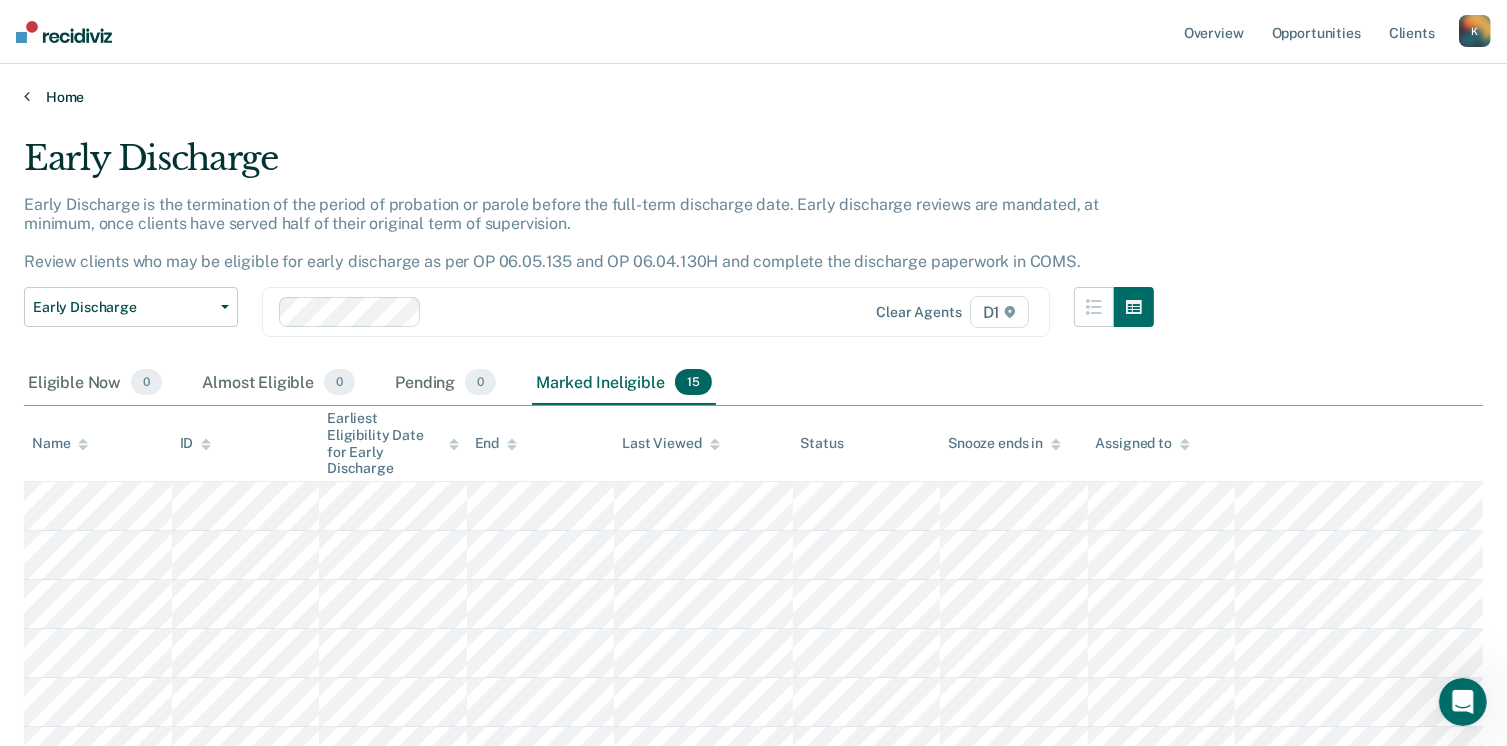 click at bounding box center [27, 96] 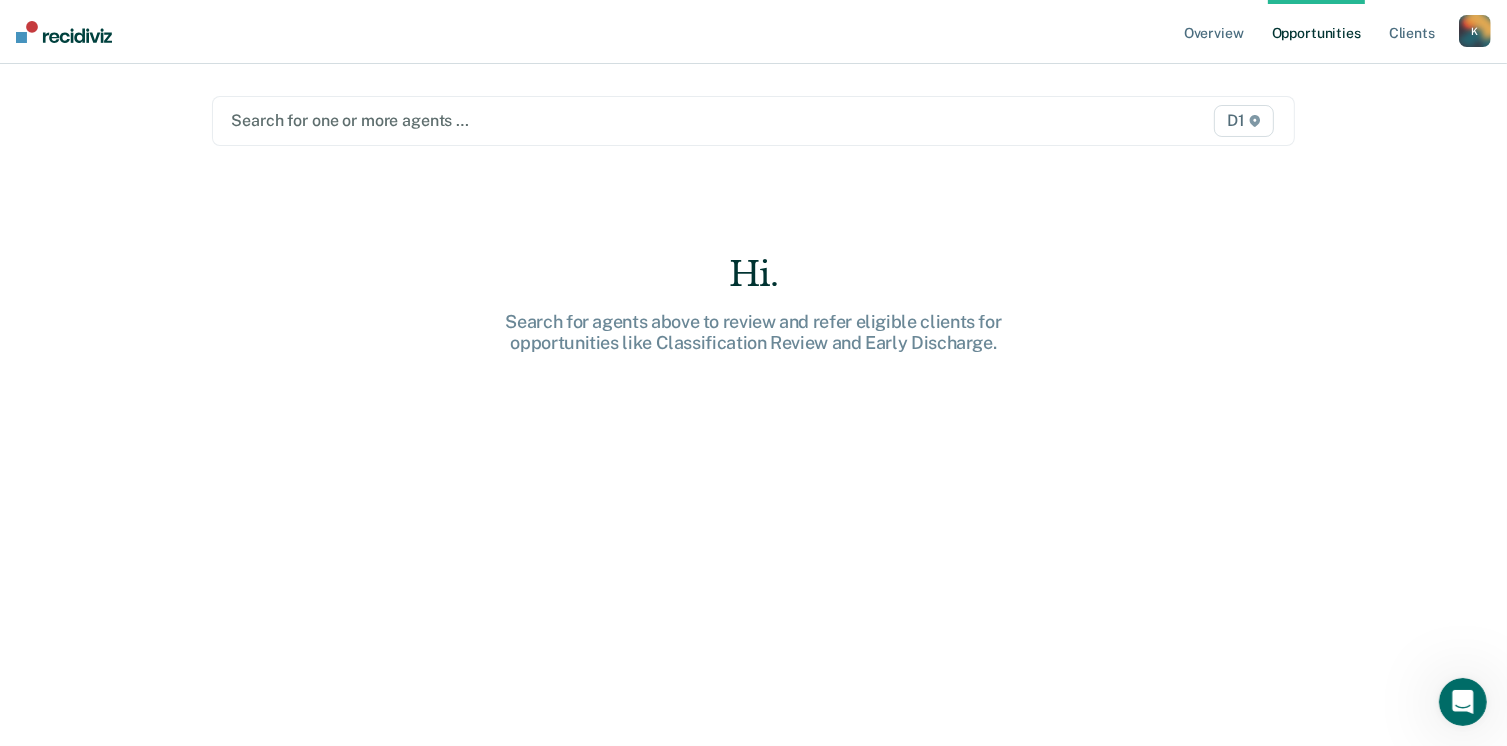 click at bounding box center [596, 120] 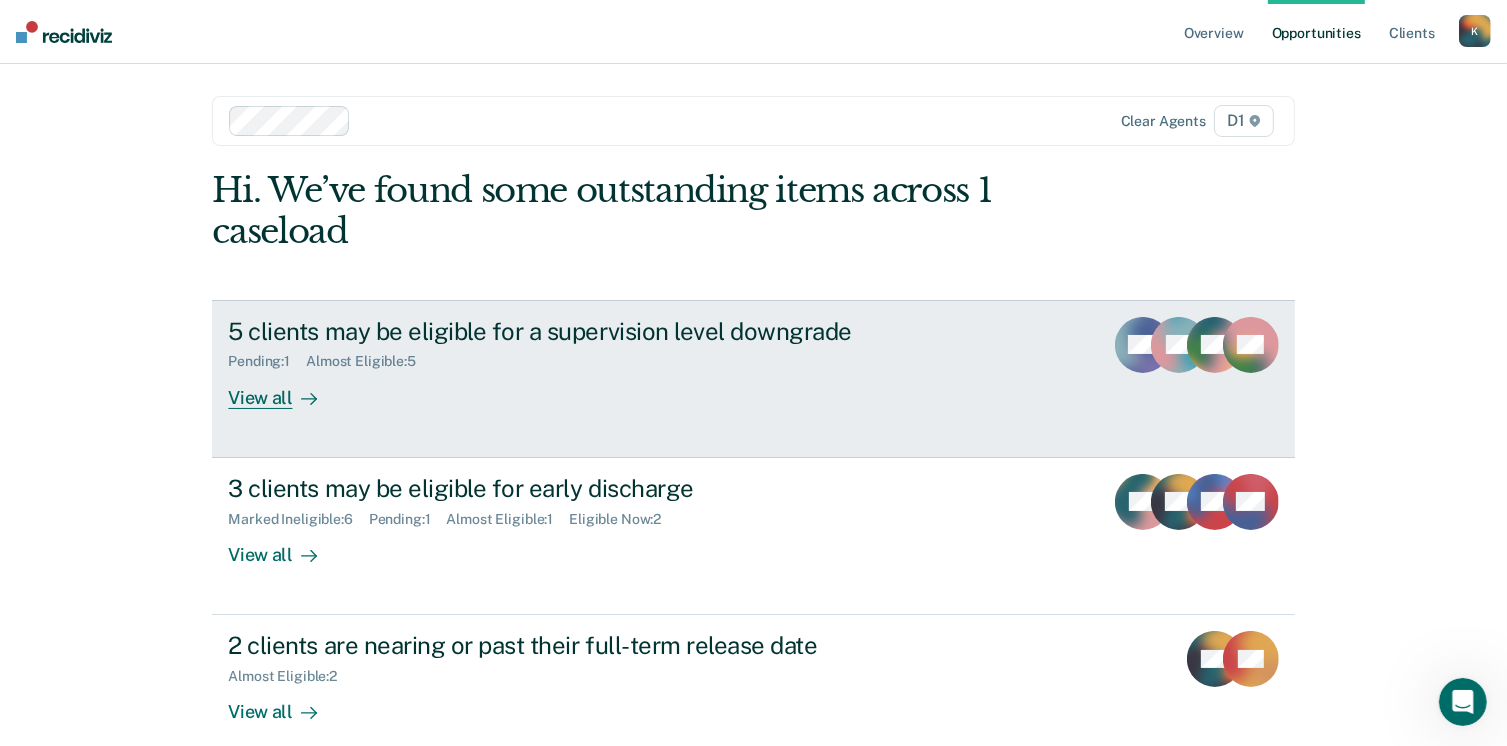 click on "View all" at bounding box center [284, 389] 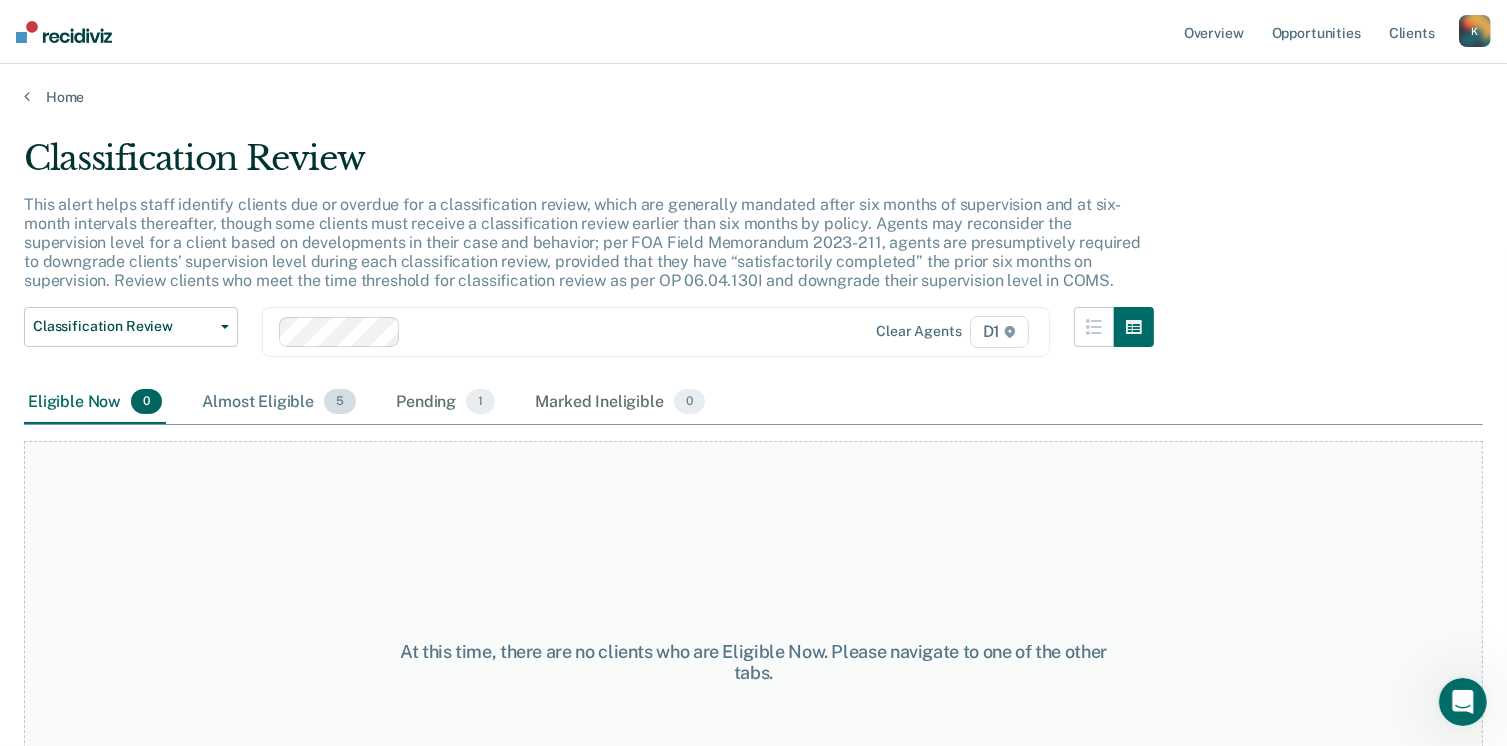 click on "Almost Eligible 5" at bounding box center (279, 403) 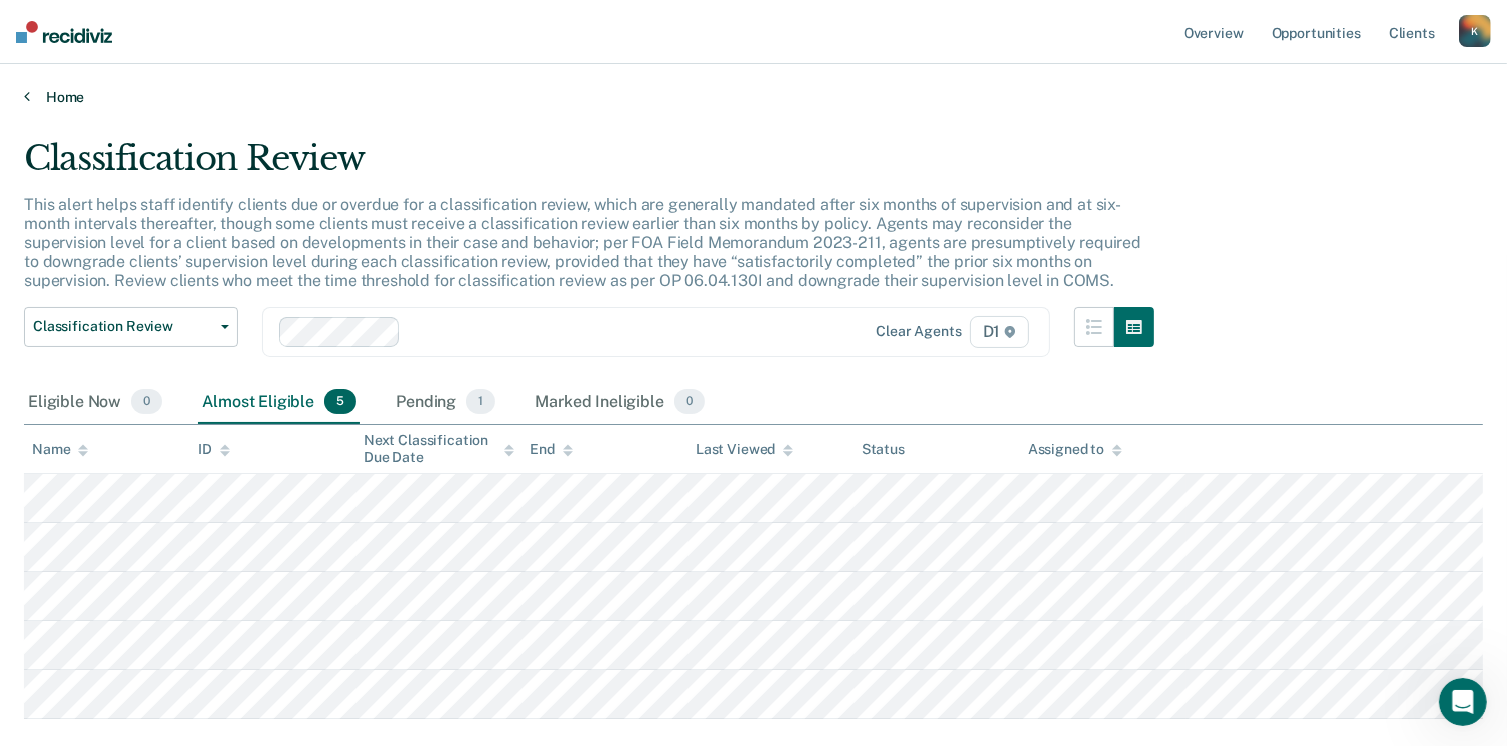 click on "Home" at bounding box center (753, 97) 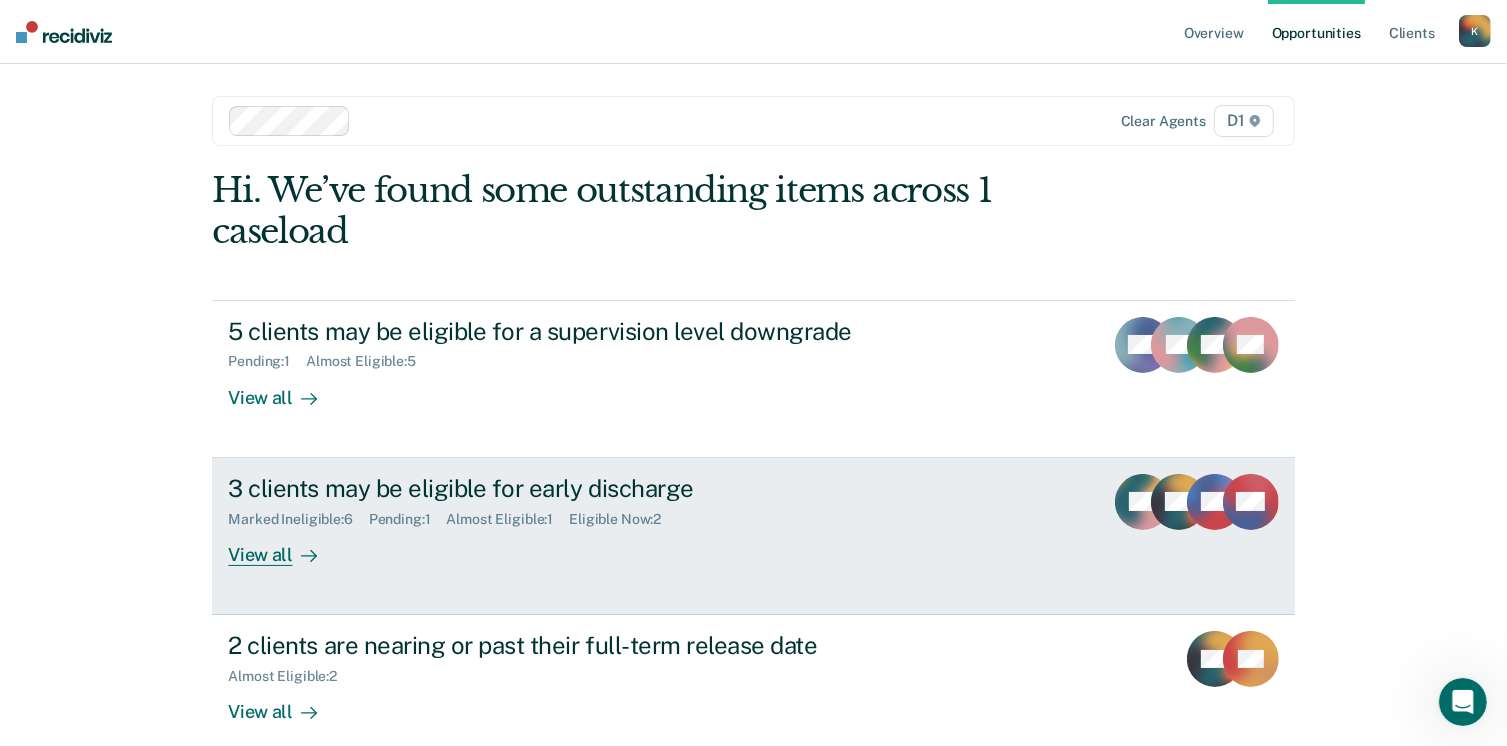 click on "View all" at bounding box center (284, 546) 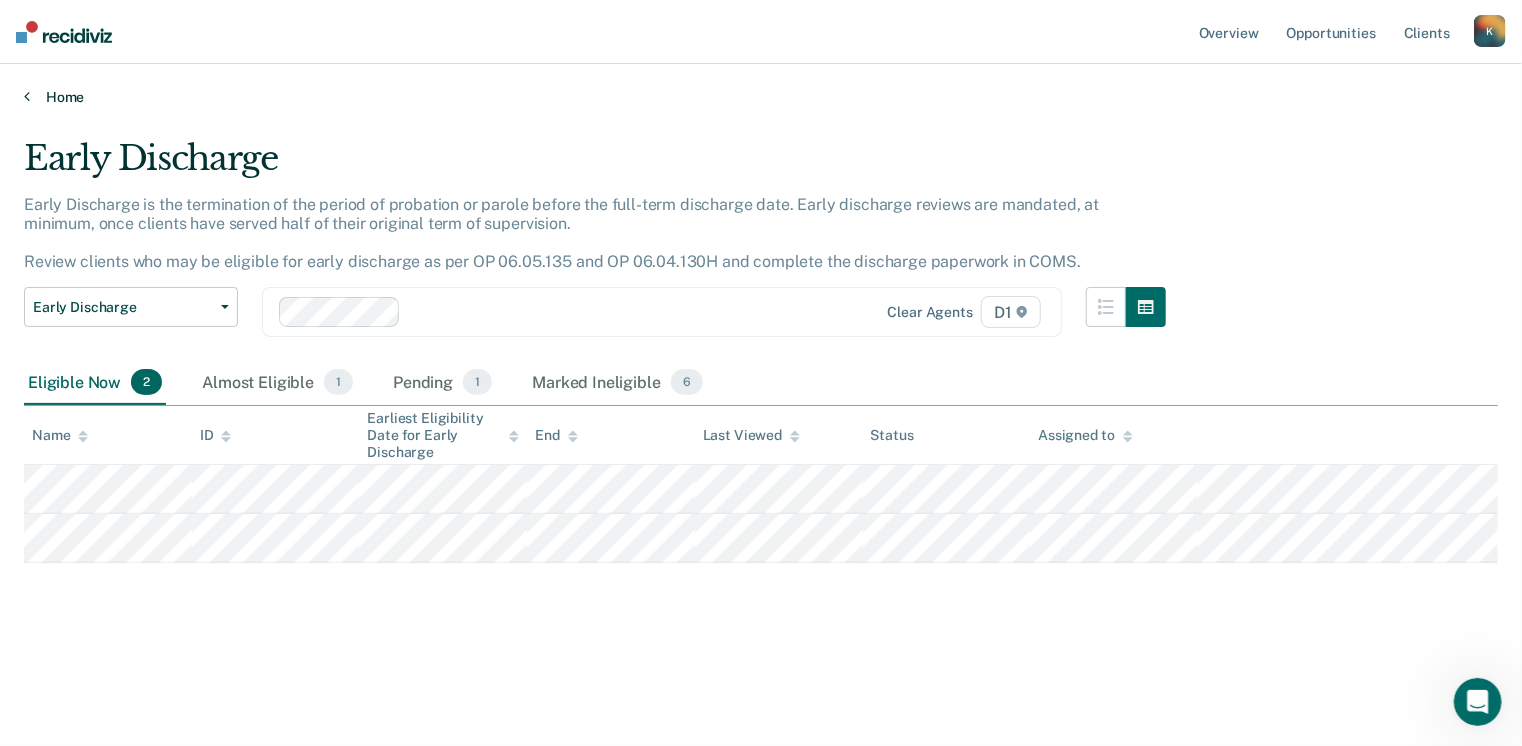 click on "Home" at bounding box center (761, 97) 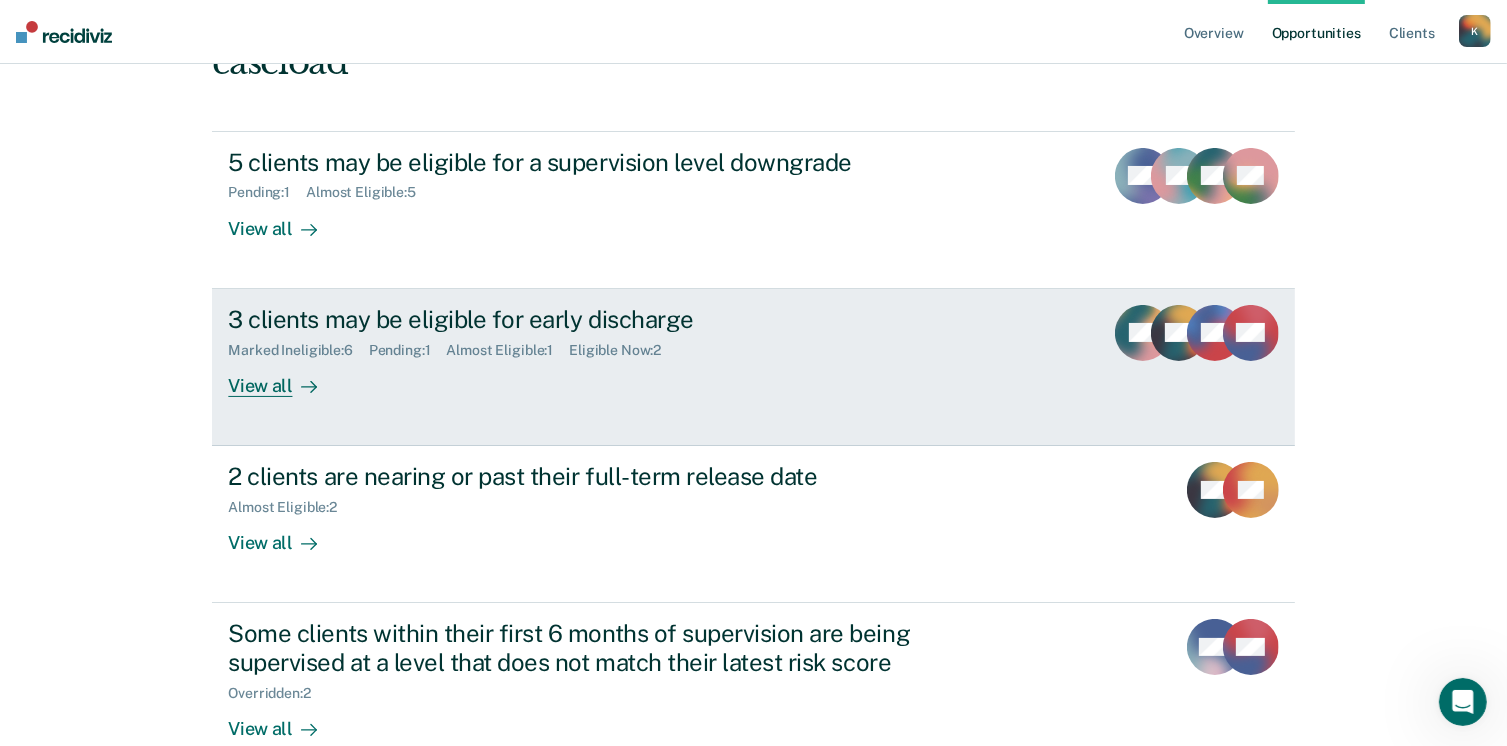 scroll, scrollTop: 200, scrollLeft: 0, axis: vertical 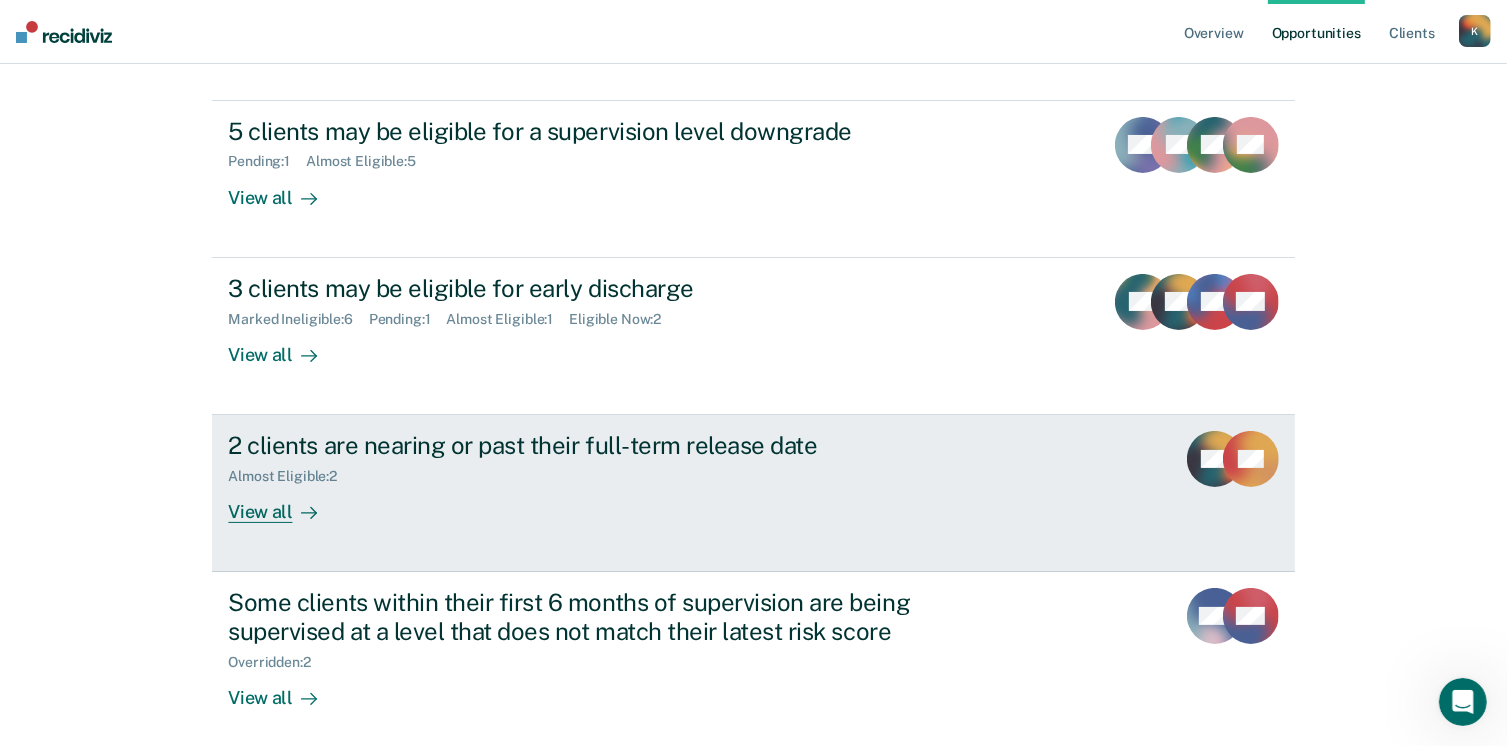 click on "View all" at bounding box center (284, 504) 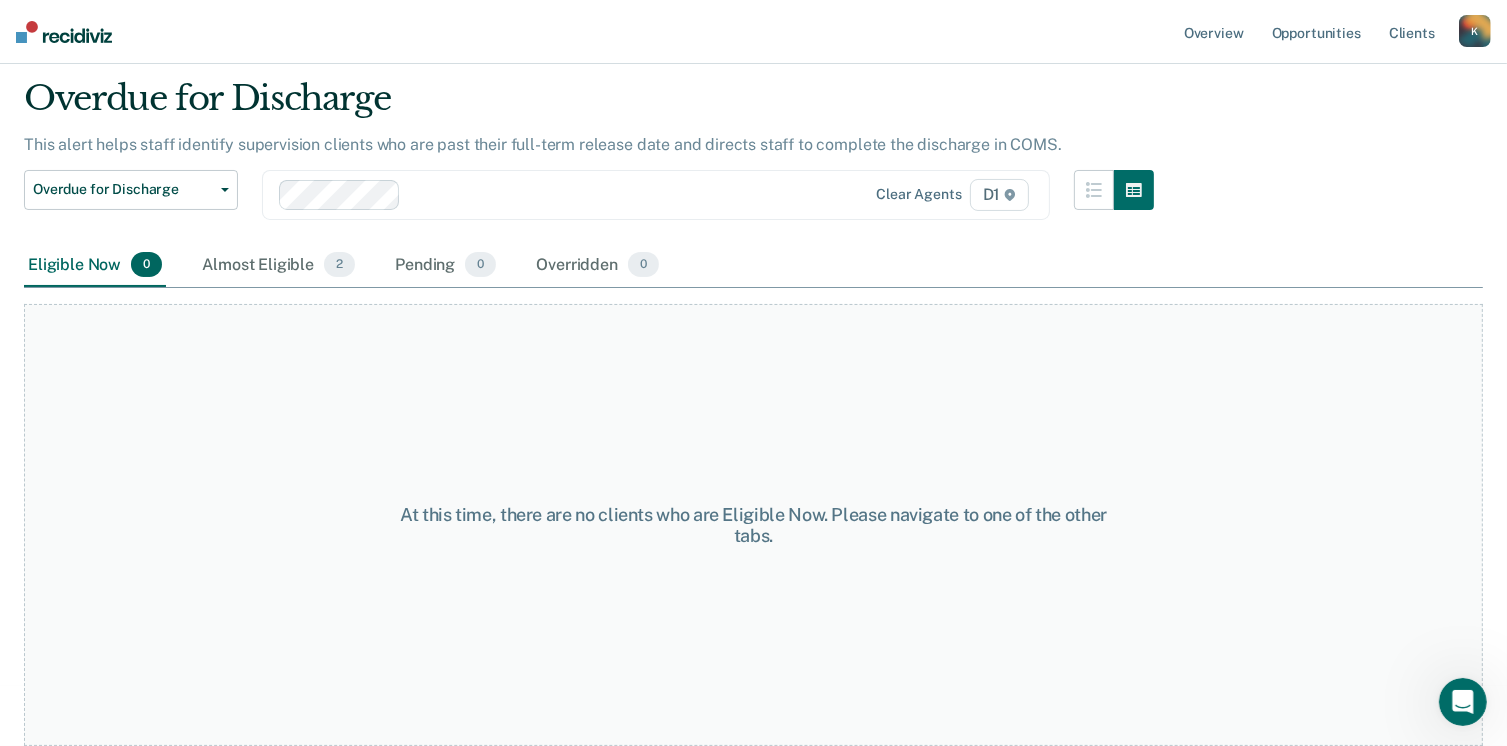 scroll, scrollTop: 0, scrollLeft: 0, axis: both 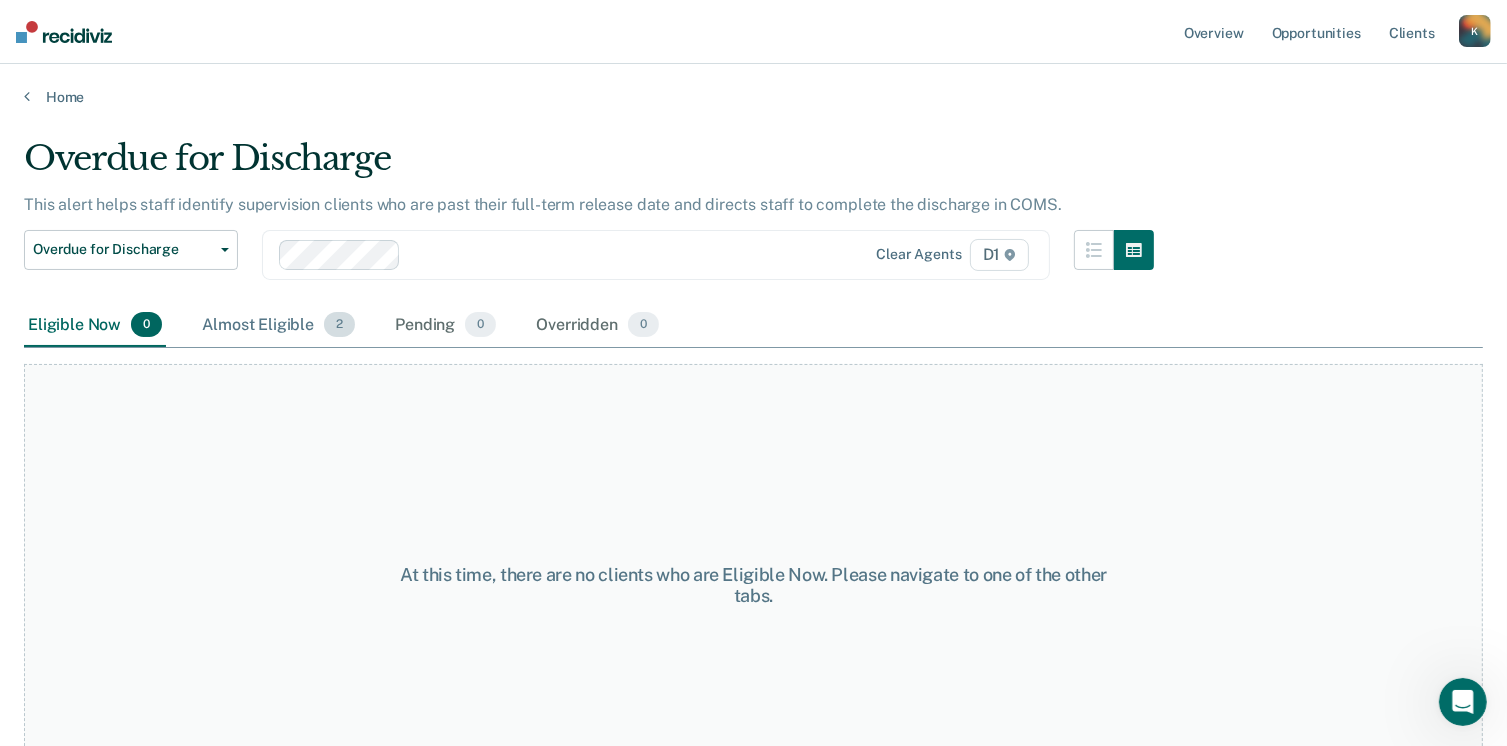 click on "Almost Eligible 2" at bounding box center [278, 326] 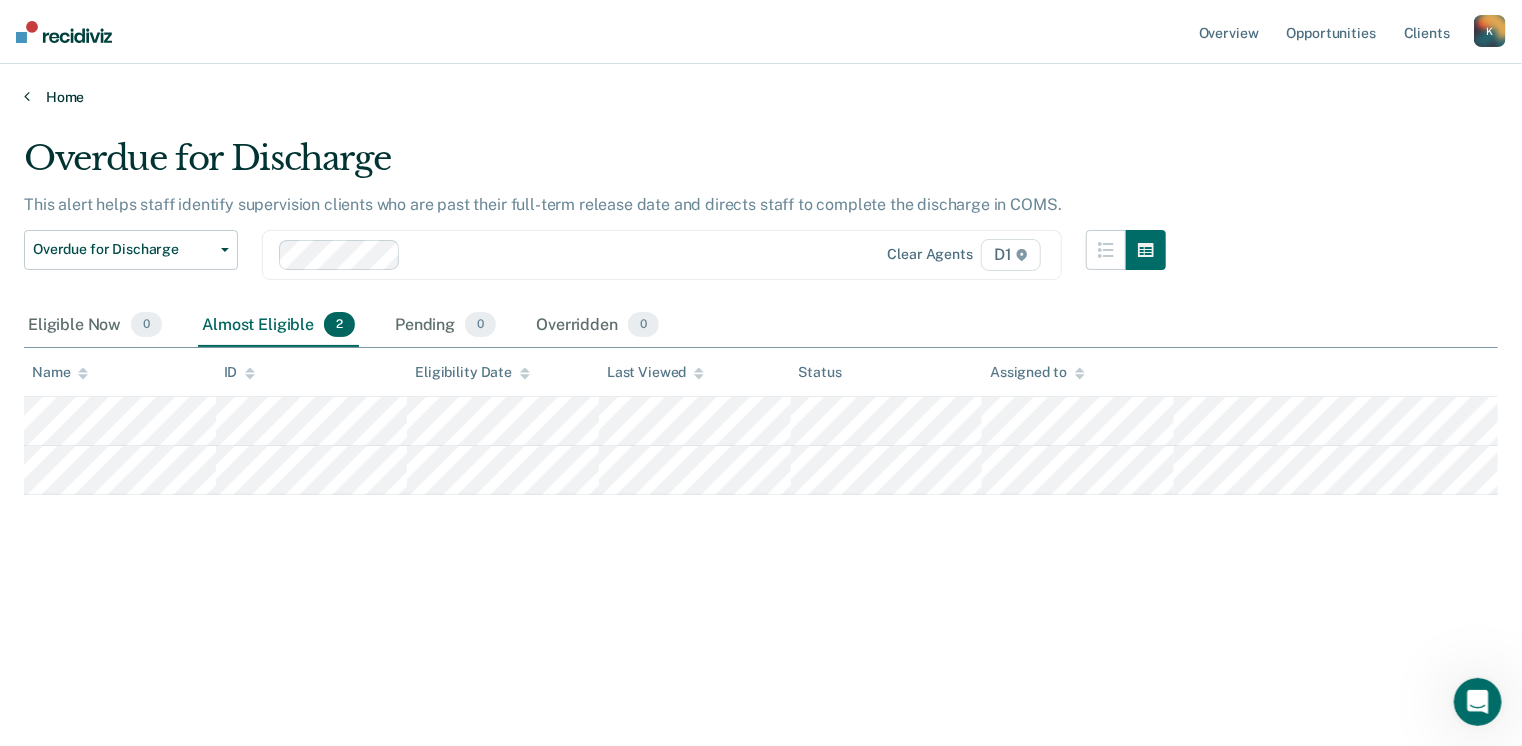 click on "Home" at bounding box center [761, 97] 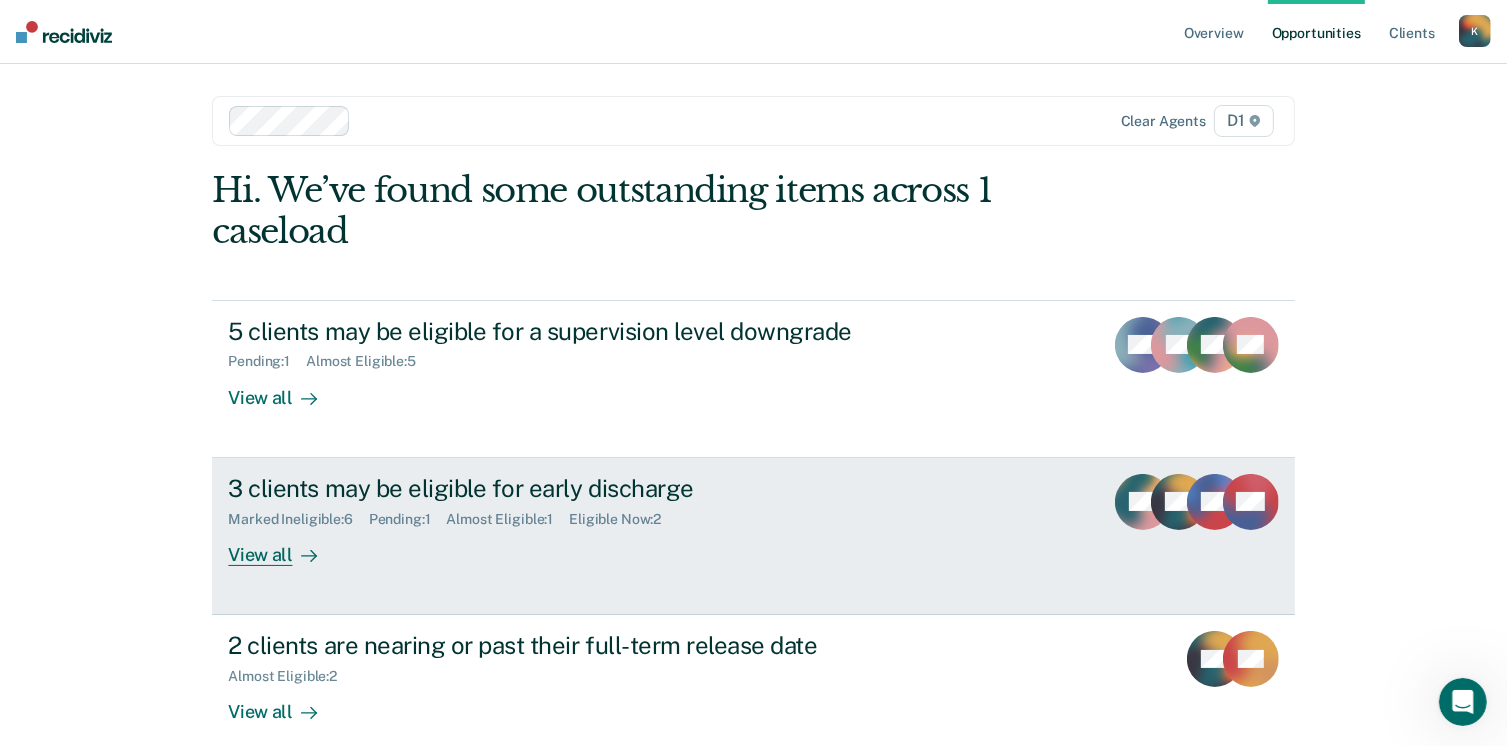 scroll, scrollTop: 290, scrollLeft: 0, axis: vertical 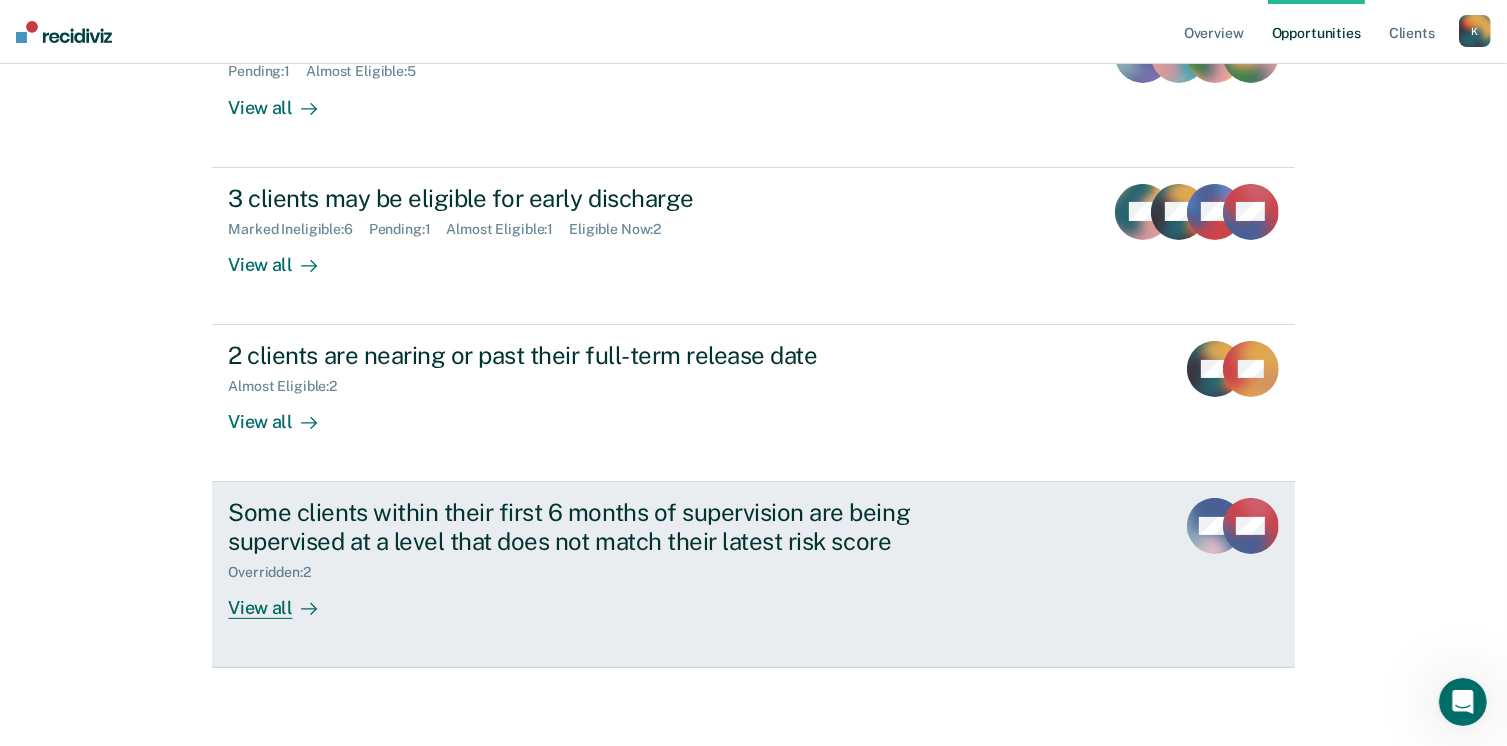 click on "View all" at bounding box center [284, 600] 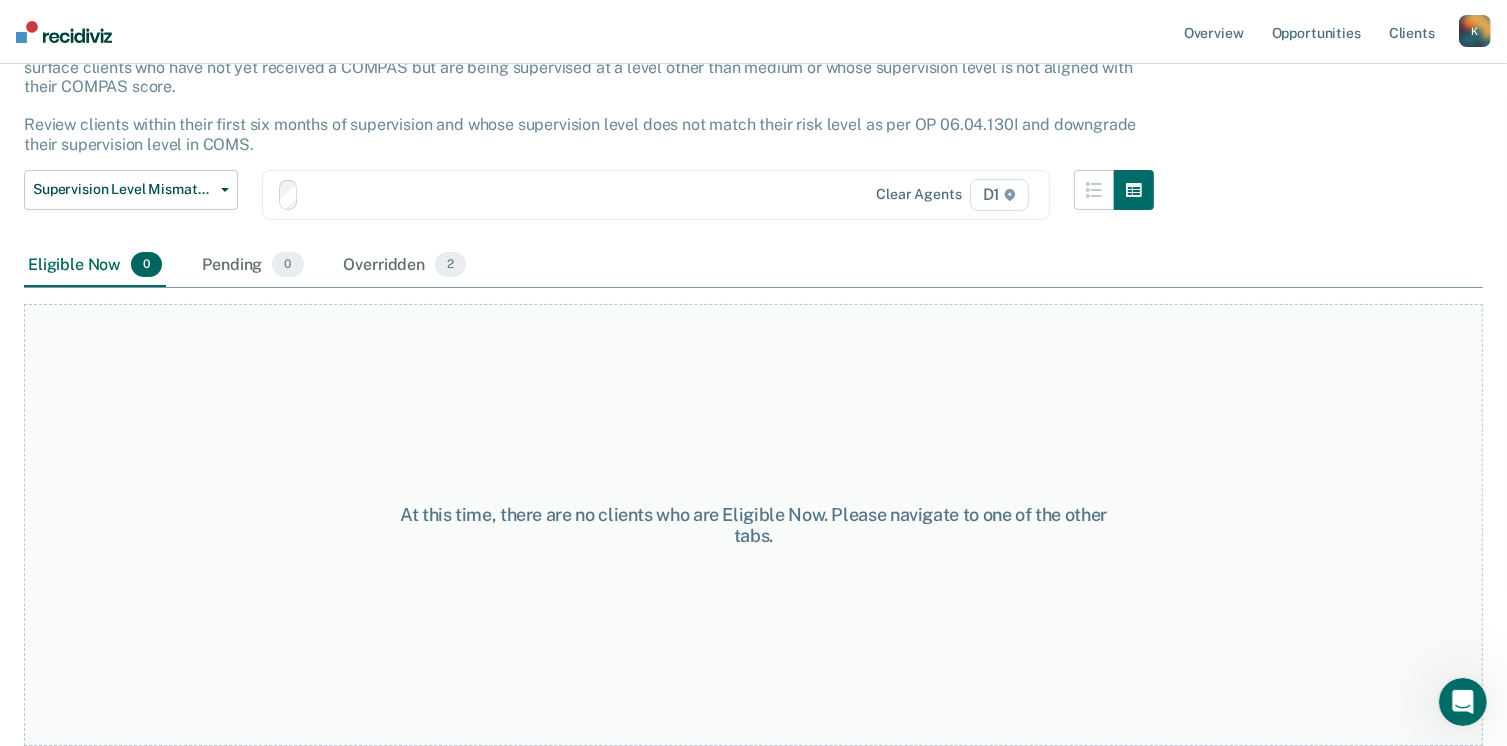scroll, scrollTop: 0, scrollLeft: 0, axis: both 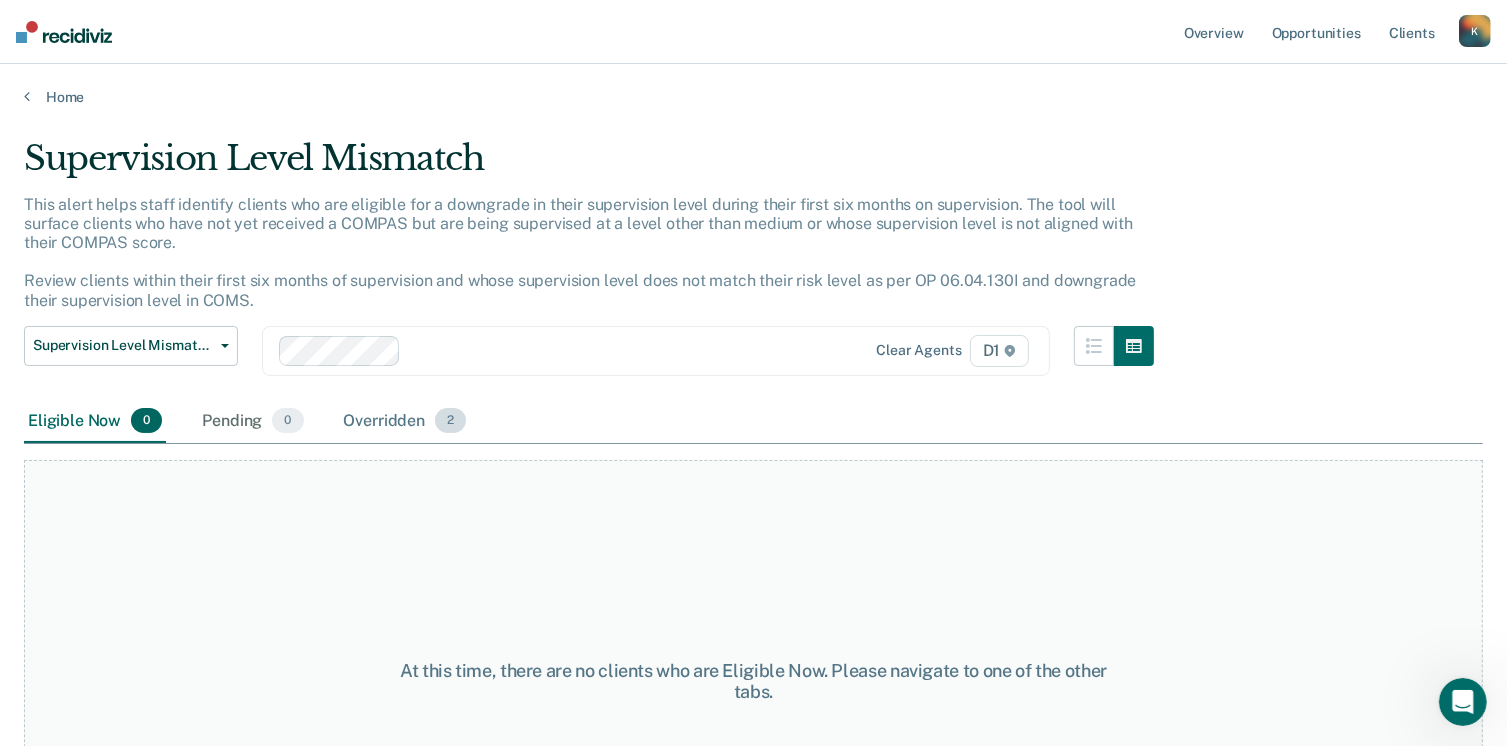 click on "Overridden 2" at bounding box center (405, 422) 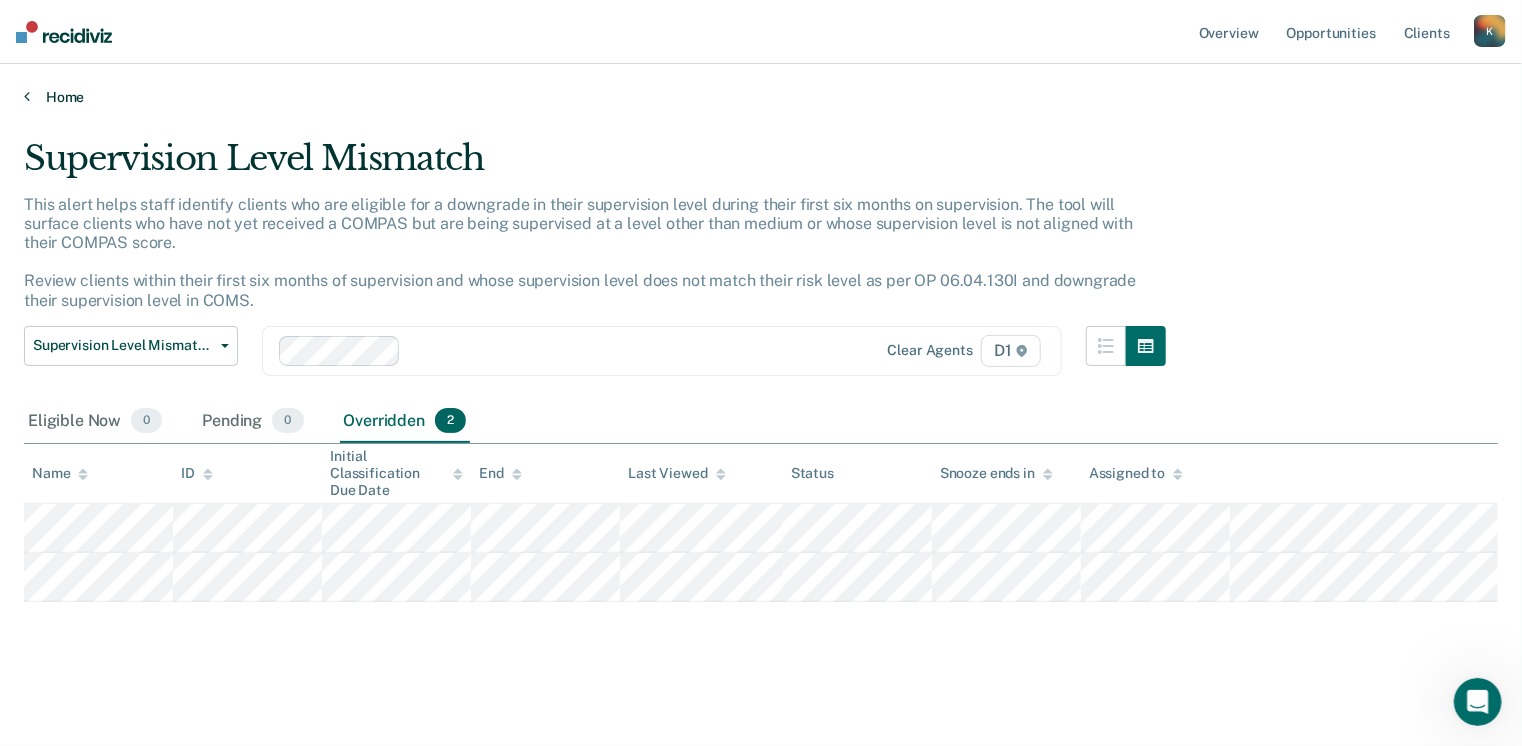 click on "Home" at bounding box center (761, 97) 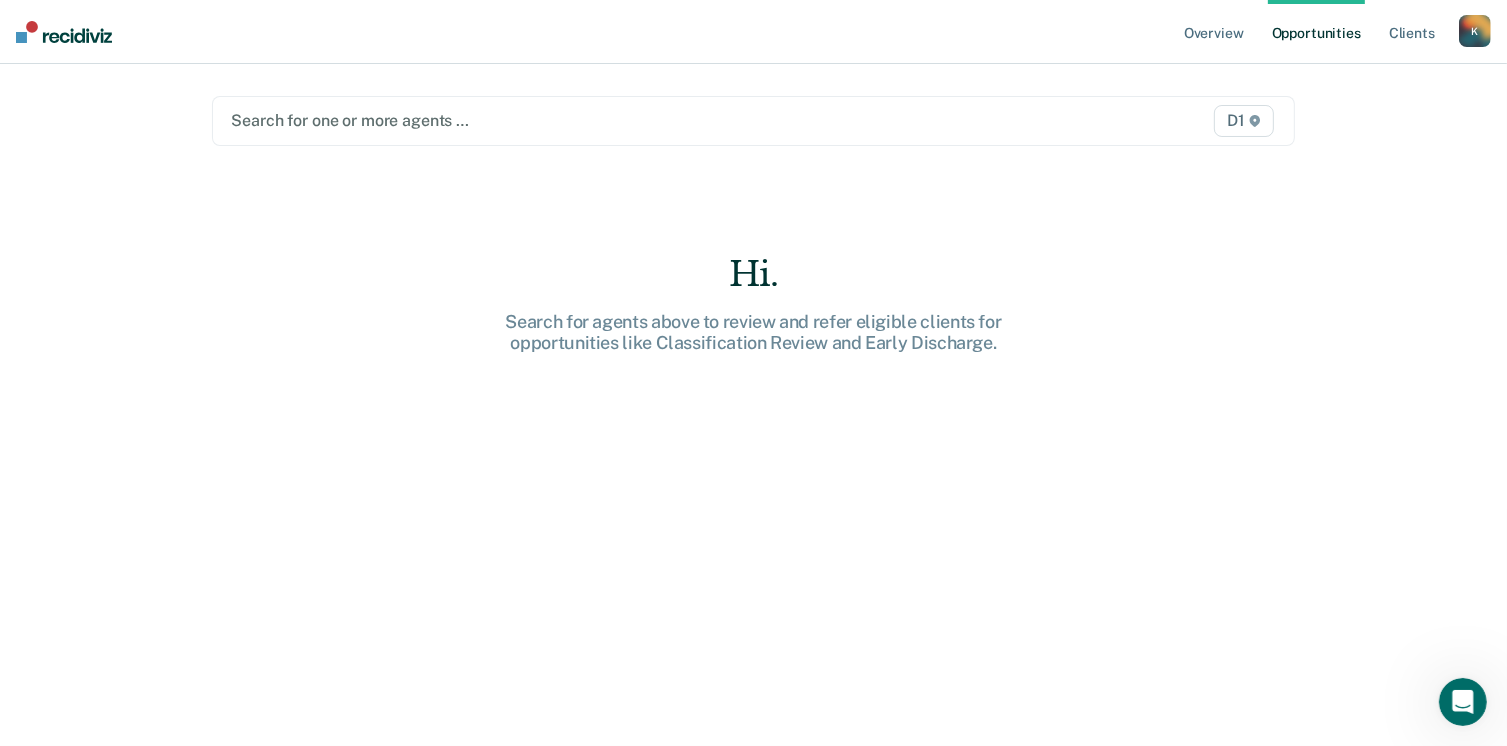 click at bounding box center (596, 120) 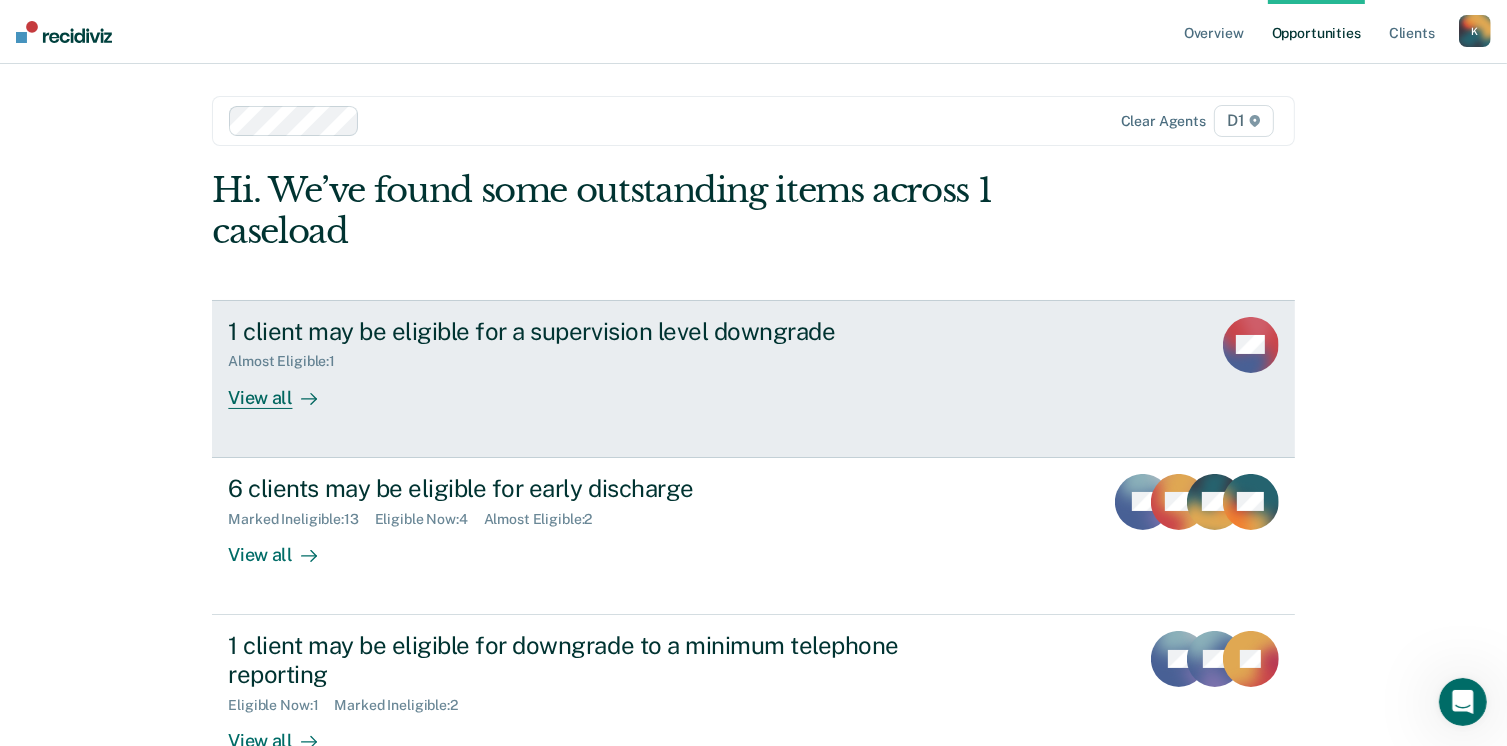 click on "View all" at bounding box center [284, 389] 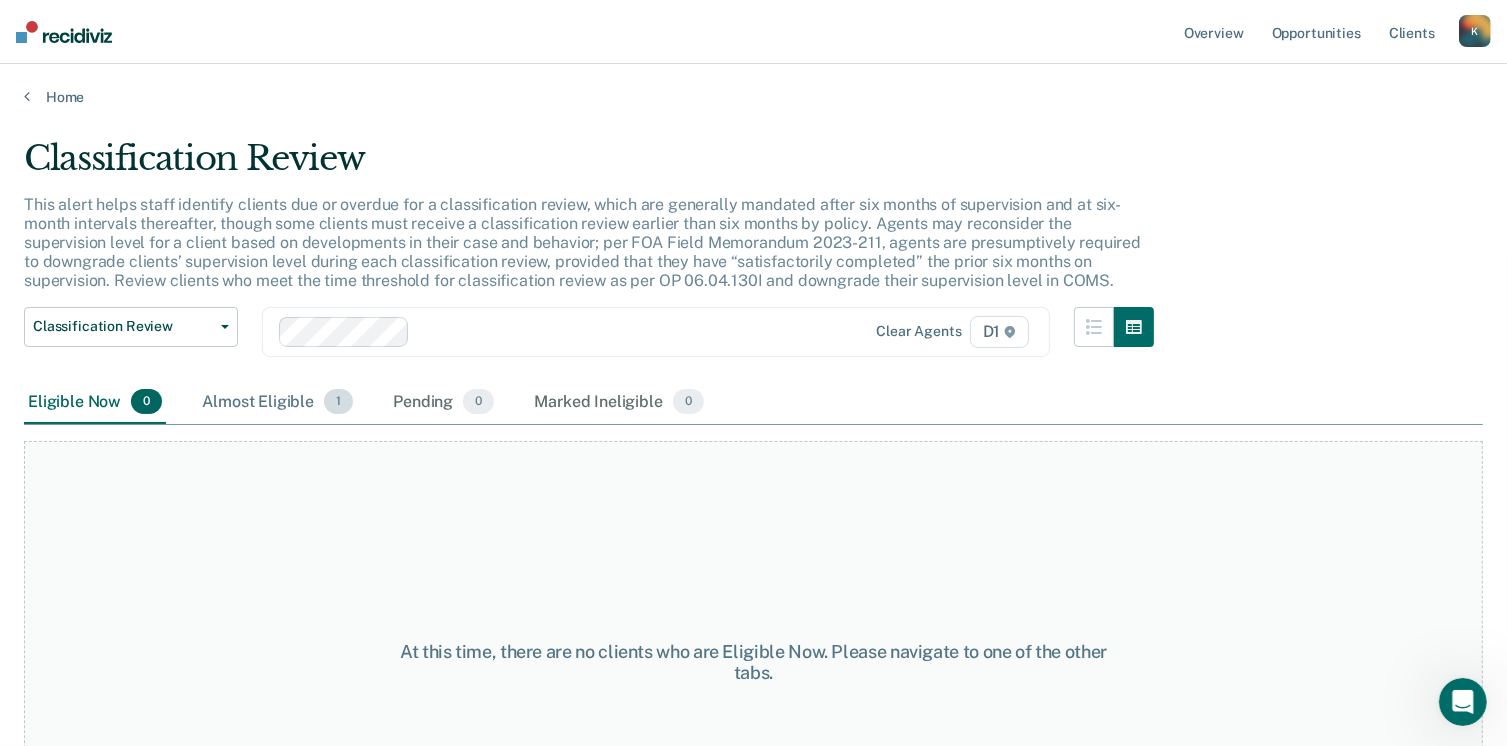 click on "Almost Eligible 1" at bounding box center [277, 403] 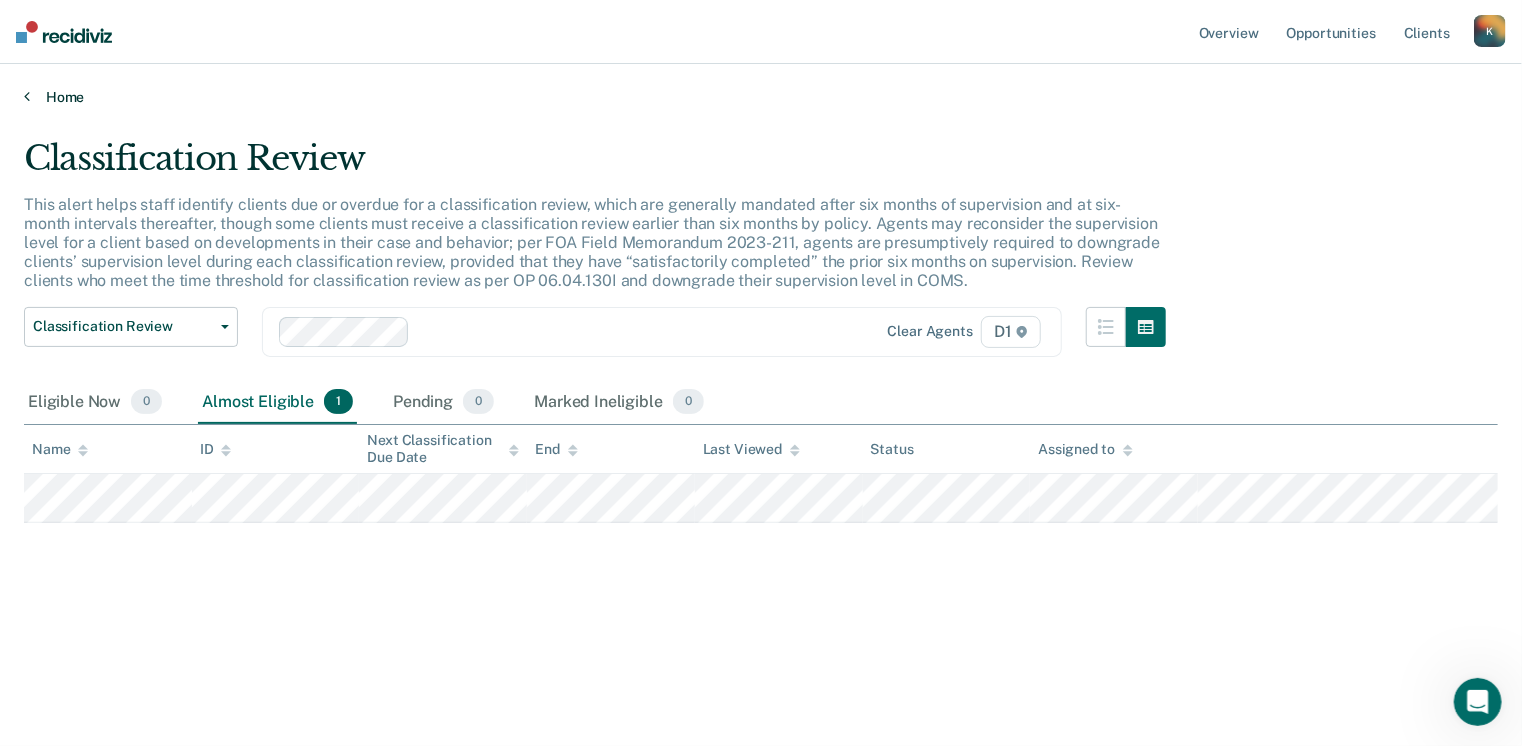 click on "Home" at bounding box center [761, 97] 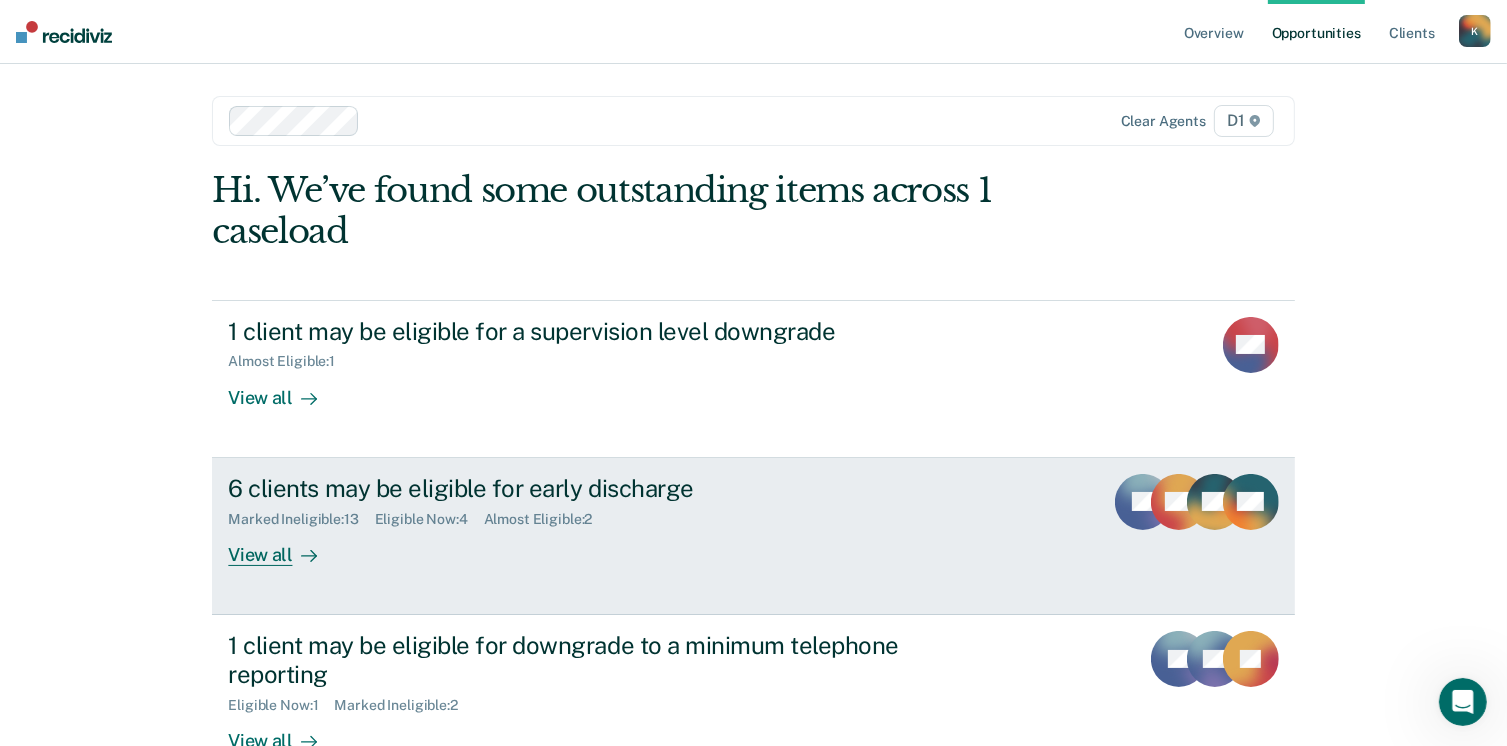click on "View all" at bounding box center [284, 546] 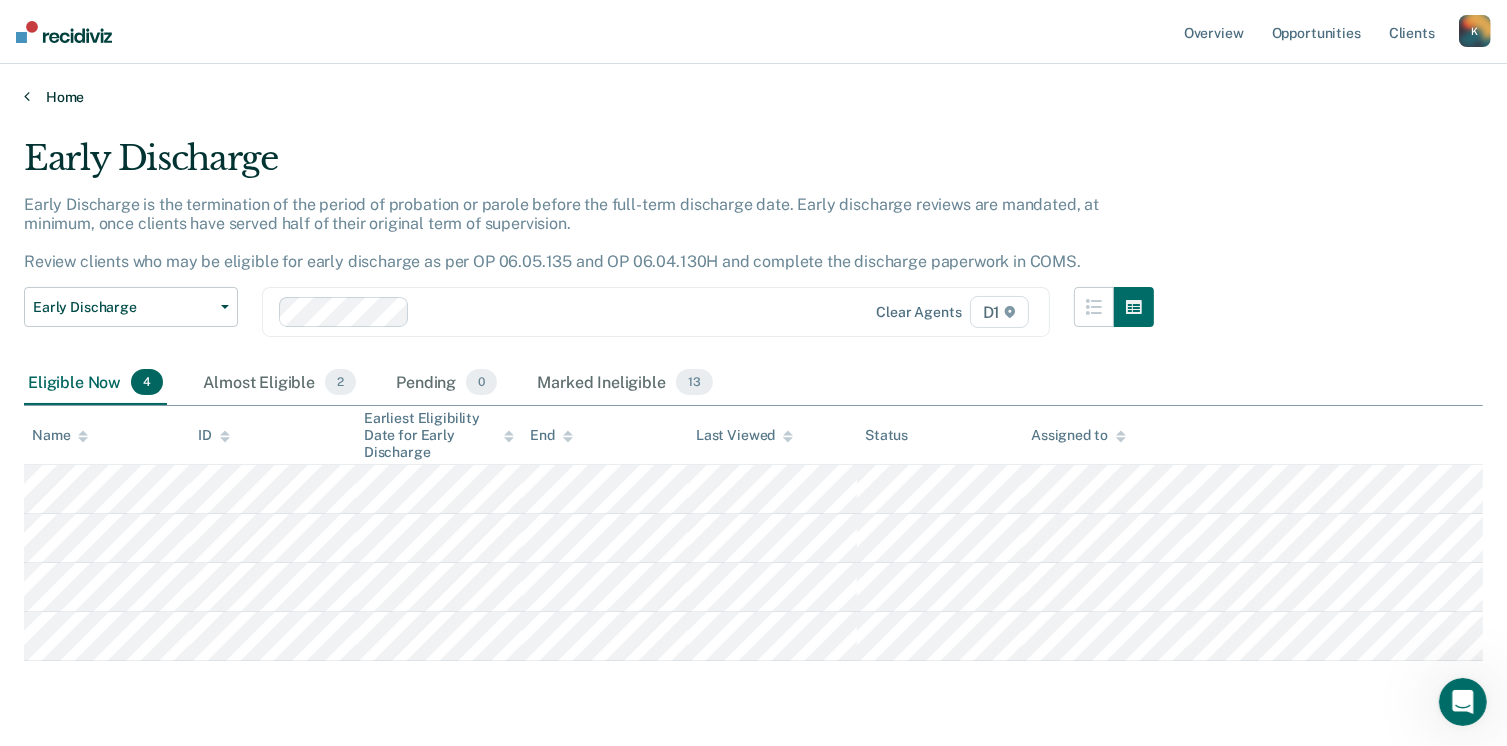 click on "Home" at bounding box center [753, 97] 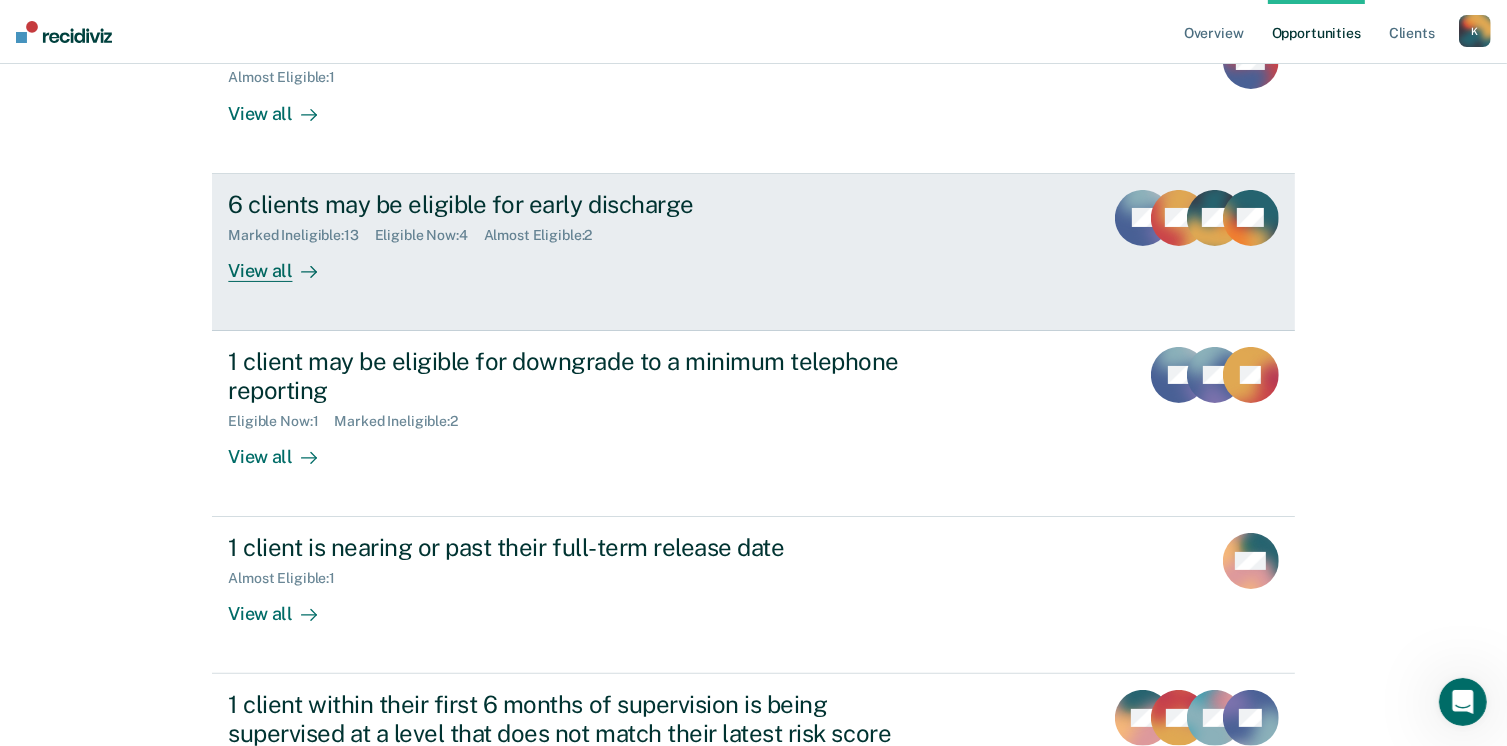 scroll, scrollTop: 300, scrollLeft: 0, axis: vertical 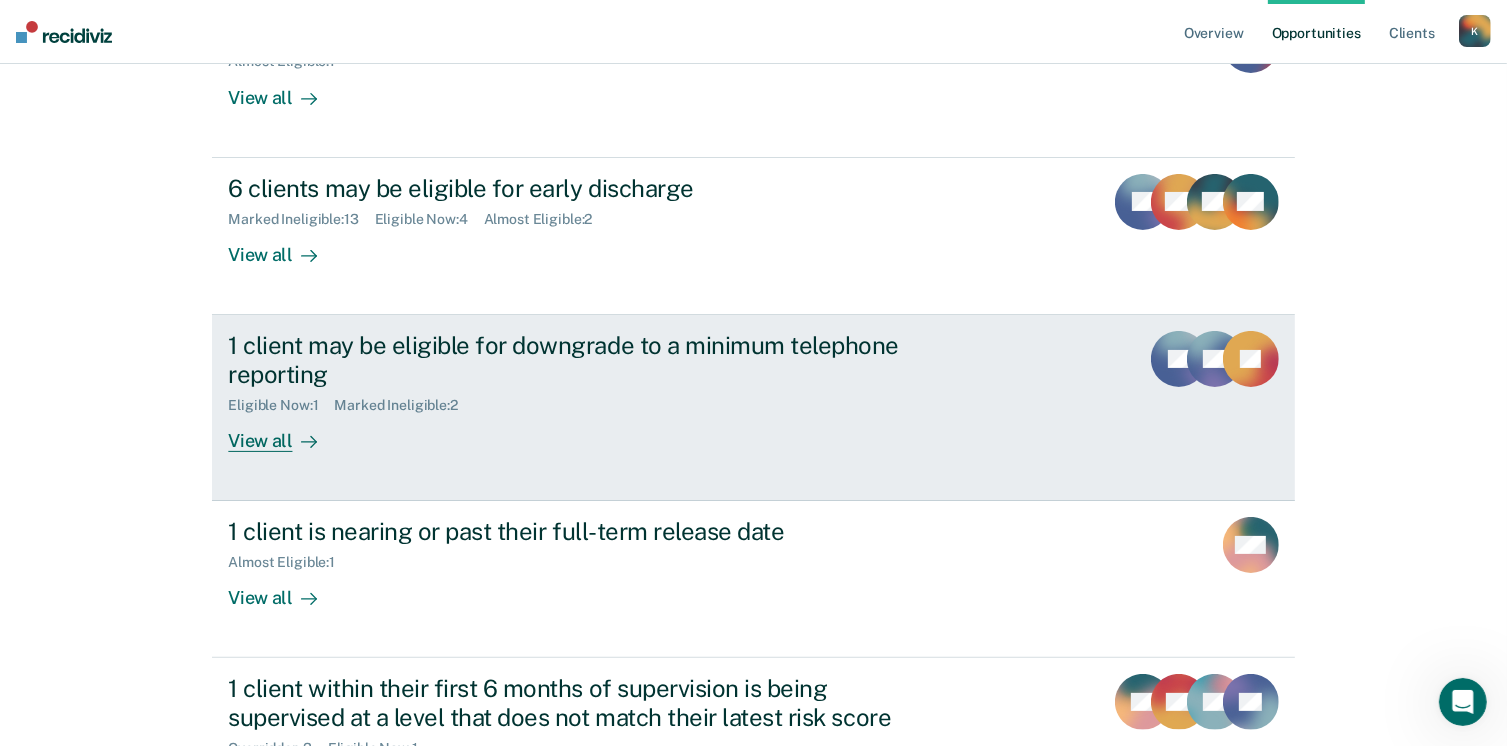 click on "View all" at bounding box center [284, 432] 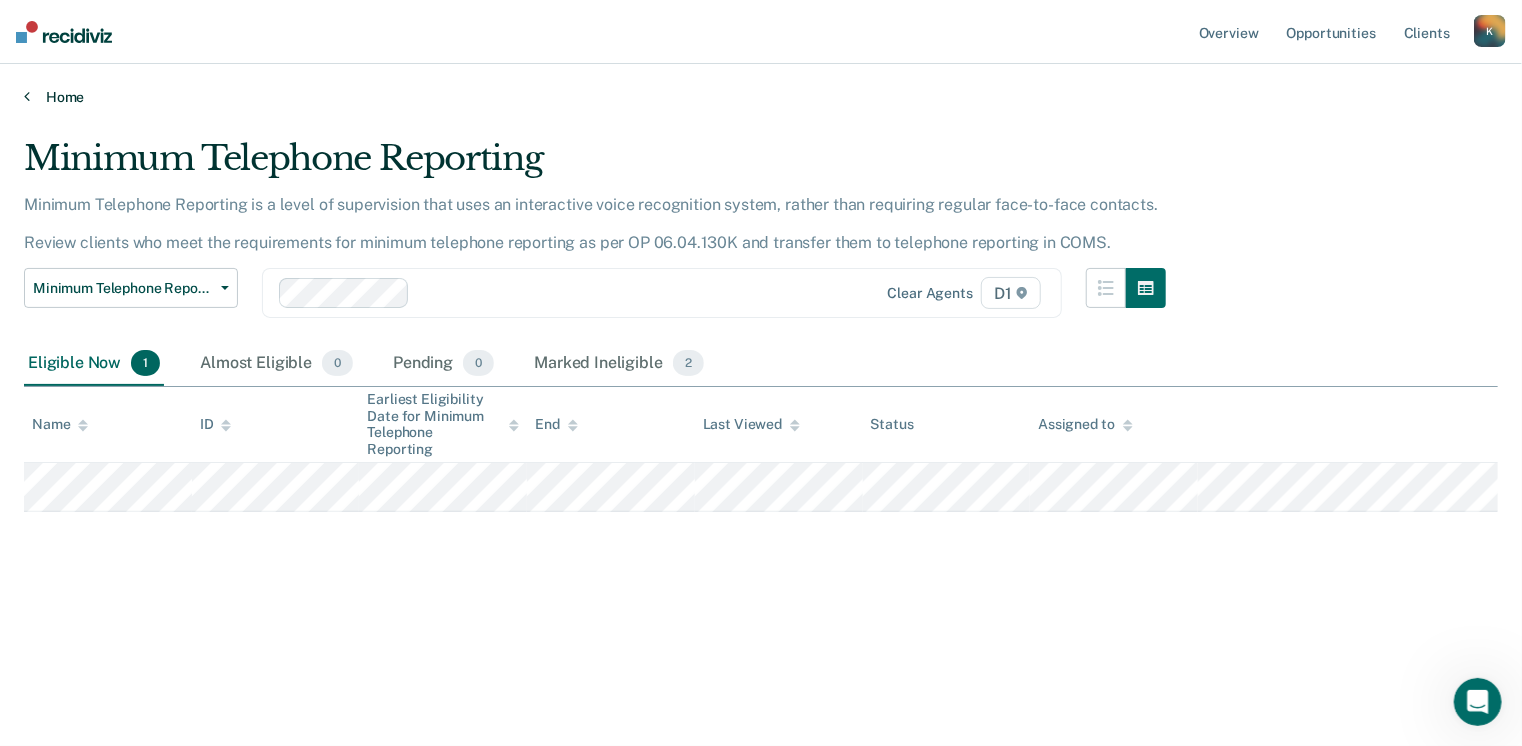 click on "Home" at bounding box center [761, 97] 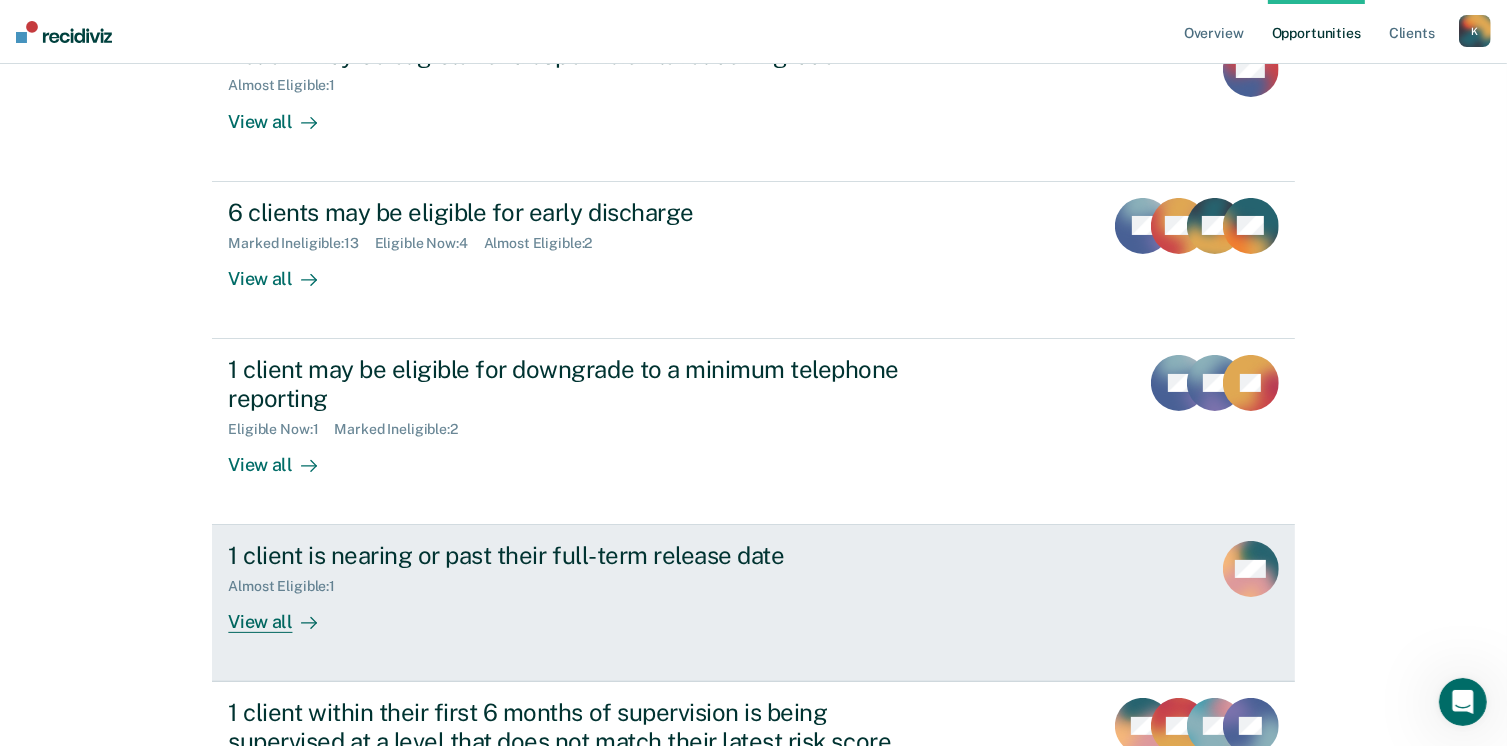 scroll, scrollTop: 300, scrollLeft: 0, axis: vertical 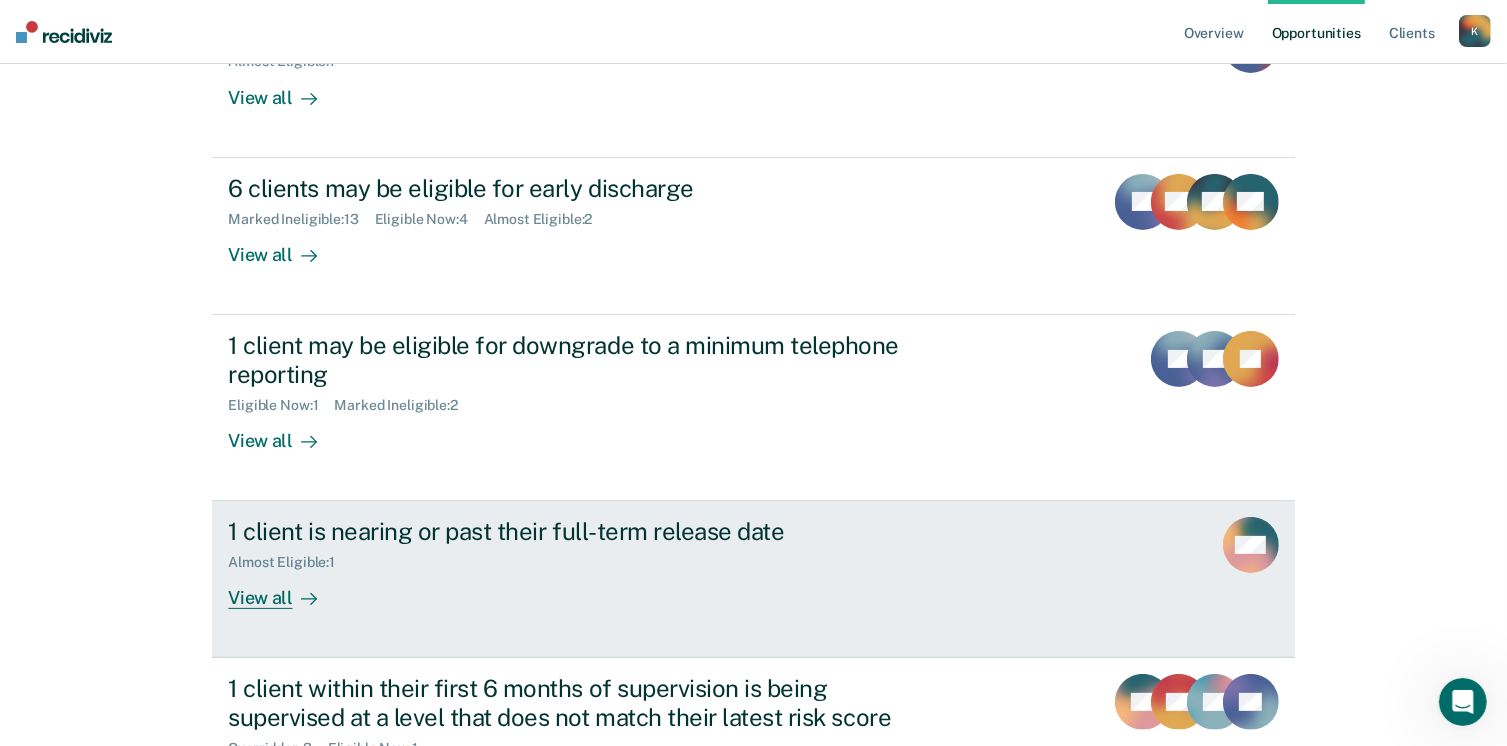 click on "View all" at bounding box center [284, 590] 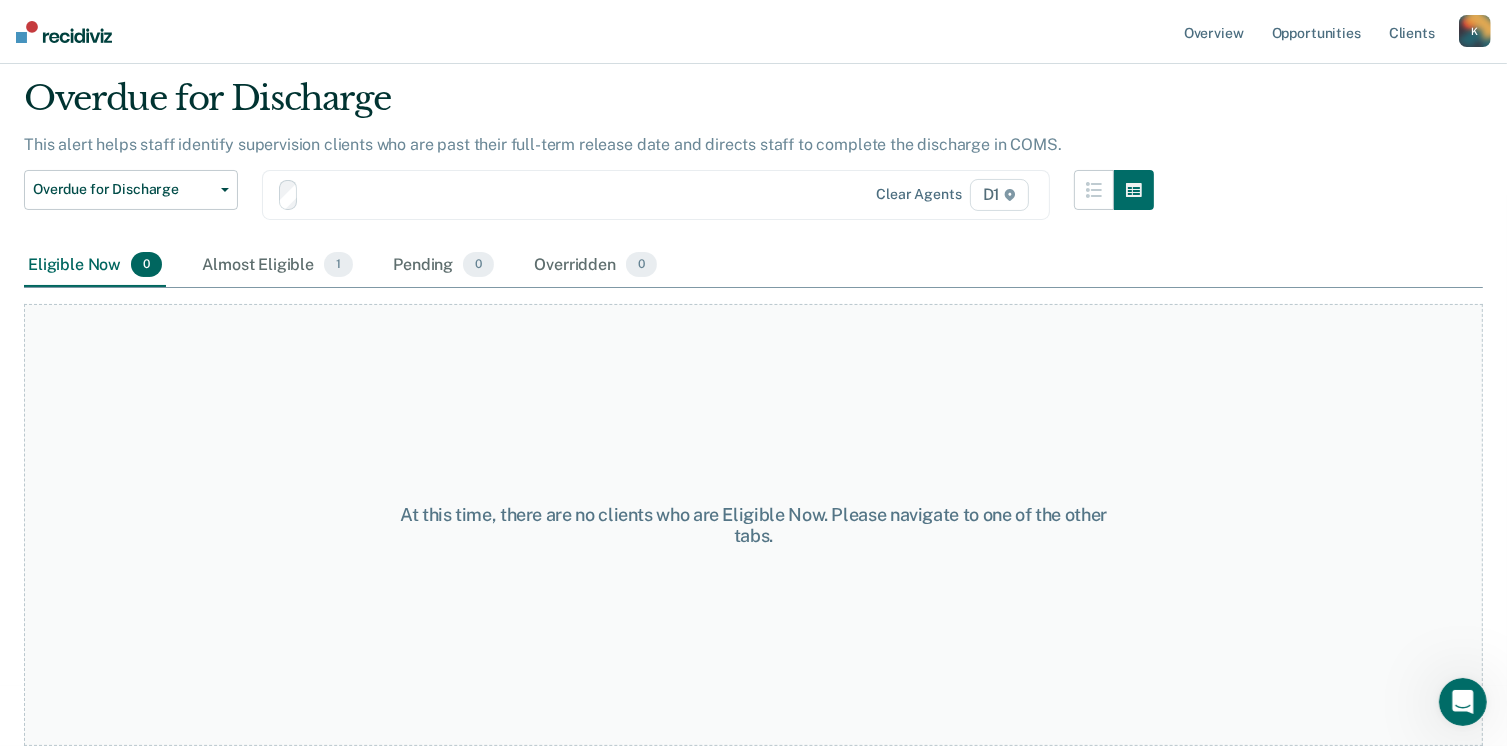 scroll, scrollTop: 0, scrollLeft: 0, axis: both 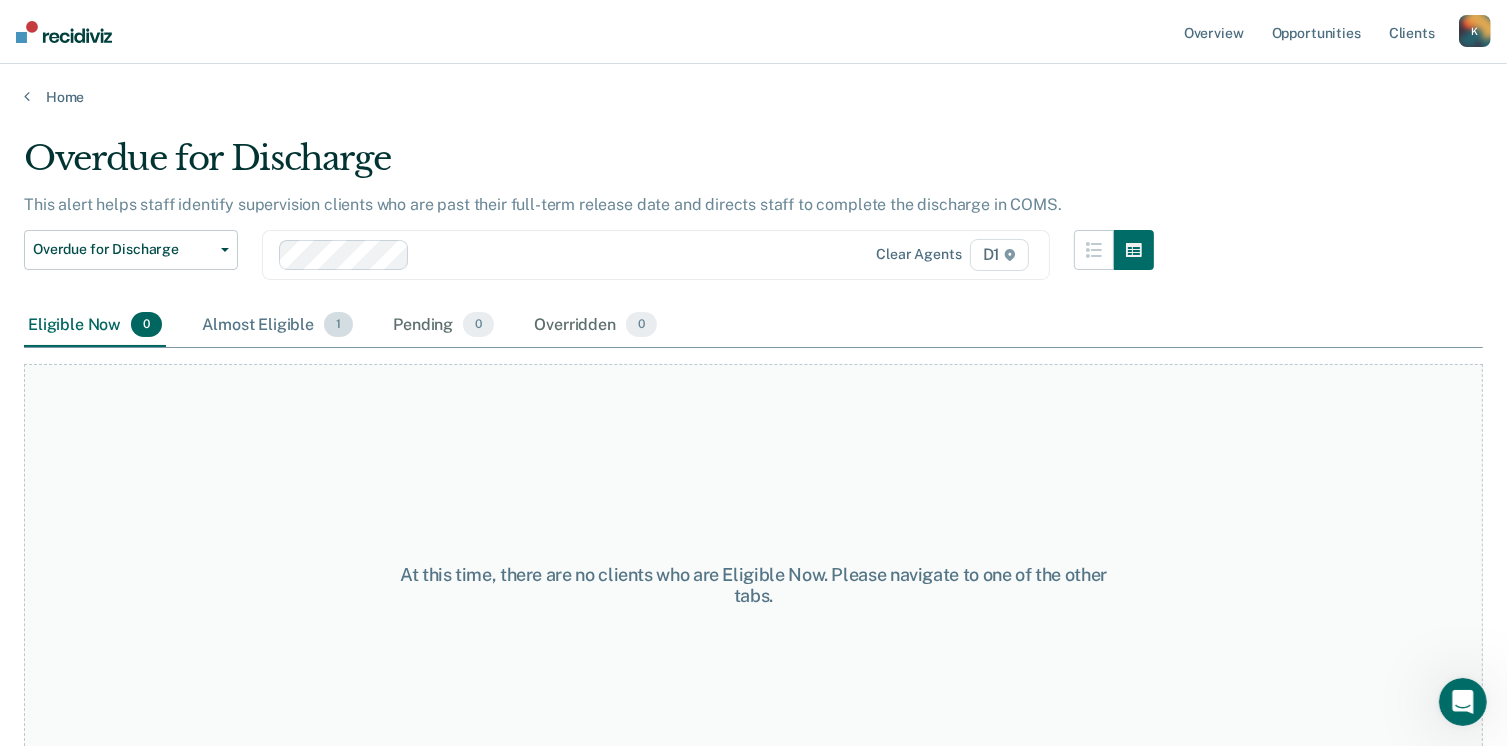 click on "Almost Eligible 1" at bounding box center (277, 326) 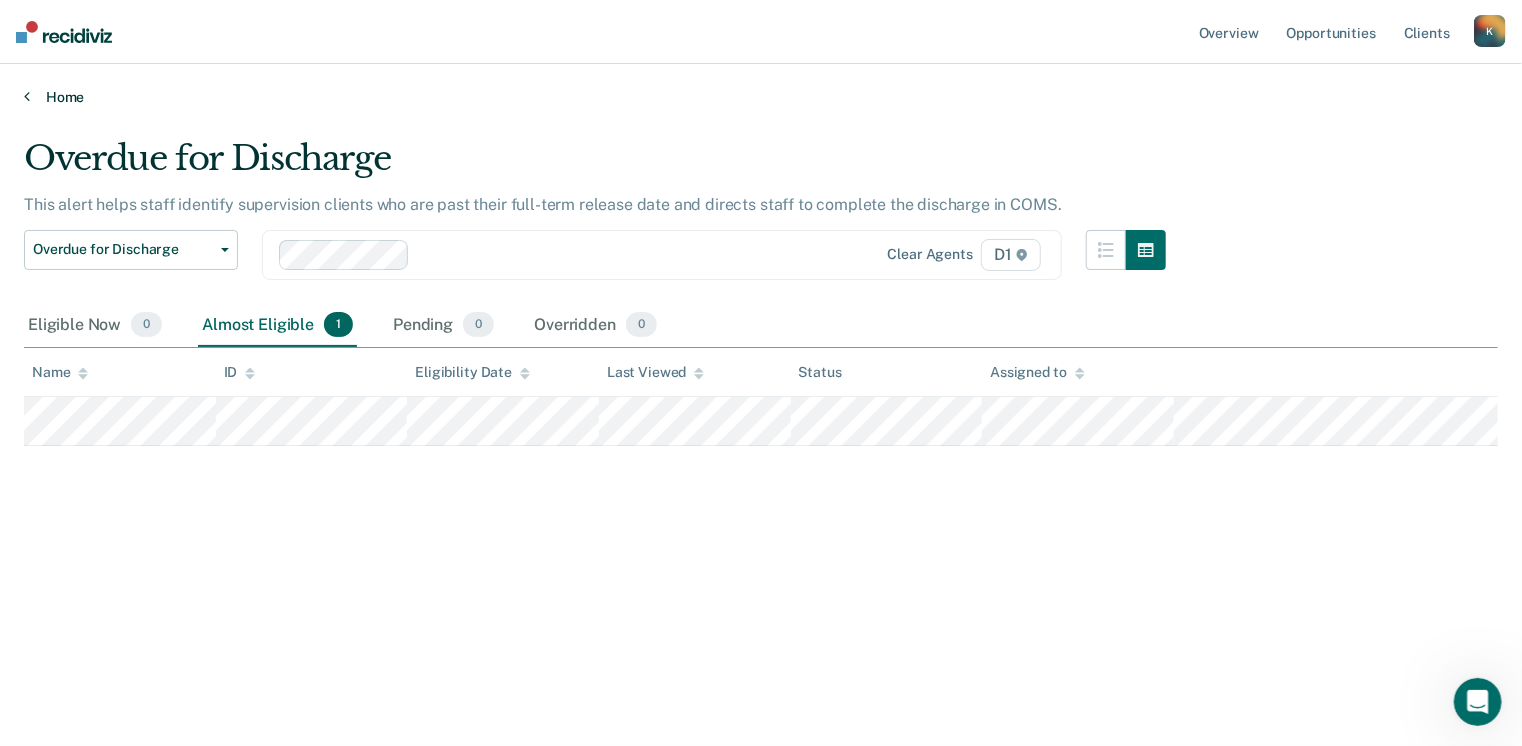 click at bounding box center [27, 96] 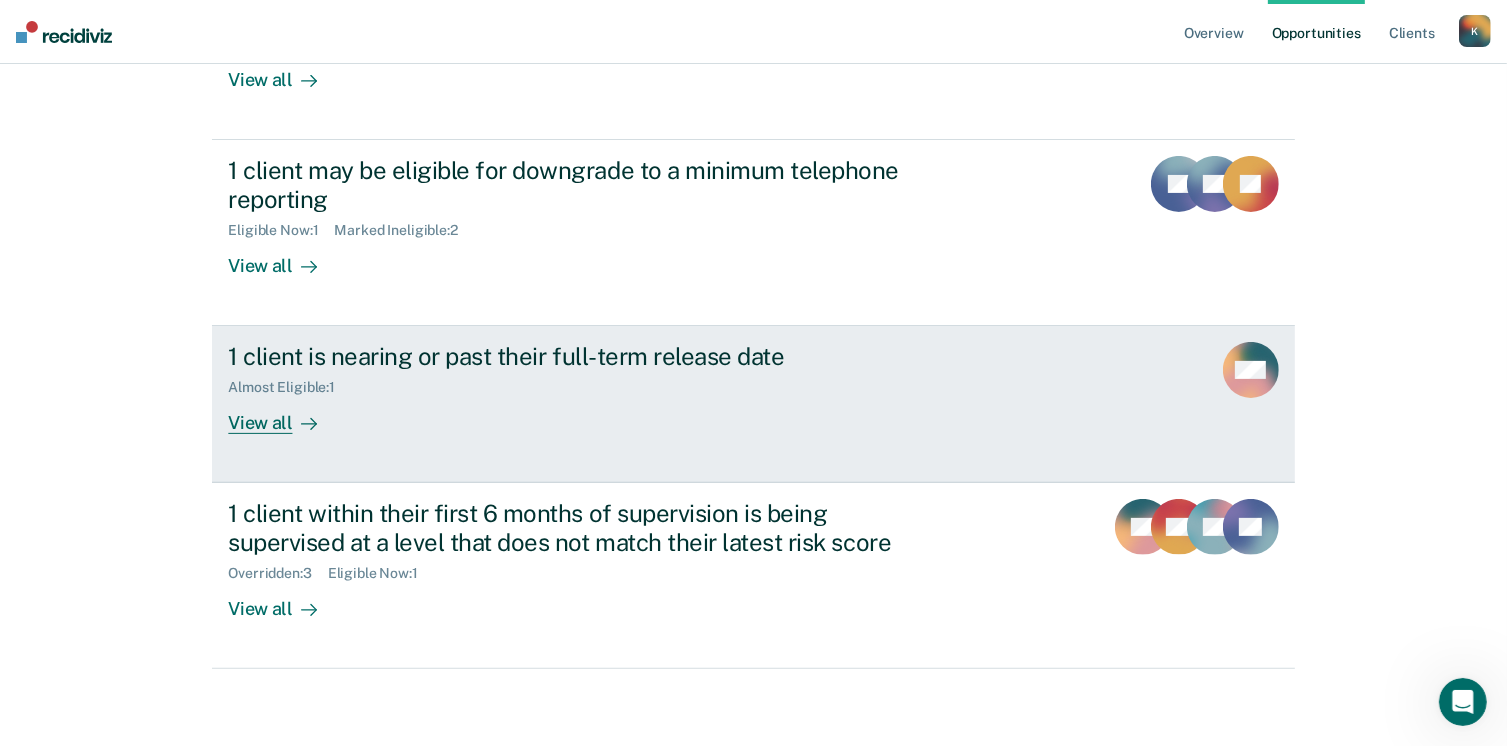 scroll, scrollTop: 476, scrollLeft: 0, axis: vertical 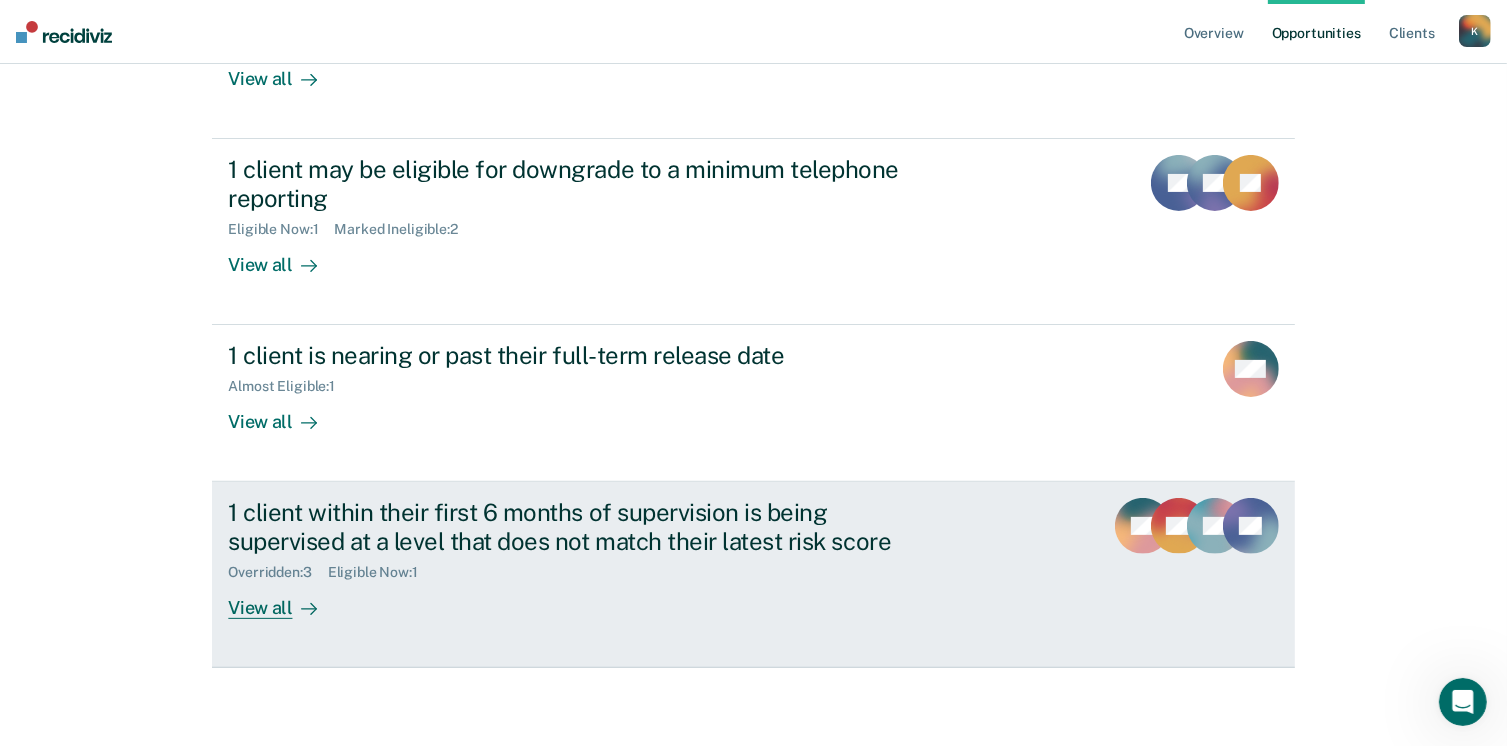 click on "View all" at bounding box center (284, 600) 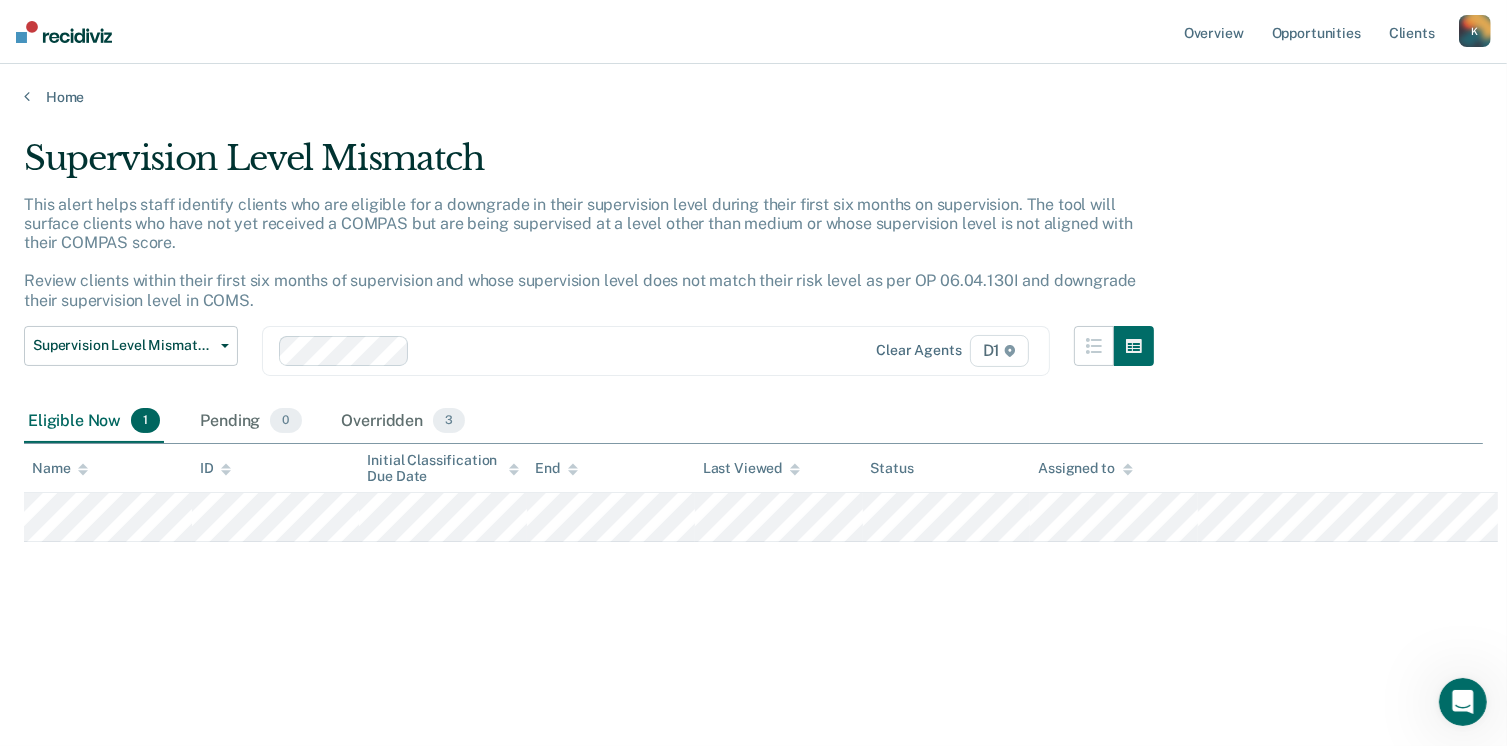 scroll, scrollTop: 0, scrollLeft: 0, axis: both 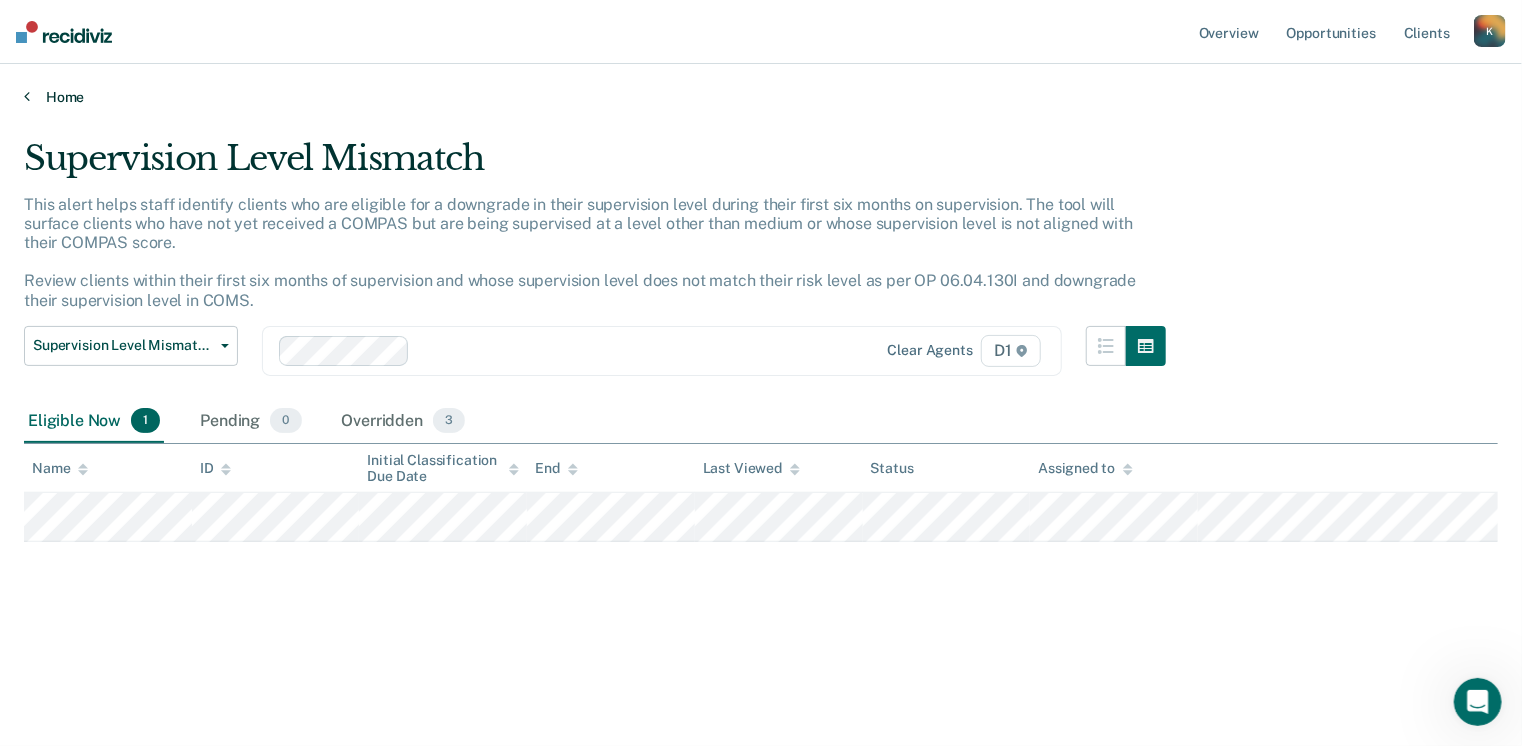 click on "Home" at bounding box center [761, 97] 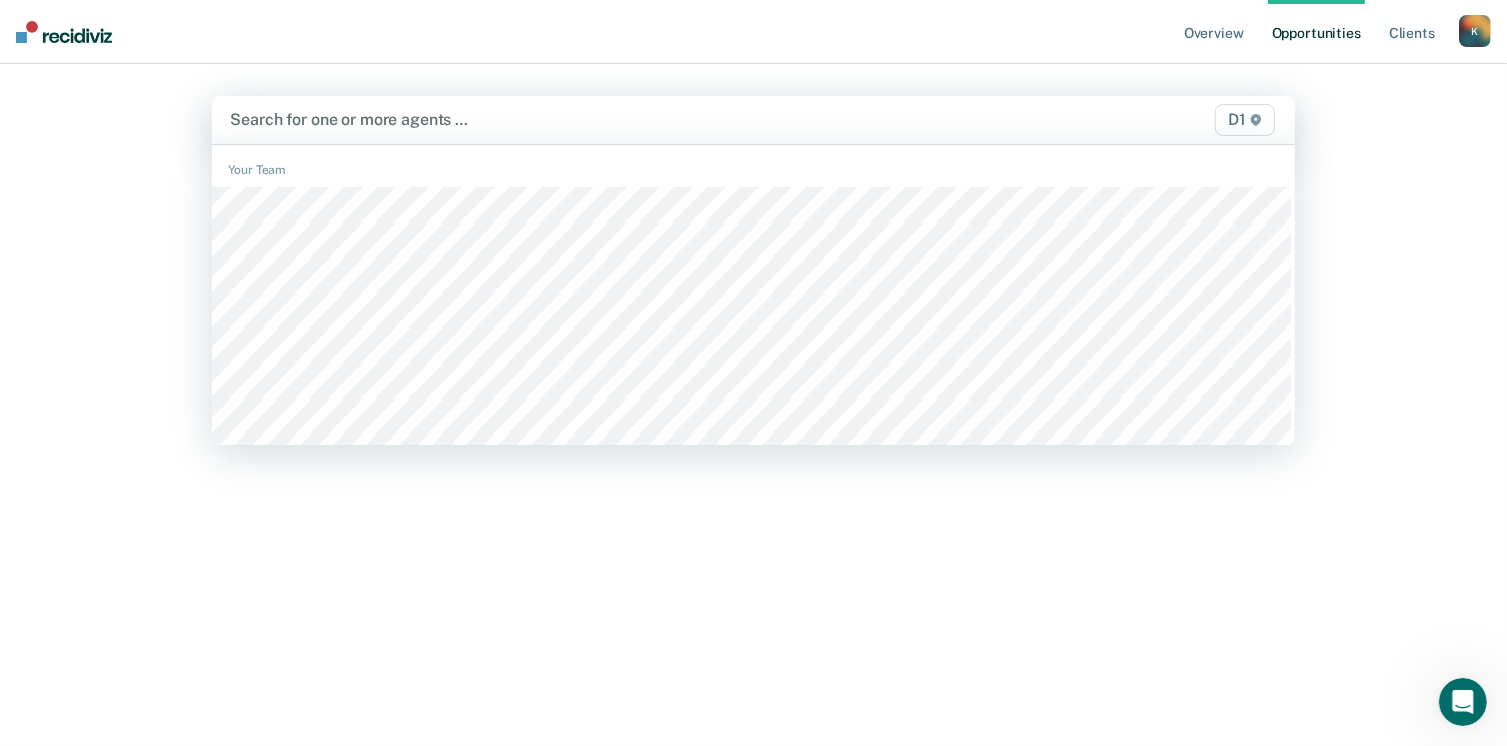 click at bounding box center (595, 119) 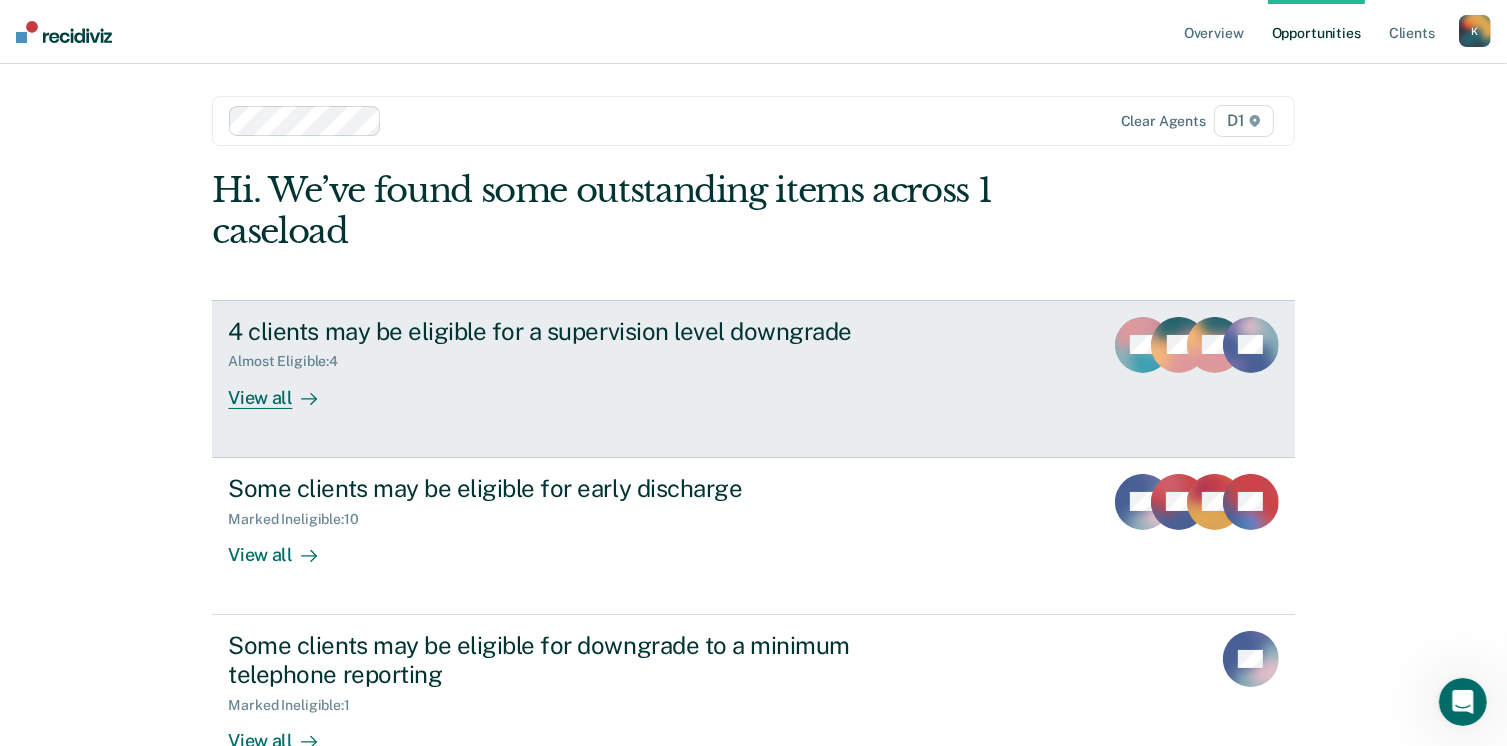 click on "View all" at bounding box center (284, 389) 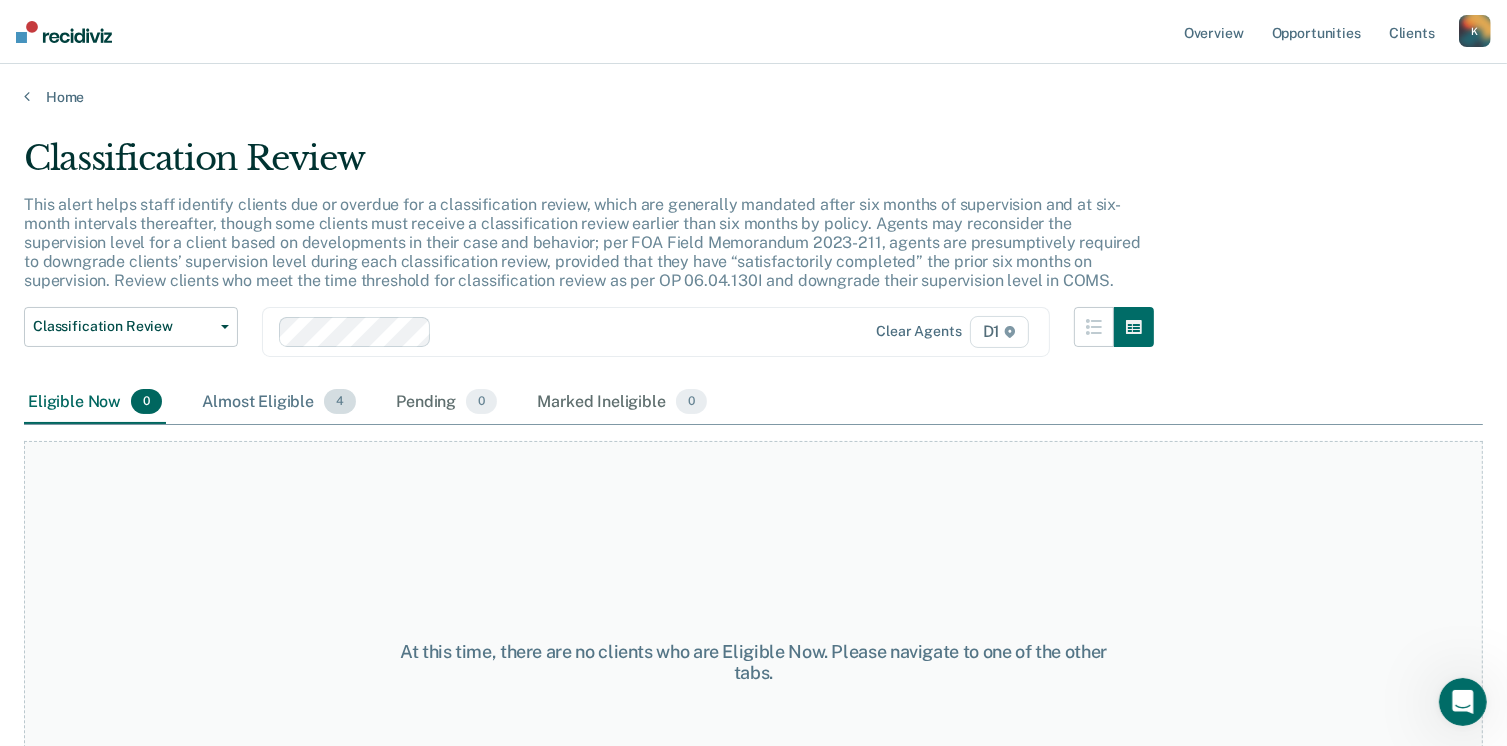 click on "Almost Eligible 4" at bounding box center [279, 403] 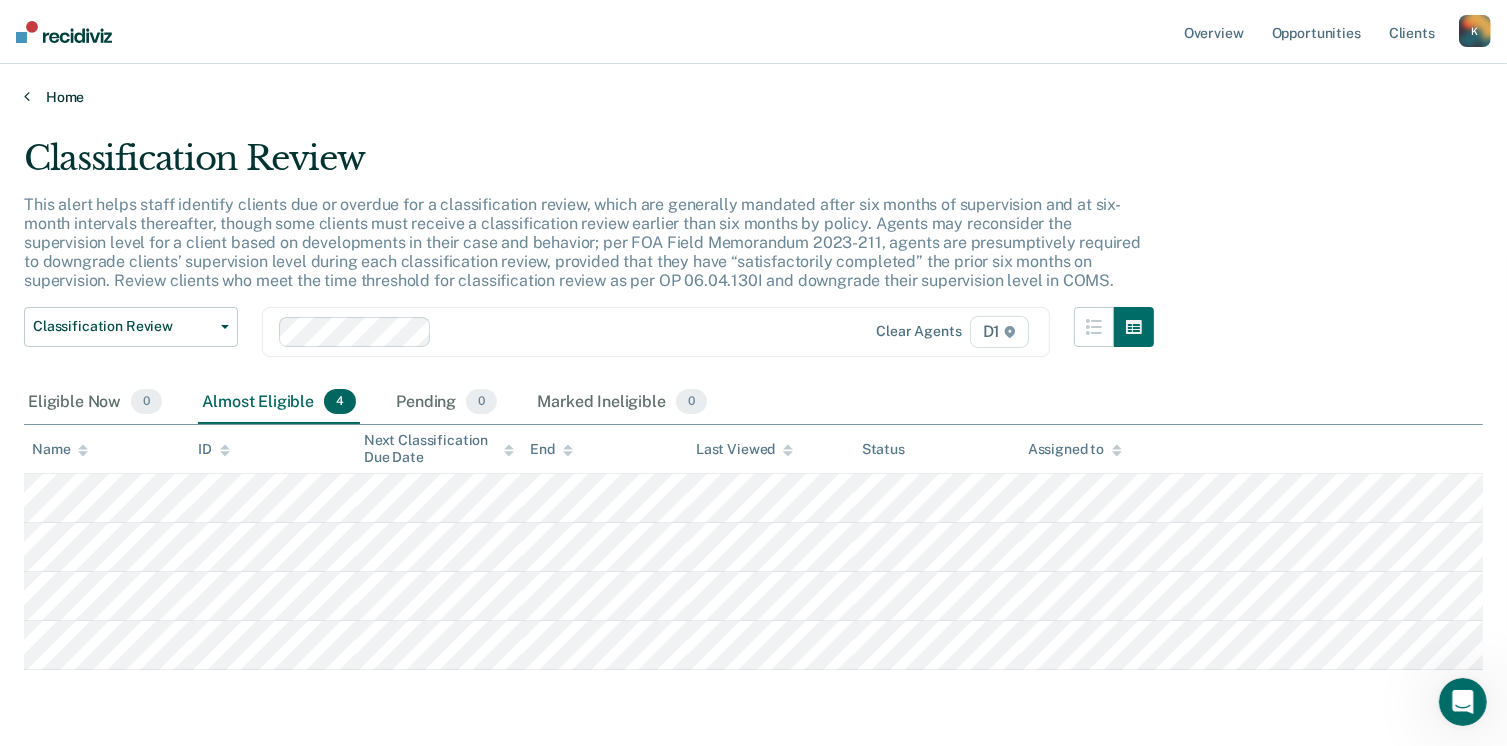 click on "Home" at bounding box center [753, 97] 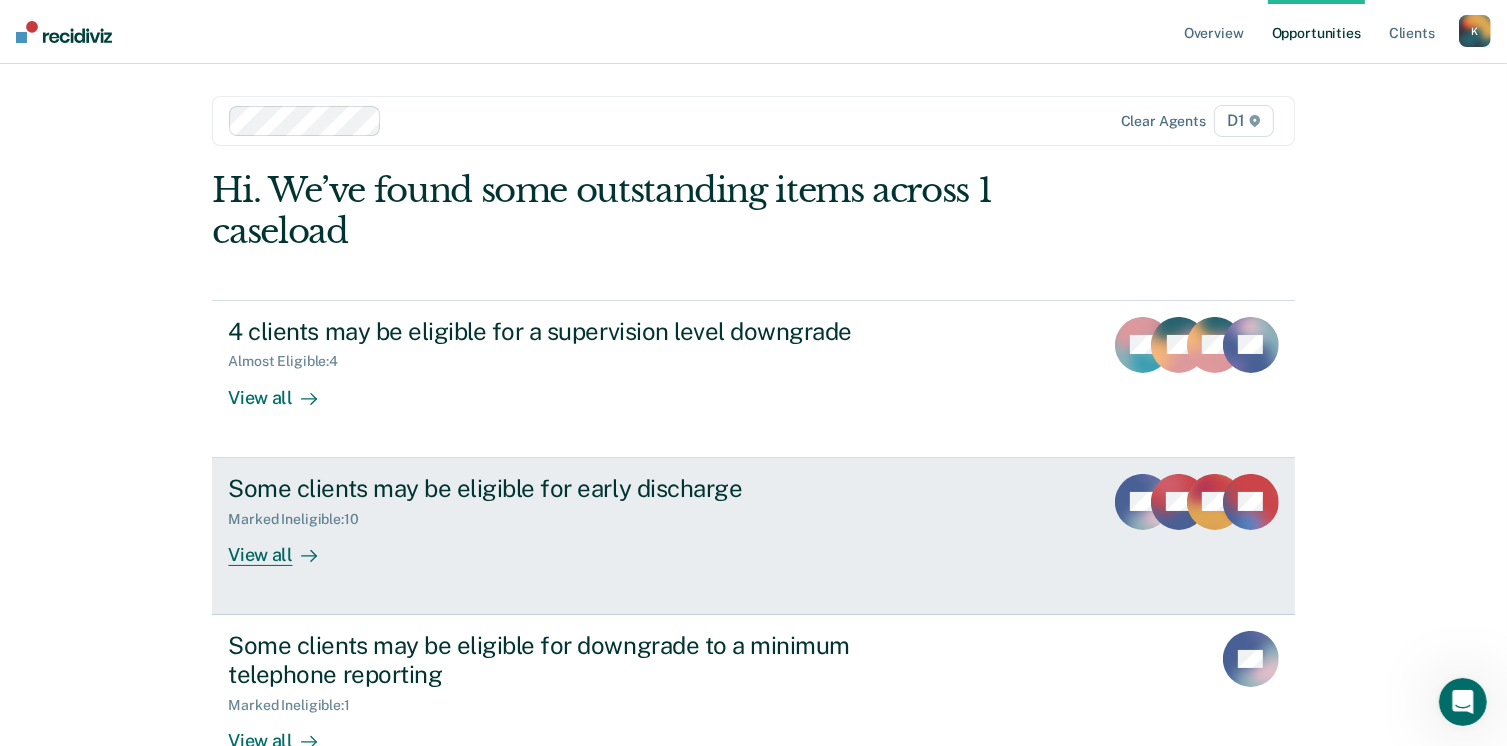 click on "View all" at bounding box center (284, 546) 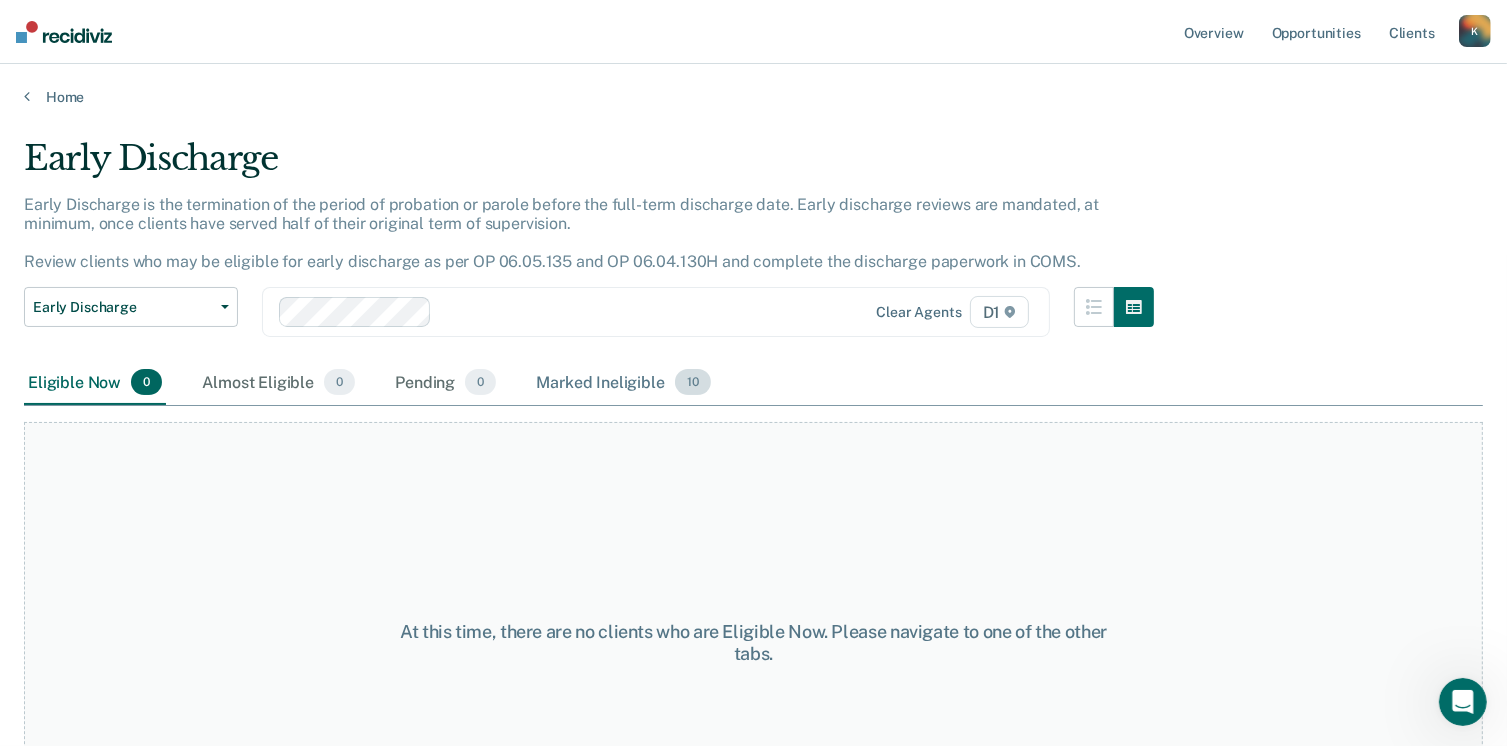 click on "Marked Ineligible 10" at bounding box center [623, 383] 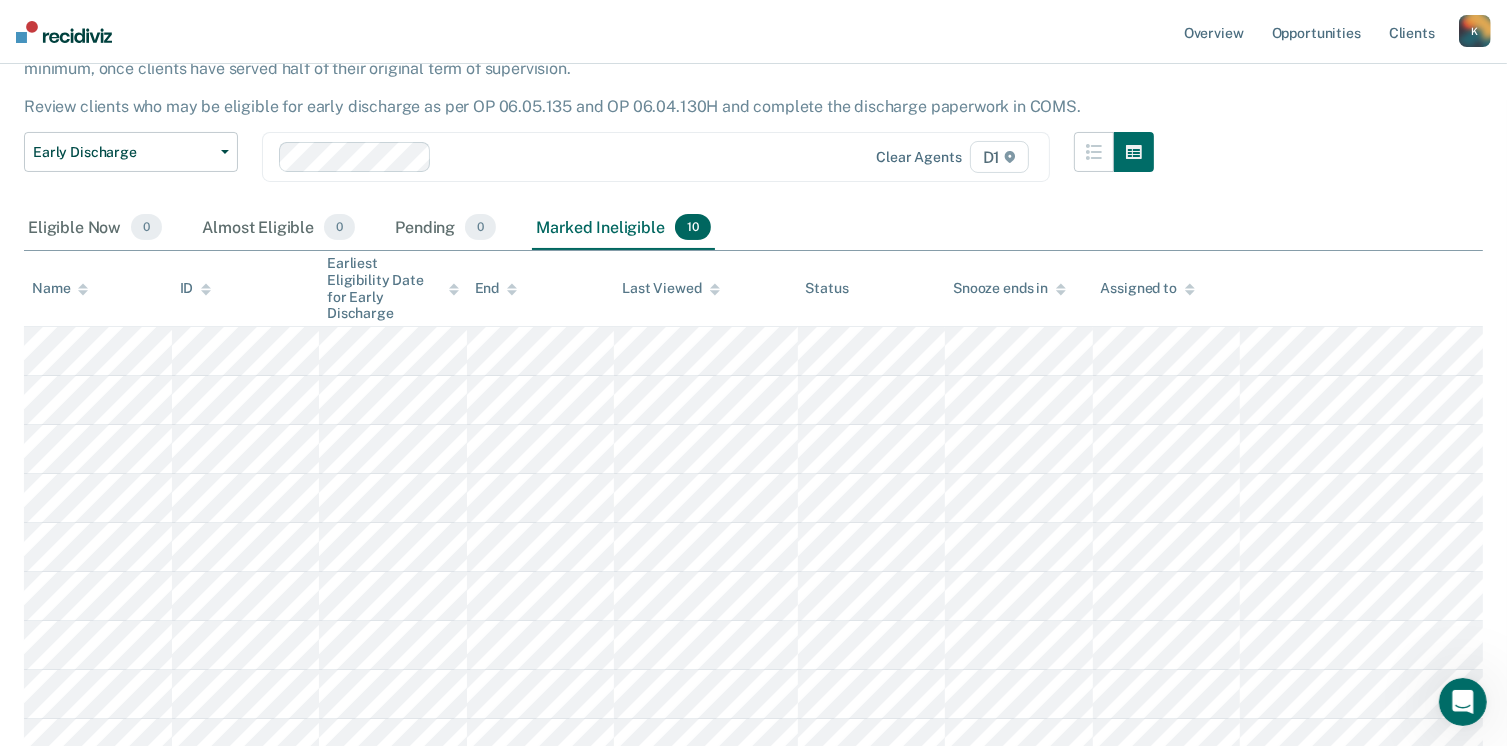 scroll, scrollTop: 0, scrollLeft: 0, axis: both 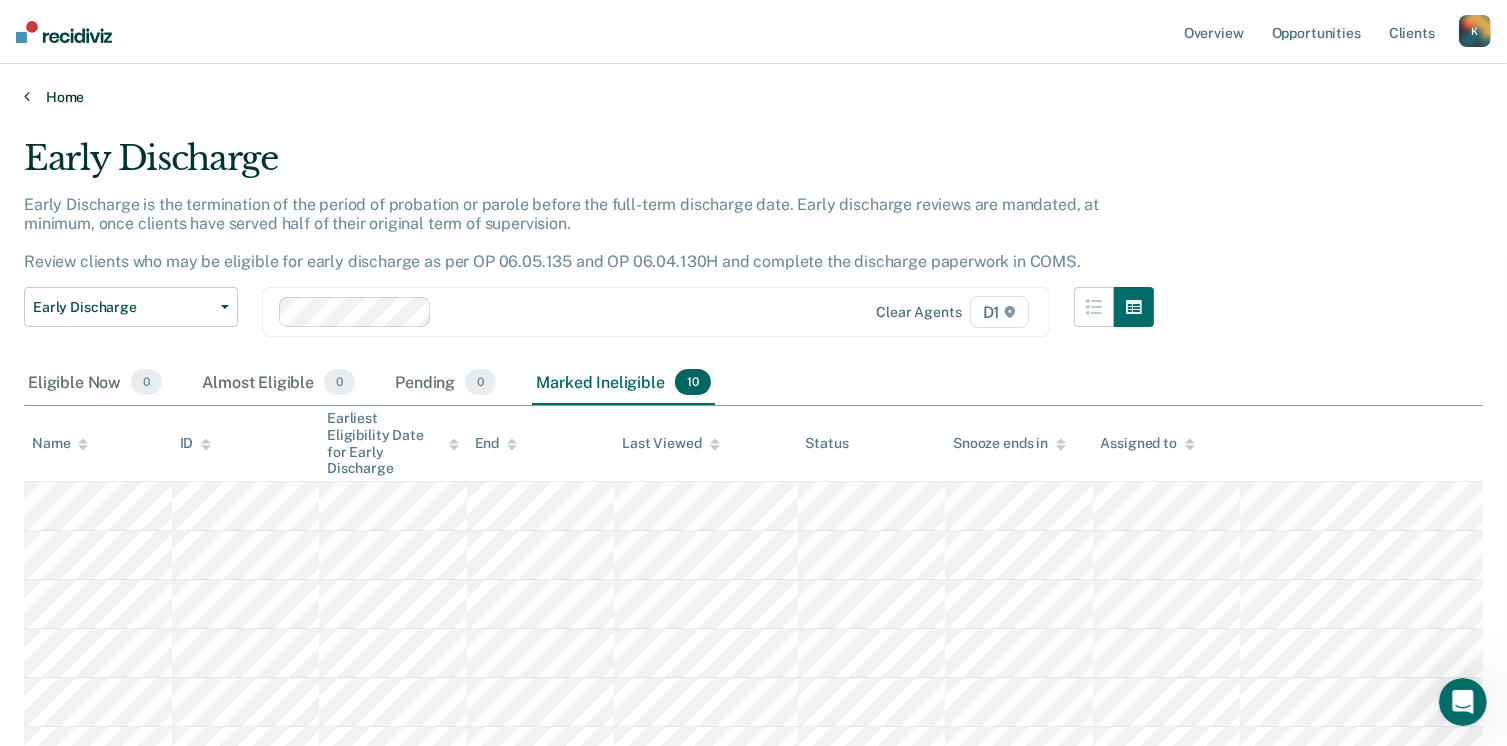 click on "Home" at bounding box center [753, 97] 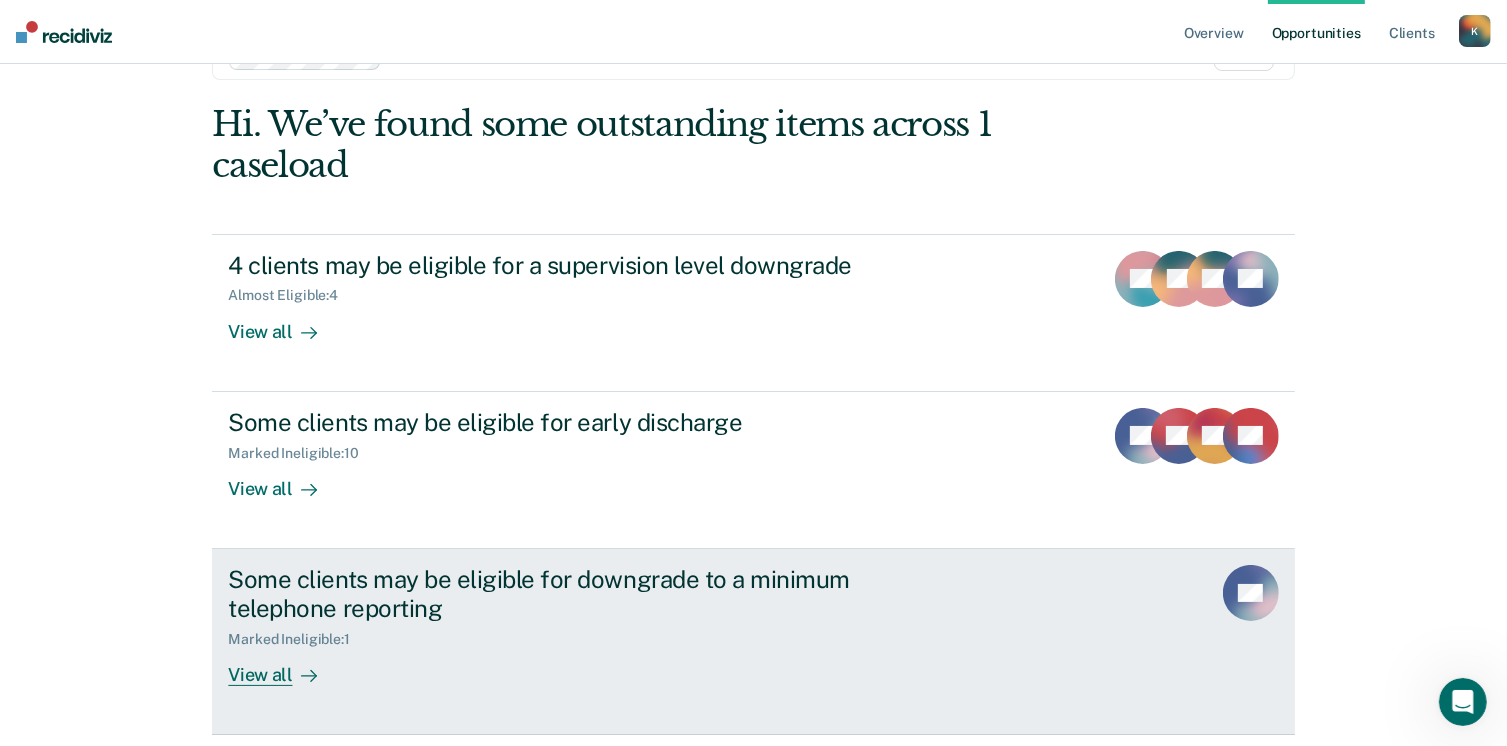 scroll, scrollTop: 100, scrollLeft: 0, axis: vertical 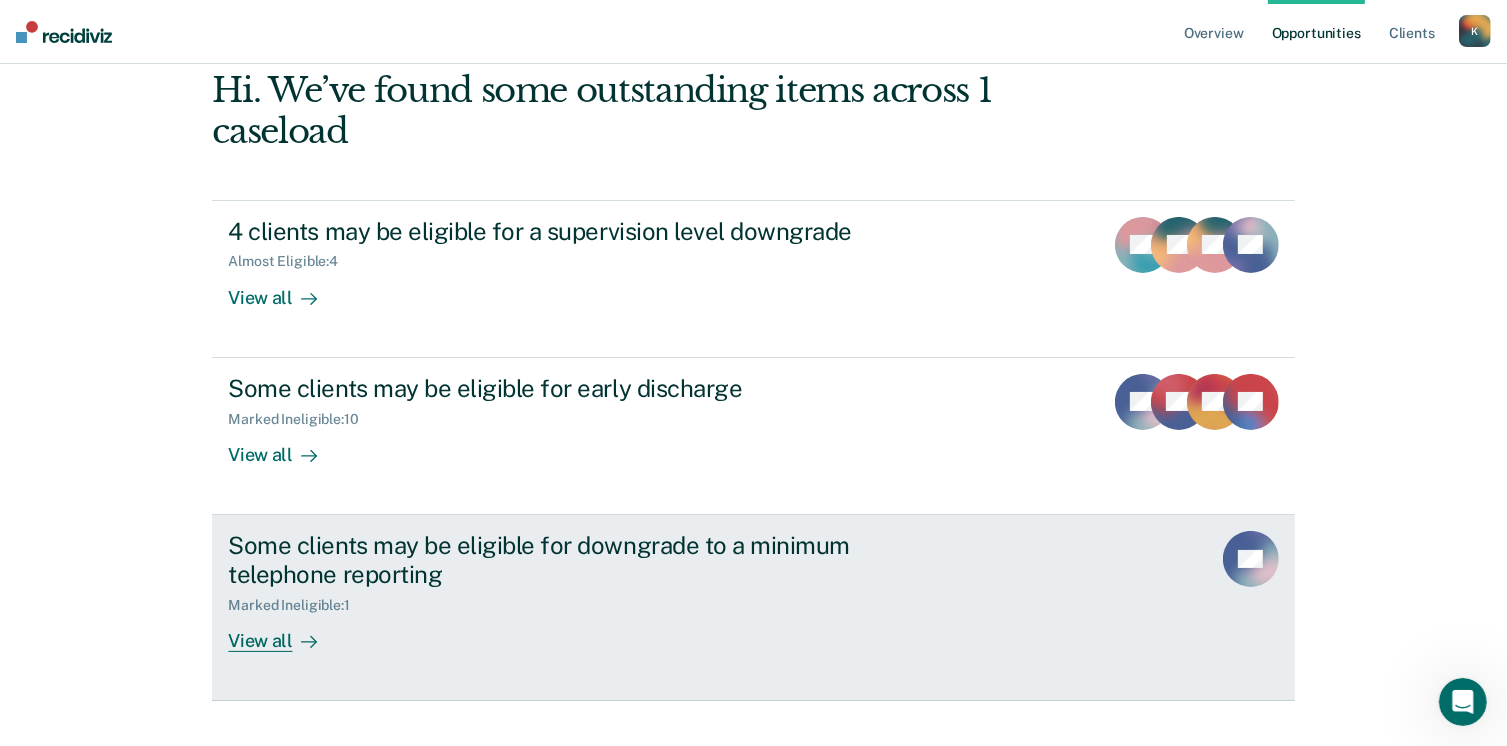 click on "View all" at bounding box center [284, 632] 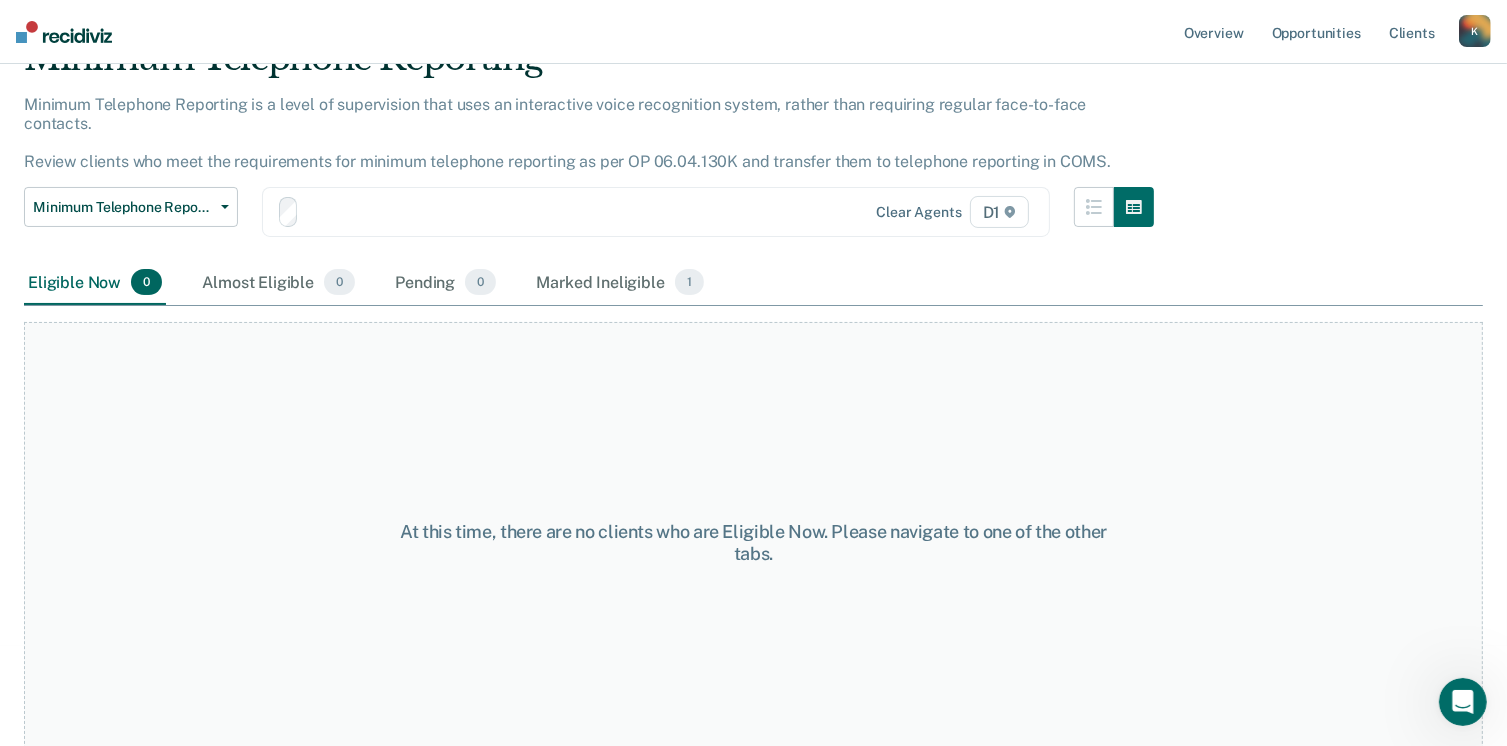 scroll, scrollTop: 0, scrollLeft: 0, axis: both 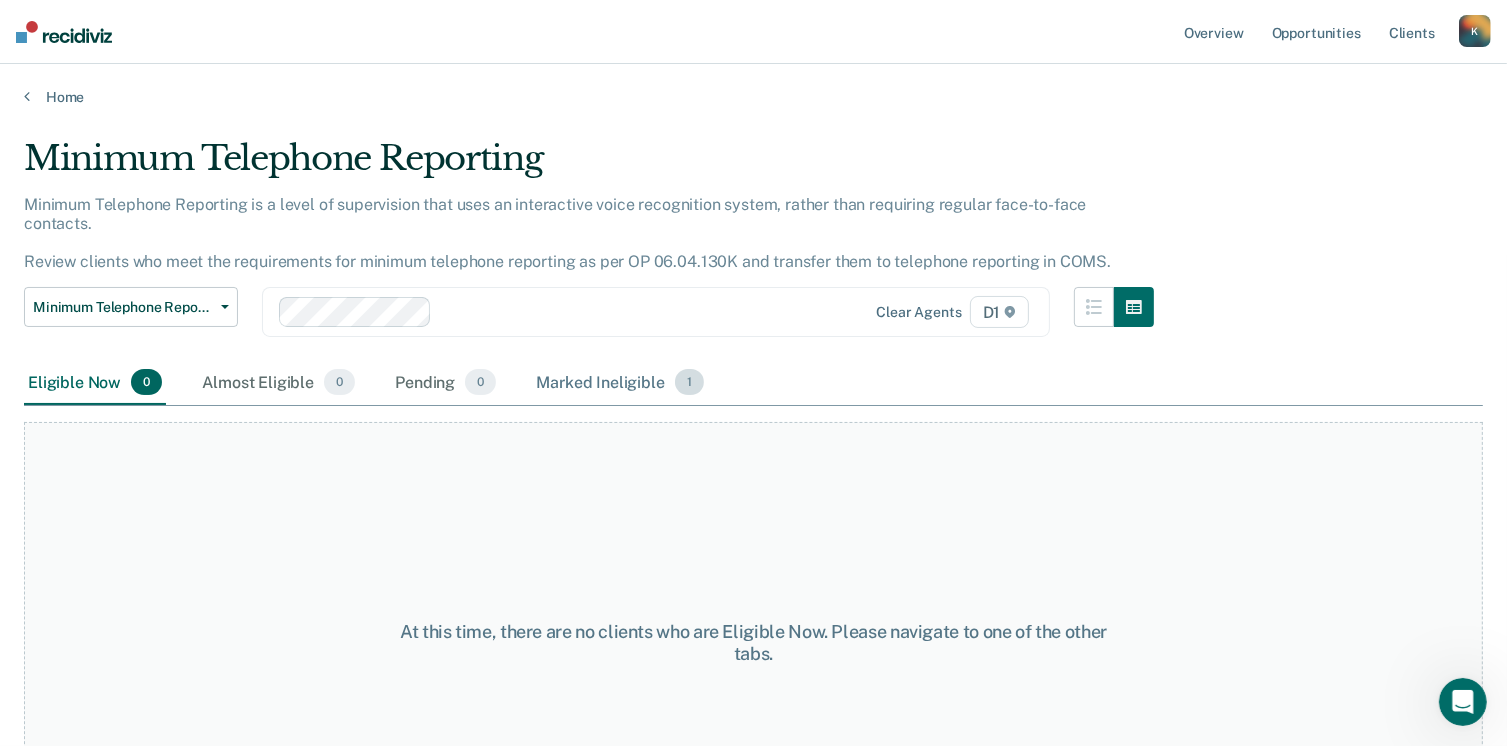 click on "Marked Ineligible 1" at bounding box center [620, 383] 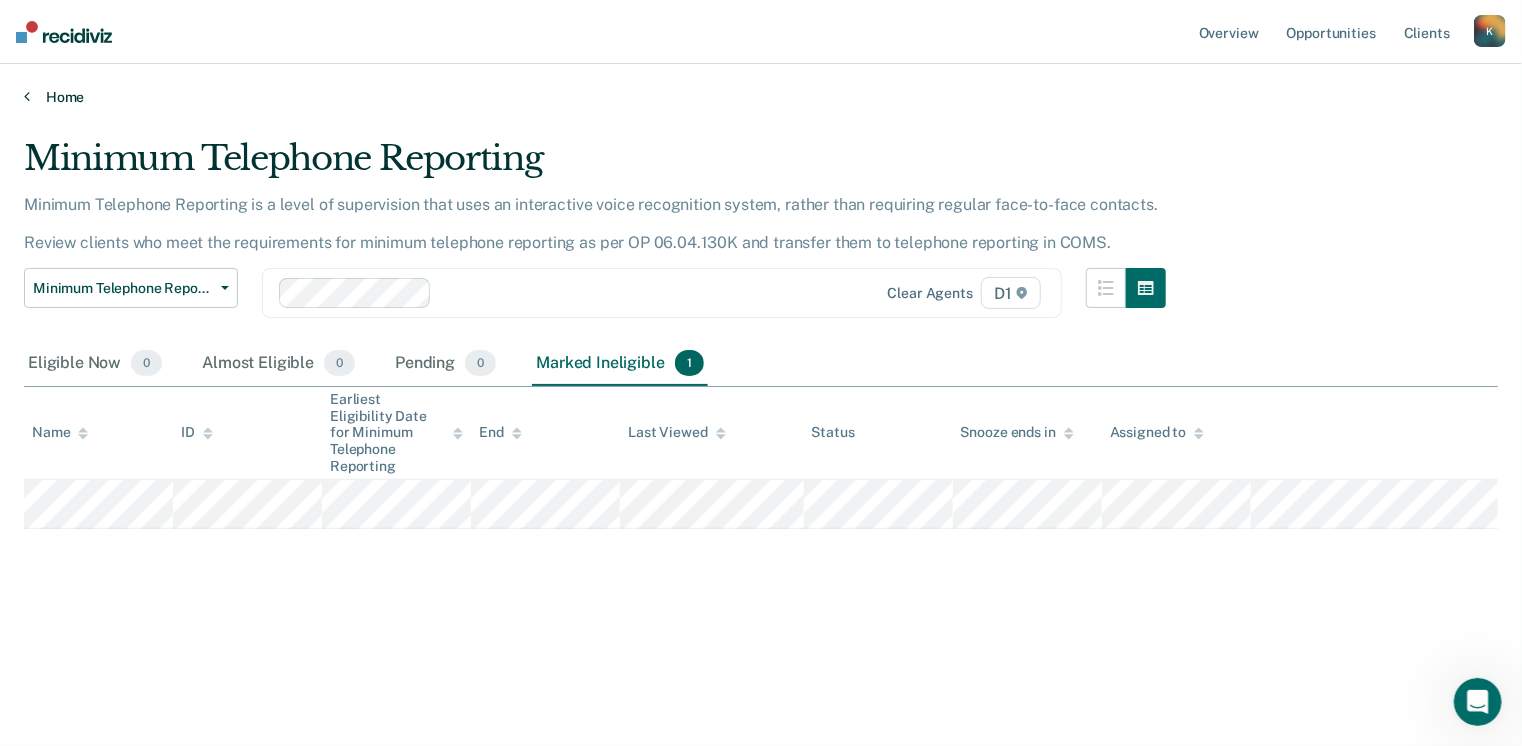 click on "Home" at bounding box center (761, 97) 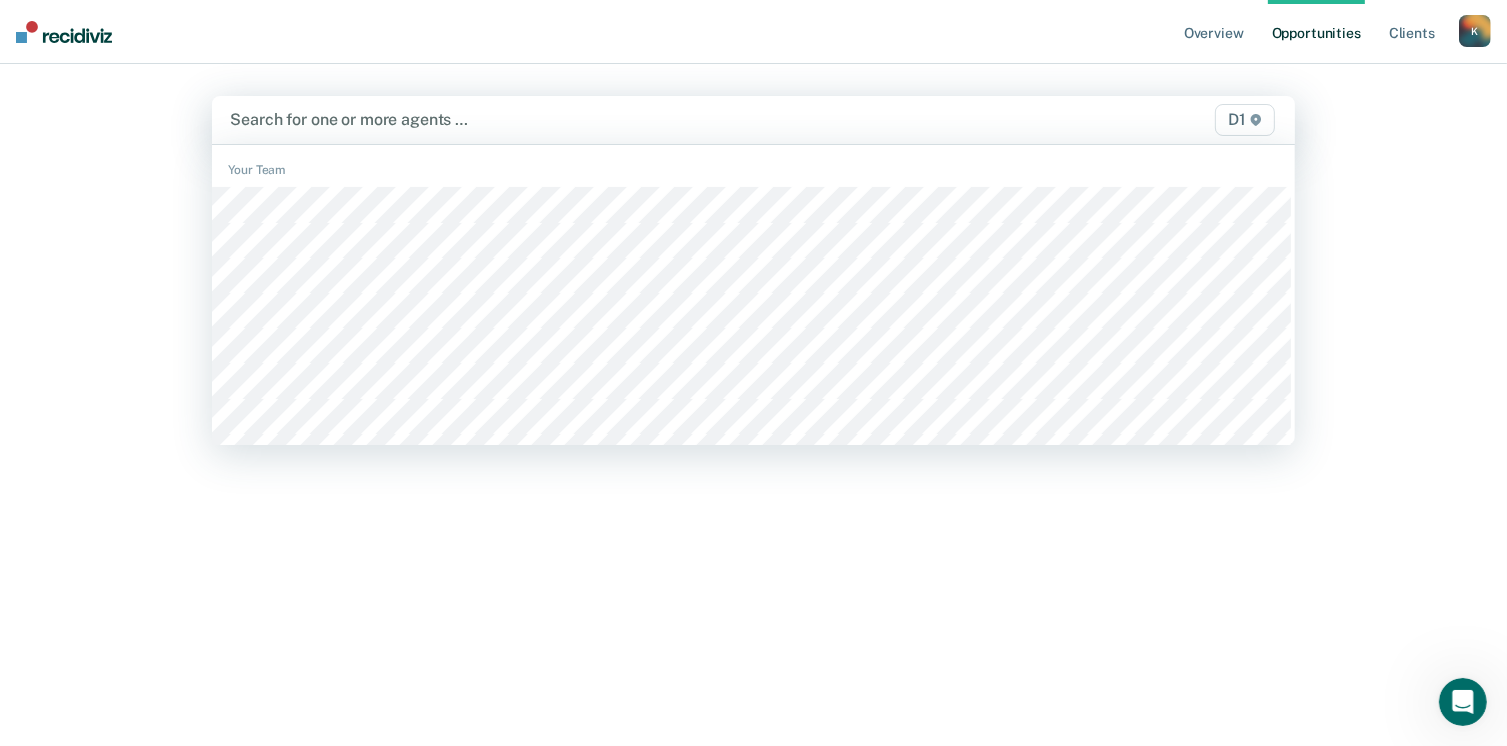 click at bounding box center [595, 119] 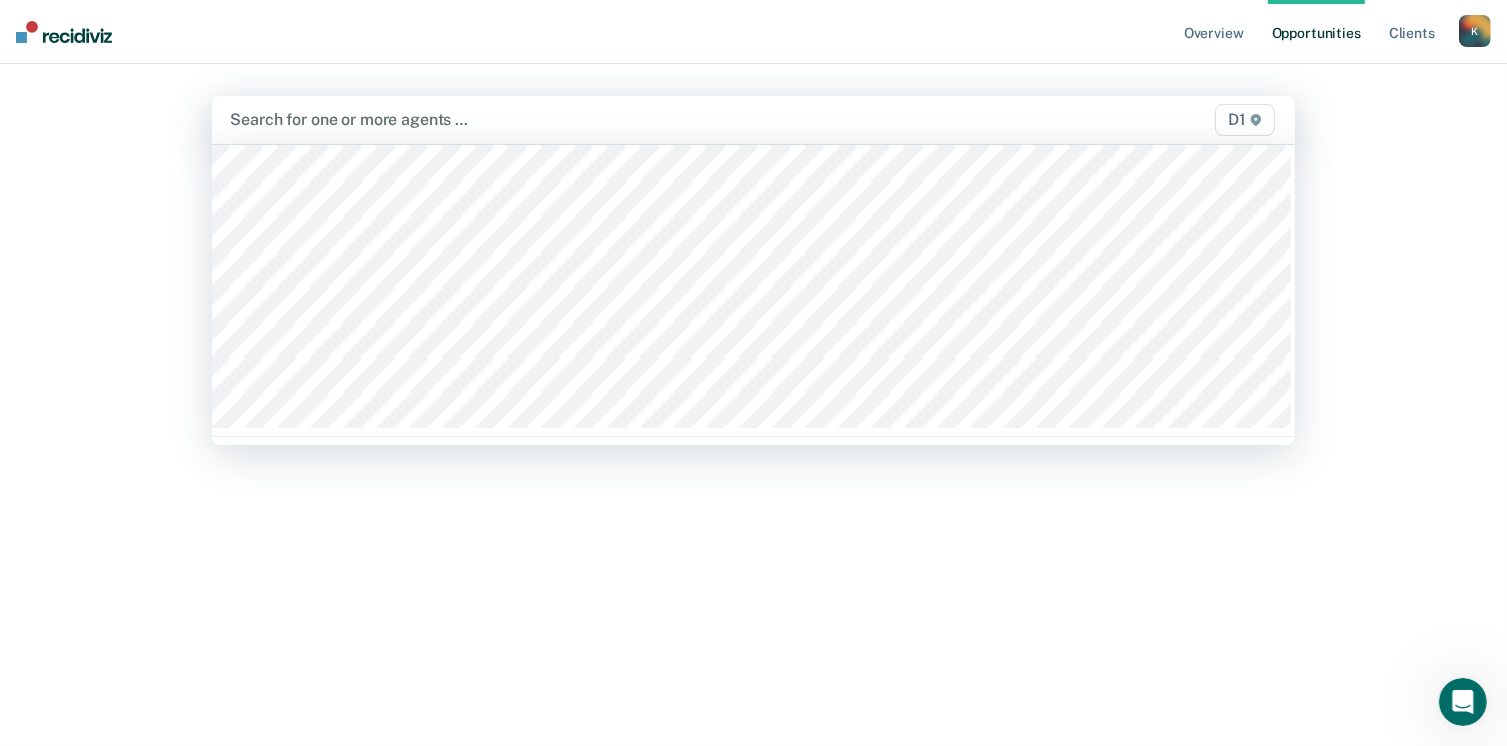 scroll, scrollTop: 300, scrollLeft: 0, axis: vertical 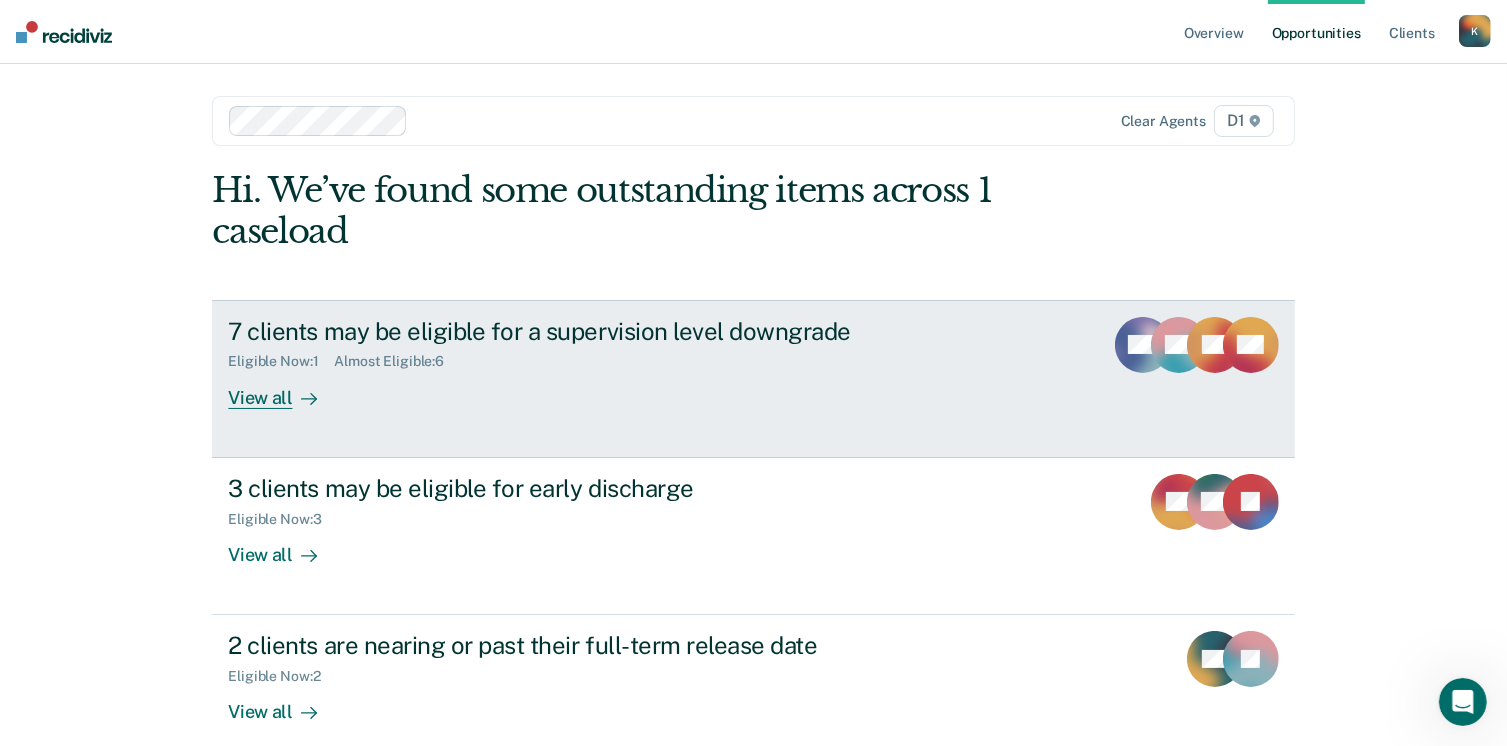click on "View all" at bounding box center [284, 389] 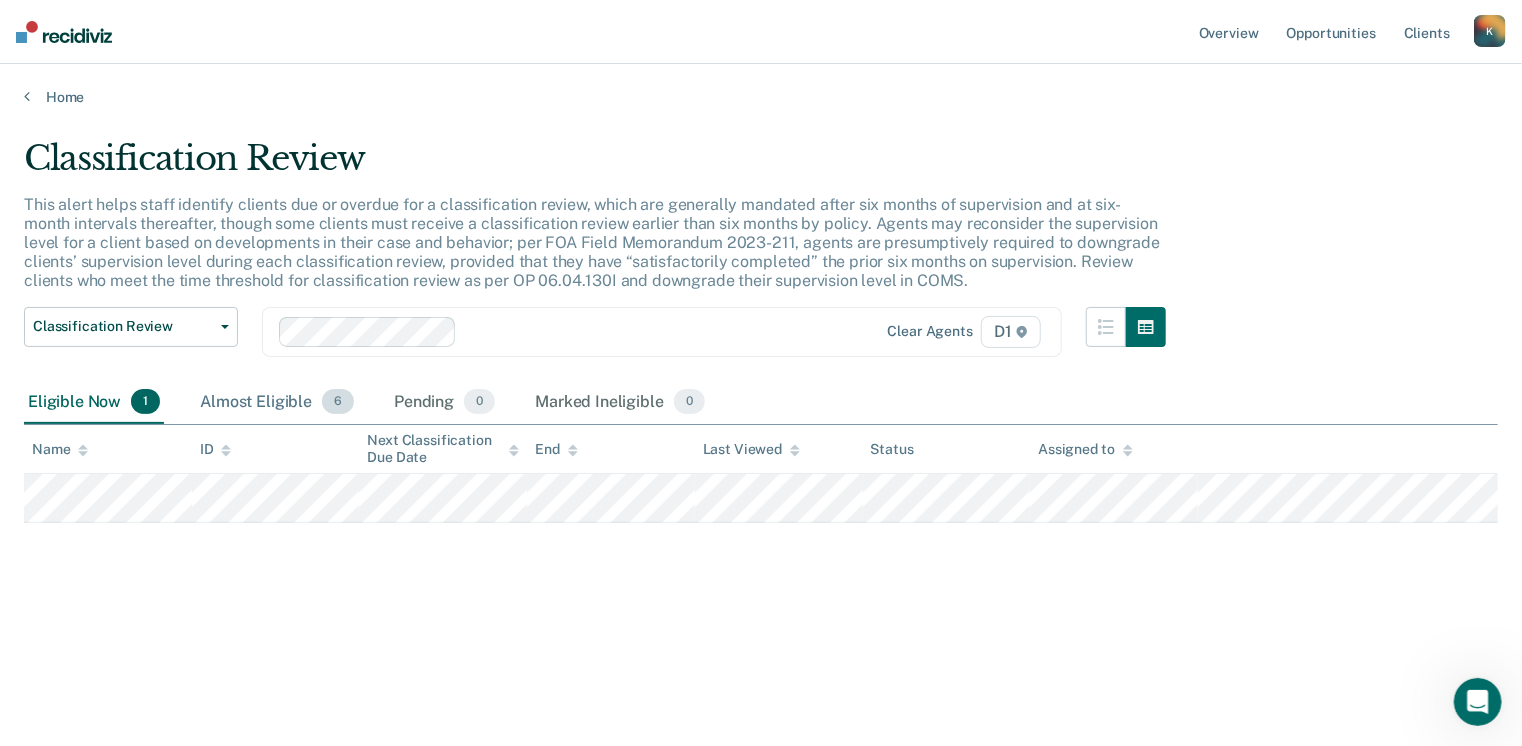 click on "Almost Eligible 6" at bounding box center (277, 403) 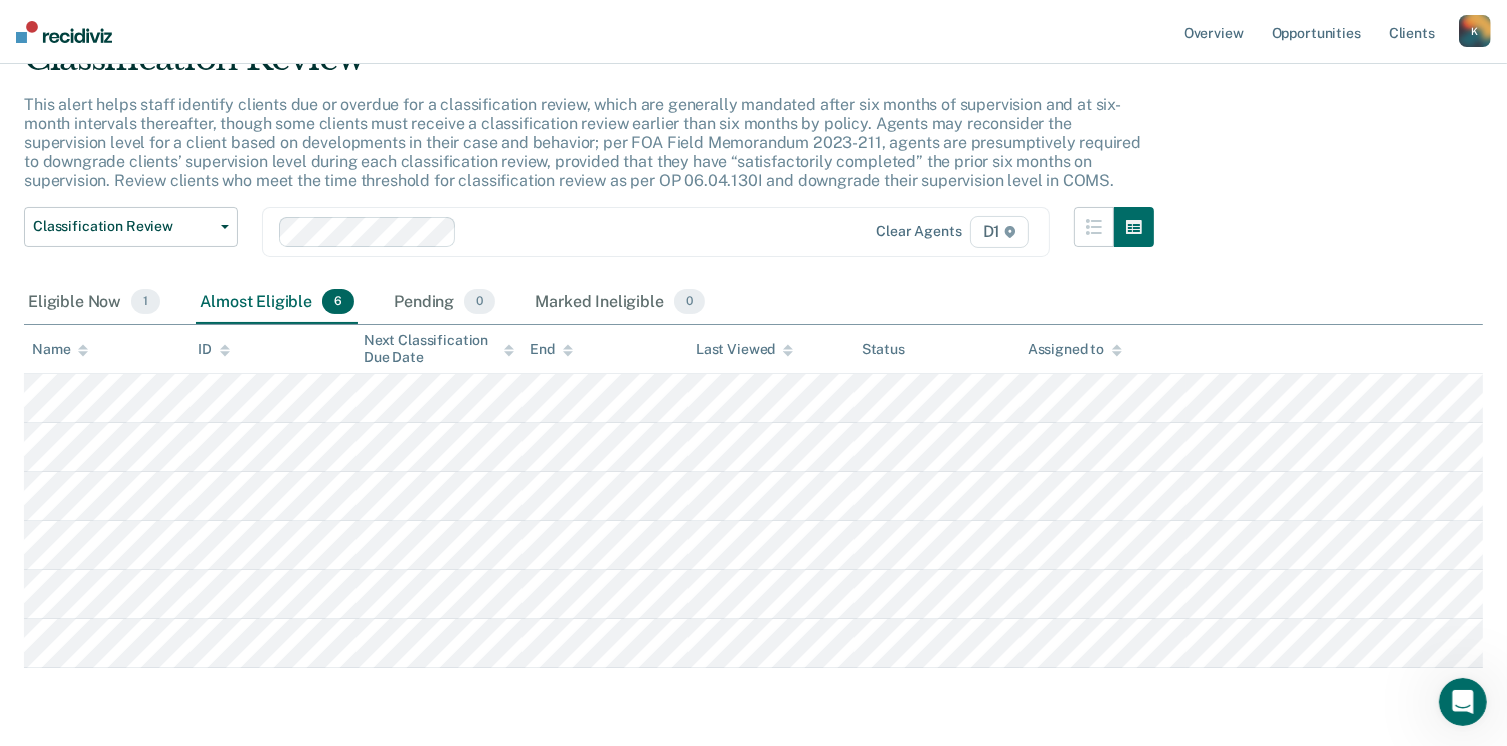 scroll, scrollTop: 0, scrollLeft: 0, axis: both 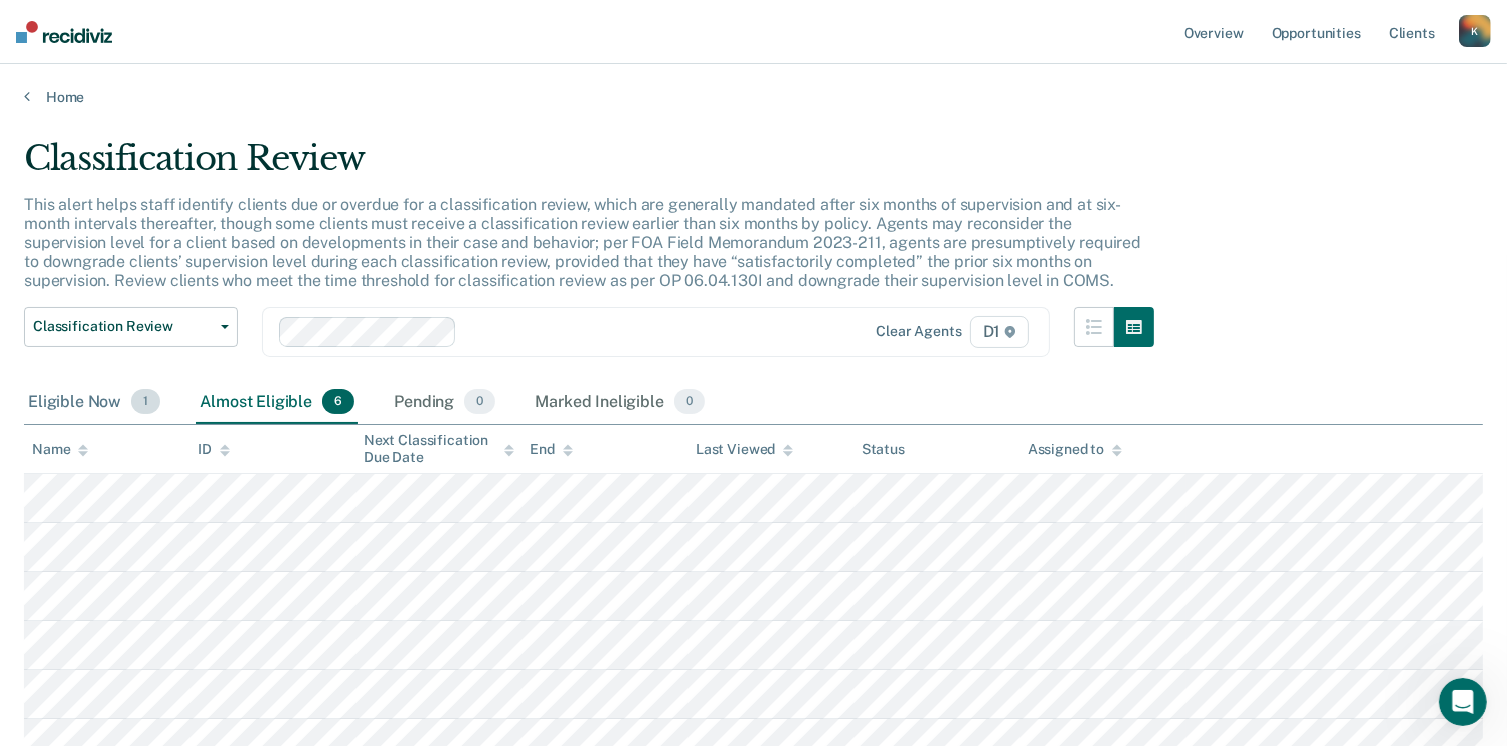 click on "Eligible Now 1" at bounding box center [94, 403] 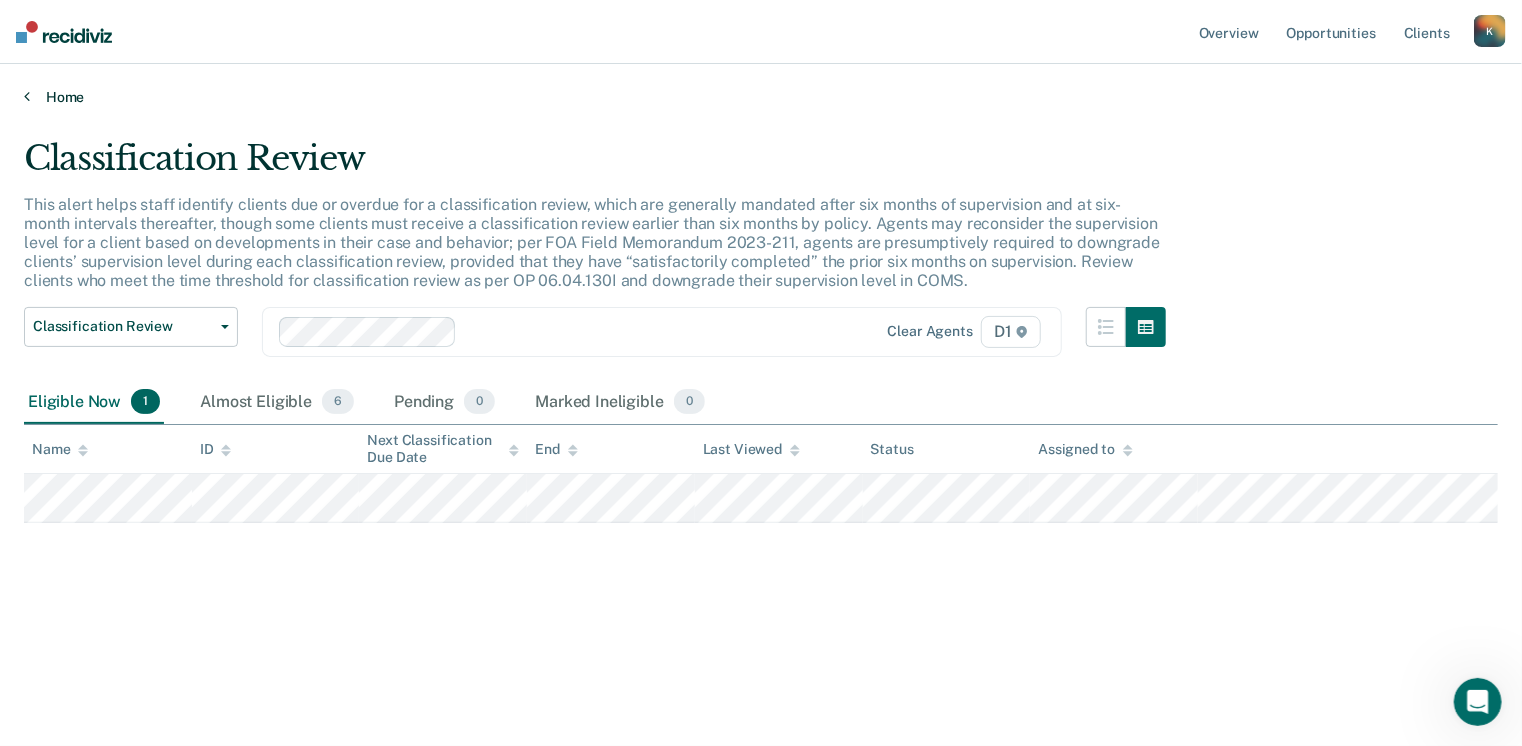 click on "Home" at bounding box center [761, 97] 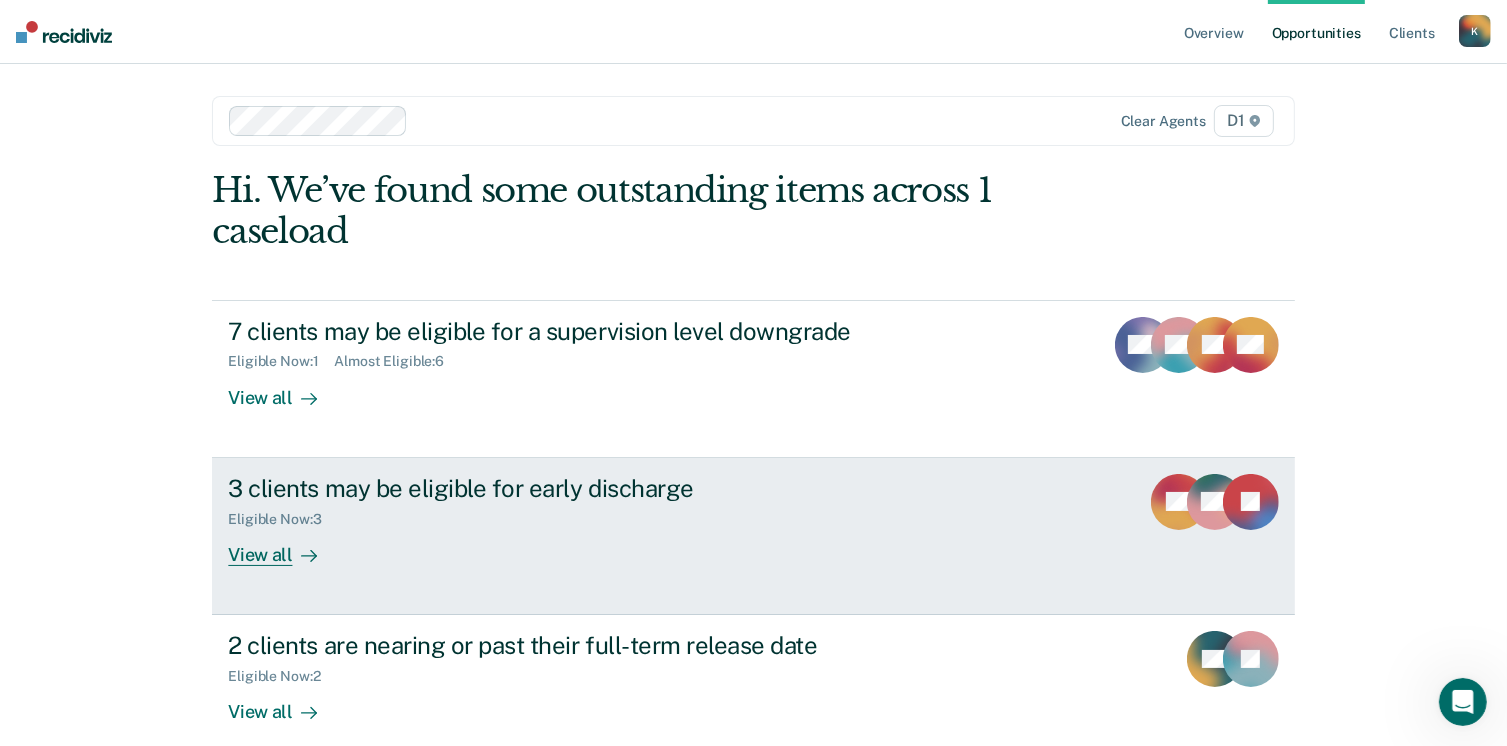 click on "View all" at bounding box center [284, 546] 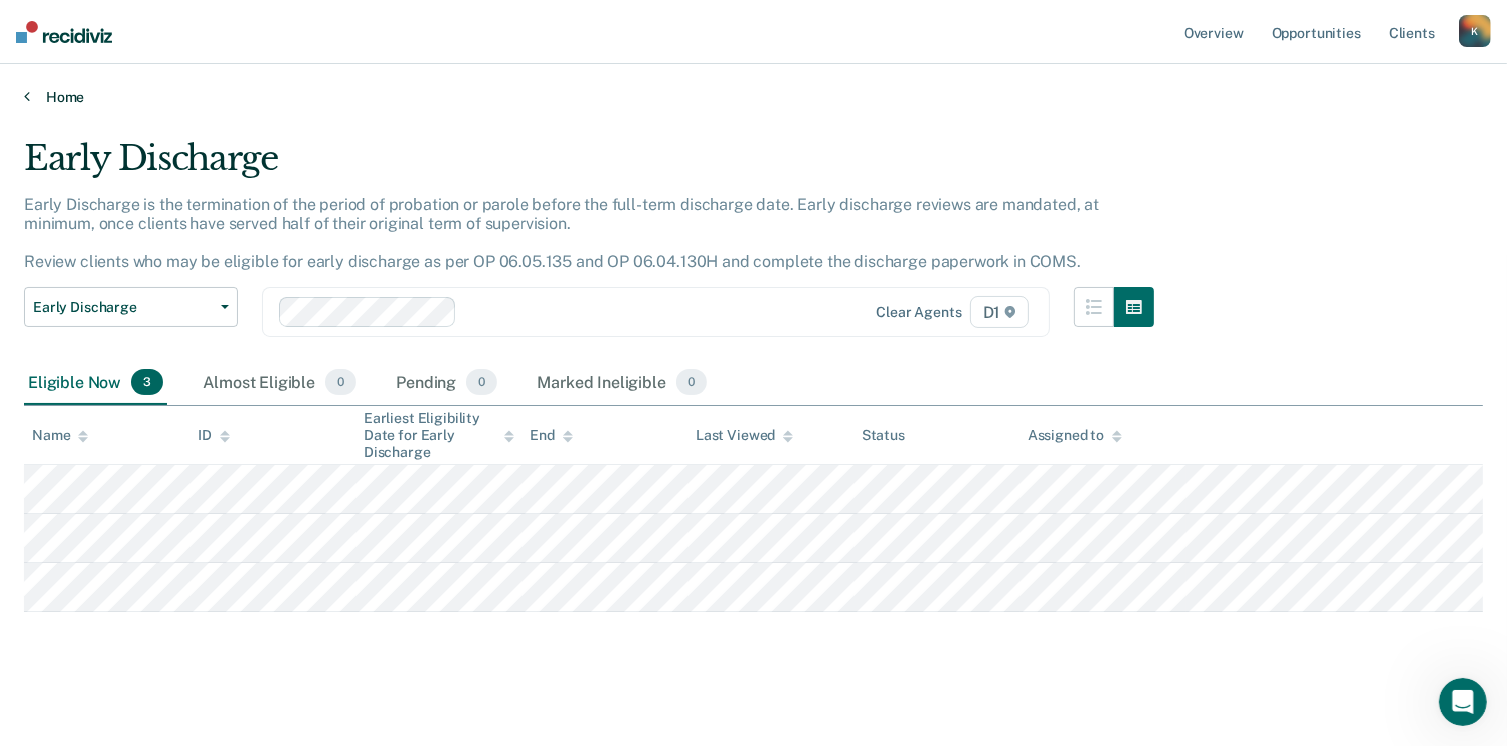 click at bounding box center (27, 96) 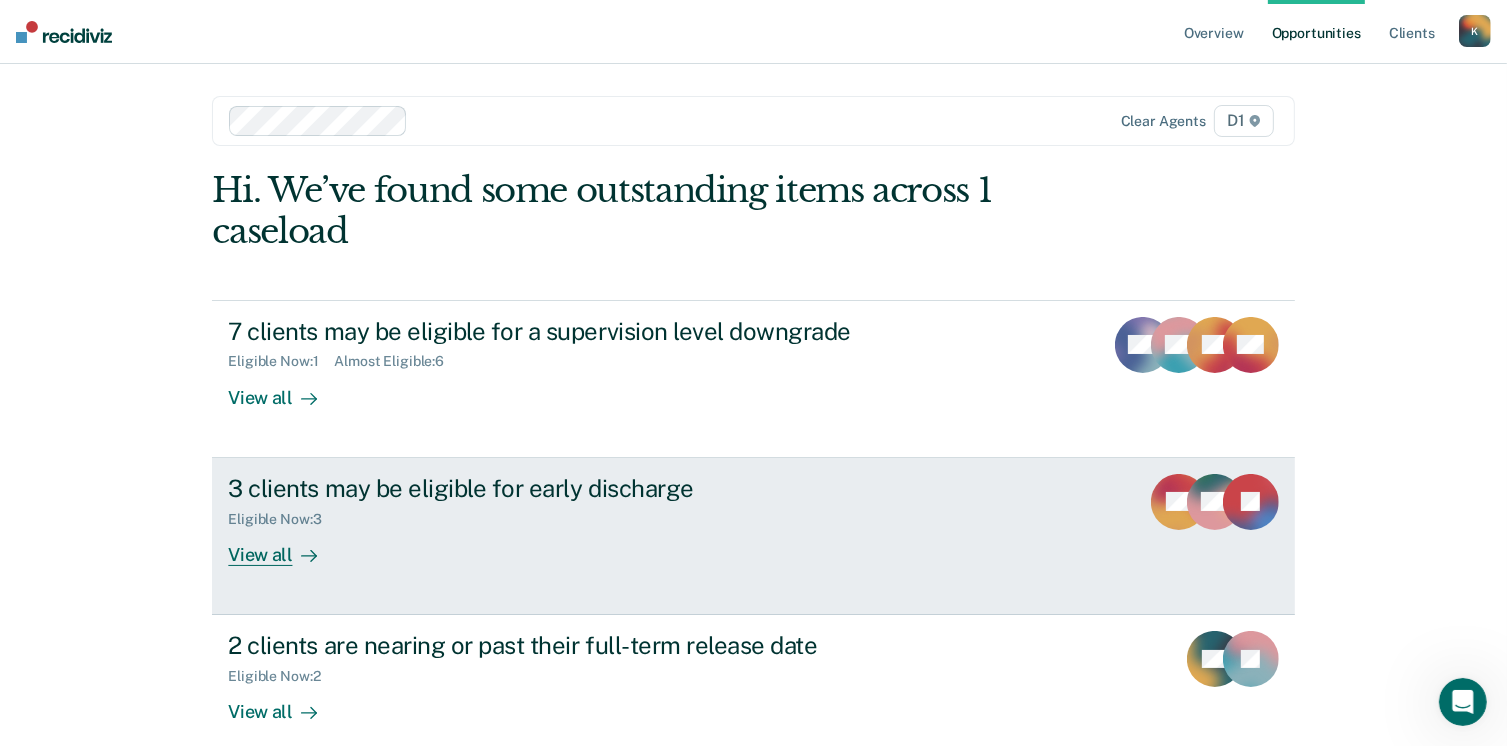 scroll, scrollTop: 100, scrollLeft: 0, axis: vertical 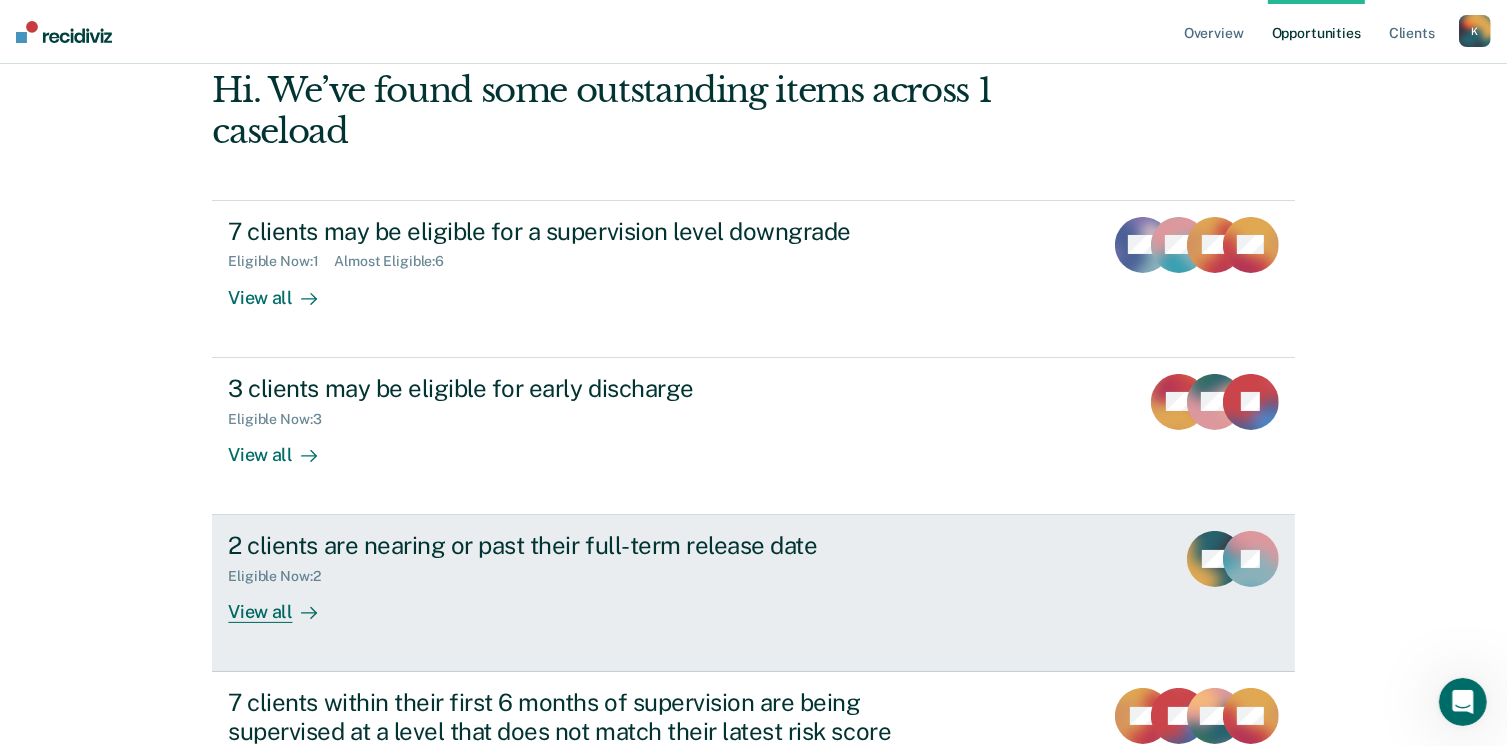 click on "View all" at bounding box center (284, 604) 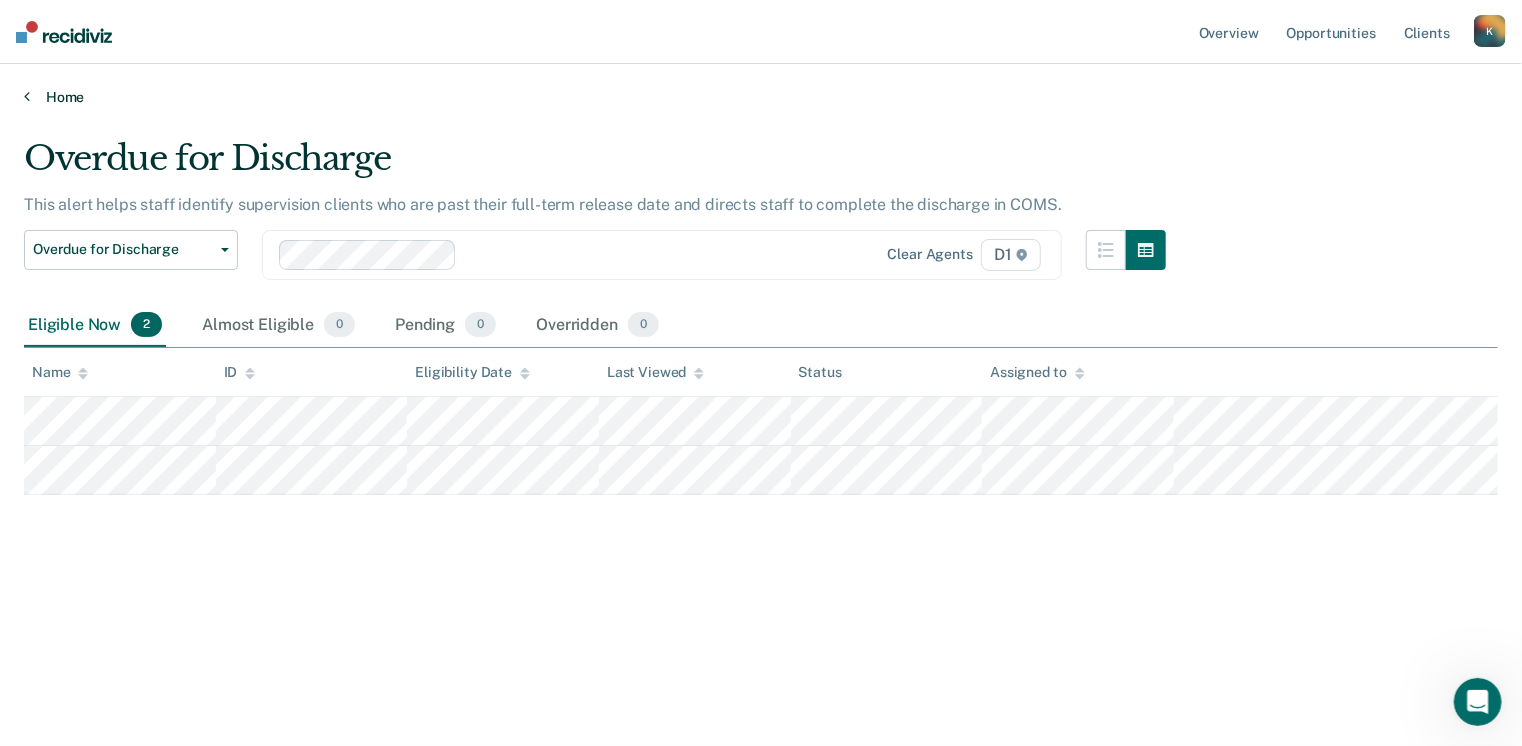 click on "Home" at bounding box center [761, 97] 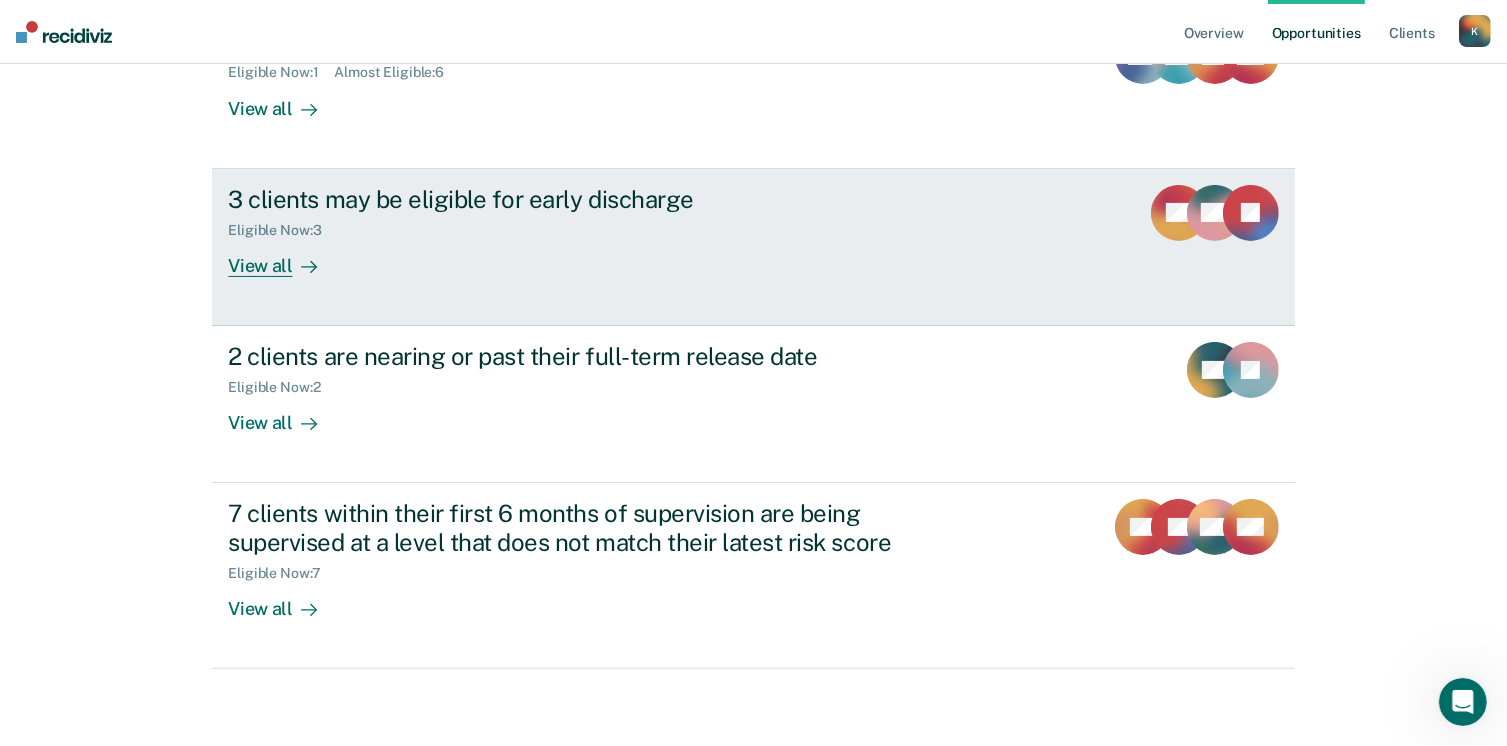 scroll, scrollTop: 290, scrollLeft: 0, axis: vertical 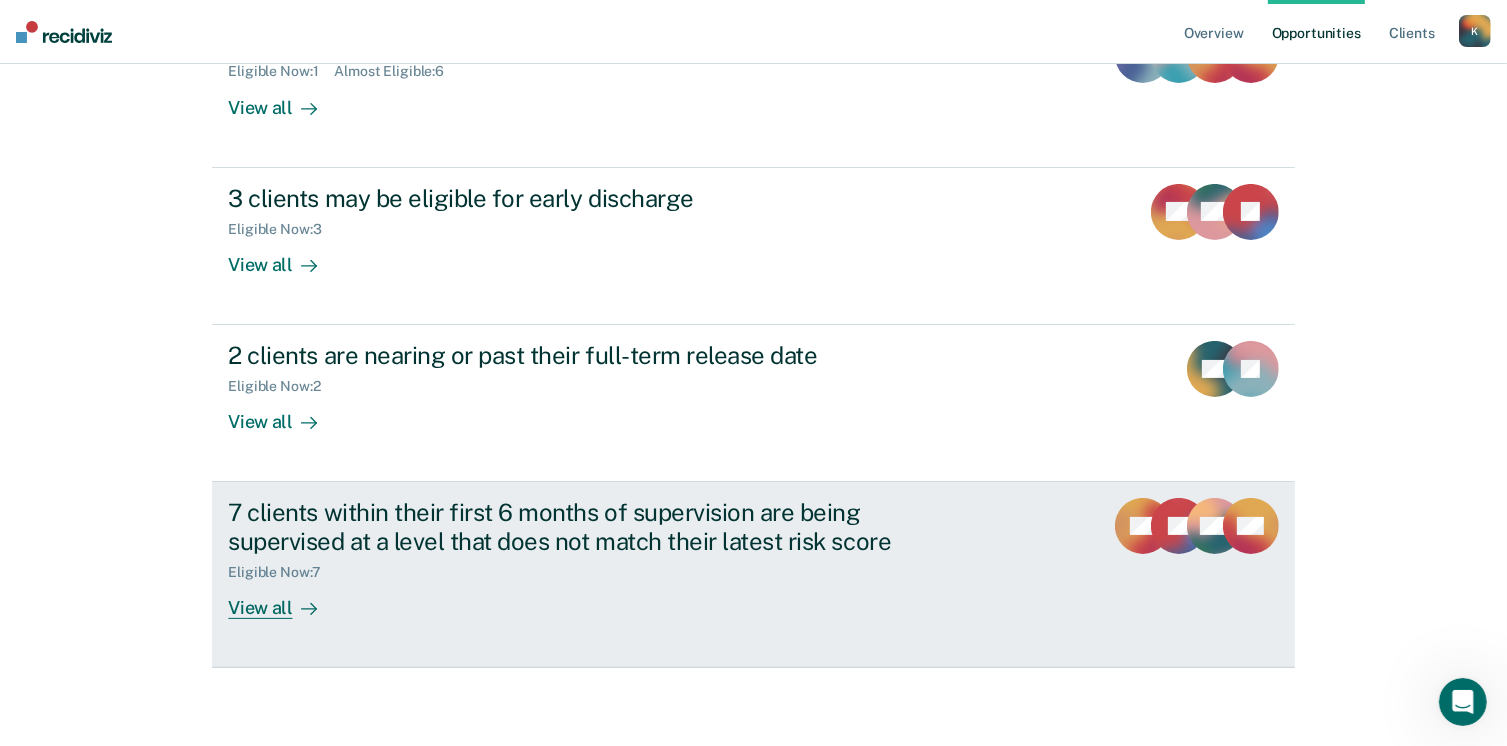 click on "View all" at bounding box center (284, 600) 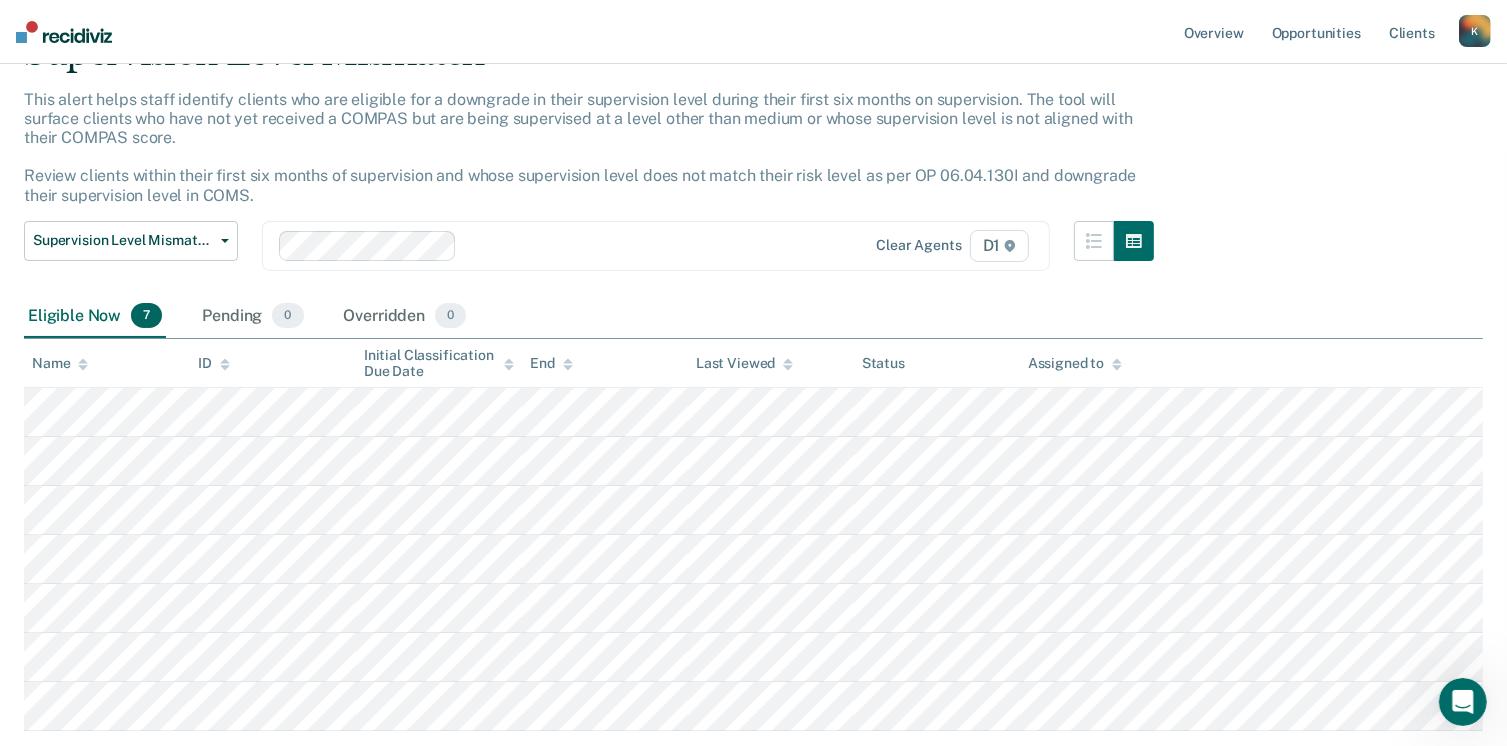 scroll, scrollTop: 0, scrollLeft: 0, axis: both 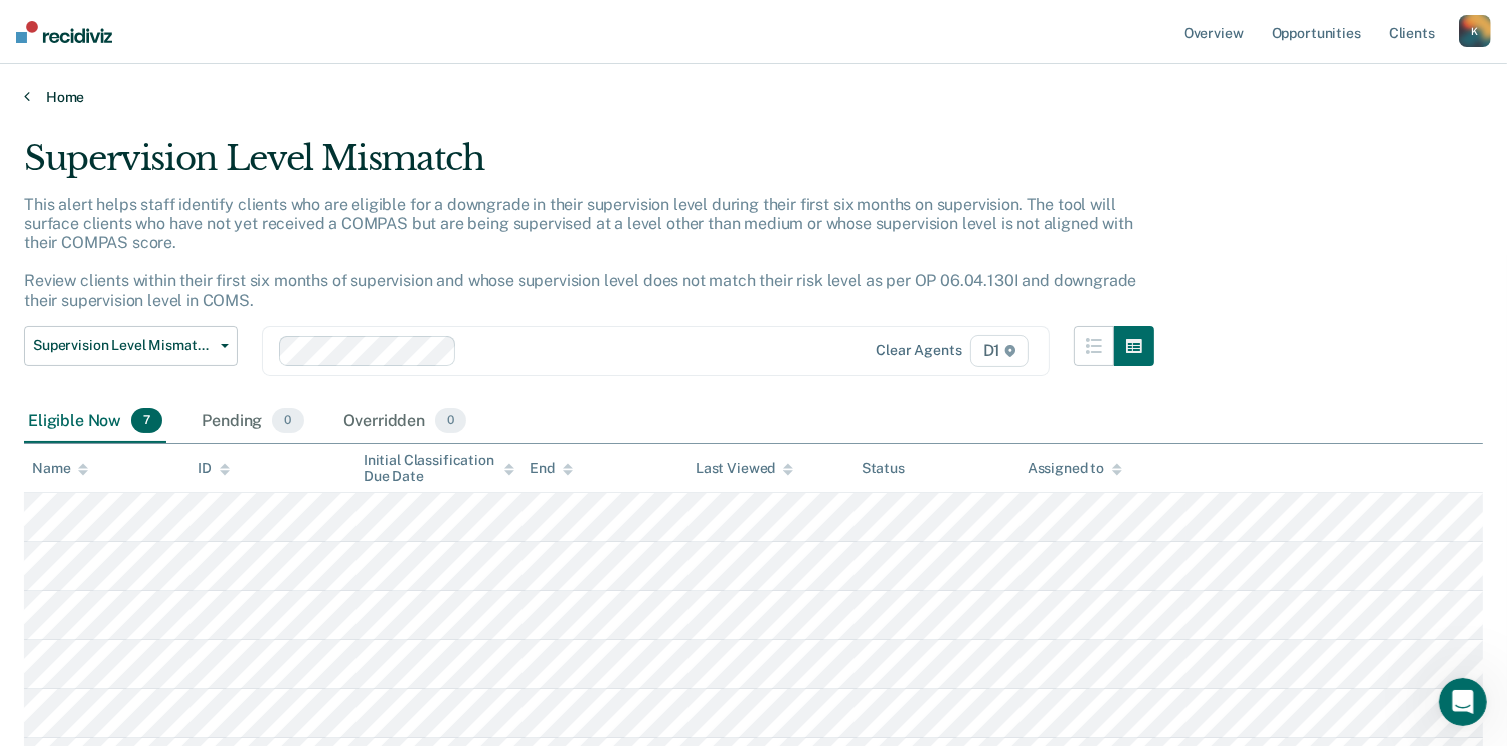 click at bounding box center (27, 96) 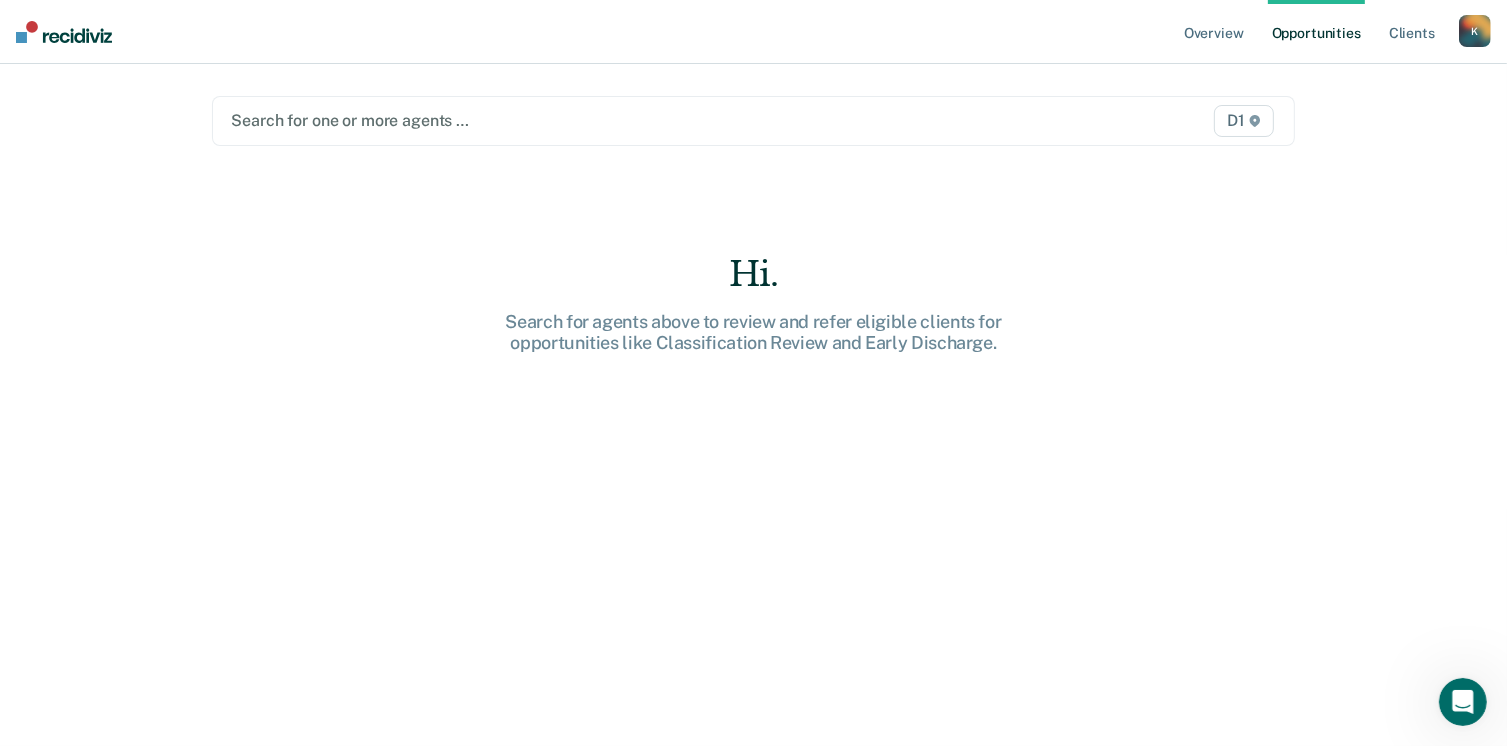 click at bounding box center [596, 120] 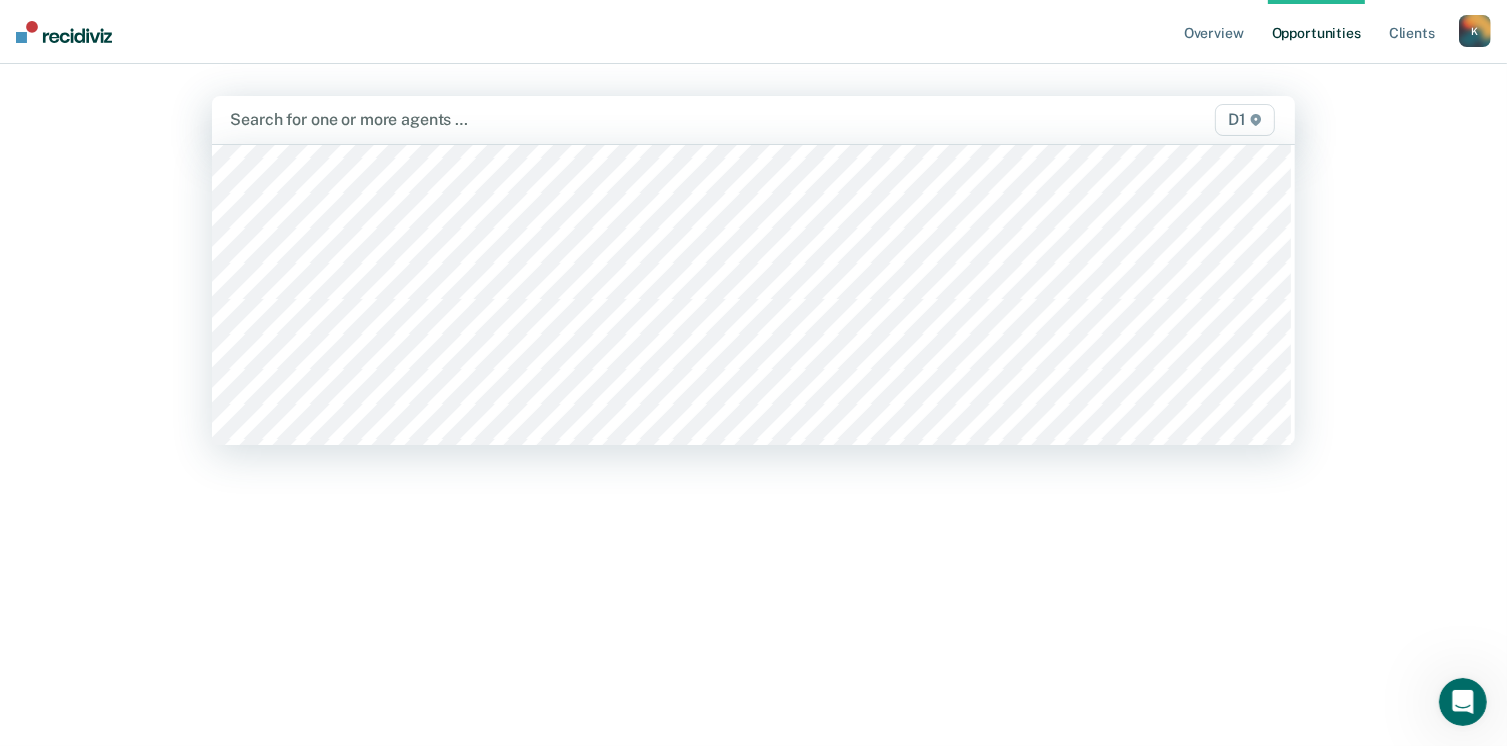 scroll, scrollTop: 200, scrollLeft: 0, axis: vertical 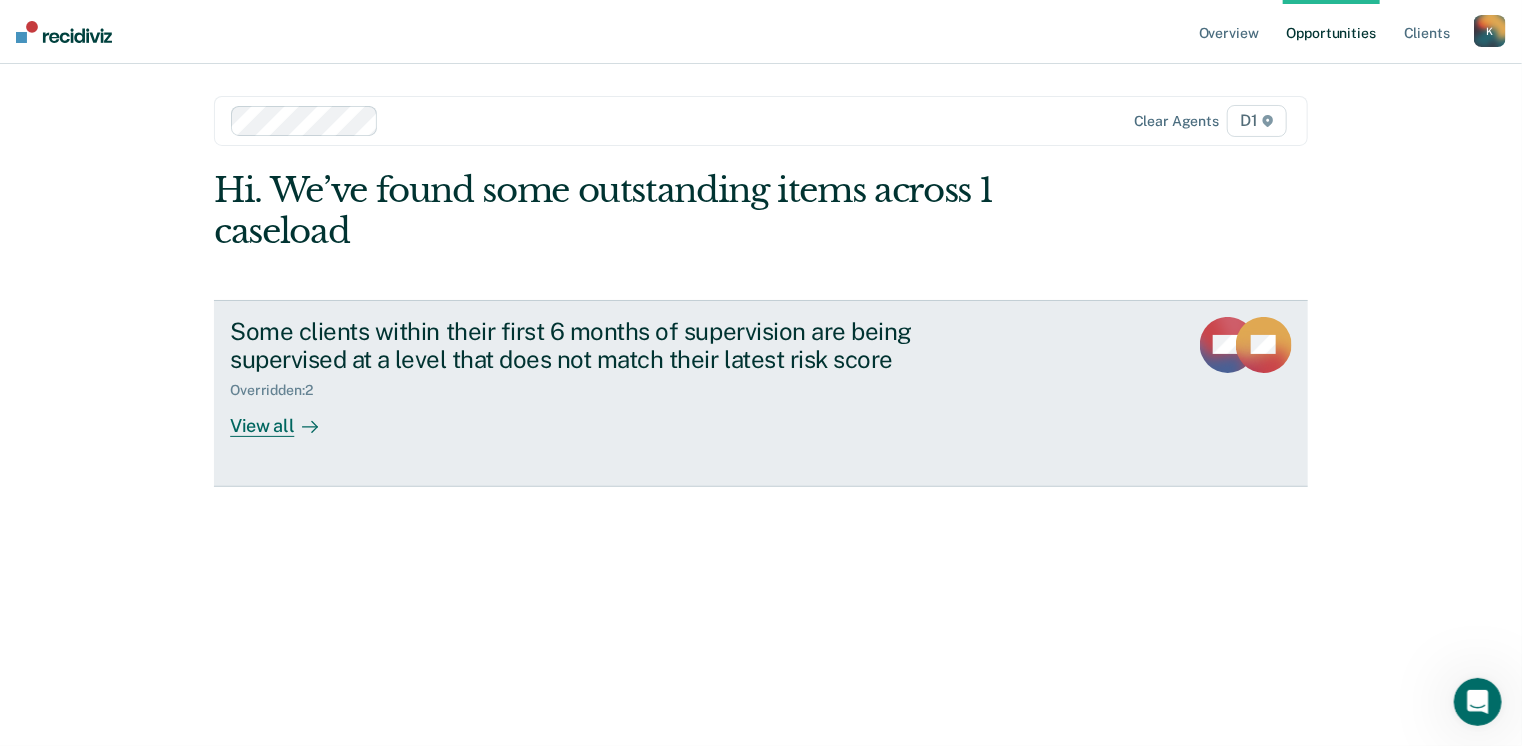 click on "View all" at bounding box center (286, 418) 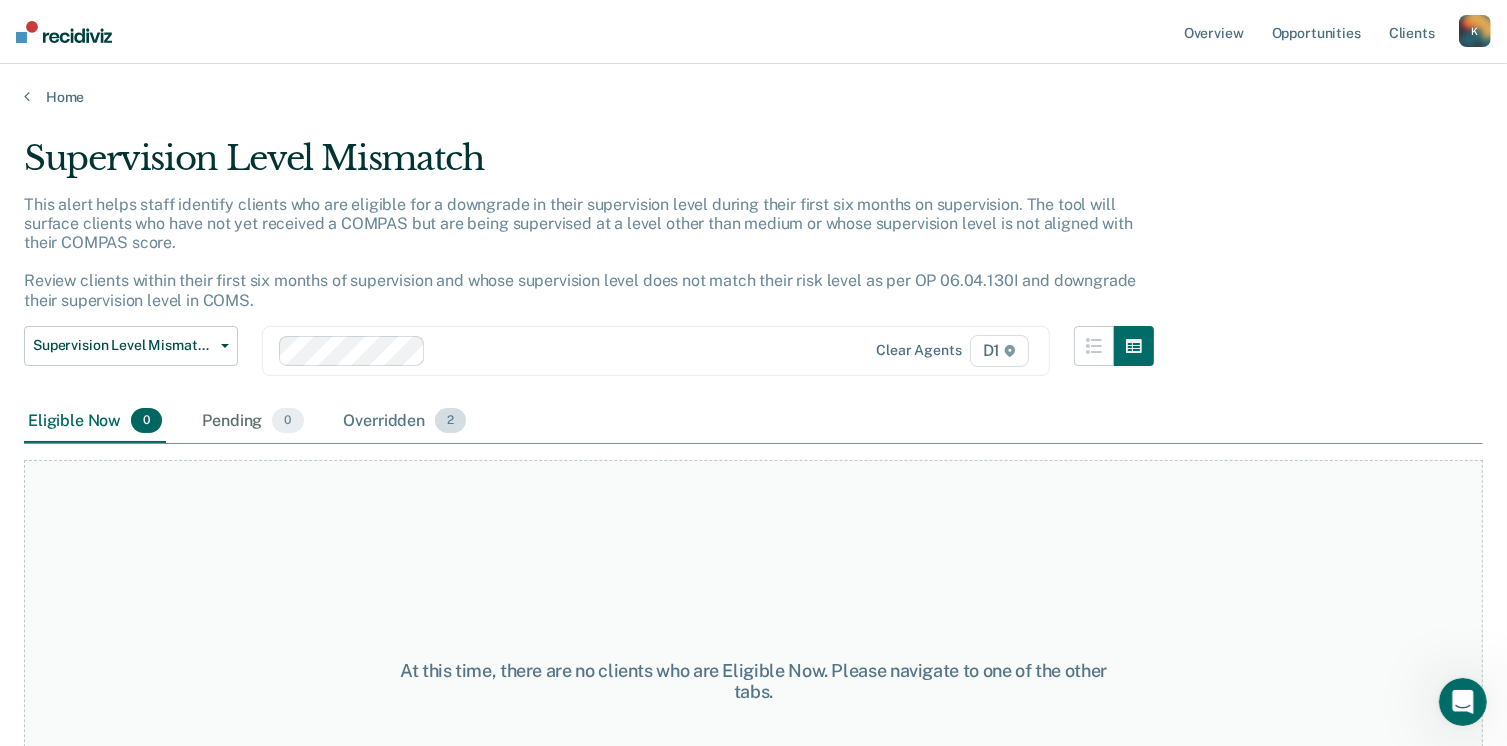 click on "Overridden 2" at bounding box center [405, 422] 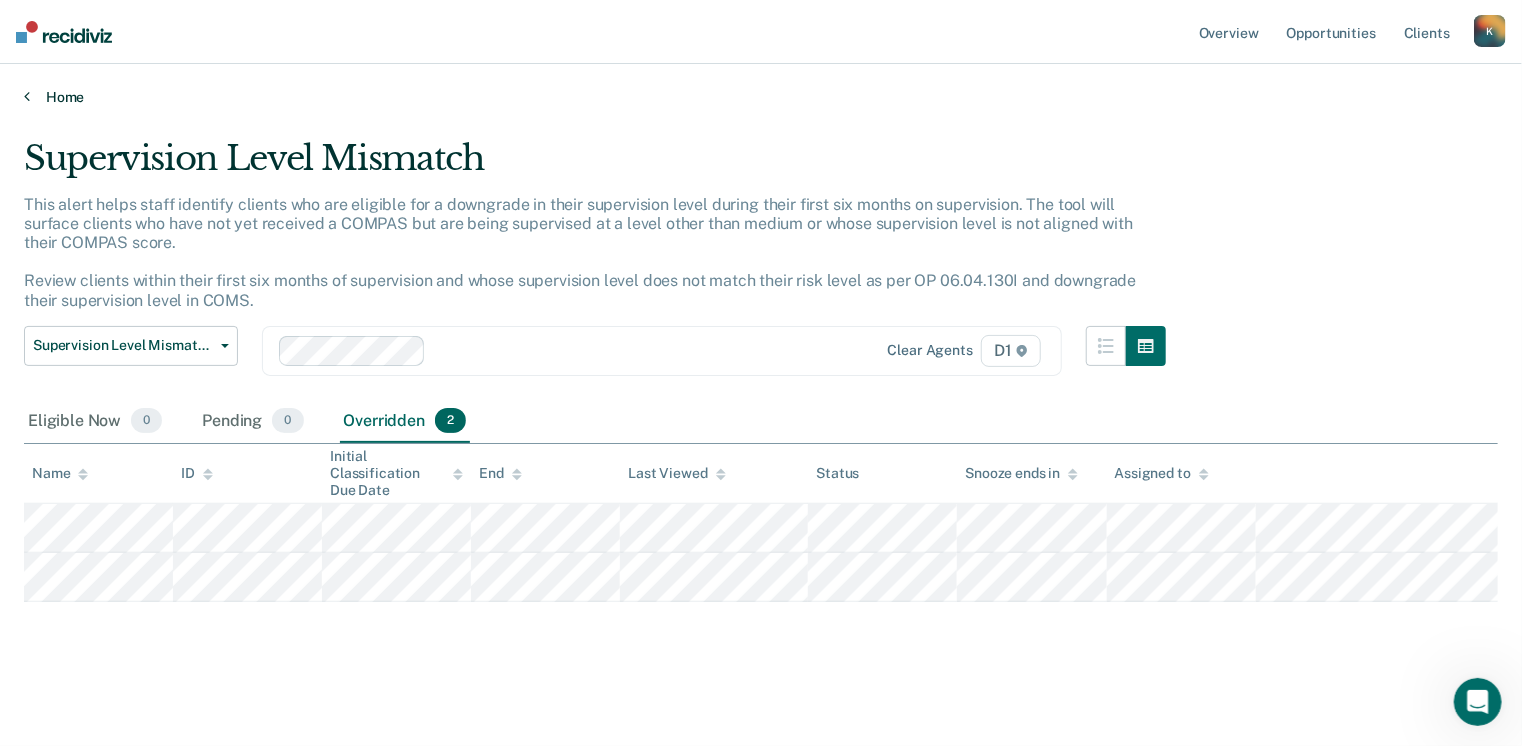 click on "Home" at bounding box center [761, 97] 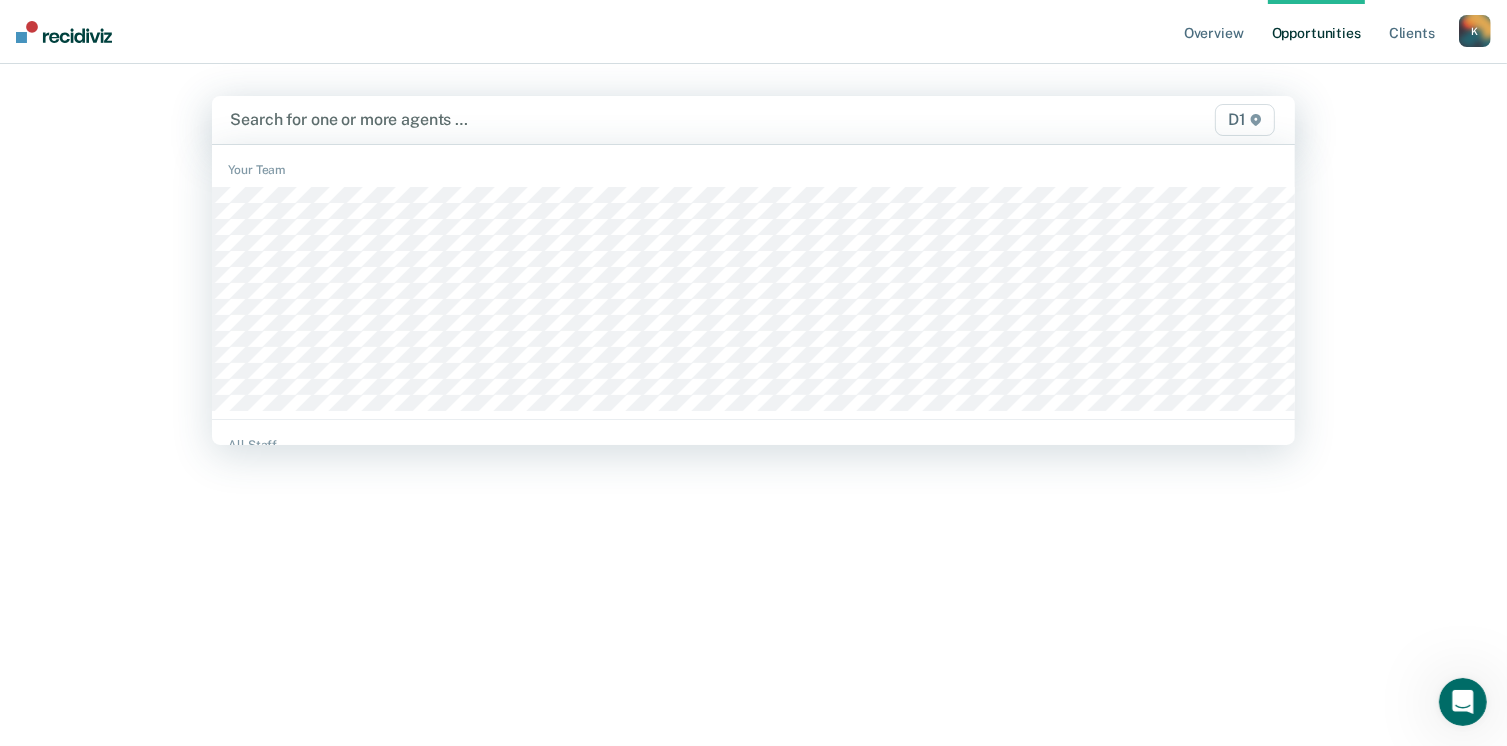 click at bounding box center [595, 119] 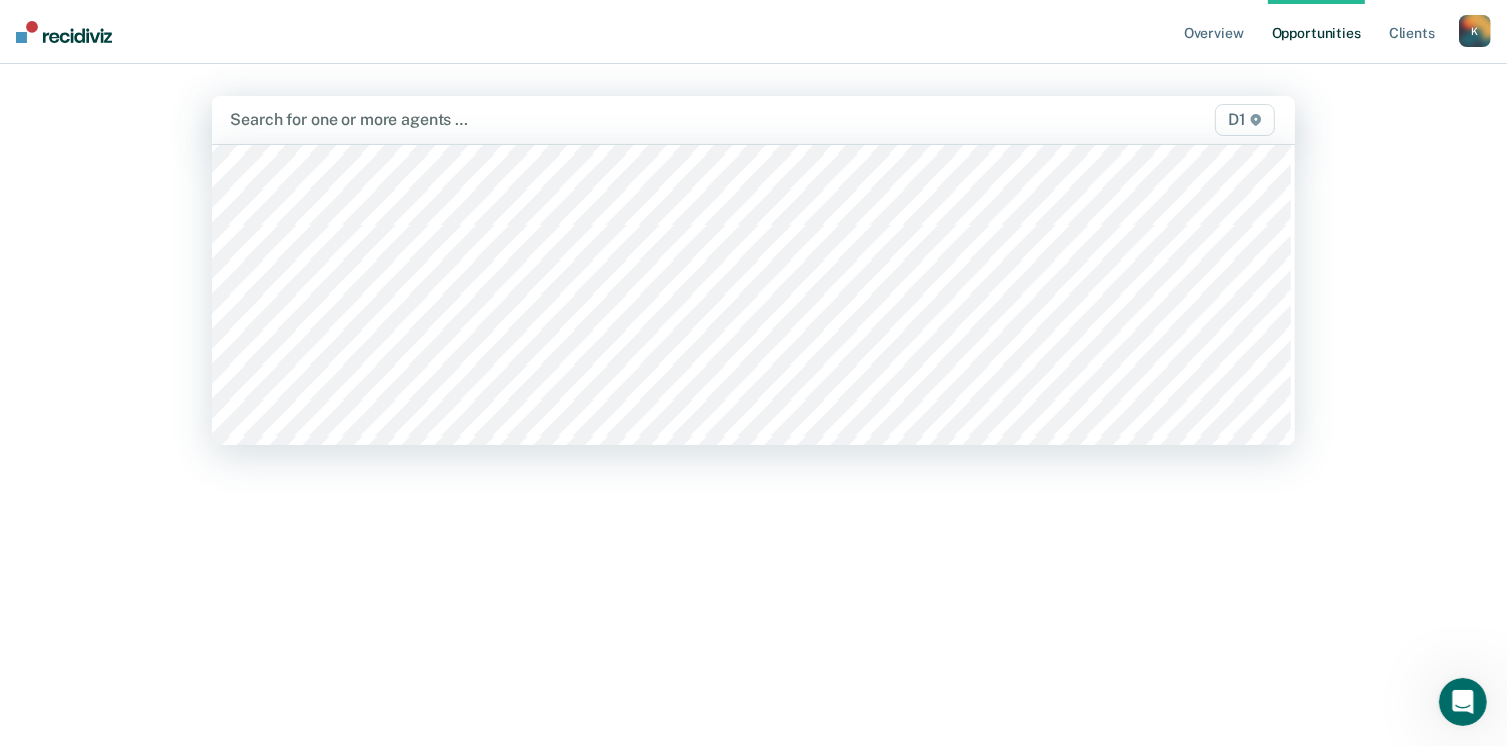 scroll, scrollTop: 200, scrollLeft: 0, axis: vertical 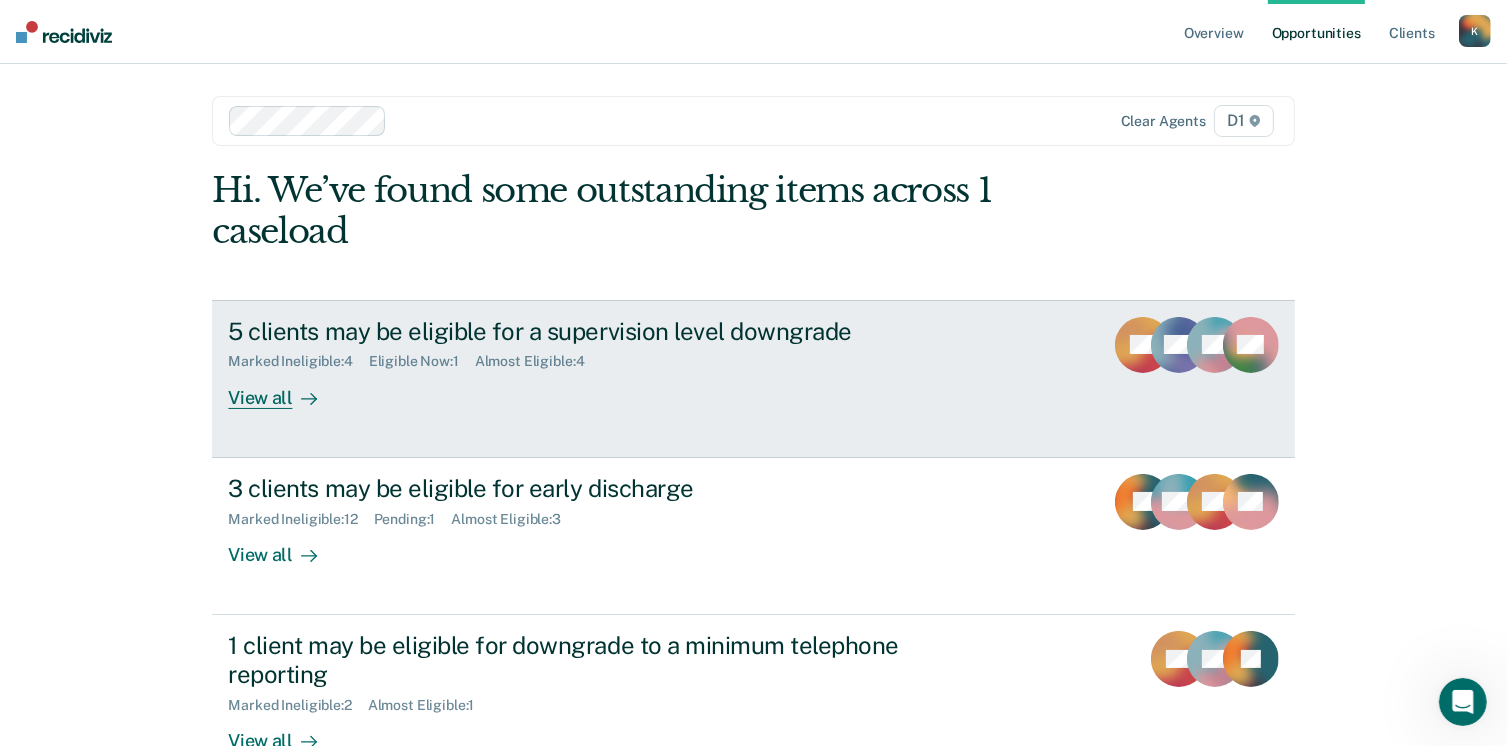 click on "View all" at bounding box center (284, 389) 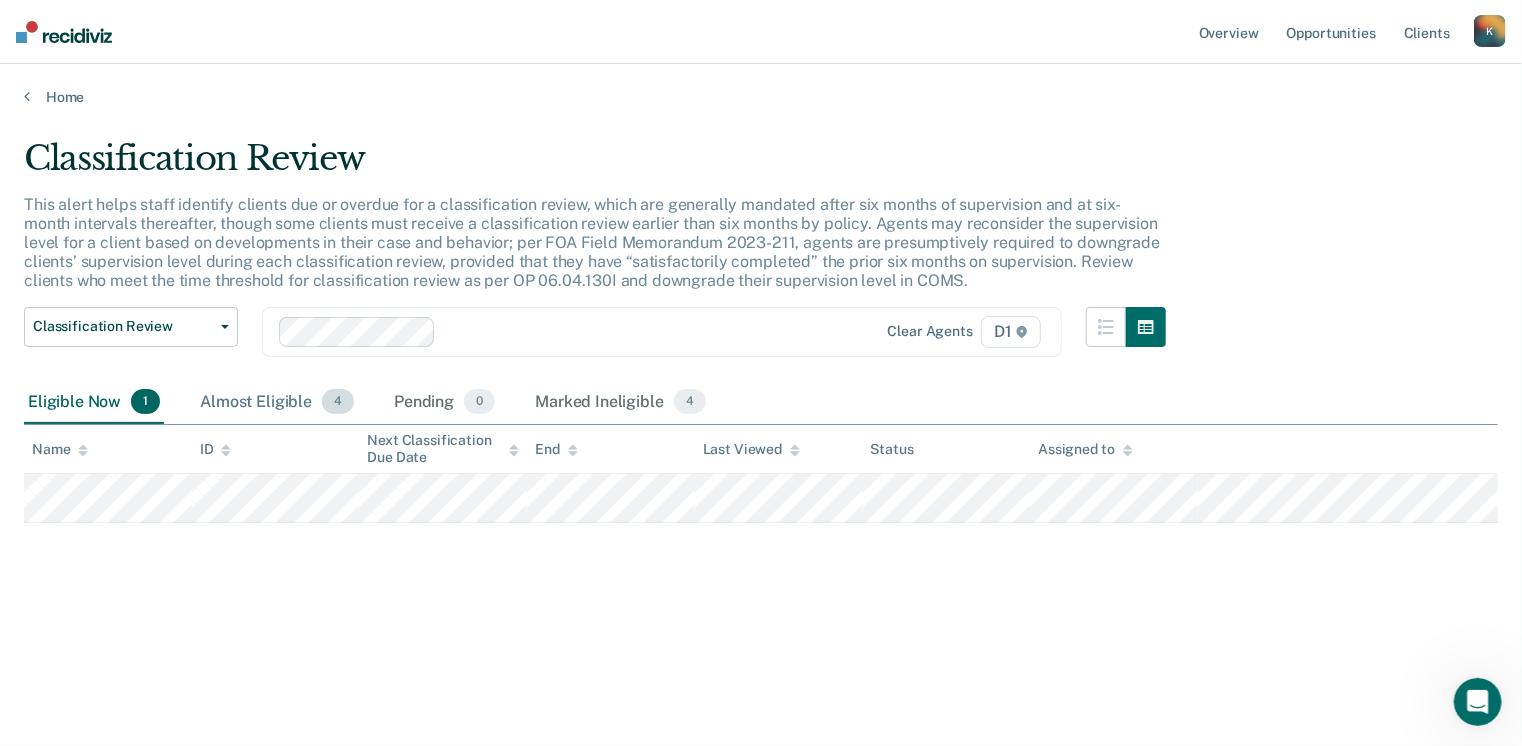 click on "Almost Eligible 4" at bounding box center [277, 403] 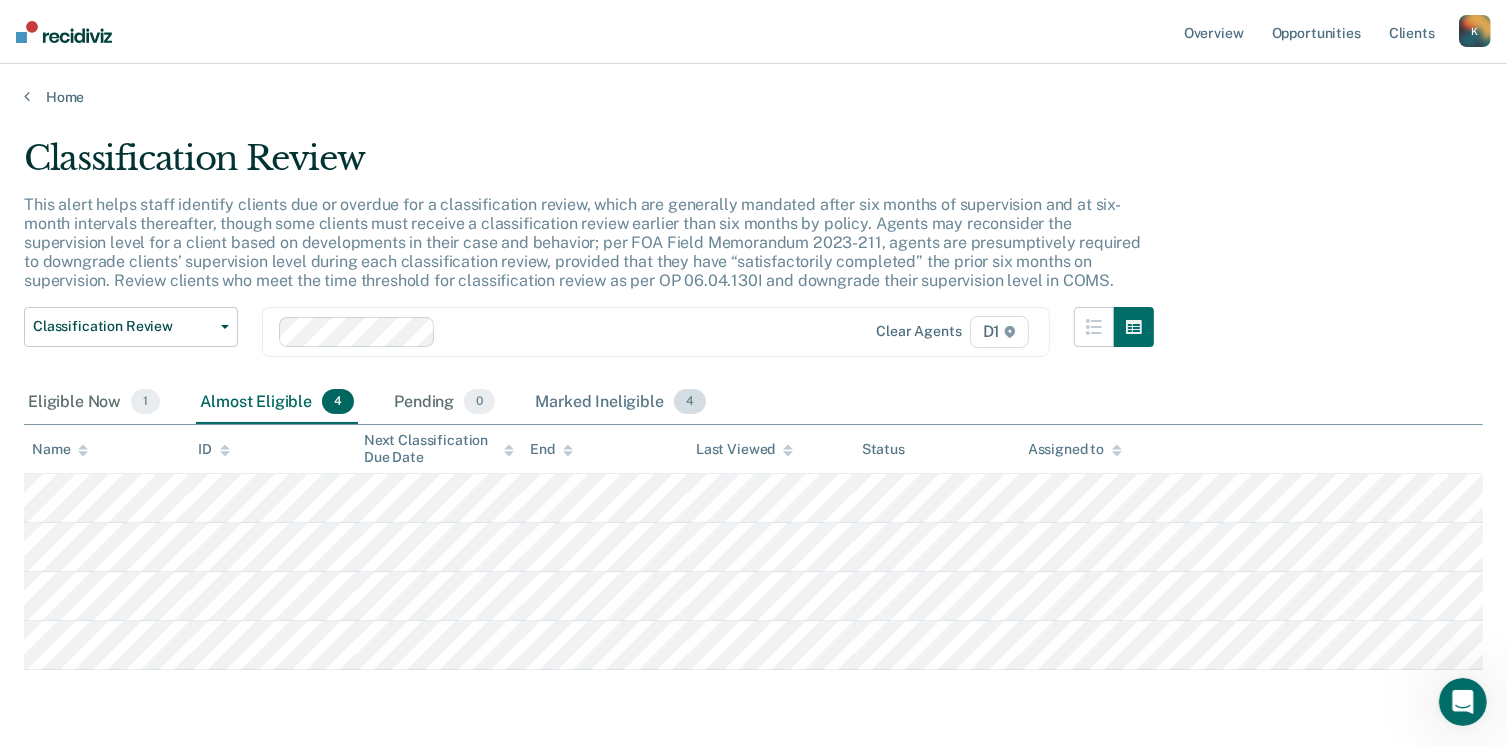 click on "Marked Ineligible 4" at bounding box center [620, 403] 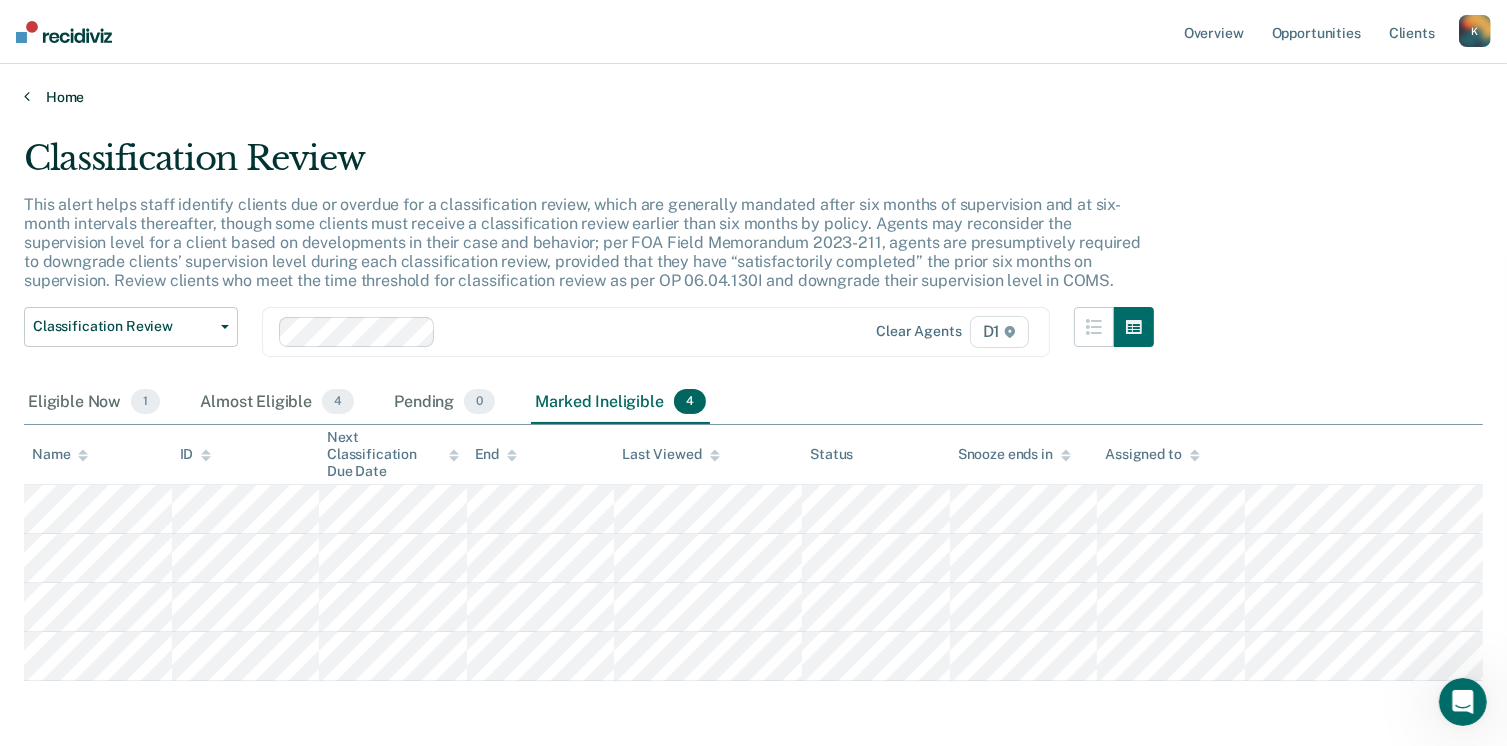 click on "Home" at bounding box center (753, 97) 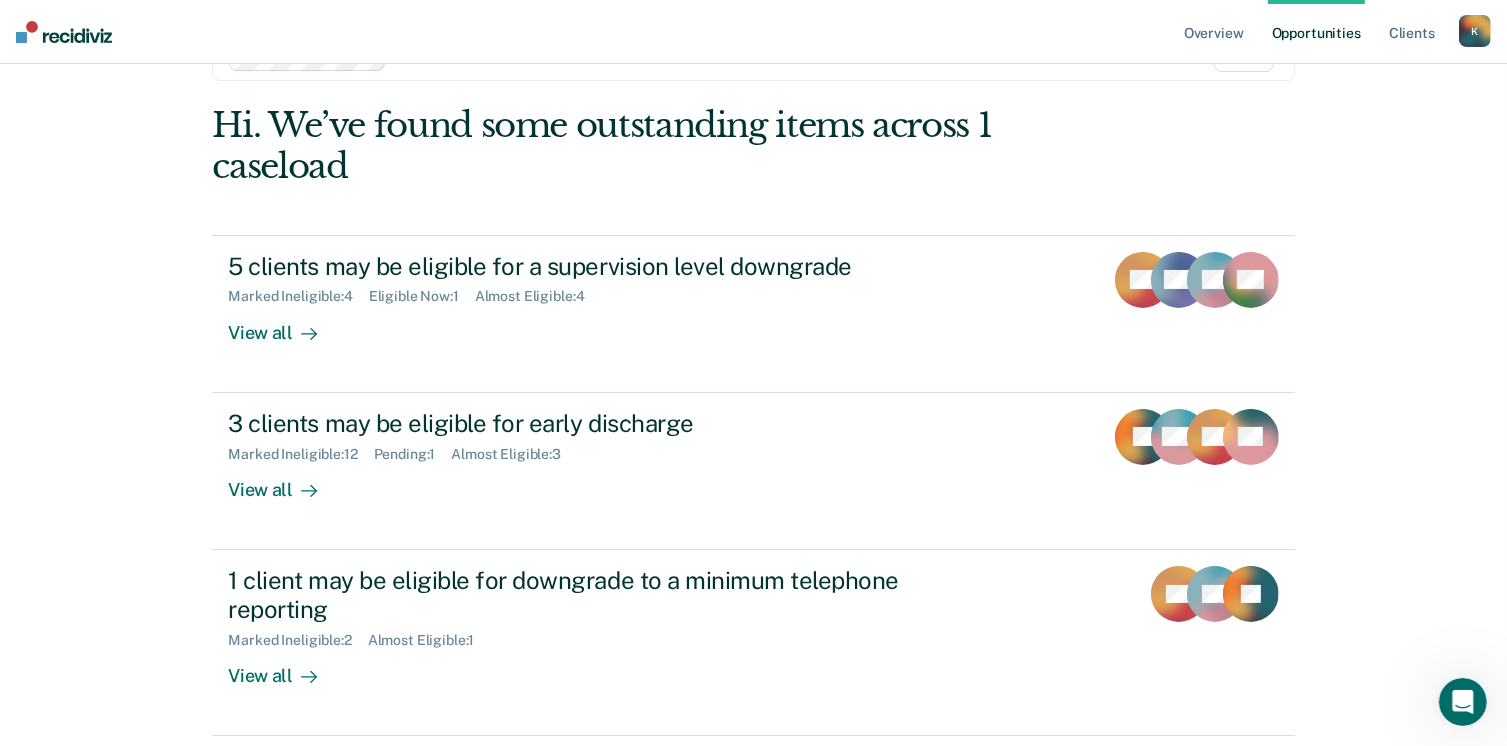 scroll, scrollTop: 100, scrollLeft: 0, axis: vertical 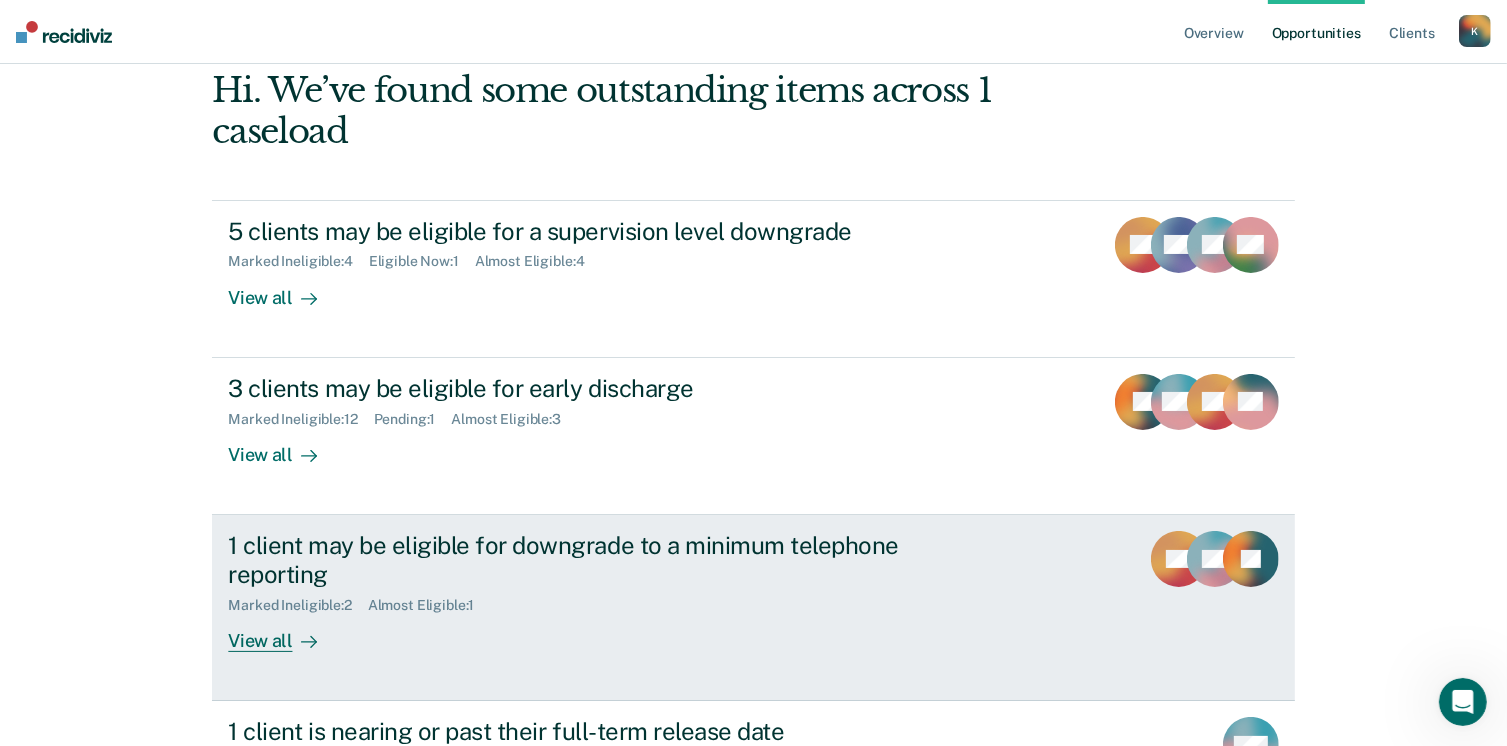 click on "View all" at bounding box center [284, 632] 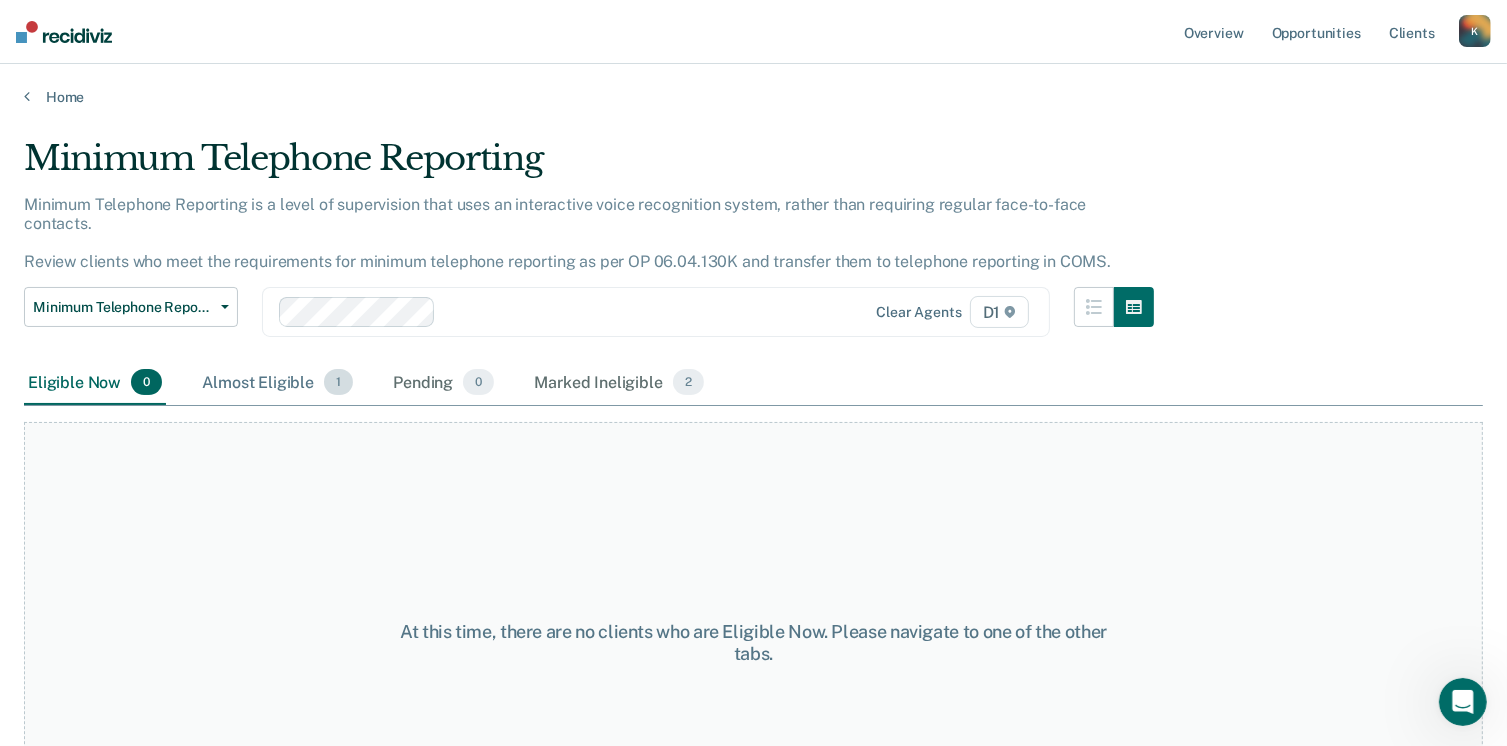 click on "Almost Eligible 1" at bounding box center (277, 383) 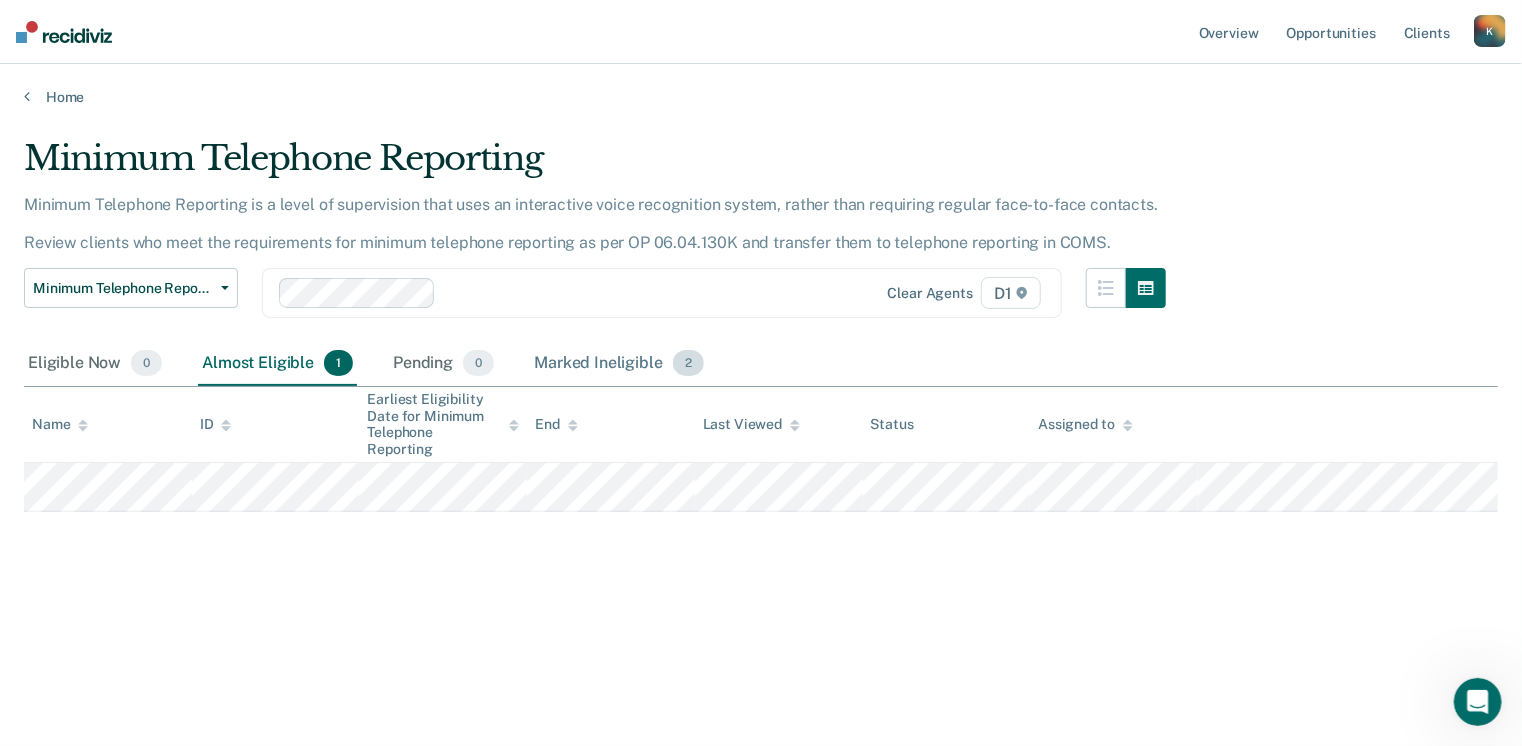 click on "Marked Ineligible 2" at bounding box center [619, 364] 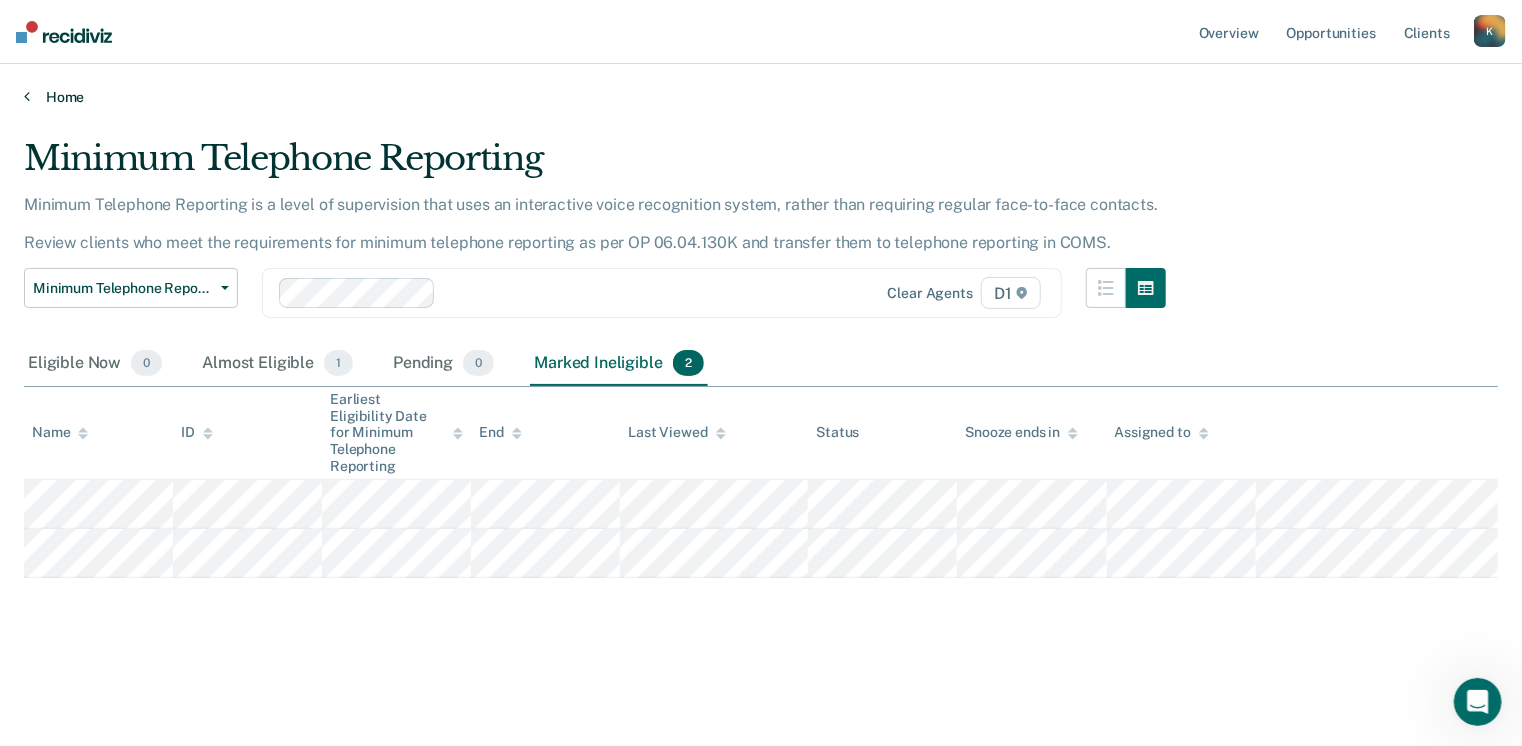 click on "Home" at bounding box center (761, 97) 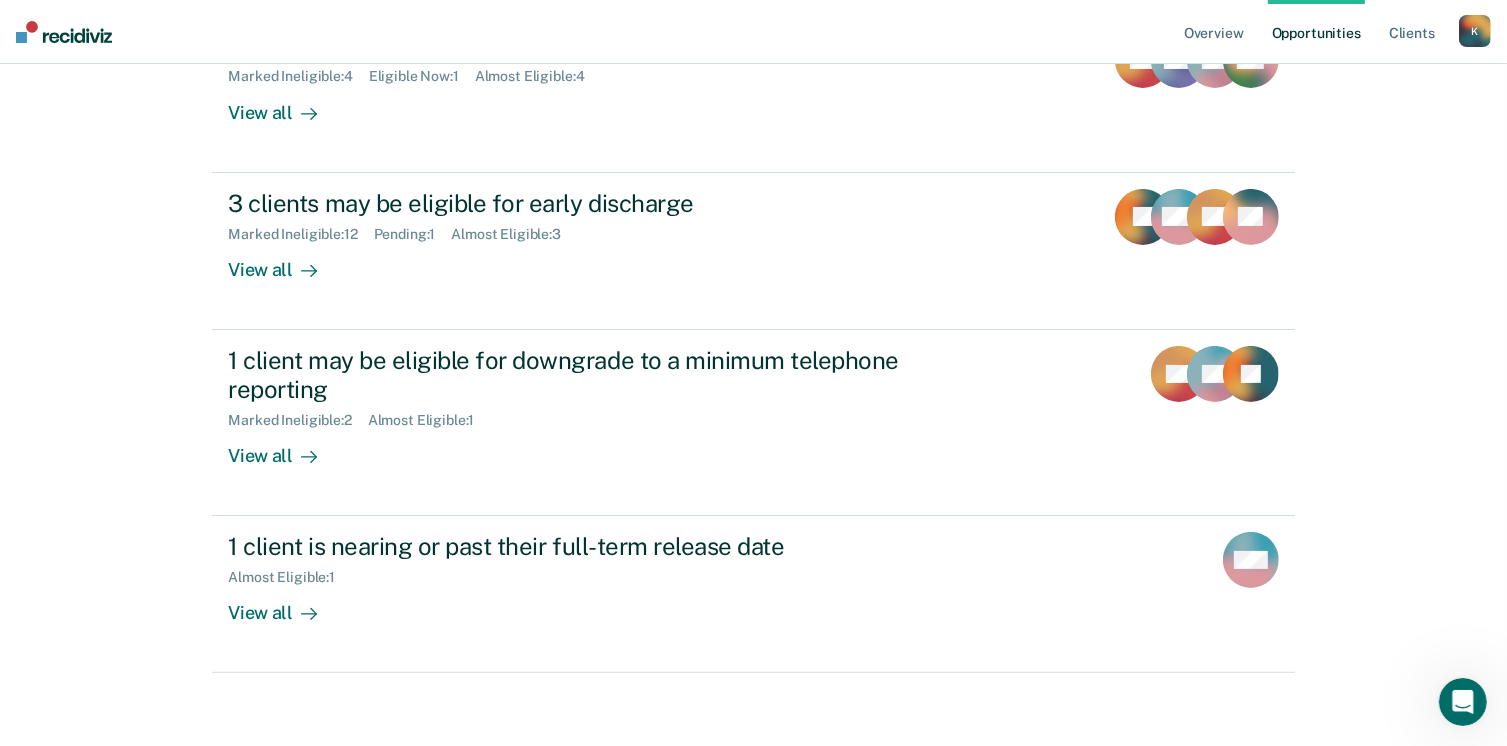 scroll, scrollTop: 290, scrollLeft: 0, axis: vertical 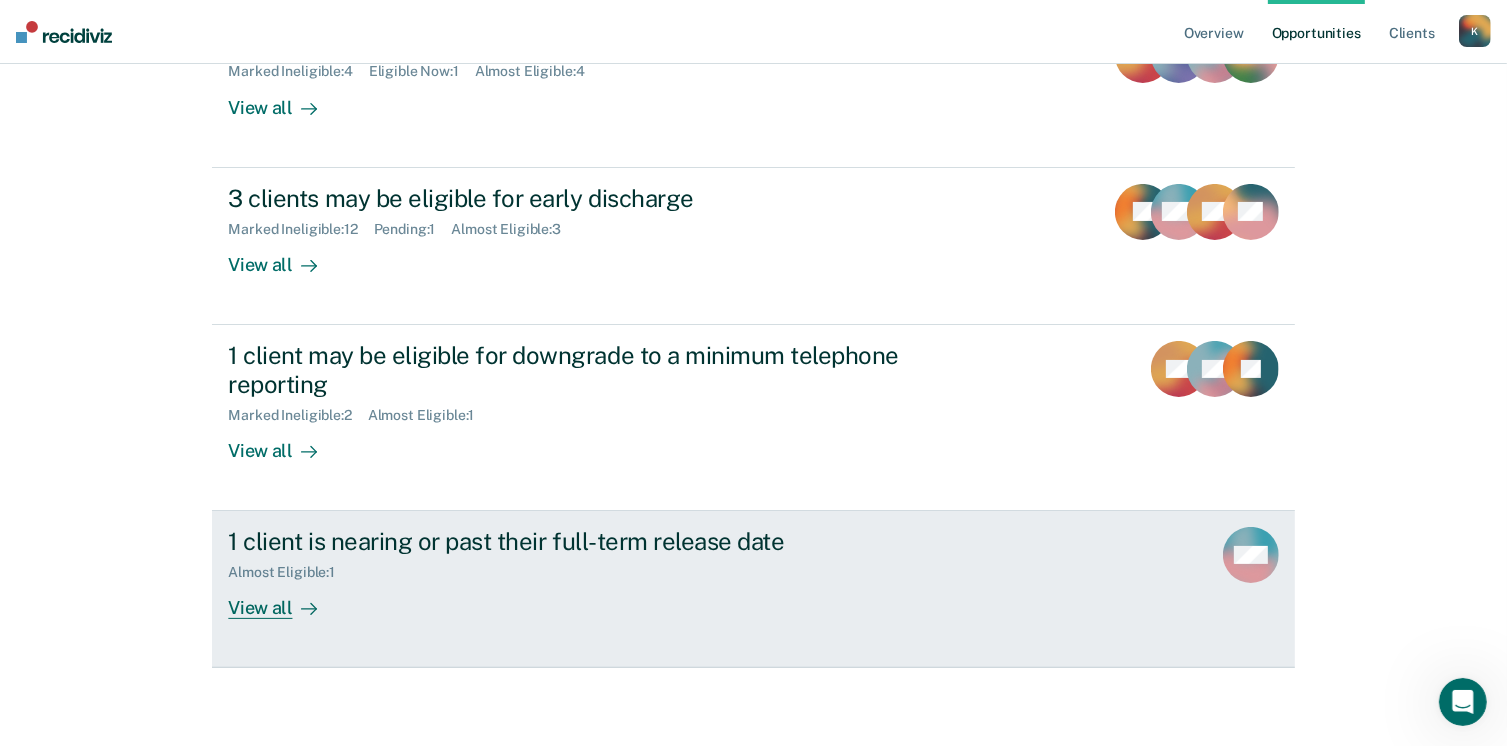 click on "View all" at bounding box center (284, 600) 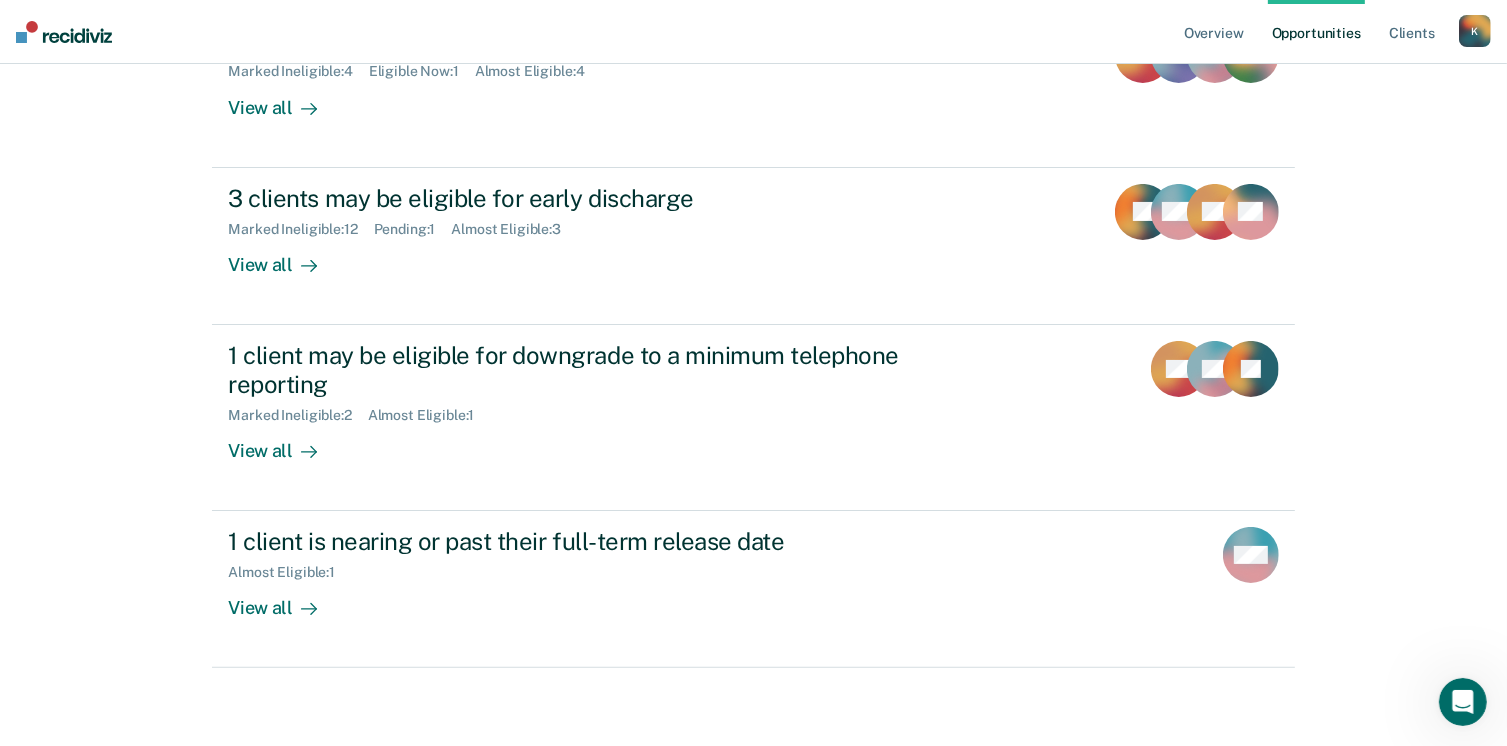 scroll, scrollTop: 0, scrollLeft: 0, axis: both 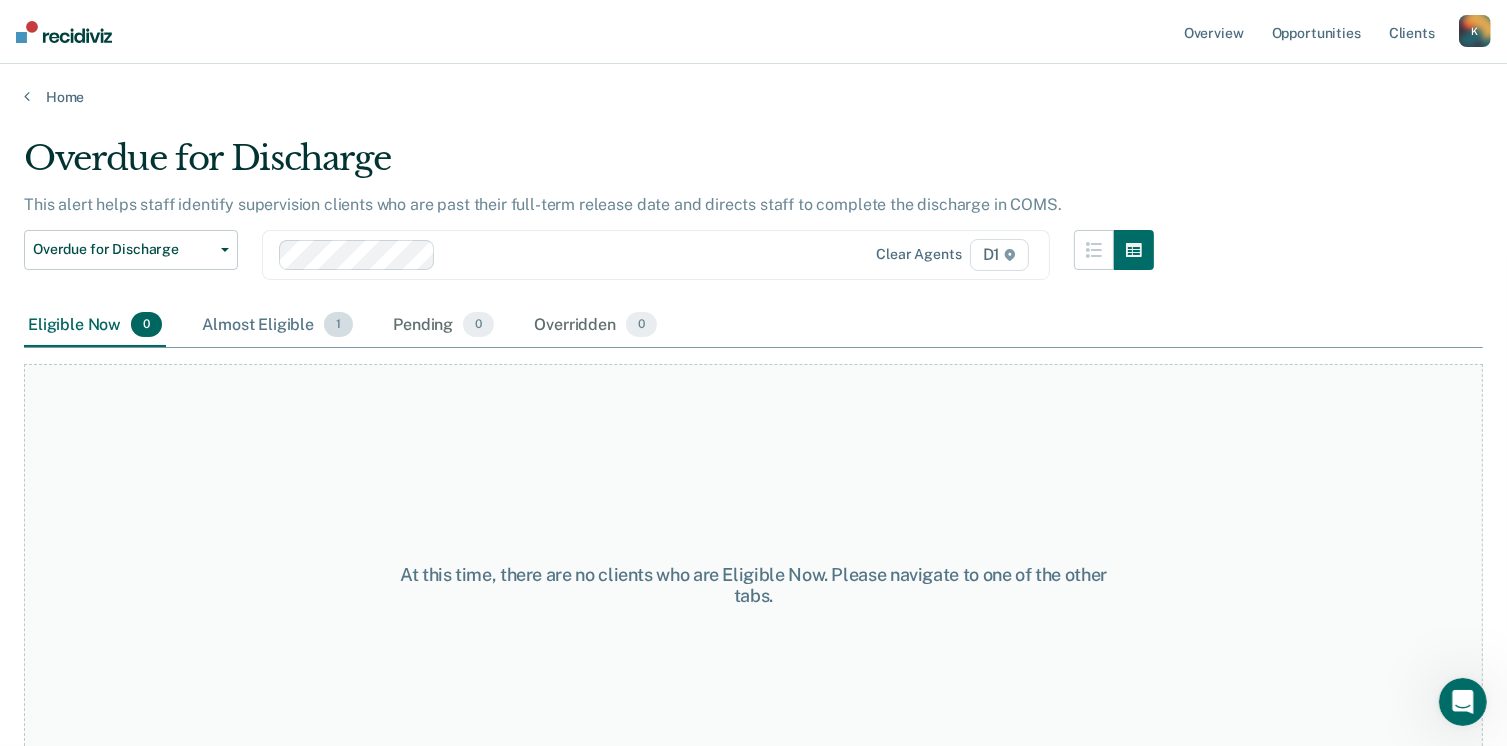 click on "Almost Eligible 1" at bounding box center (277, 326) 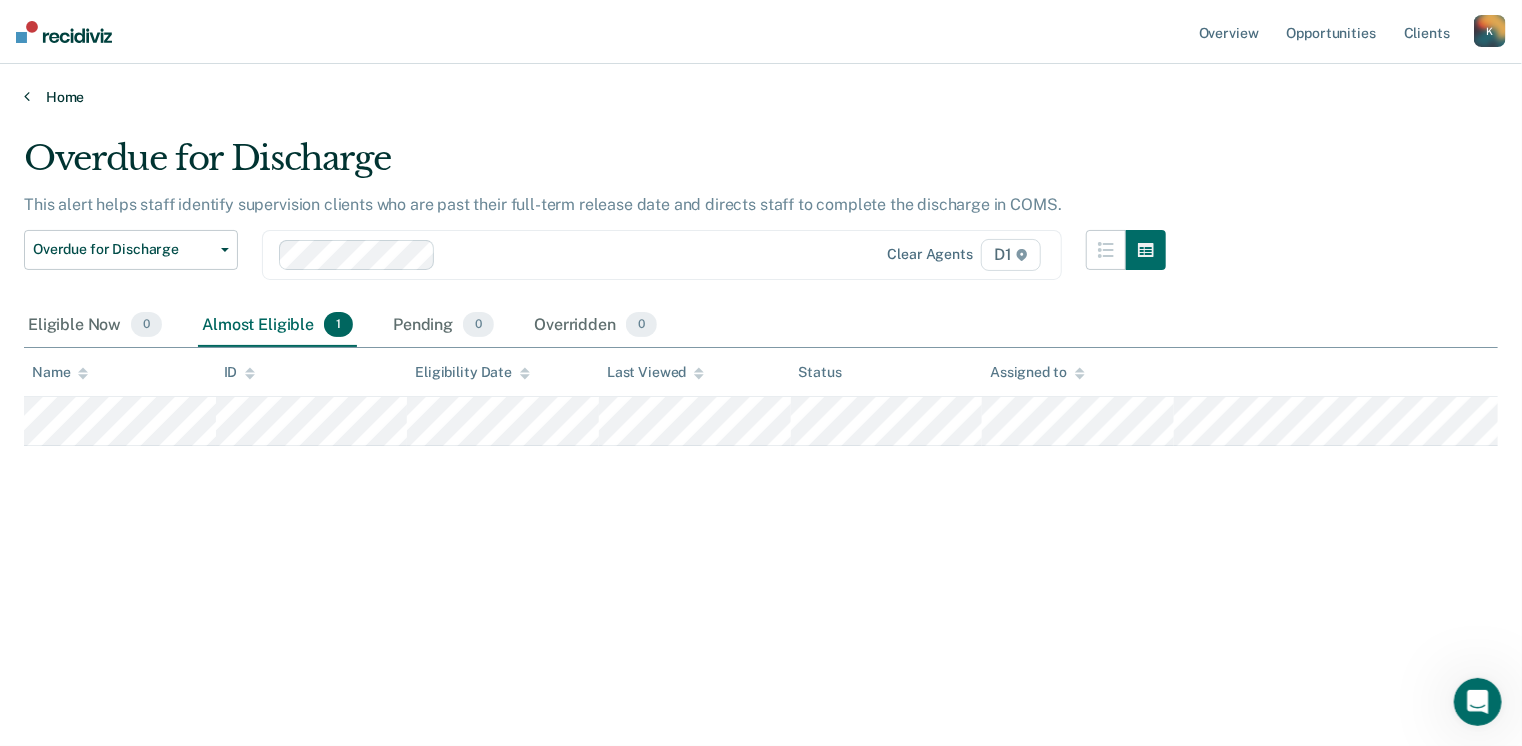 click at bounding box center [27, 96] 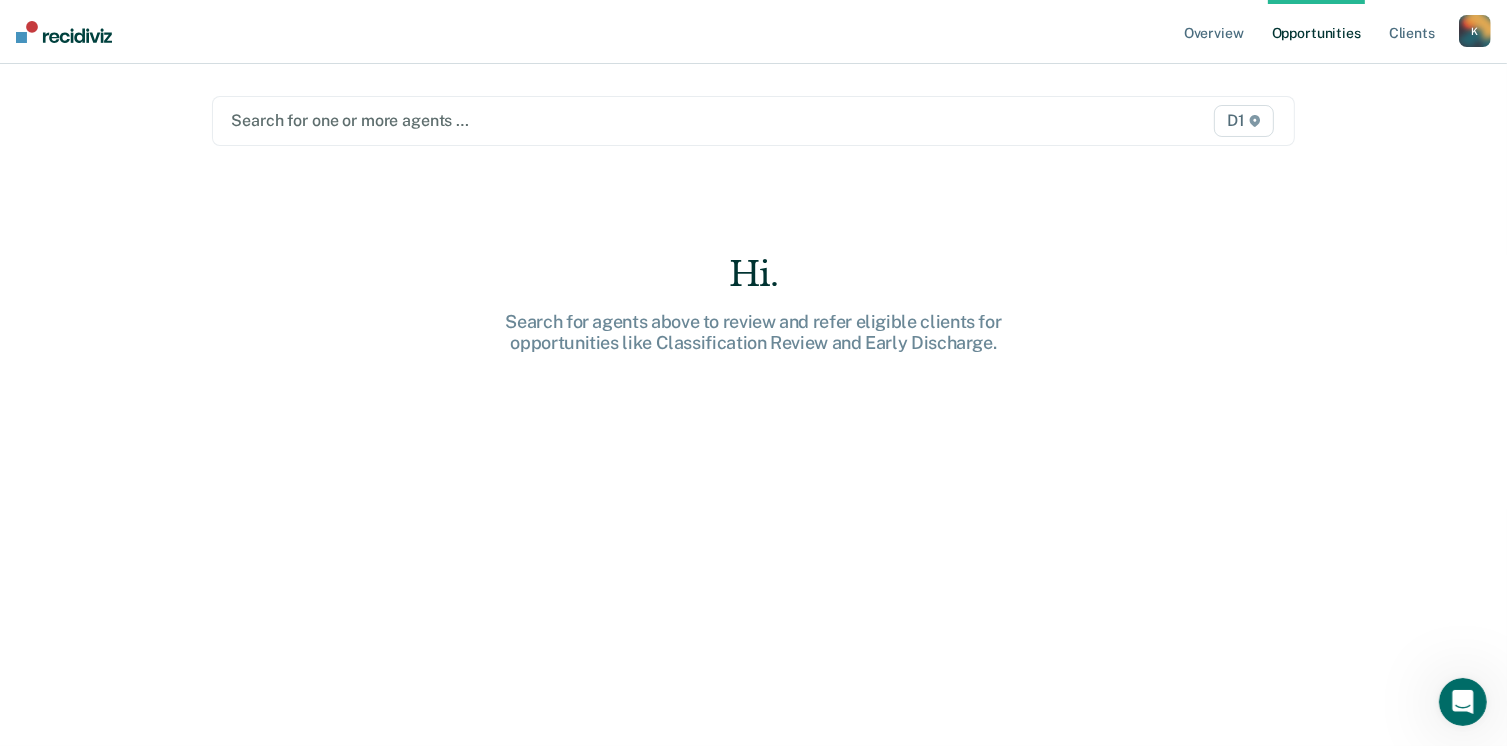 click at bounding box center [596, 120] 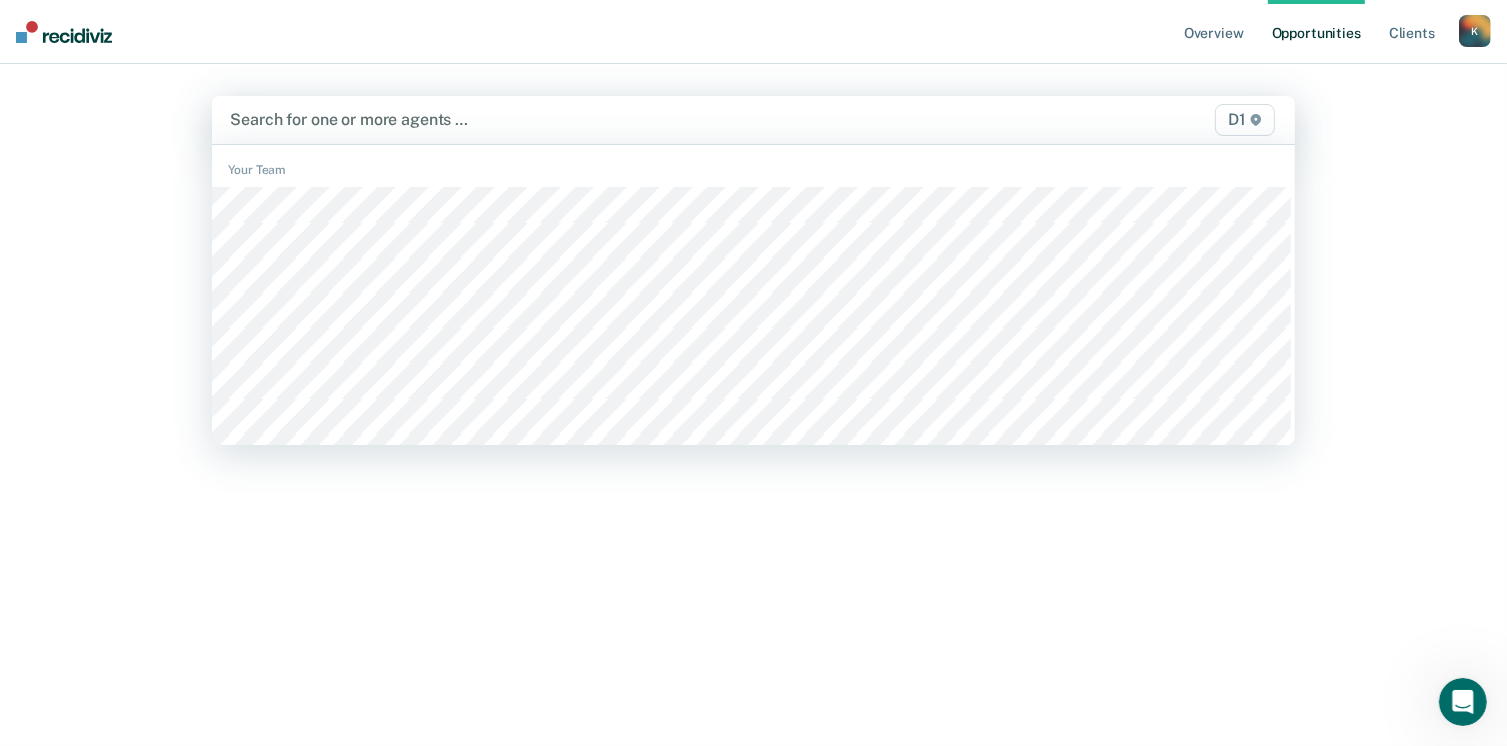 scroll, scrollTop: 300, scrollLeft: 0, axis: vertical 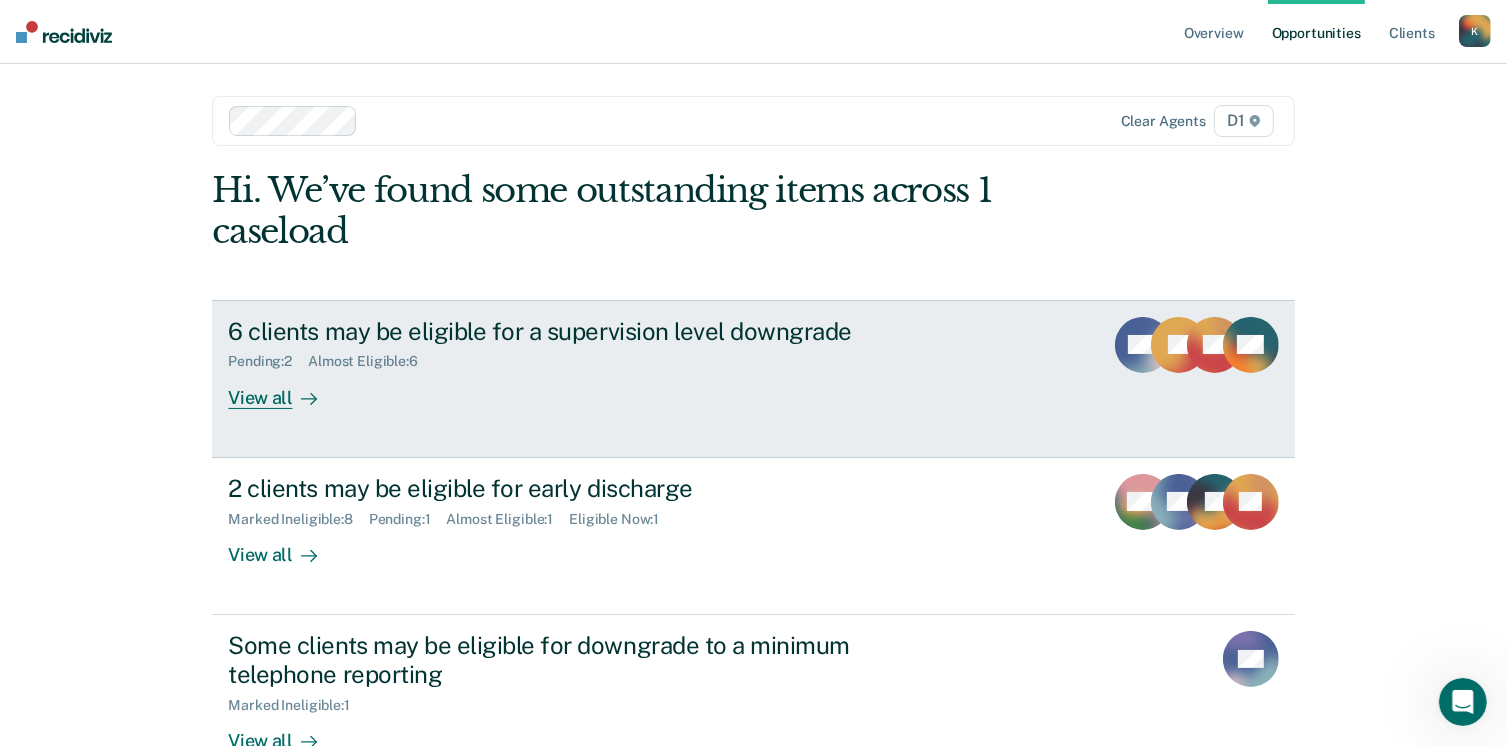 click on "View all" at bounding box center (284, 389) 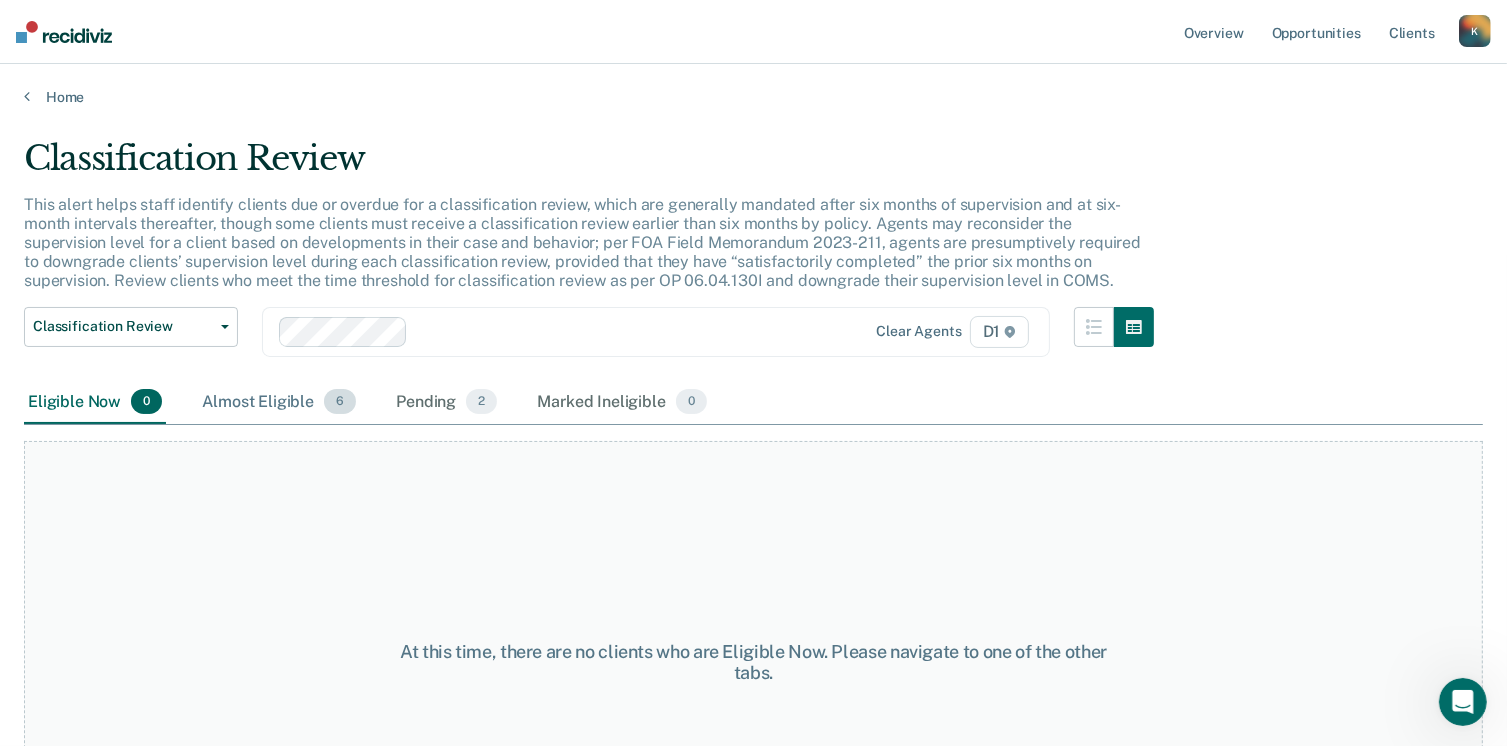 click on "Almost Eligible 6" at bounding box center (279, 403) 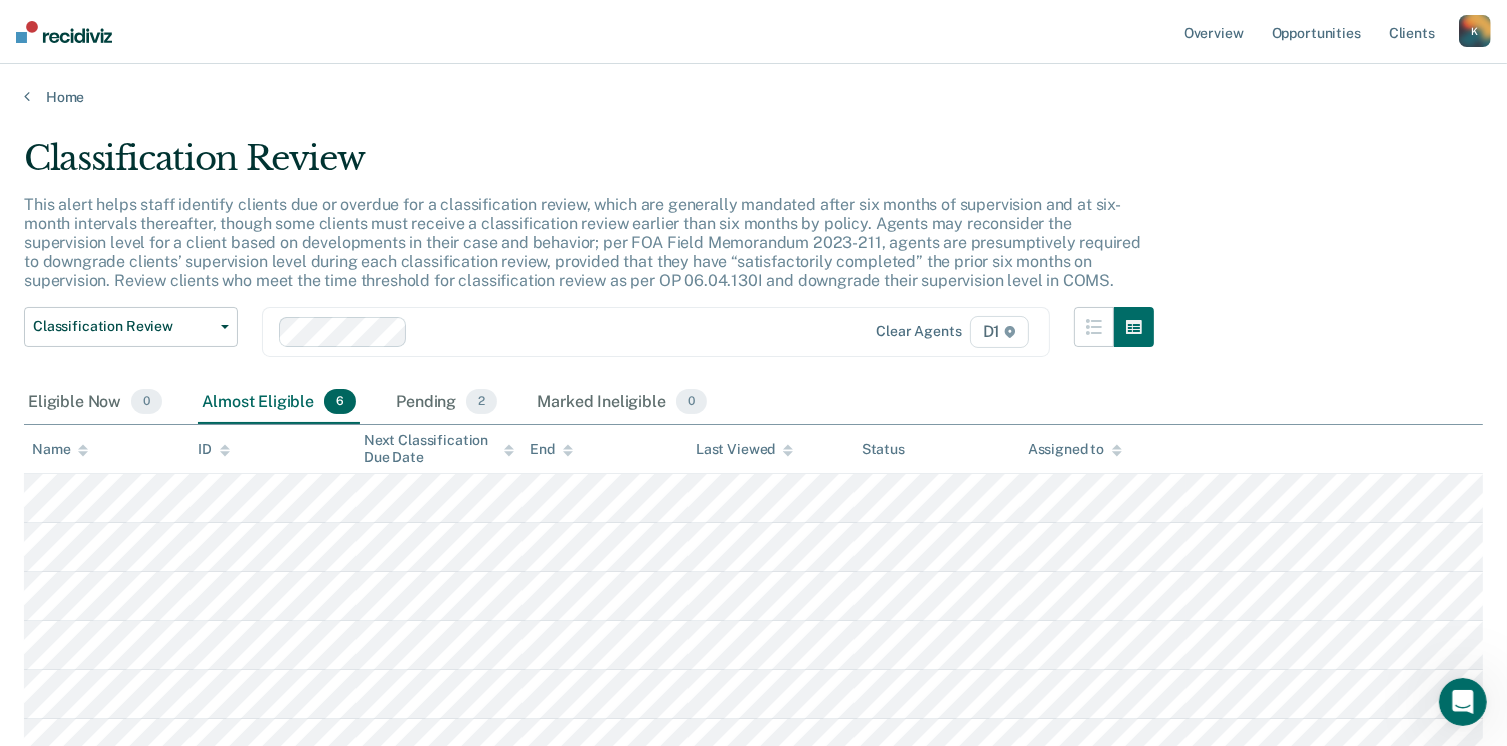 scroll, scrollTop: 100, scrollLeft: 0, axis: vertical 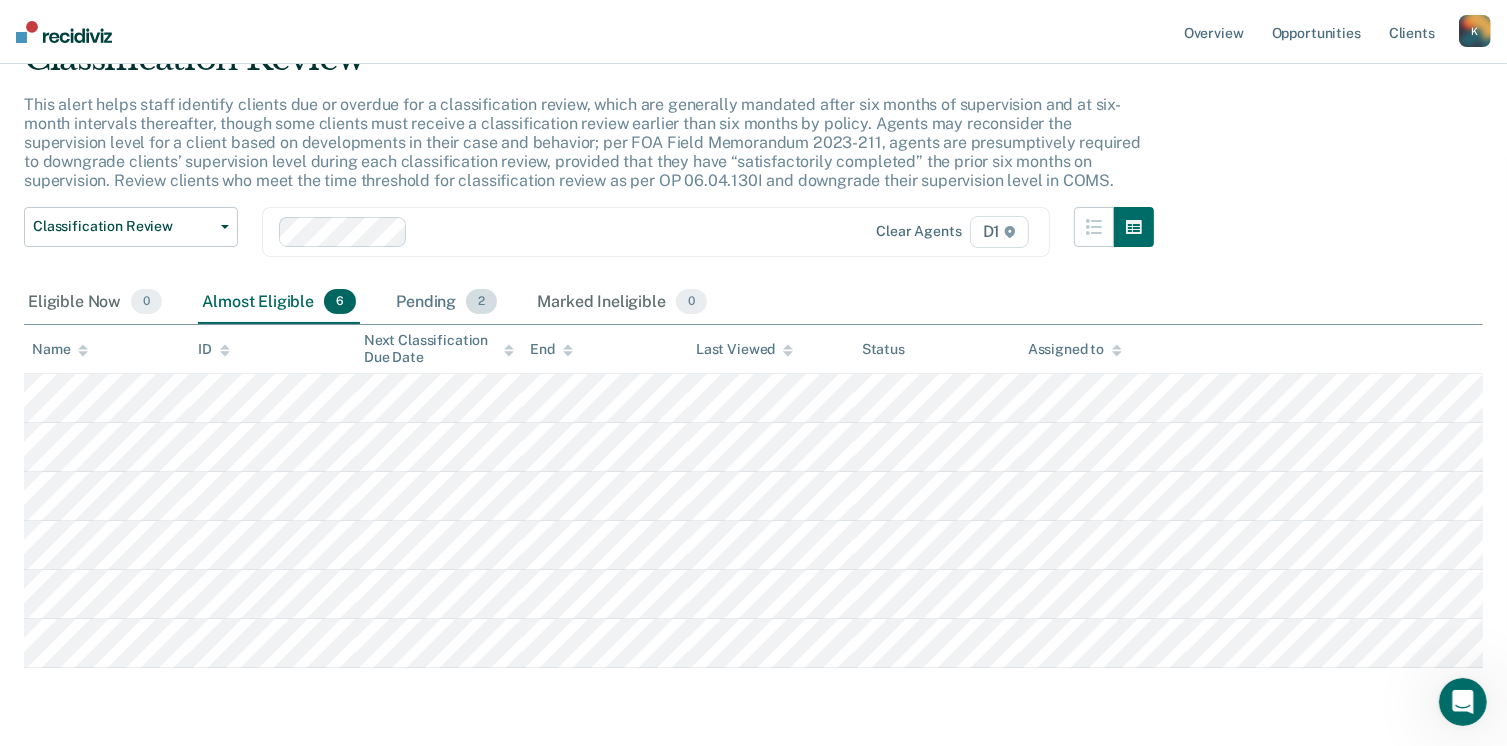 click on "Pending 2" at bounding box center (446, 303) 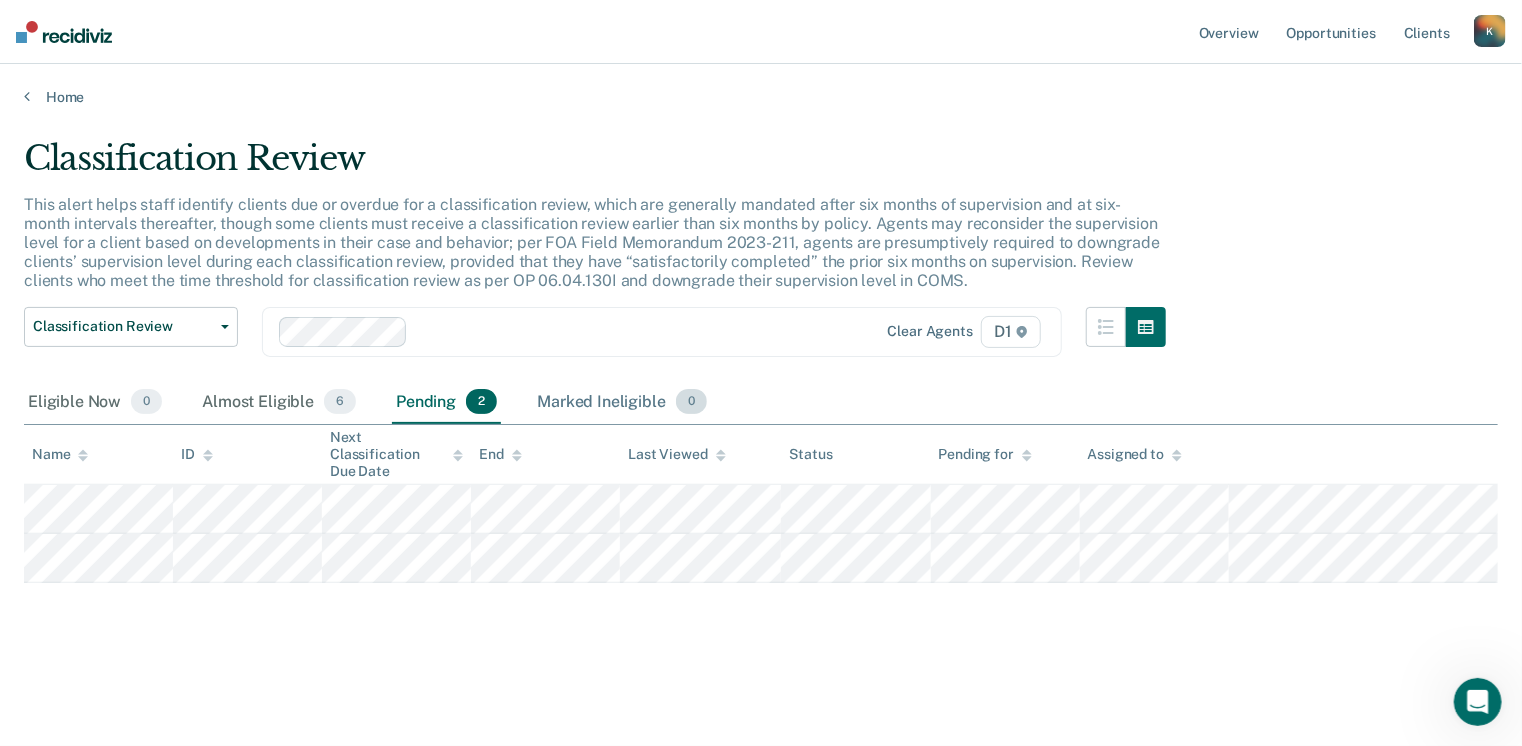click on "Marked Ineligible 0" at bounding box center (622, 403) 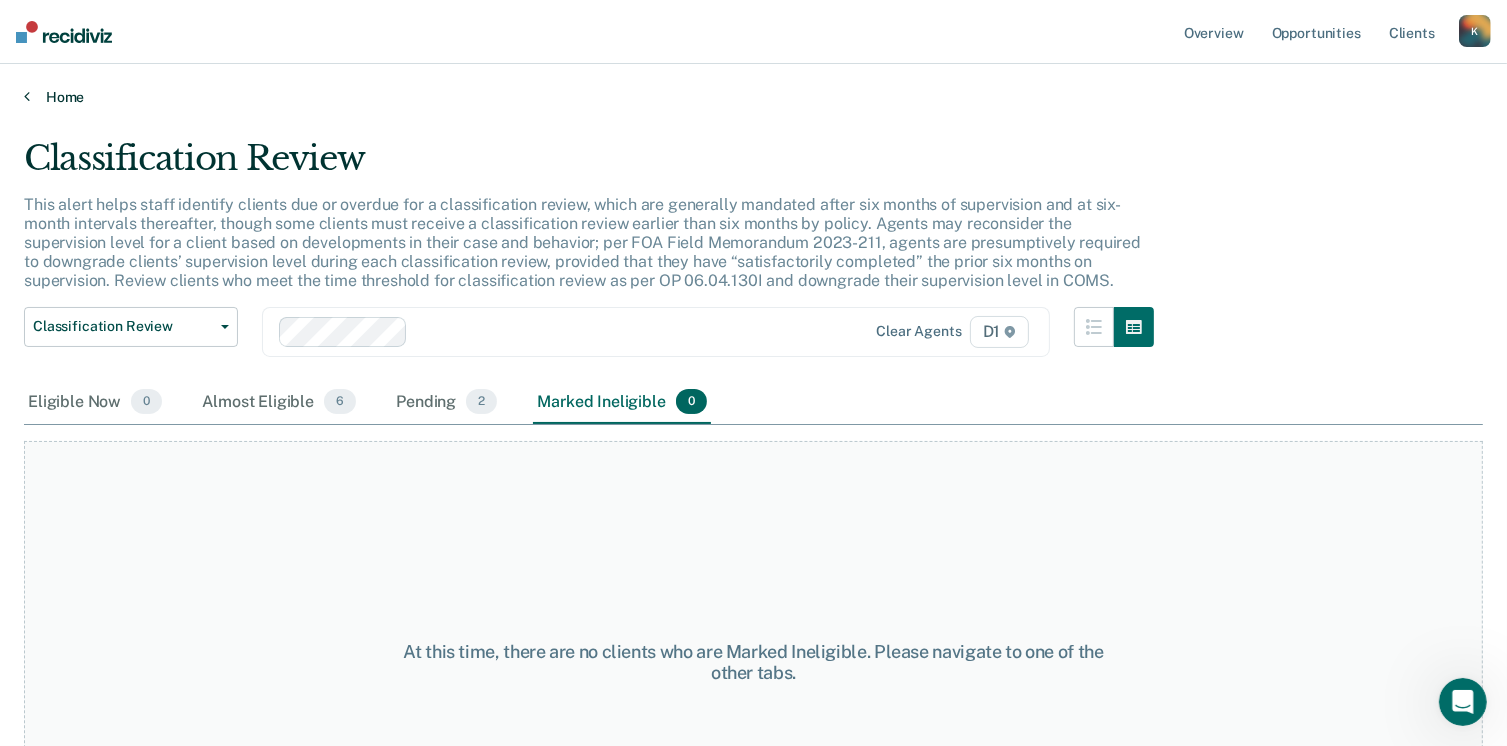 click on "Home" at bounding box center [753, 97] 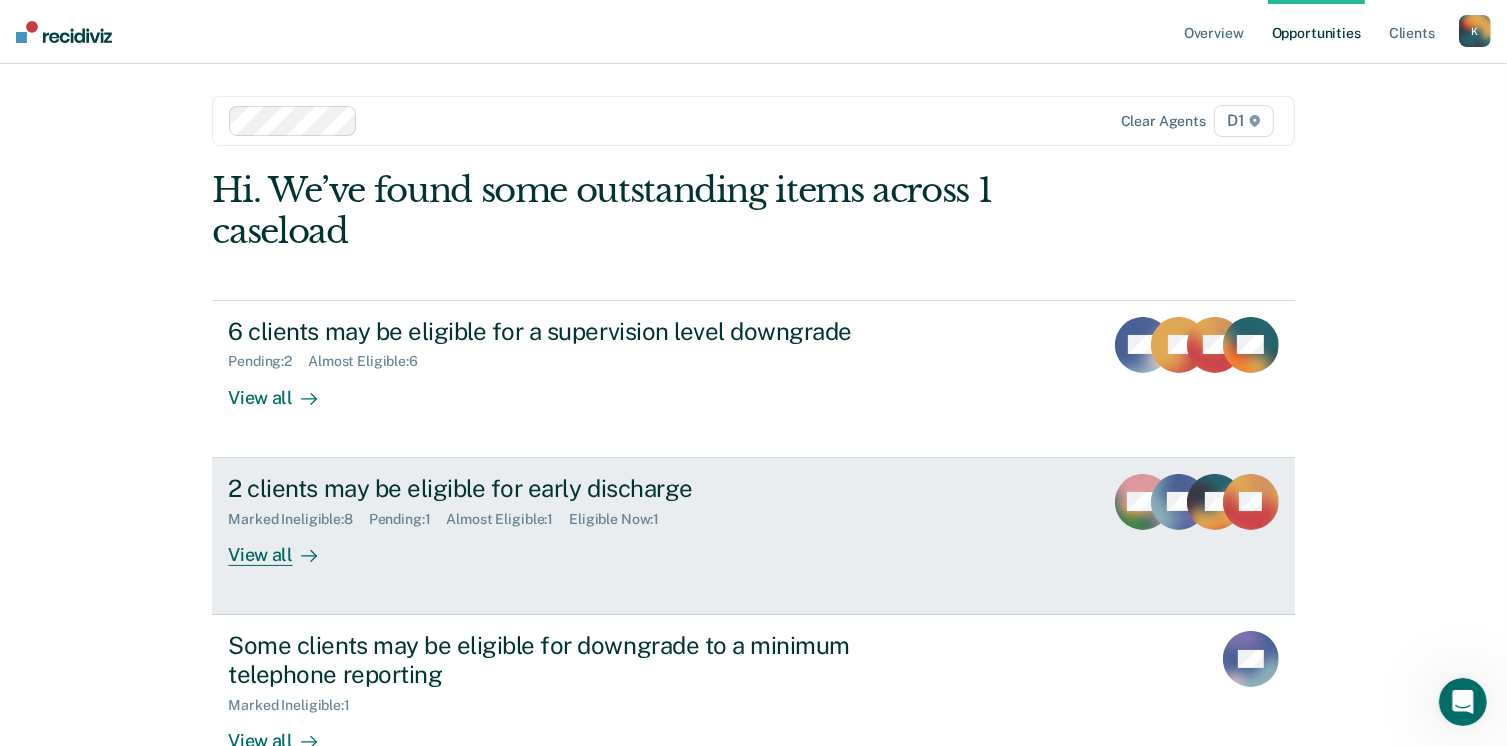 click on "View all" at bounding box center (284, 546) 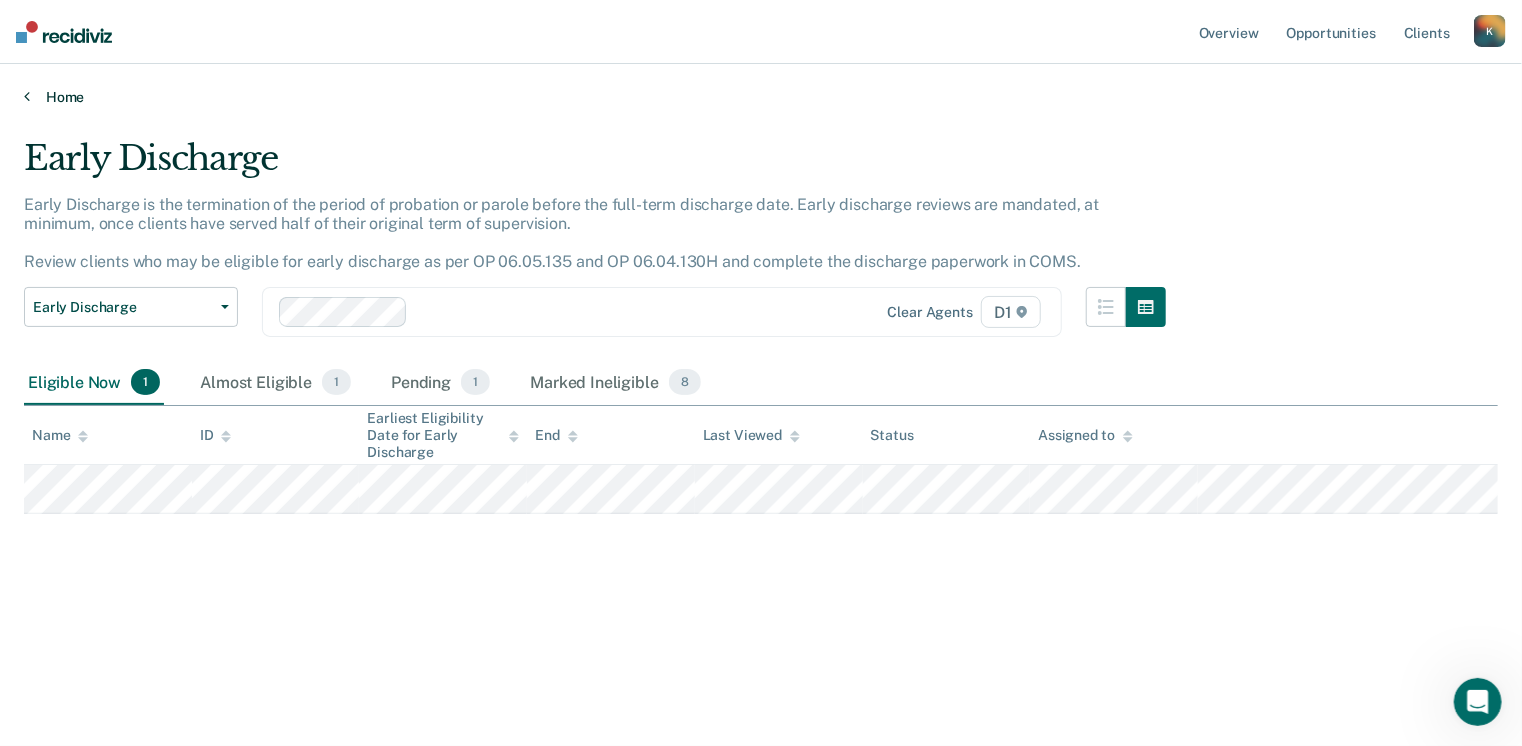 click on "Home" at bounding box center (761, 97) 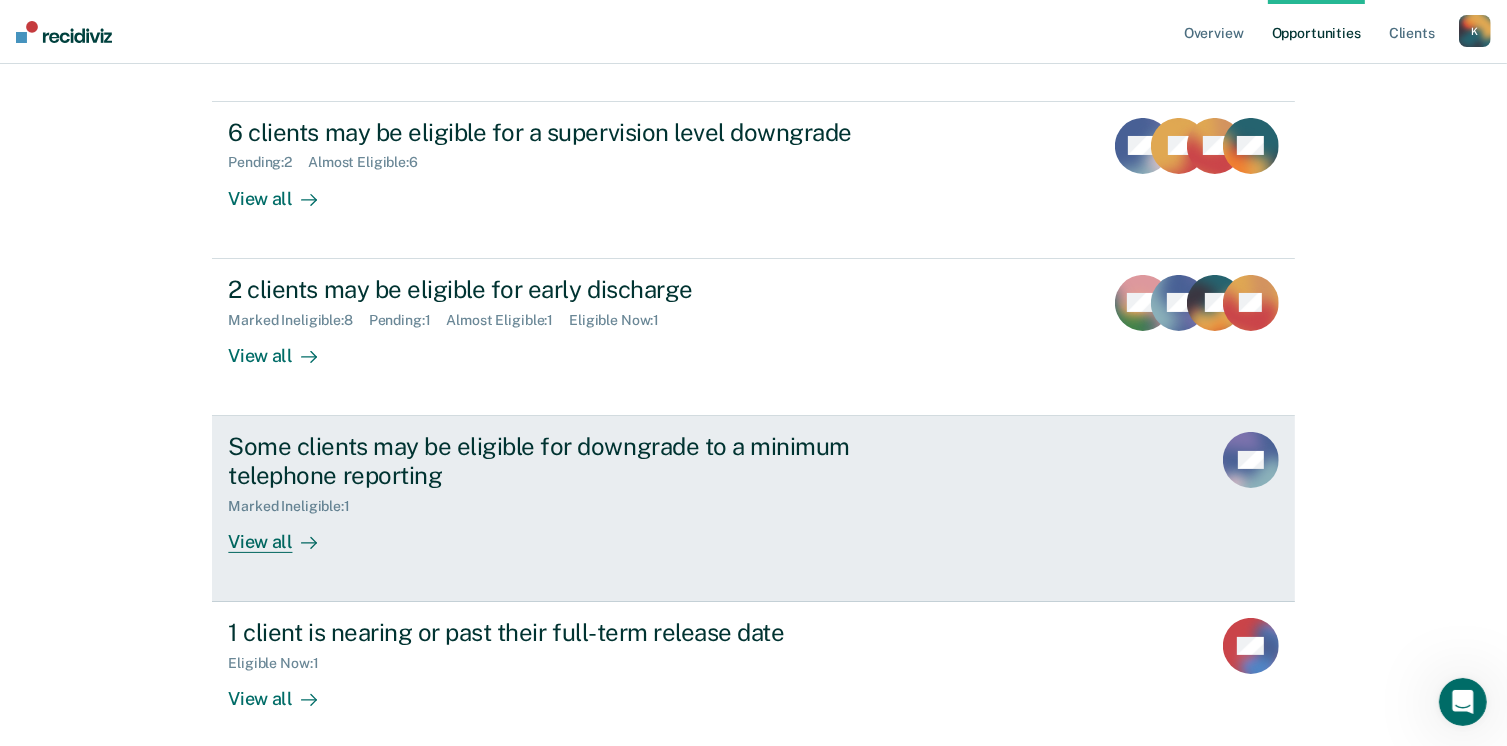 scroll, scrollTop: 200, scrollLeft: 0, axis: vertical 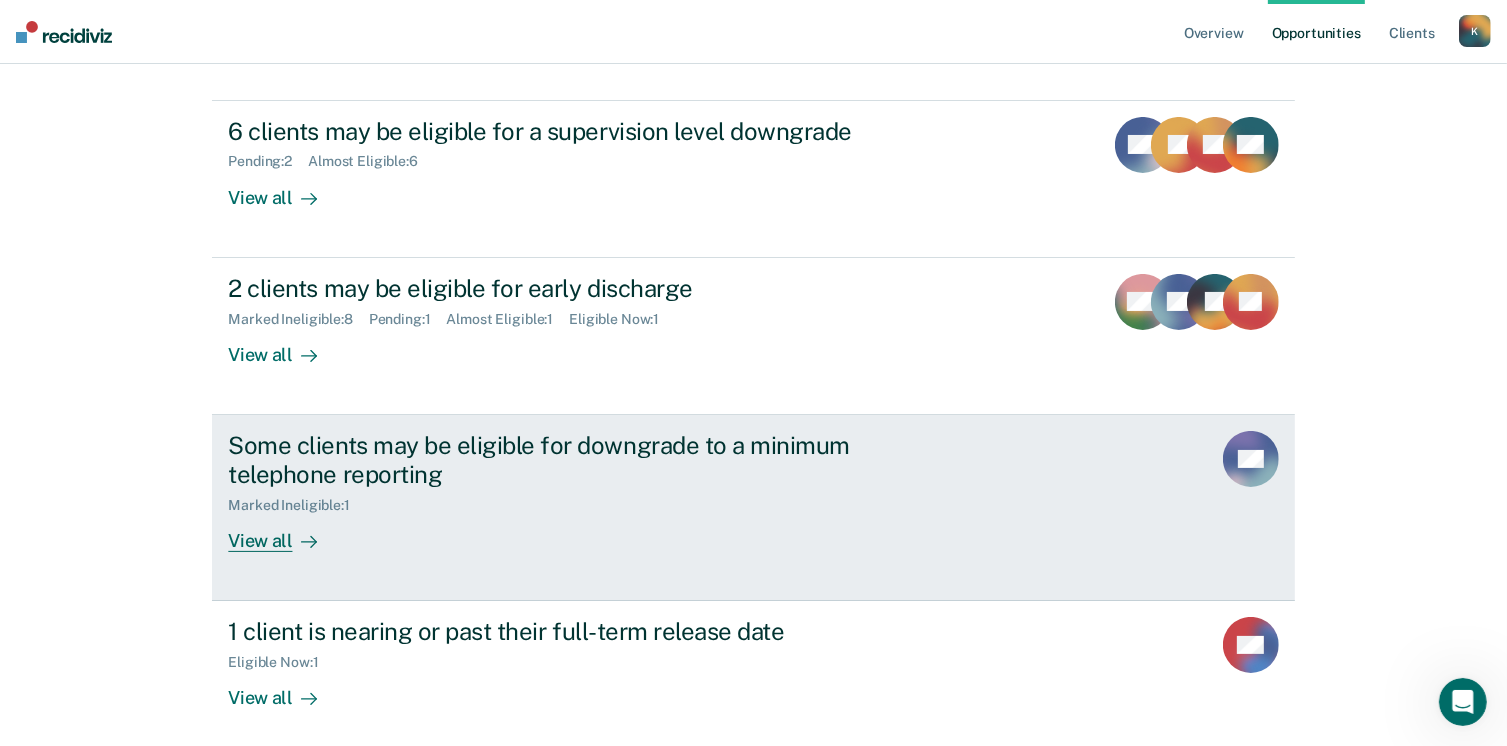 click on "View all" at bounding box center [284, 532] 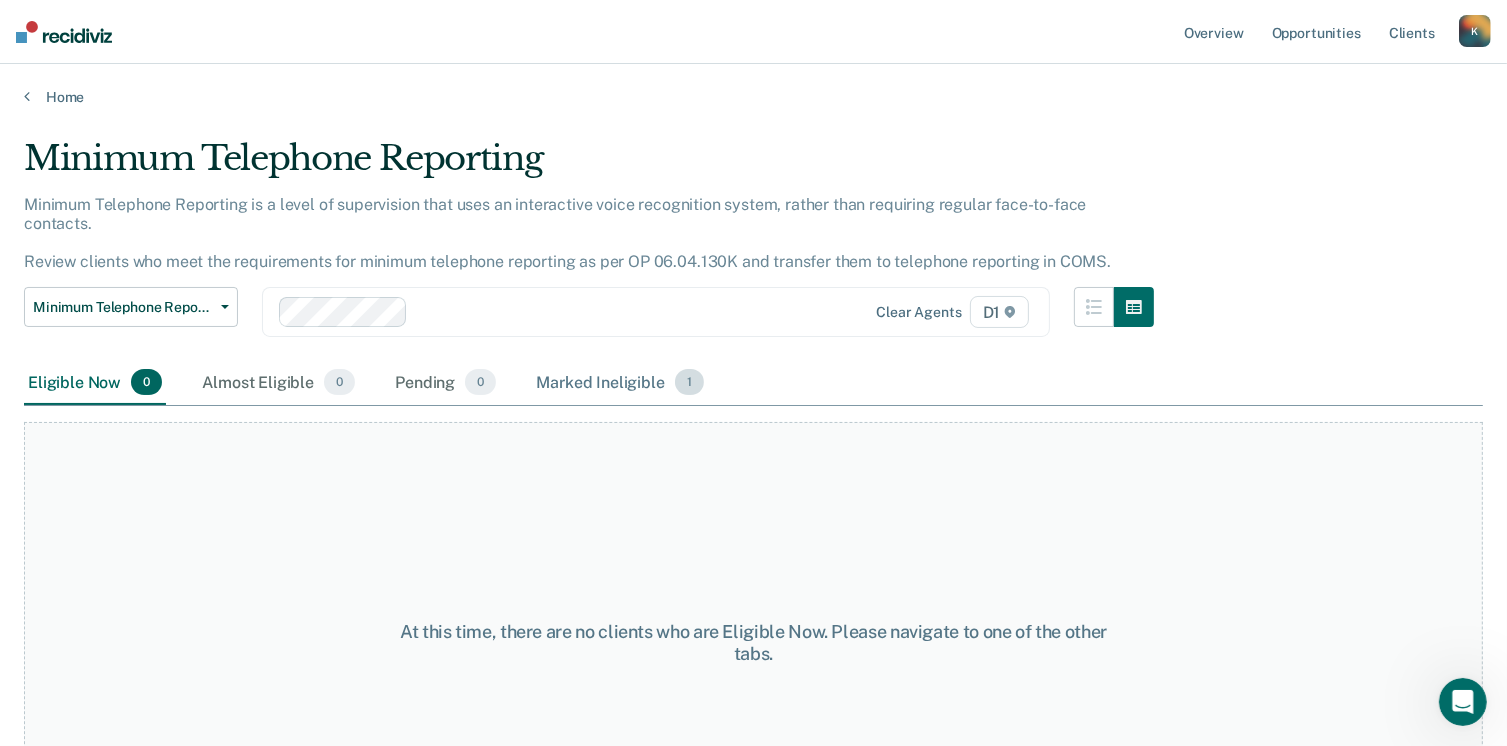 click on "Marked Ineligible 1" at bounding box center (620, 383) 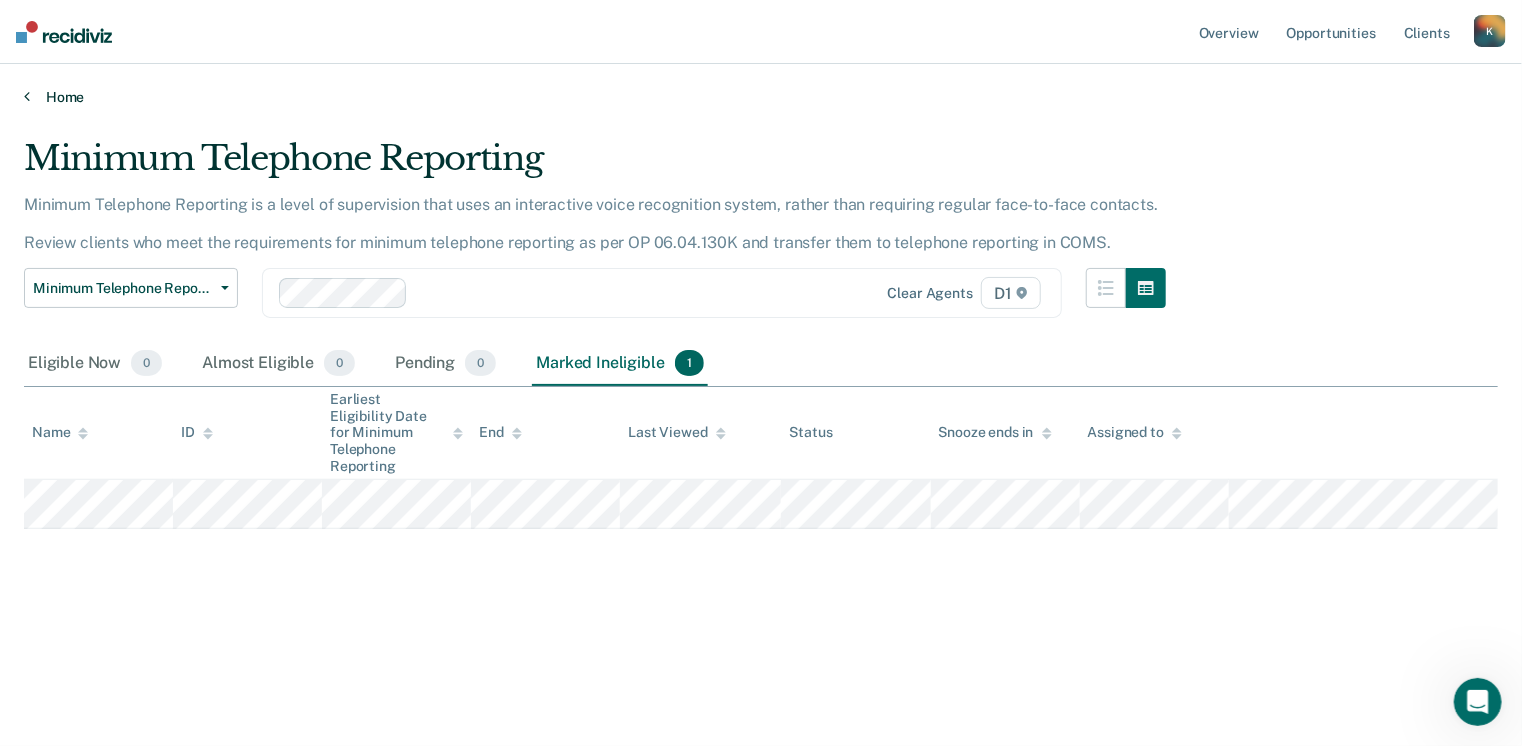 click on "Home" at bounding box center [761, 97] 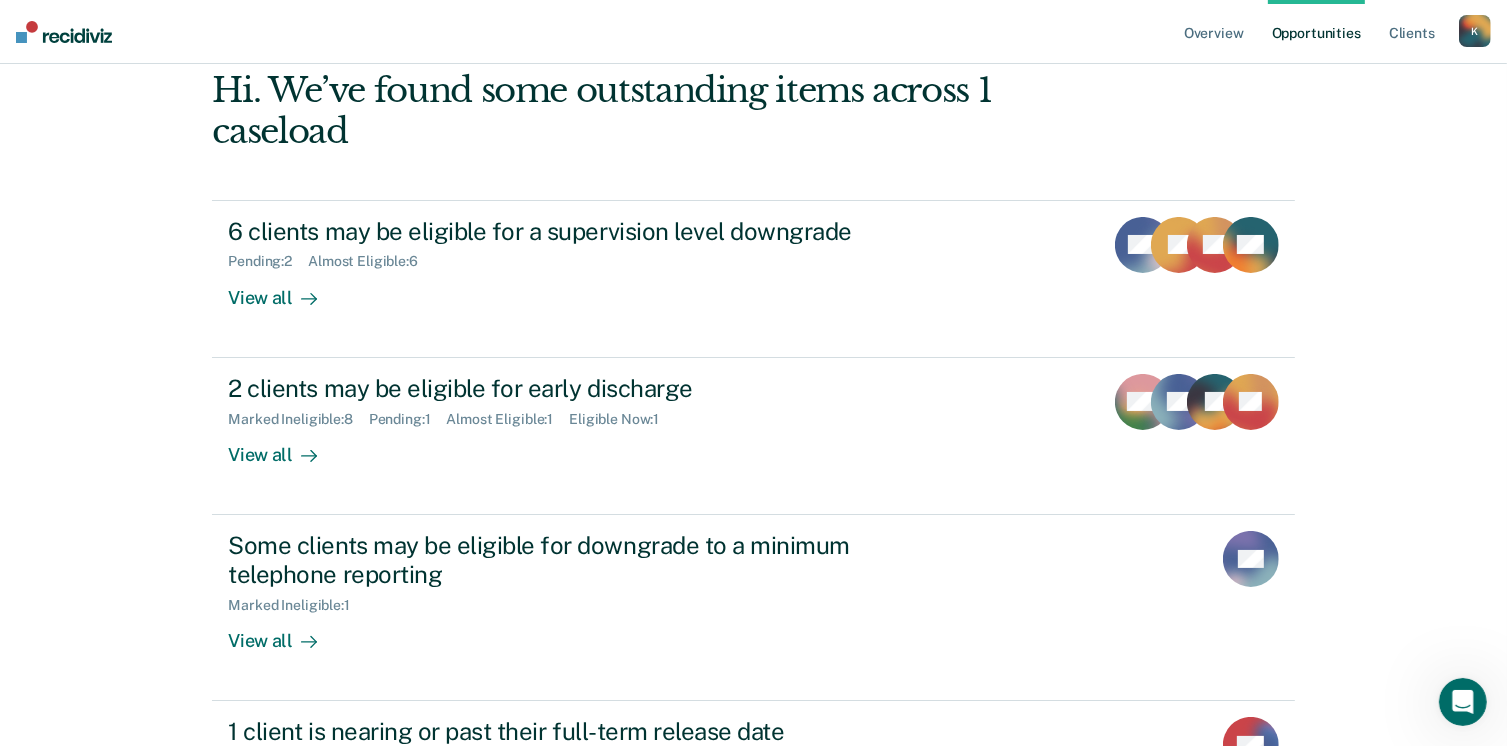 scroll, scrollTop: 300, scrollLeft: 0, axis: vertical 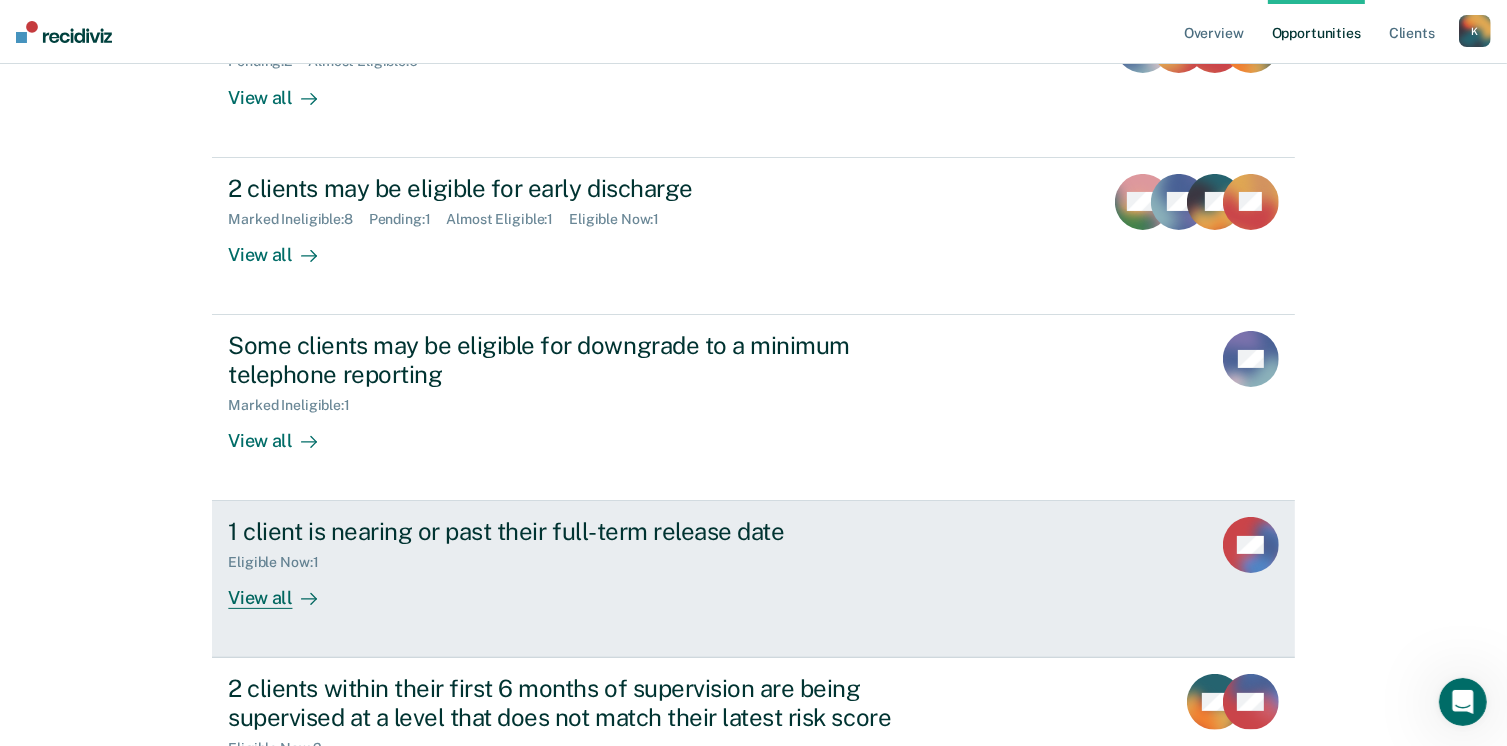 click on "View all" at bounding box center [284, 590] 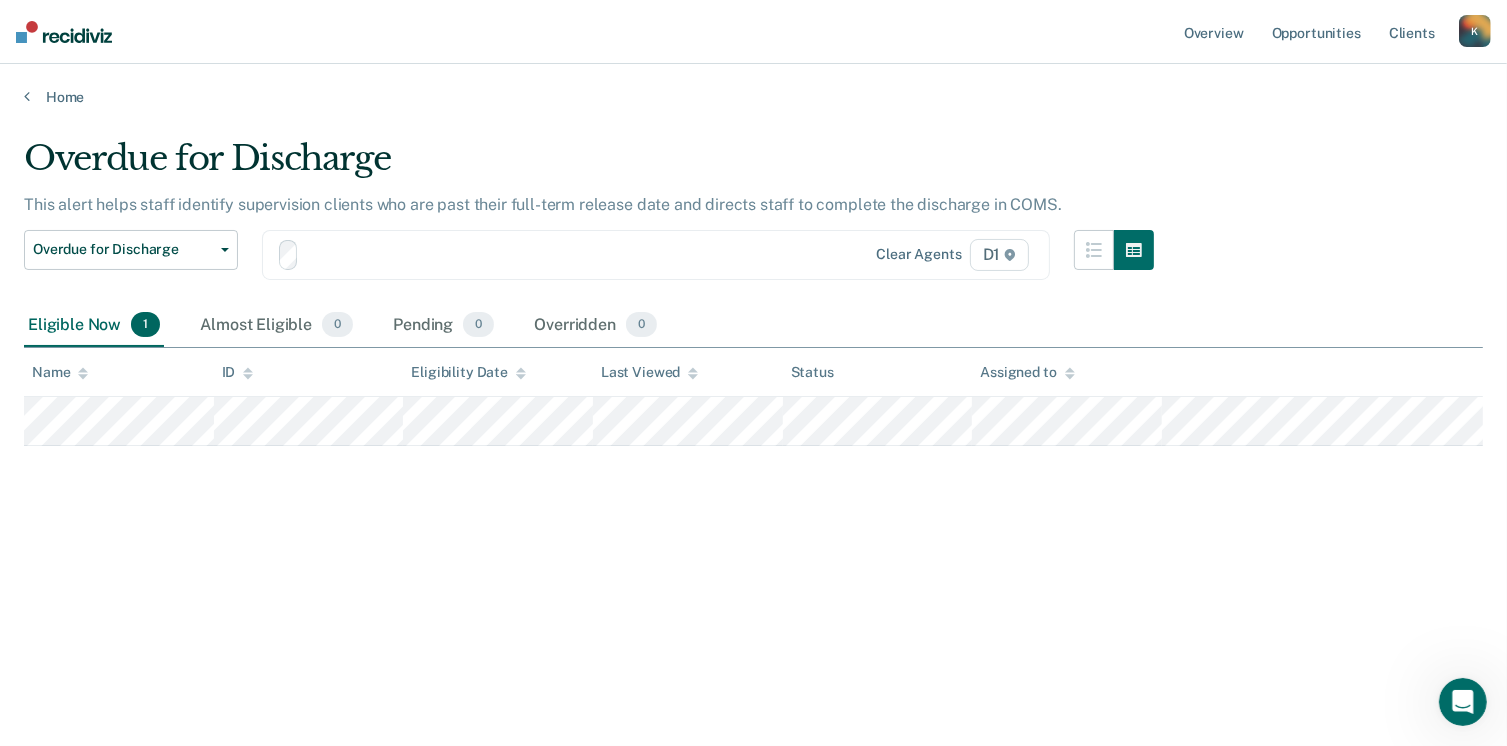 scroll, scrollTop: 0, scrollLeft: 0, axis: both 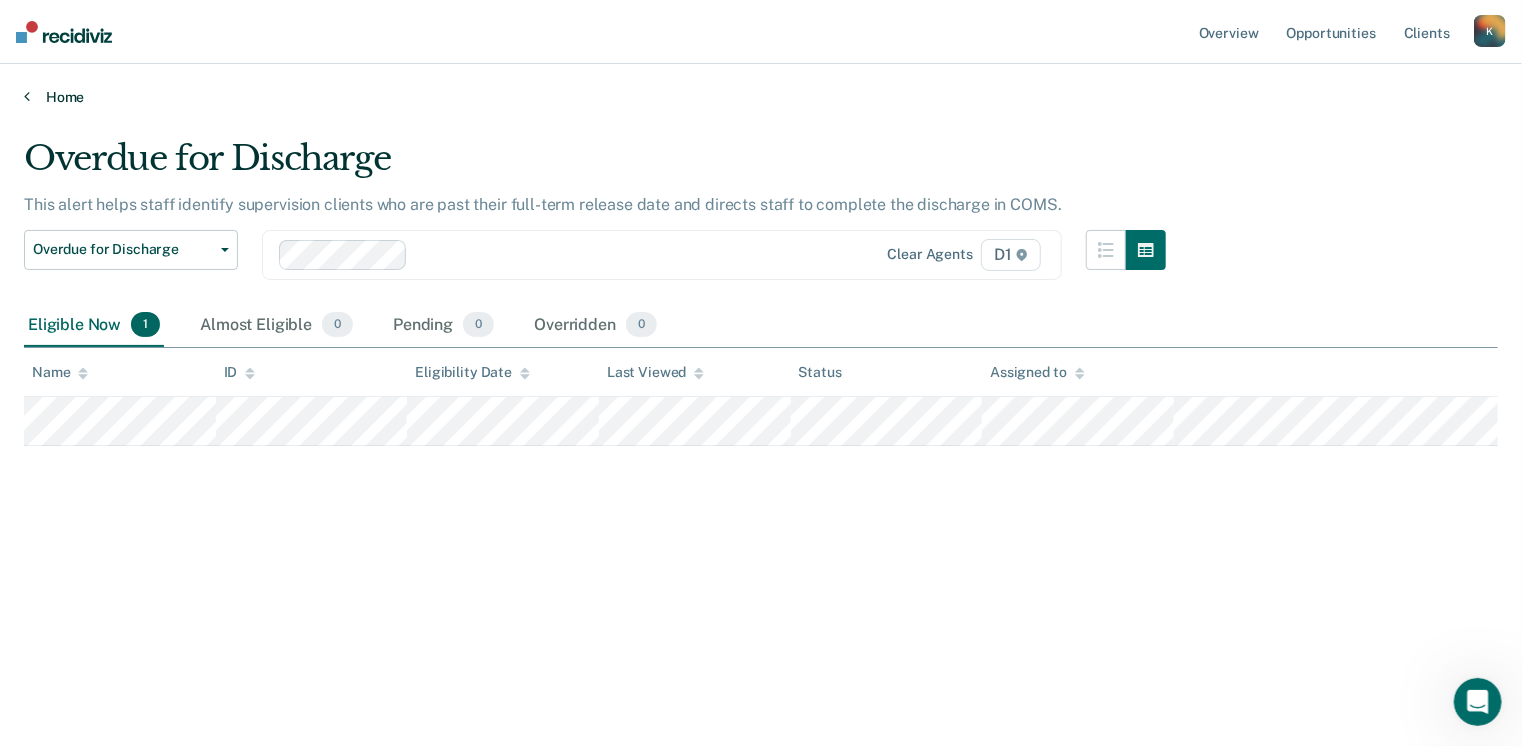 click on "Home" at bounding box center [761, 97] 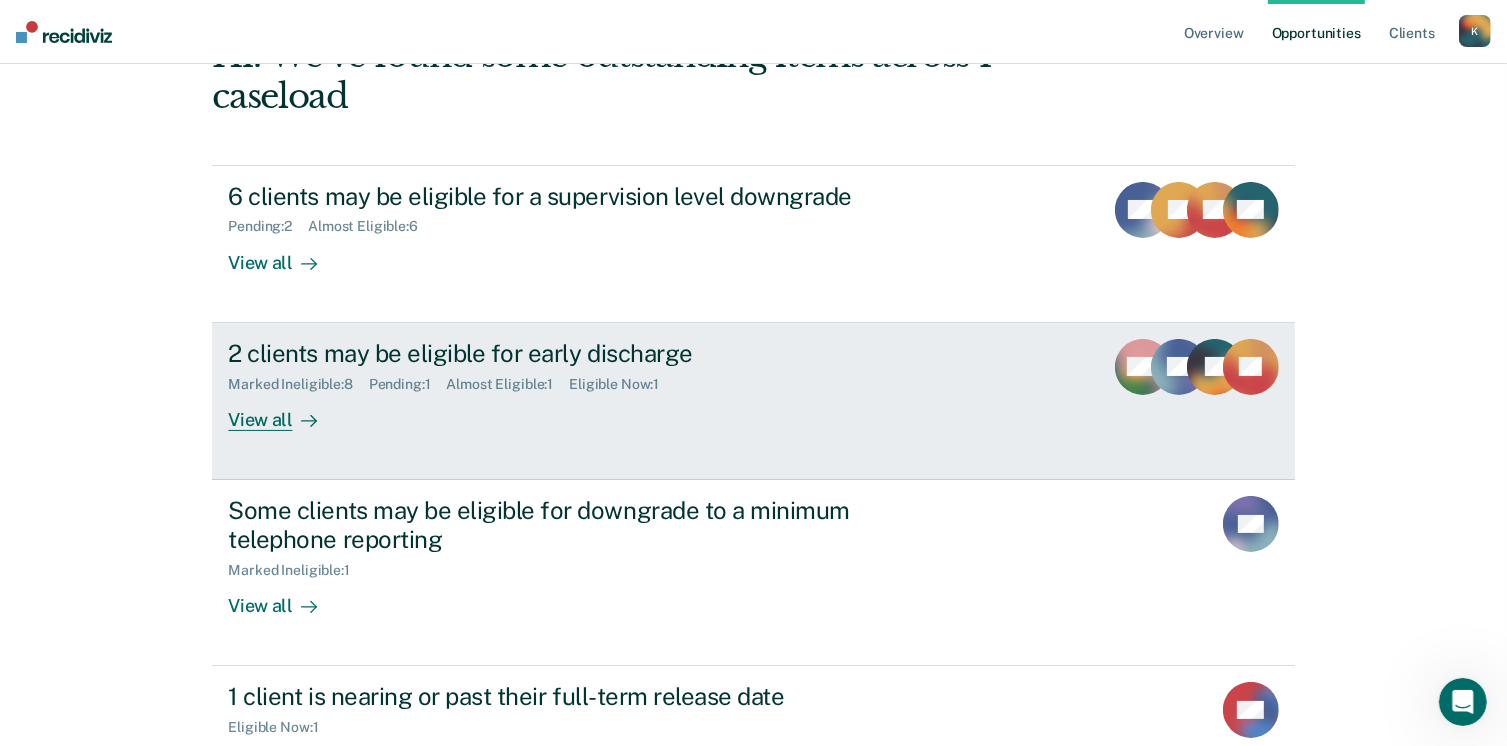 scroll, scrollTop: 400, scrollLeft: 0, axis: vertical 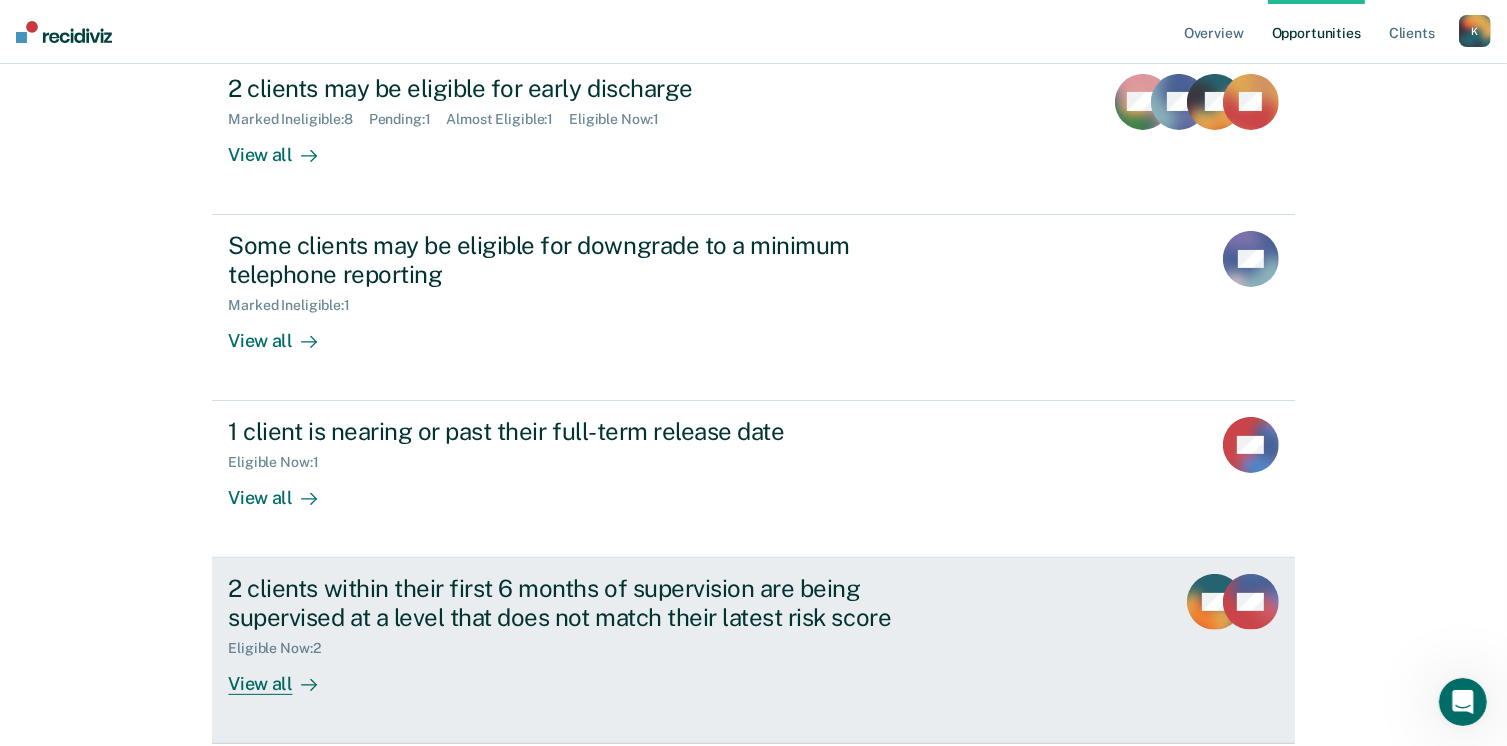 click on "View all" at bounding box center [284, 676] 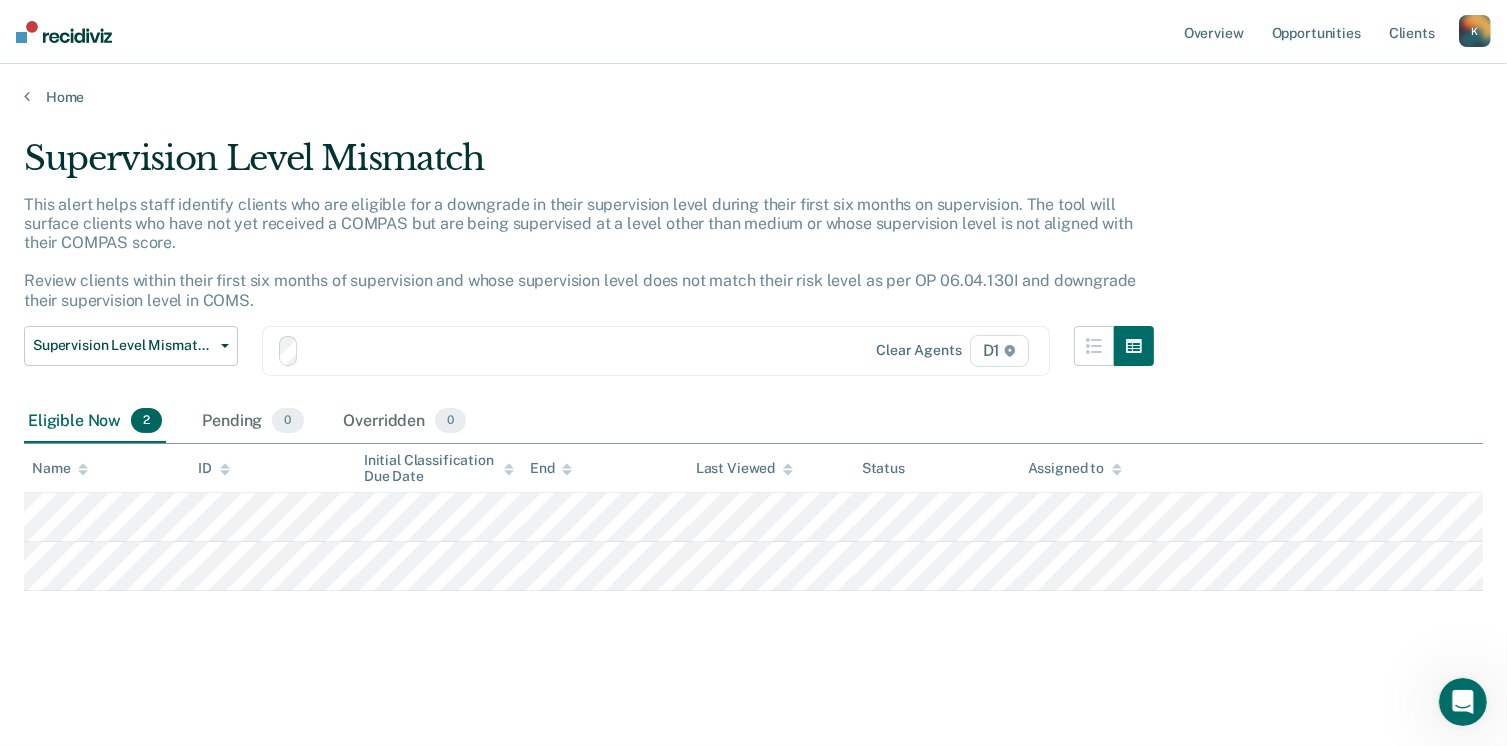 scroll, scrollTop: 0, scrollLeft: 0, axis: both 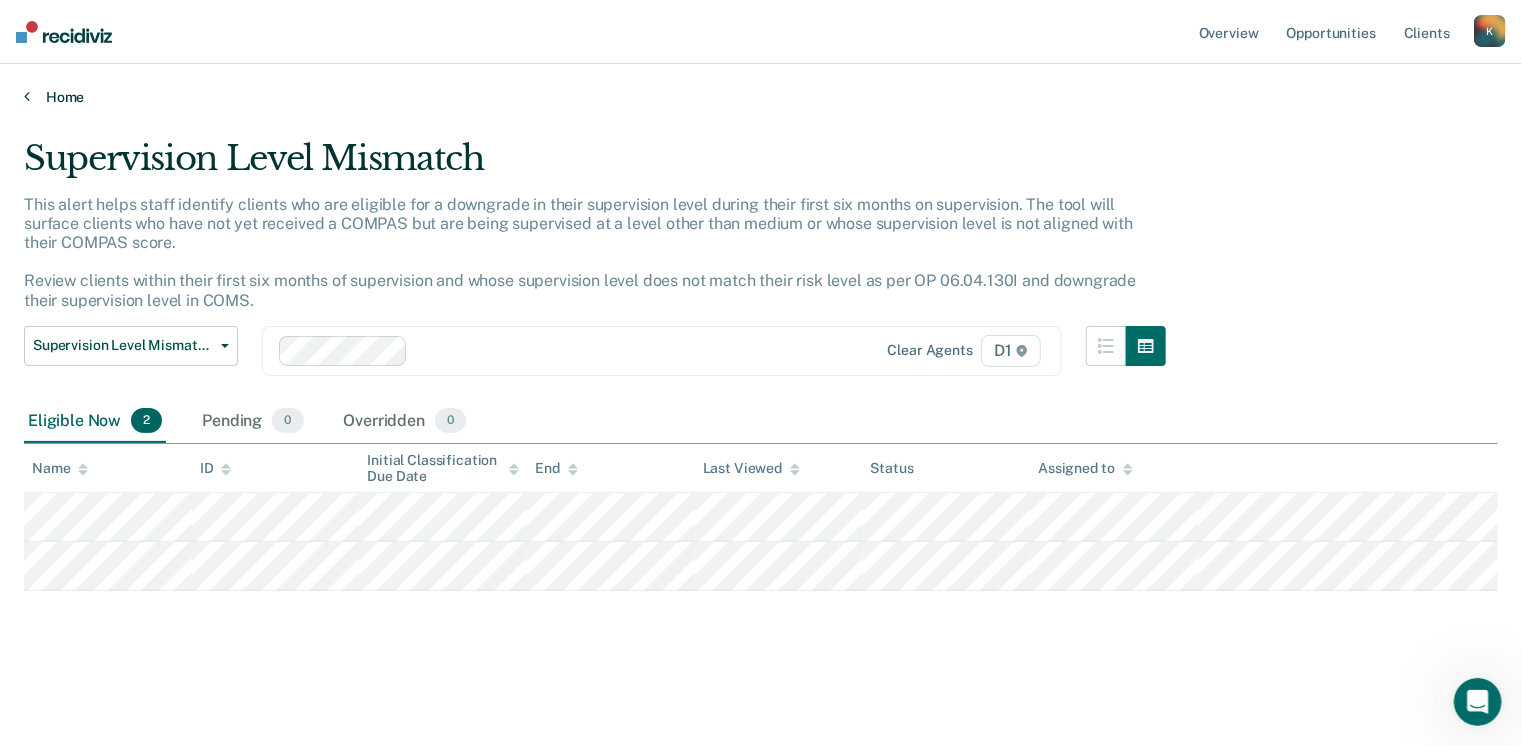 click on "Home" at bounding box center [761, 97] 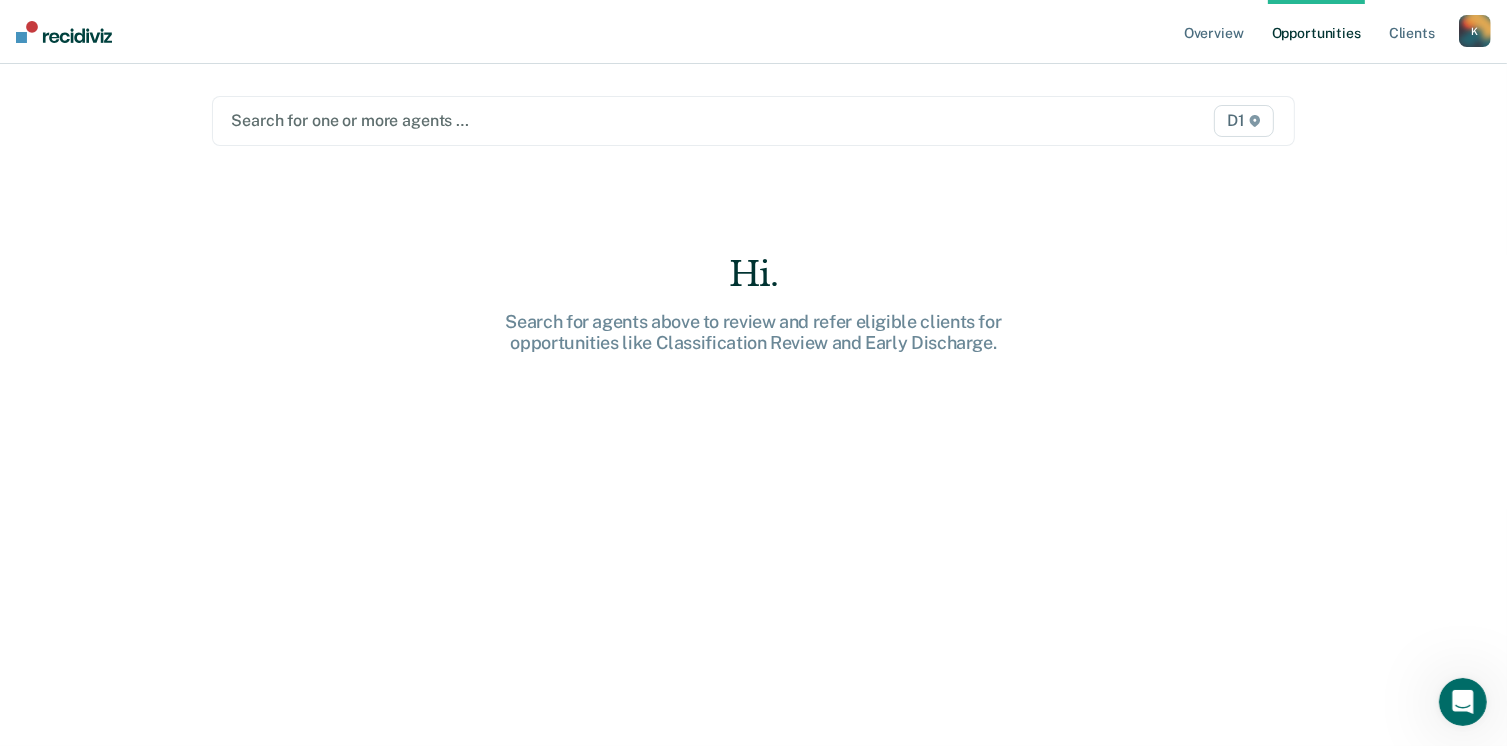 click at bounding box center [596, 120] 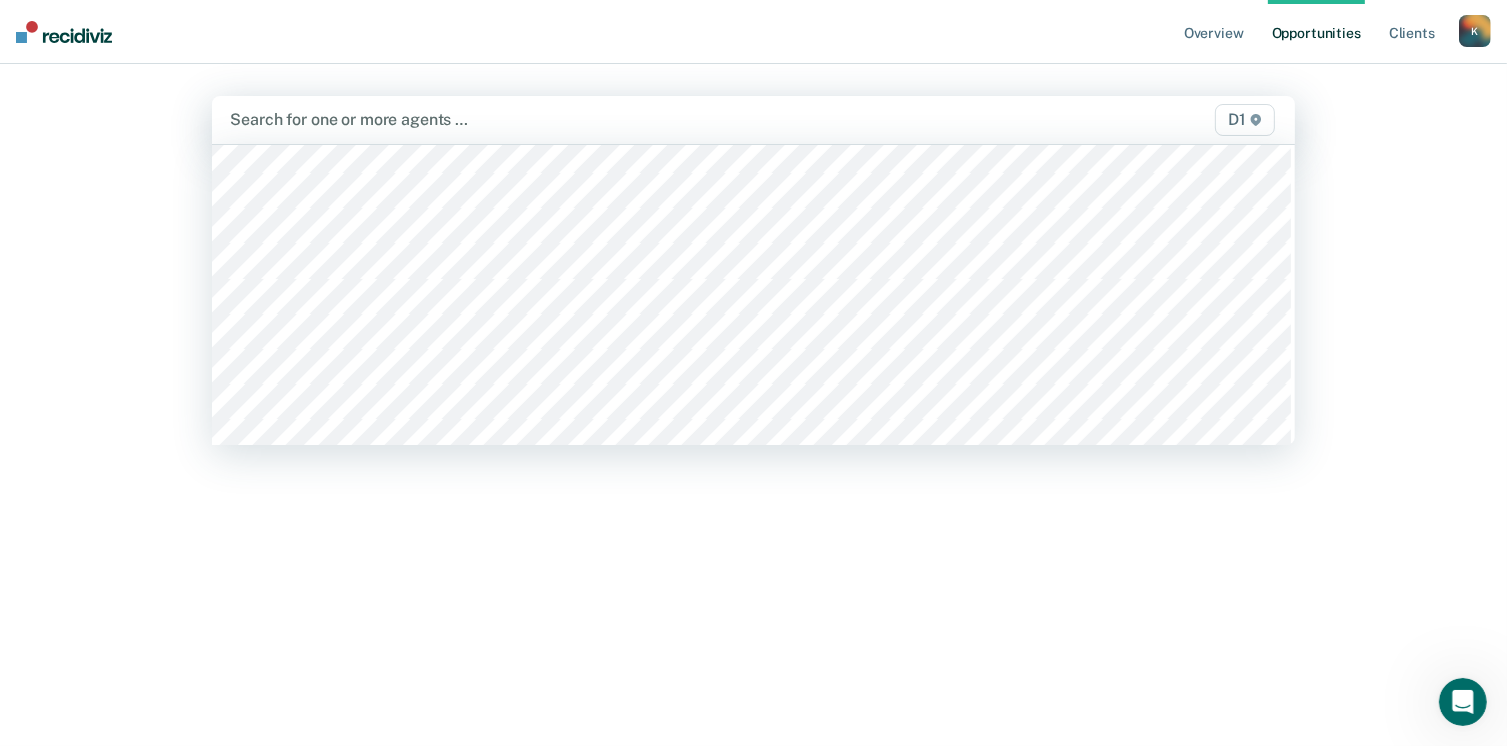 scroll, scrollTop: 300, scrollLeft: 0, axis: vertical 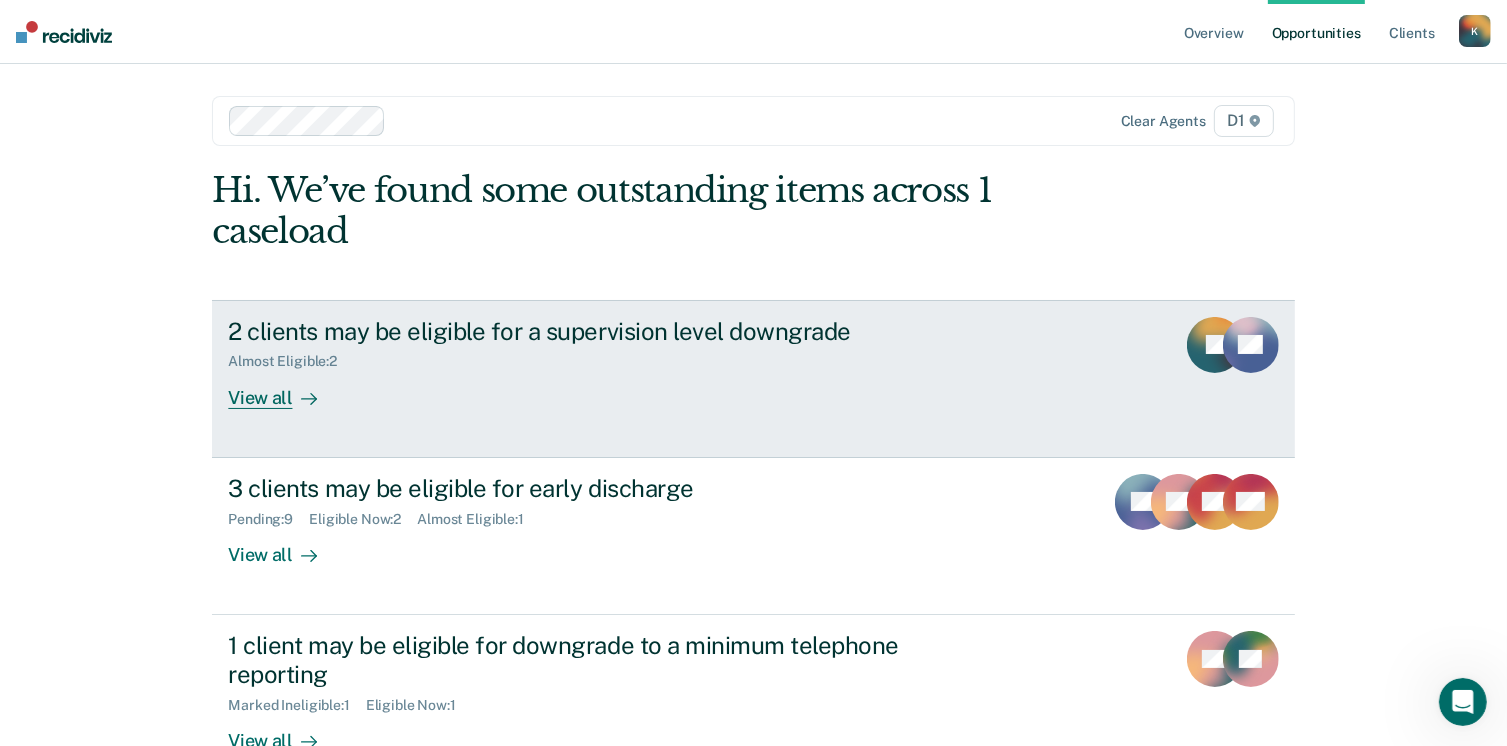 click on "View all" at bounding box center [284, 389] 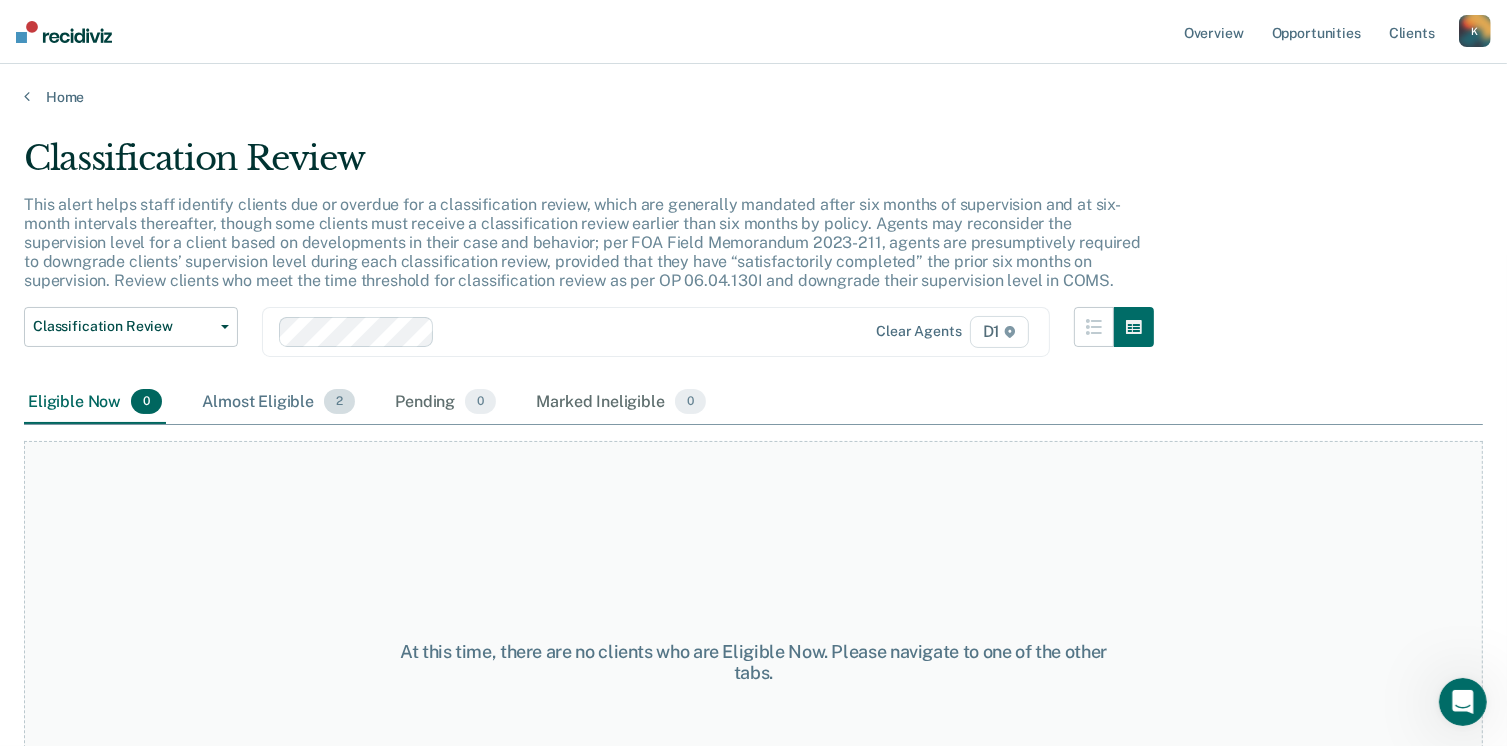 click on "Almost Eligible 2" at bounding box center (278, 403) 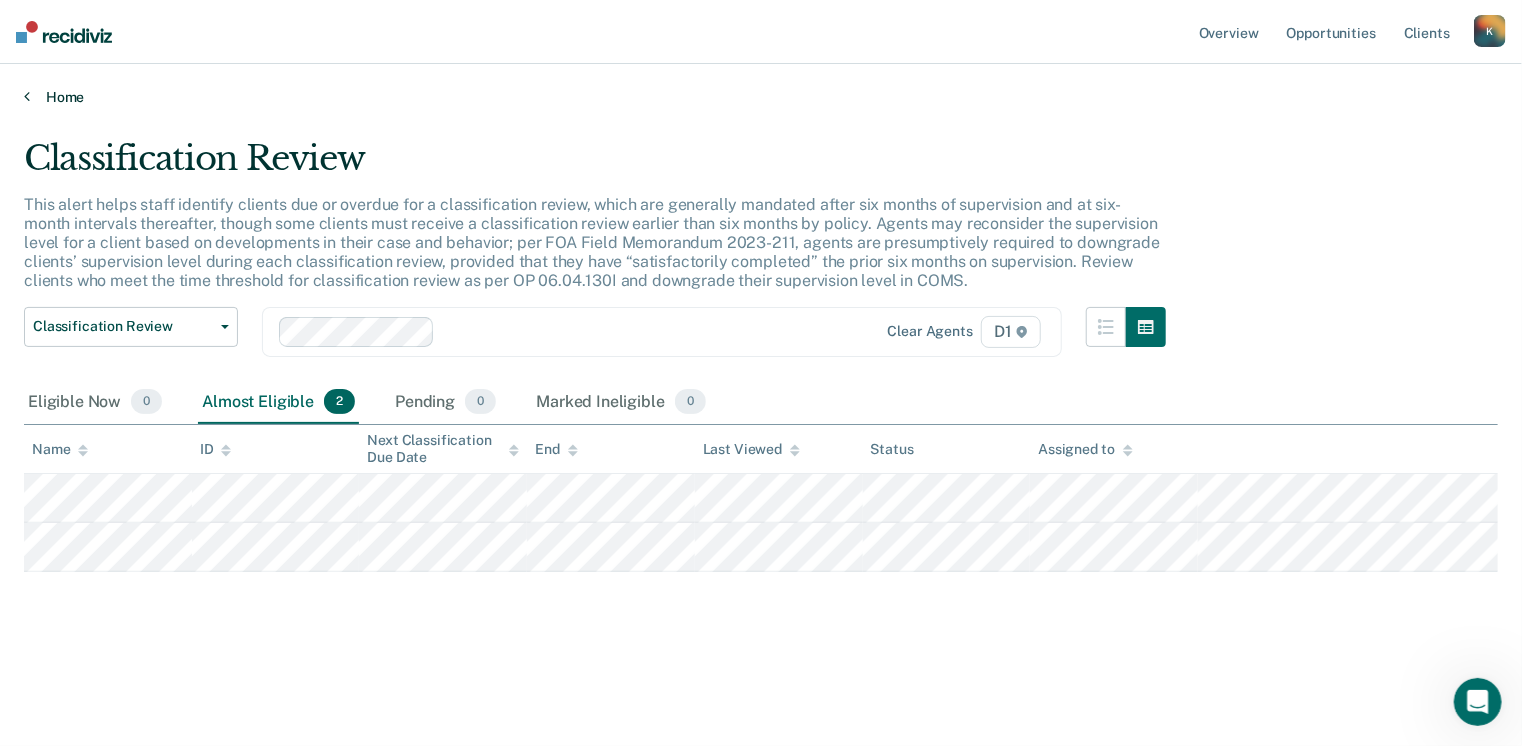 click on "Home" at bounding box center (761, 97) 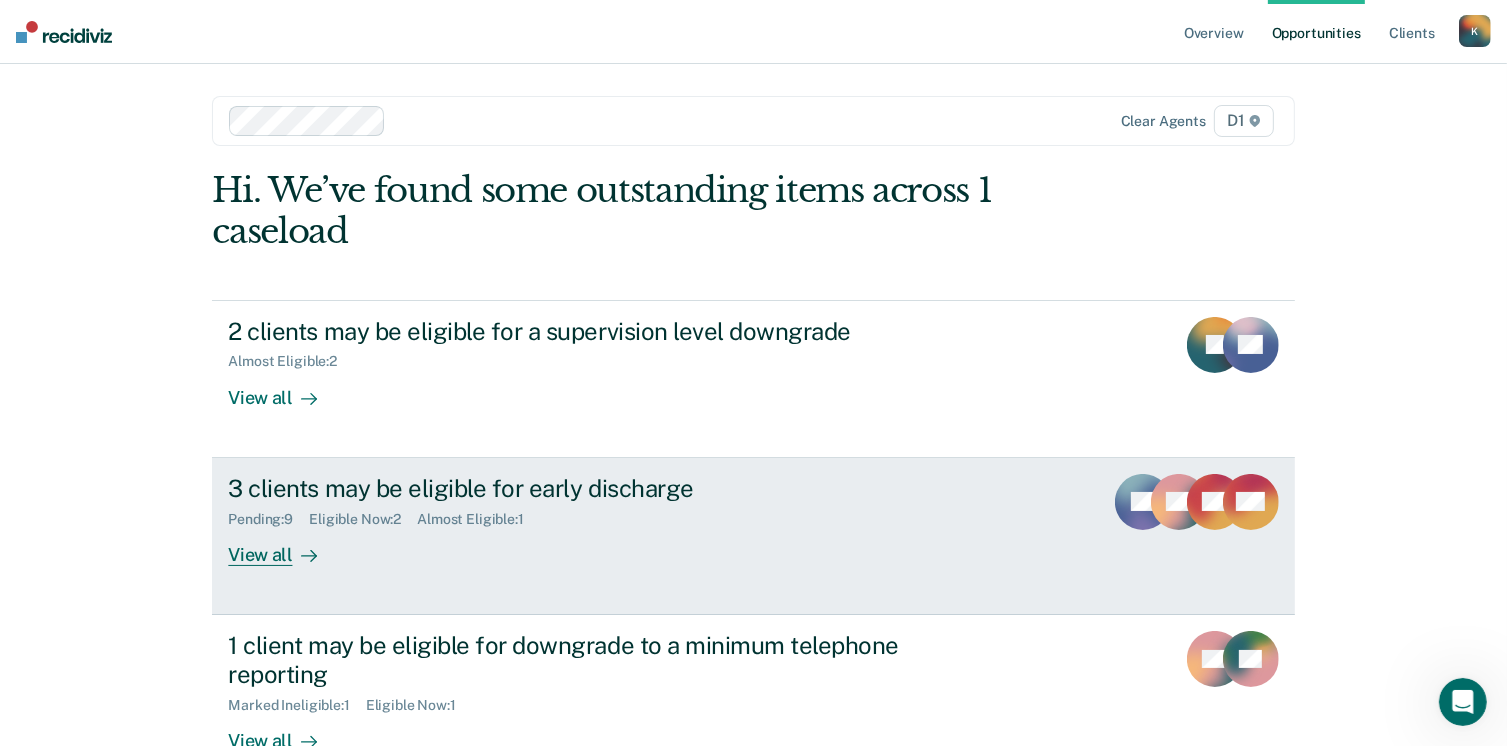 click on "View all" at bounding box center (284, 546) 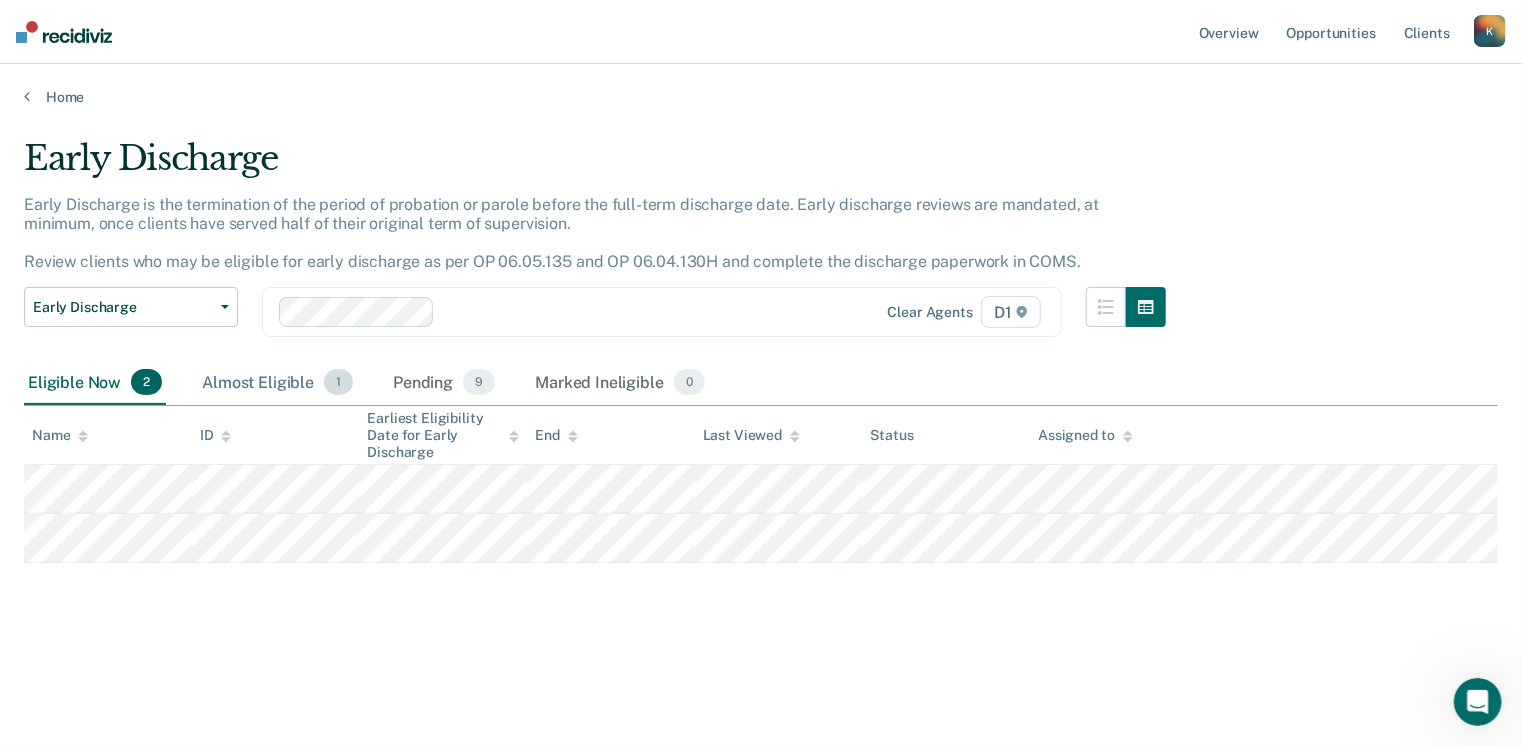 click on "Almost Eligible 1" at bounding box center [277, 383] 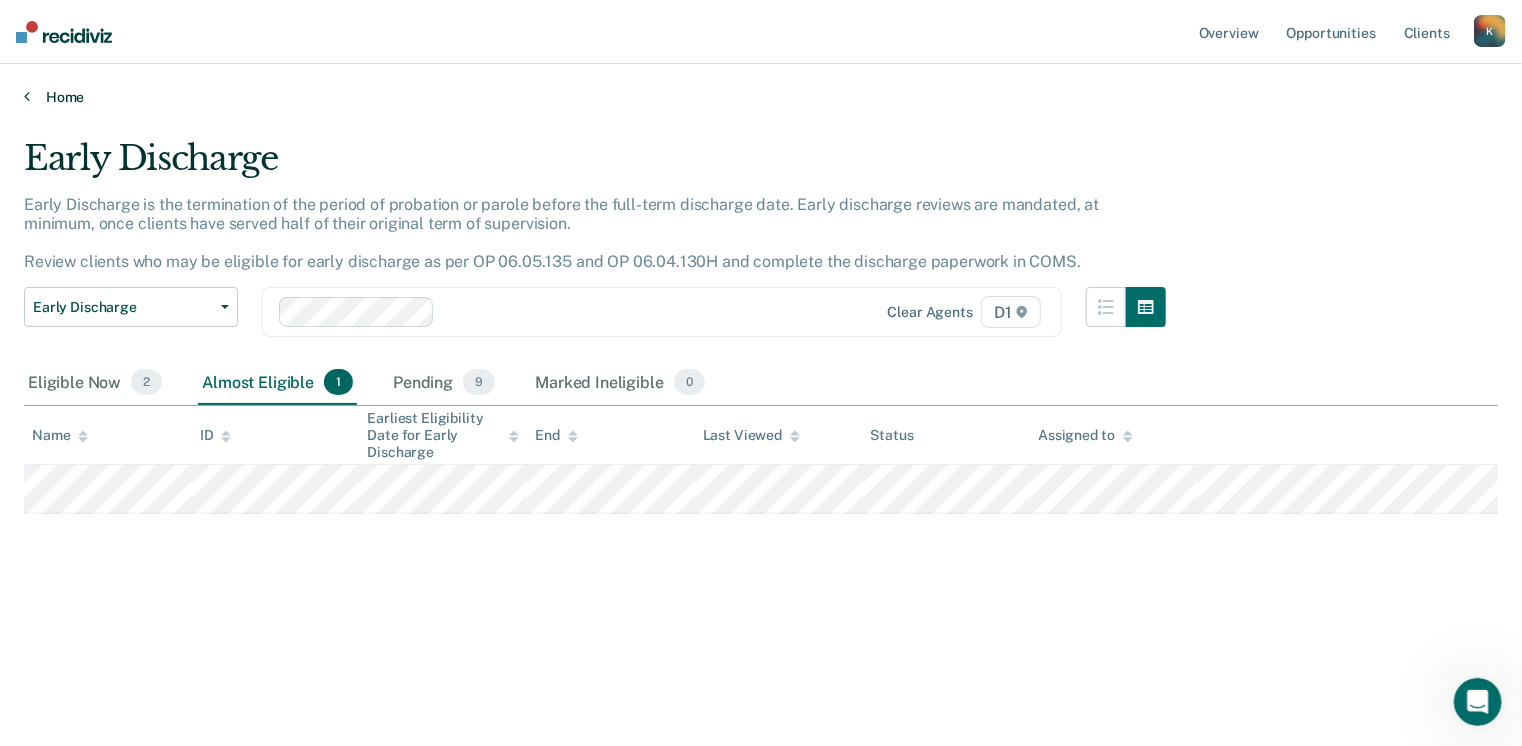 click on "Home" at bounding box center [761, 97] 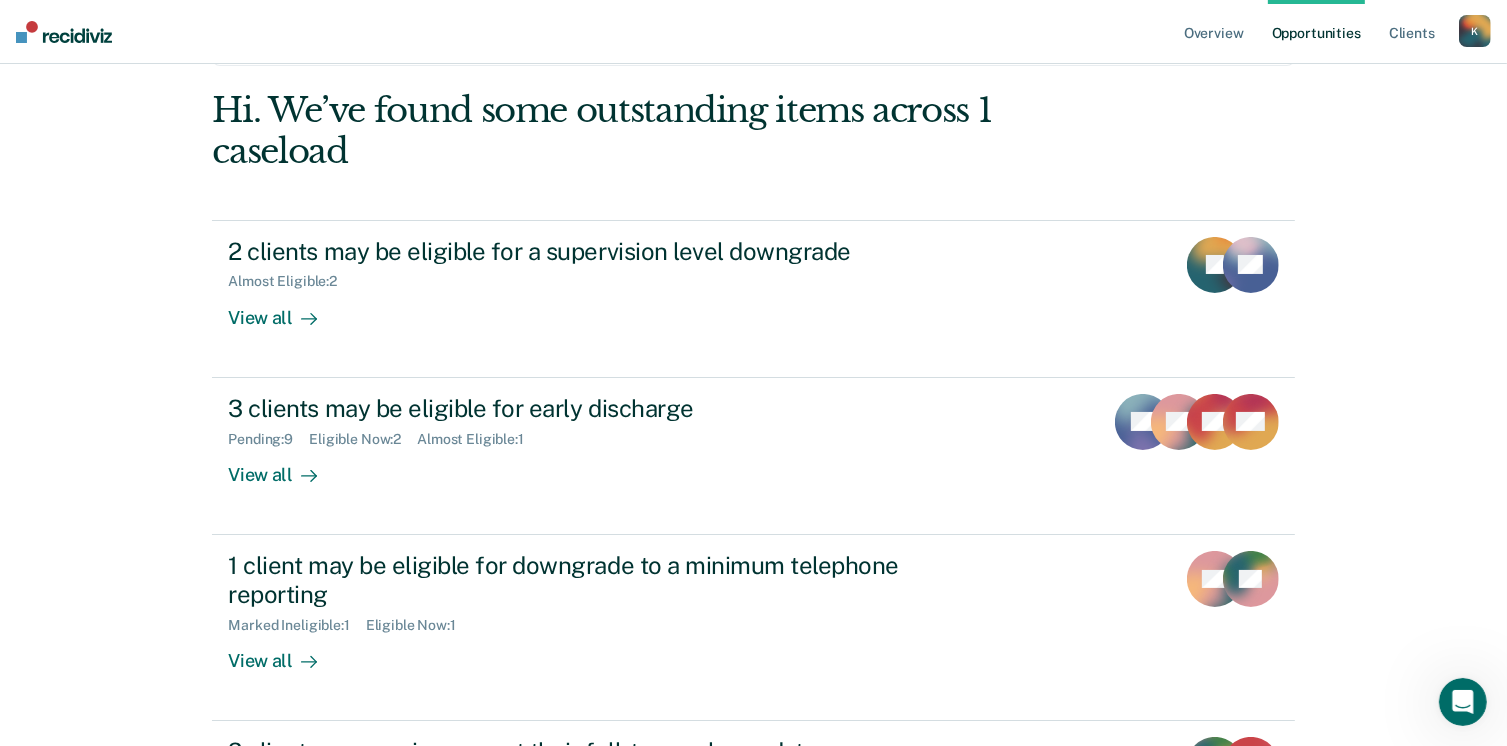 scroll, scrollTop: 200, scrollLeft: 0, axis: vertical 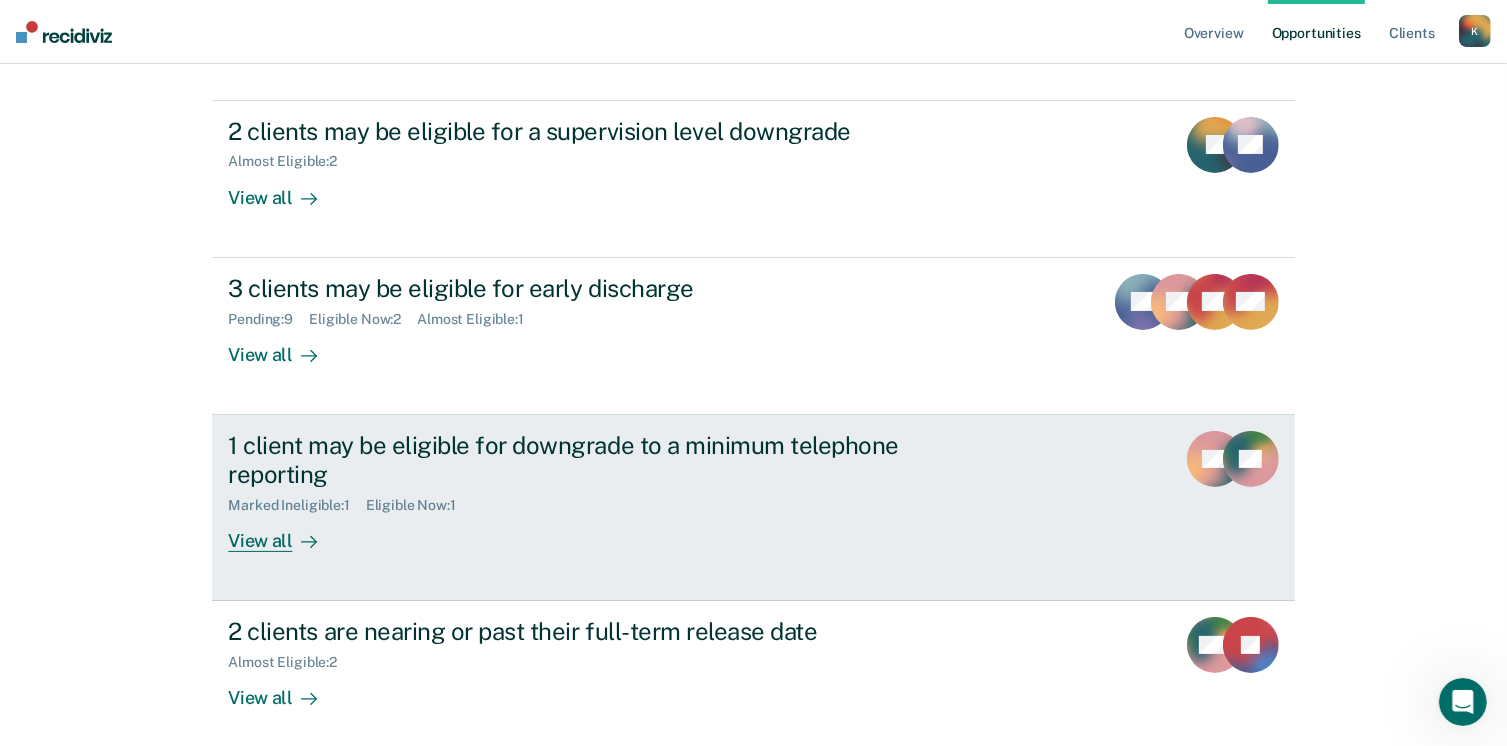 click on "View all" at bounding box center (284, 532) 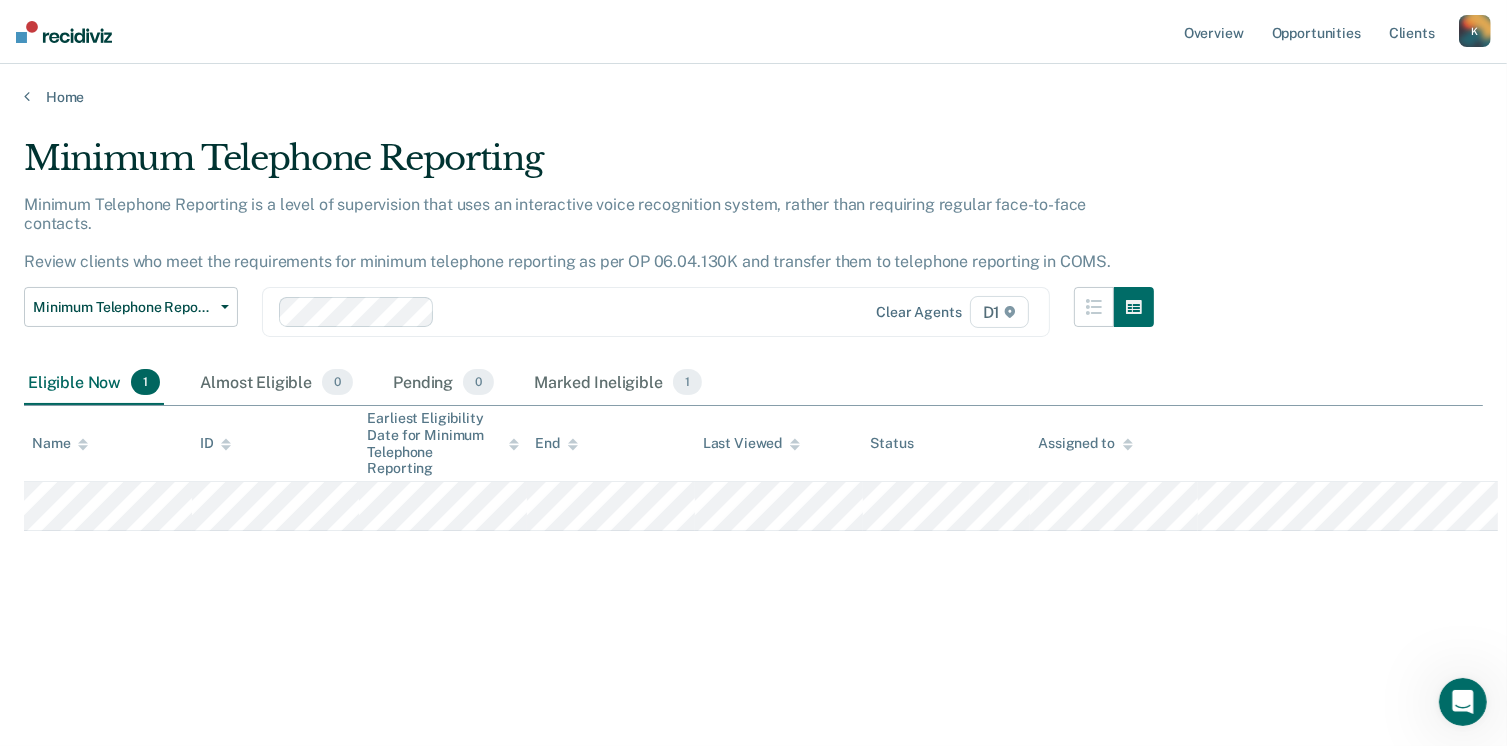 scroll, scrollTop: 0, scrollLeft: 0, axis: both 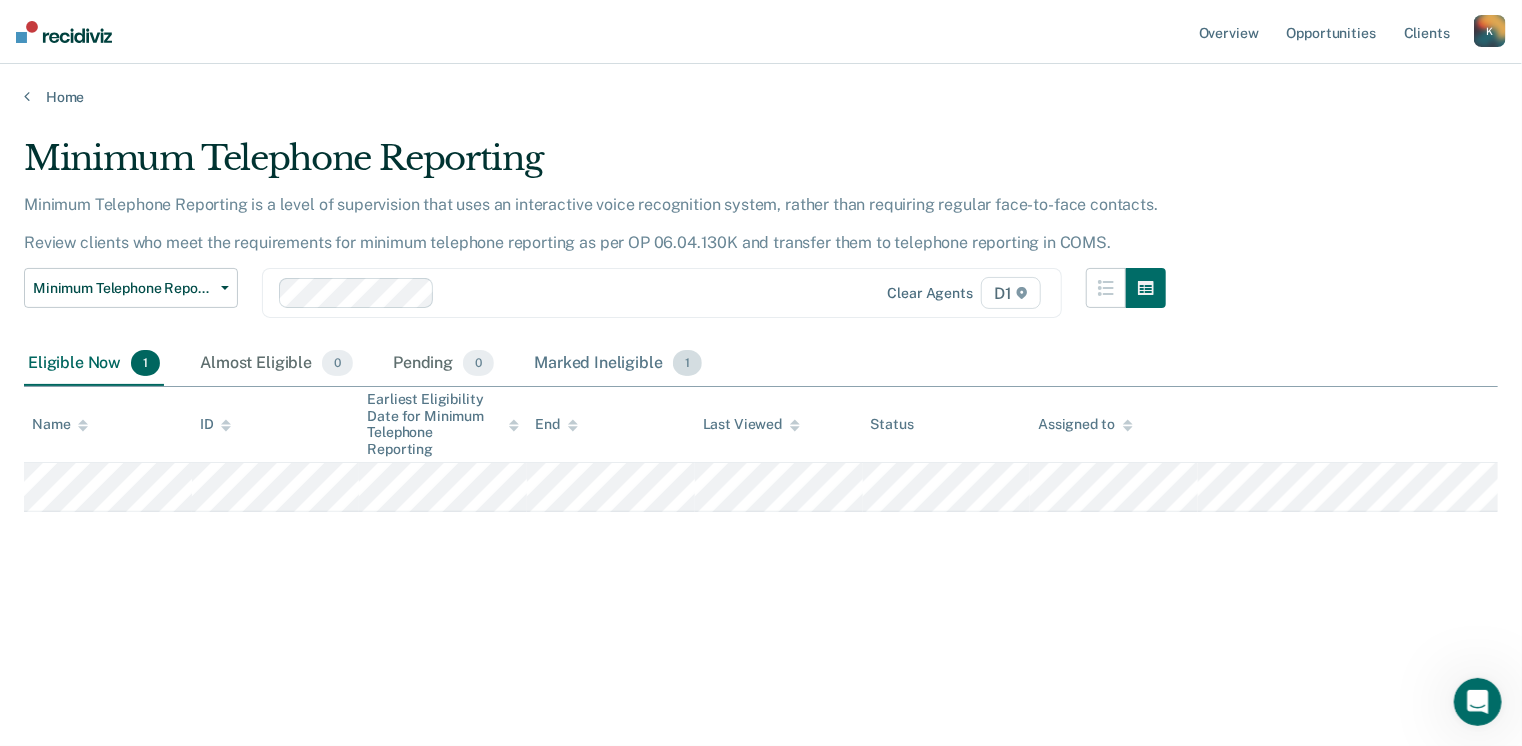 click on "Marked Ineligible 1" at bounding box center (618, 364) 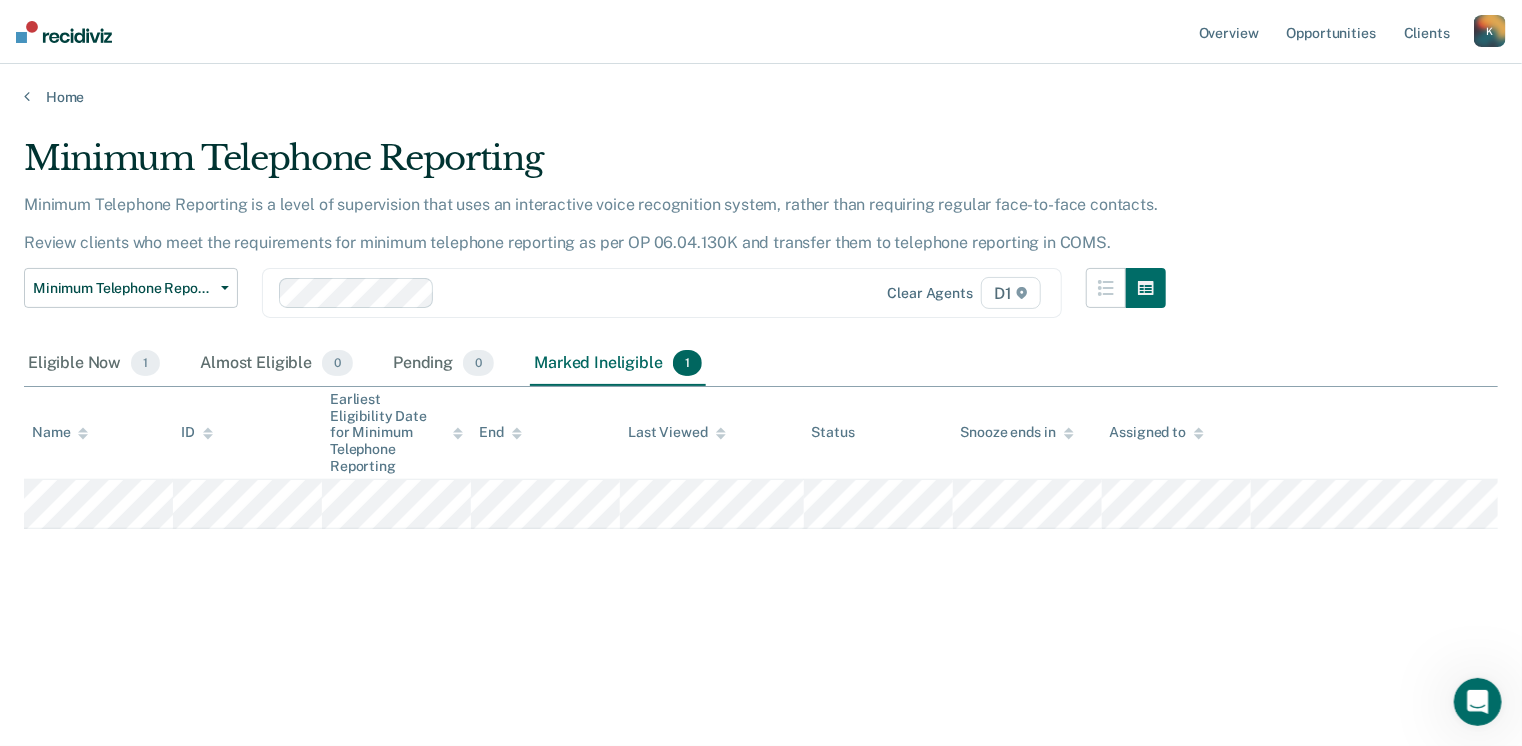click on "Home" at bounding box center [761, 85] 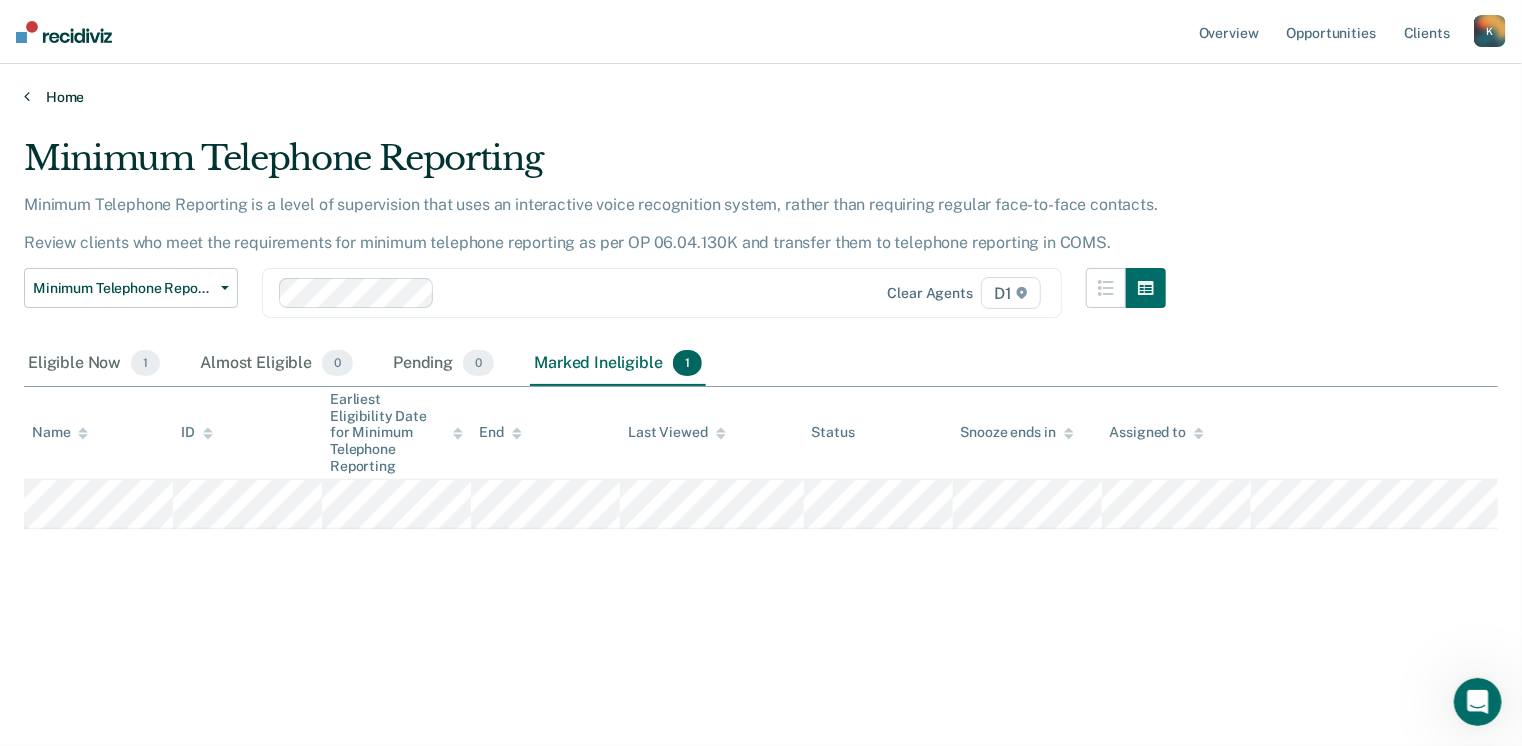 click on "Home" at bounding box center [761, 97] 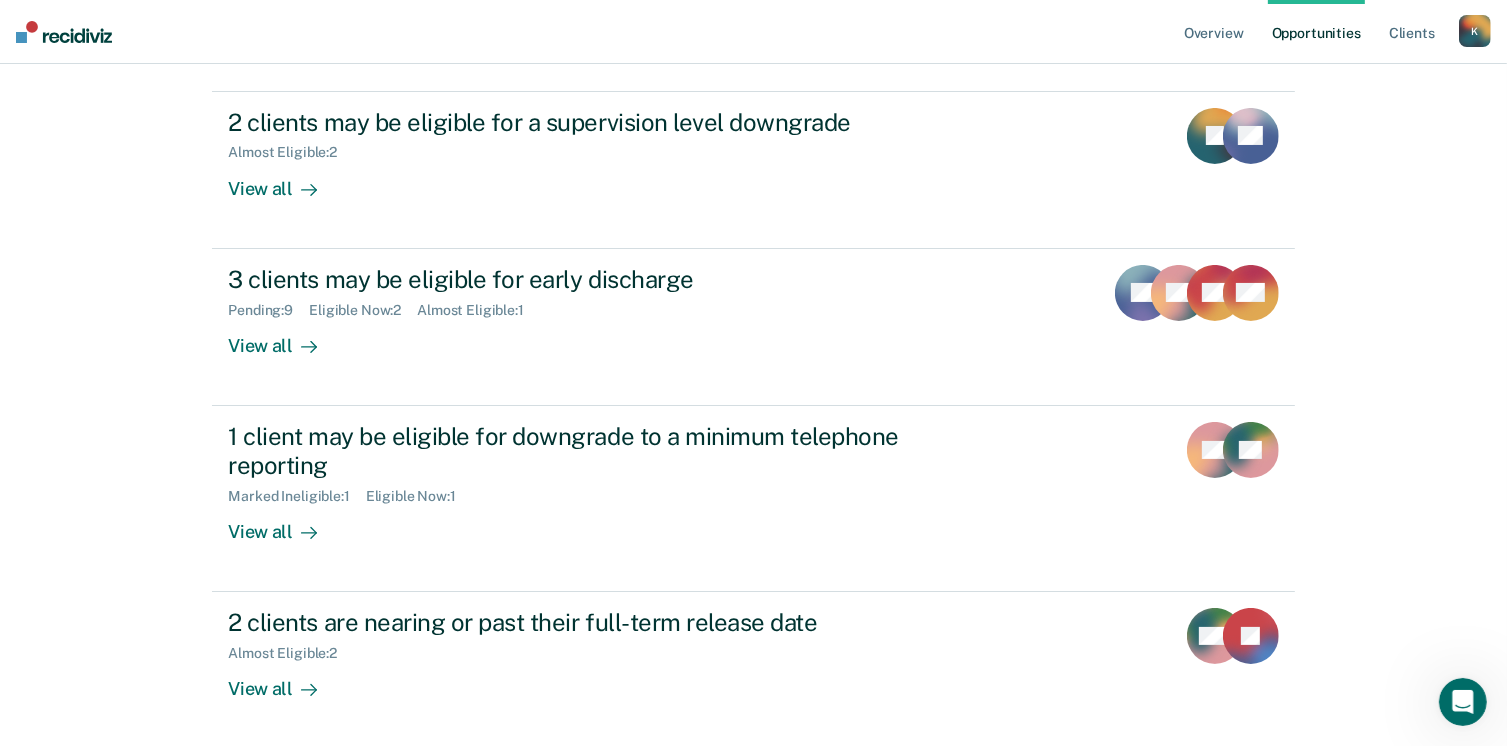 scroll, scrollTop: 290, scrollLeft: 0, axis: vertical 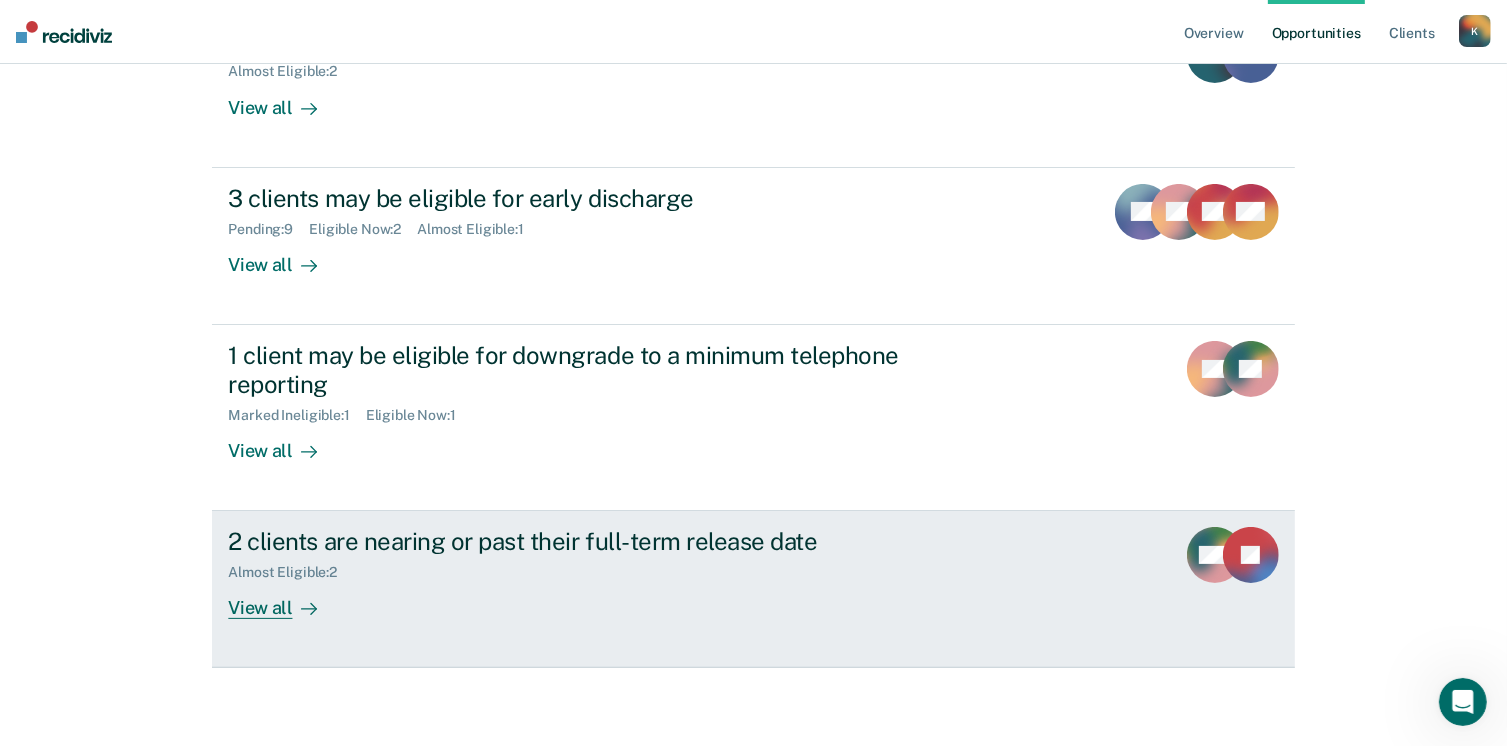 click on "View all" at bounding box center (284, 600) 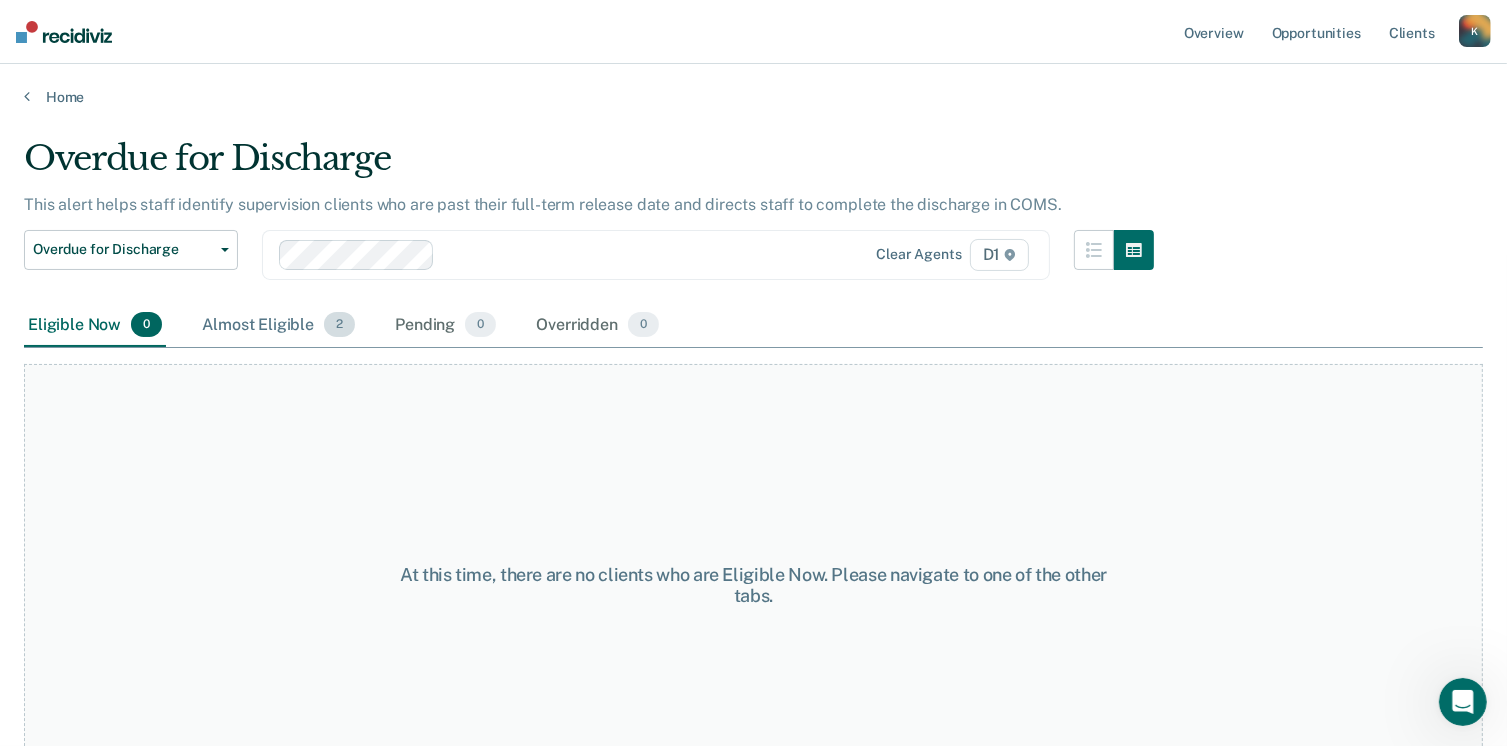 click on "Almost Eligible 2" at bounding box center (278, 326) 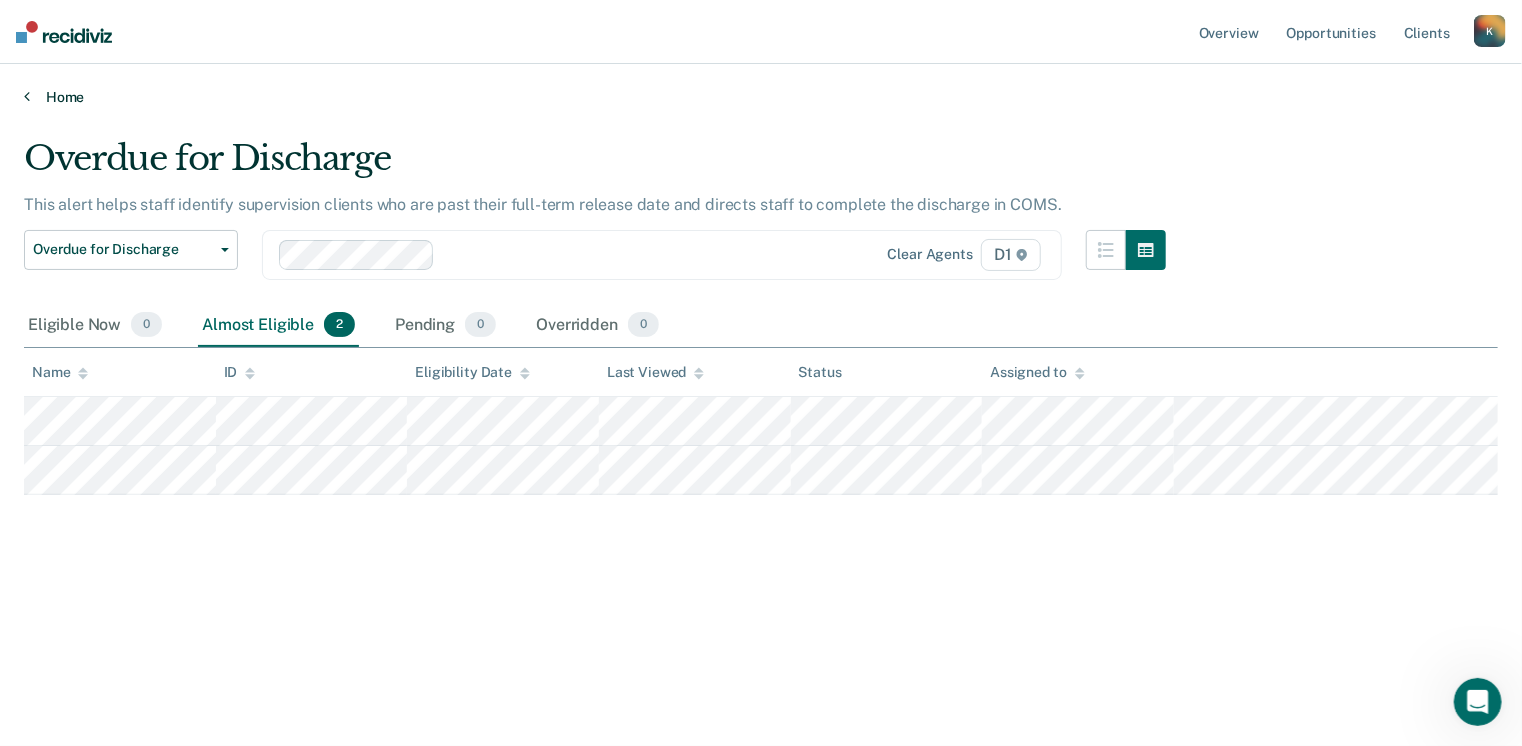 click on "Home" at bounding box center [761, 97] 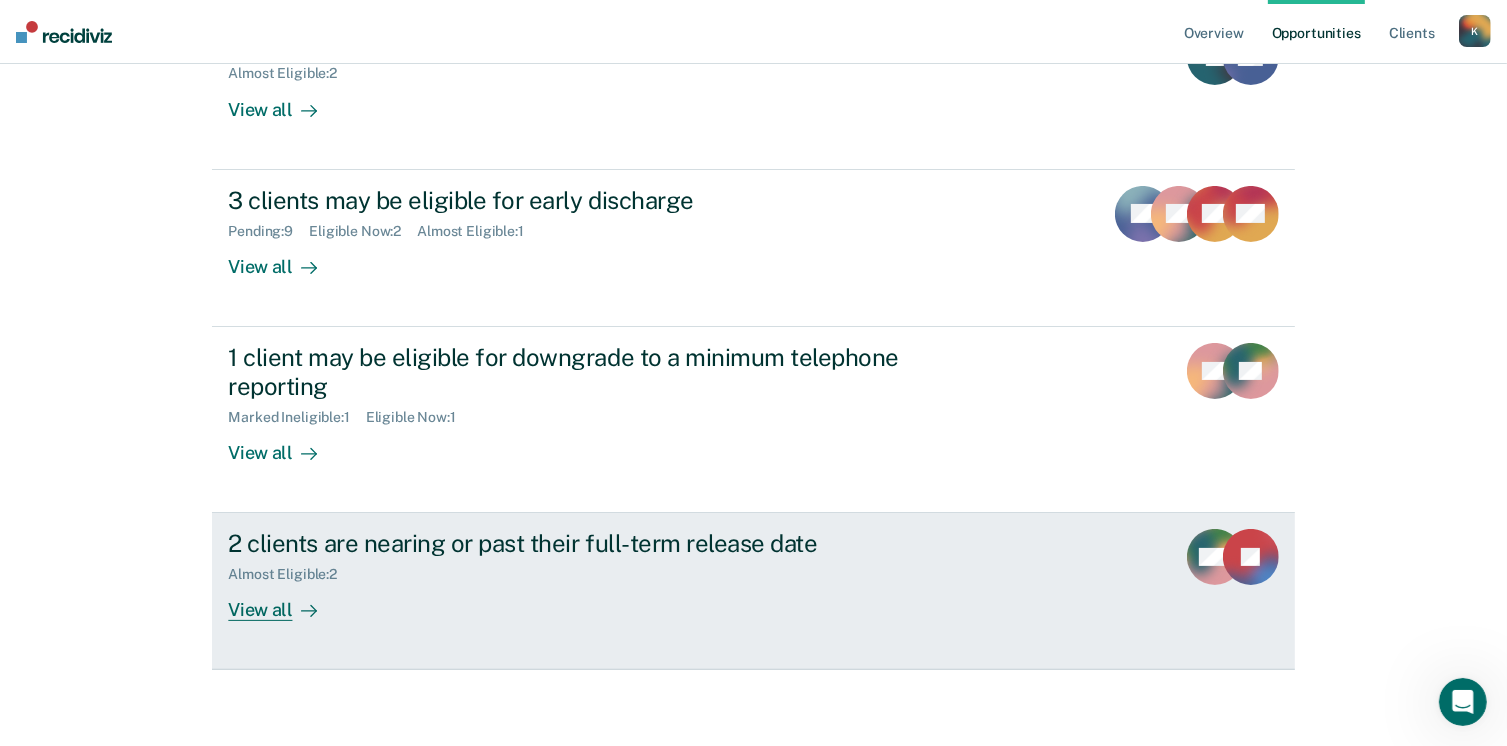 scroll, scrollTop: 290, scrollLeft: 0, axis: vertical 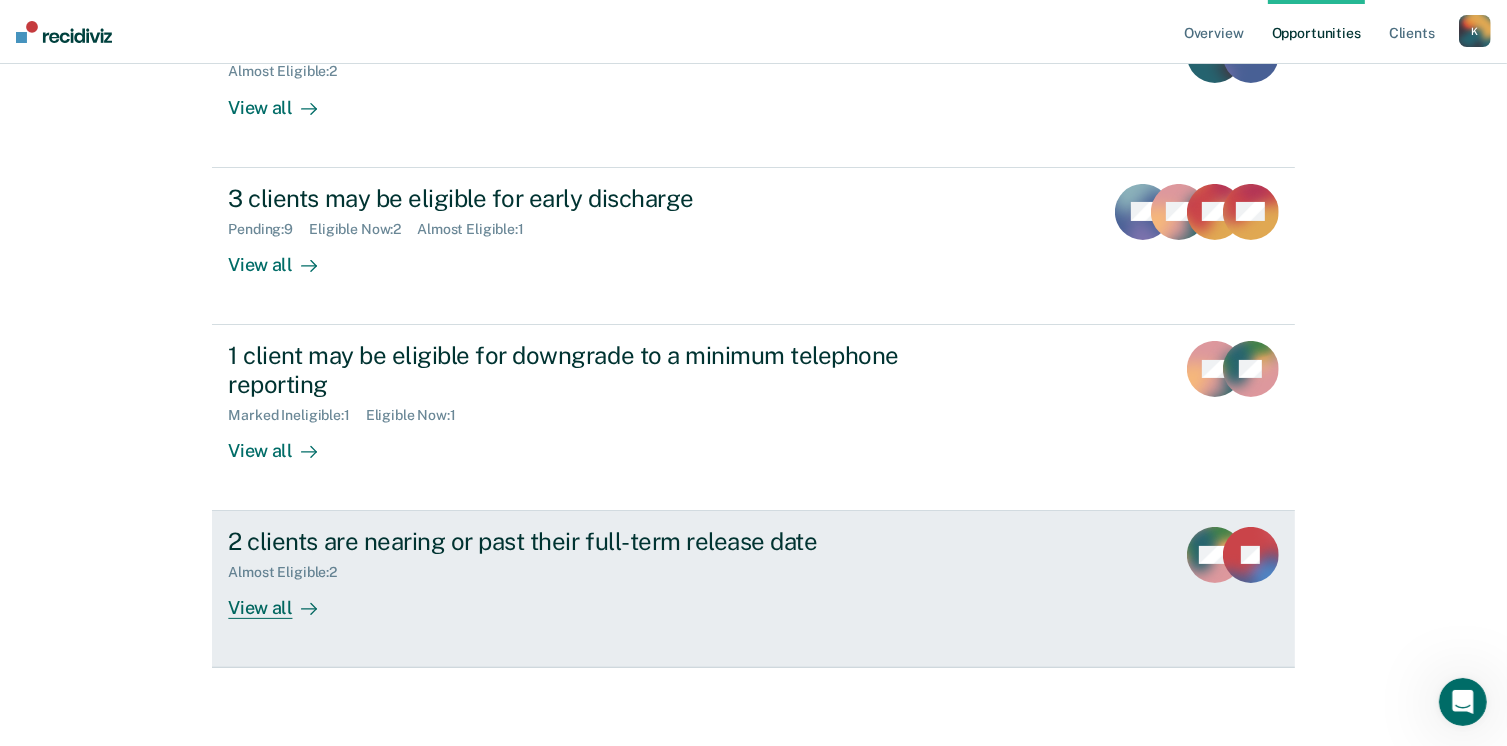click on "View all" at bounding box center (284, 600) 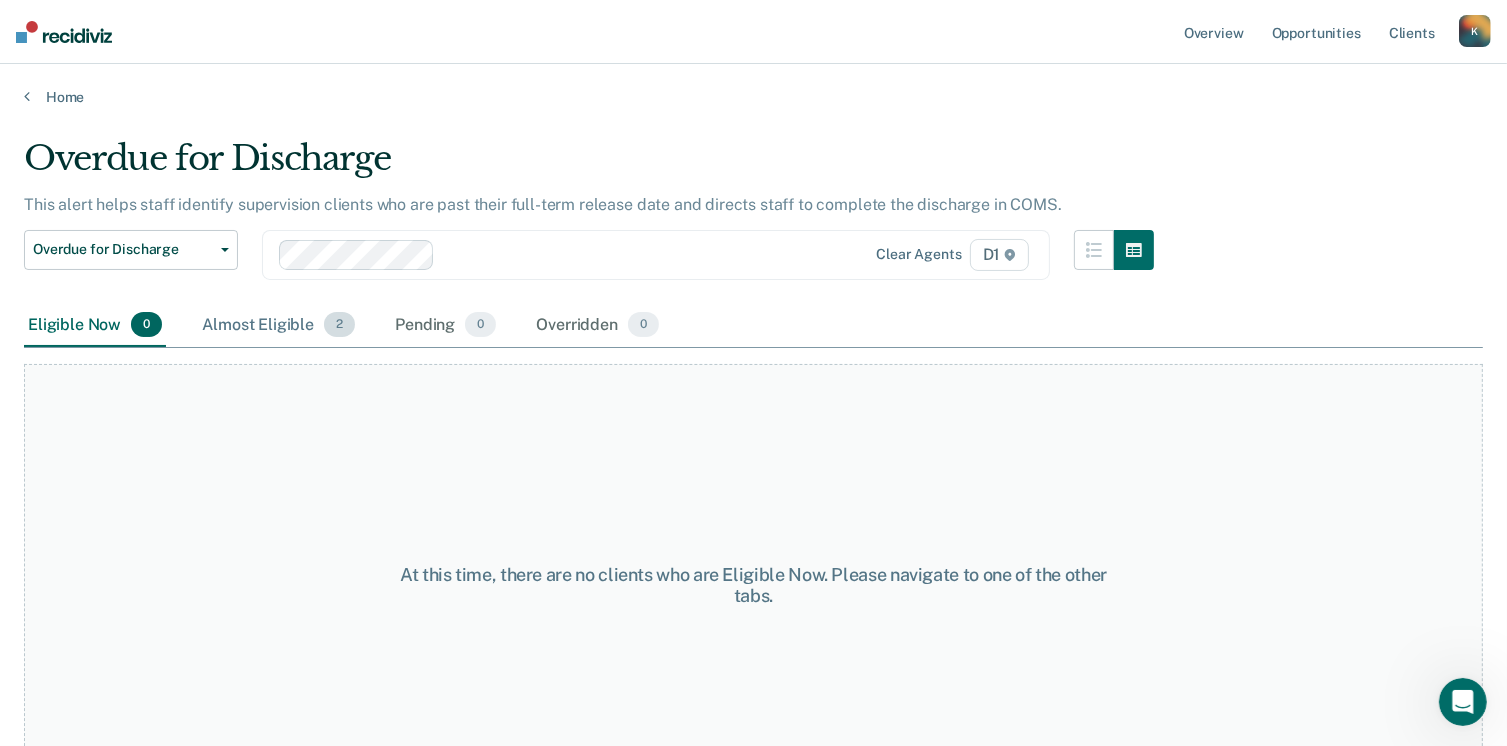 click on "Almost Eligible 2" at bounding box center [278, 326] 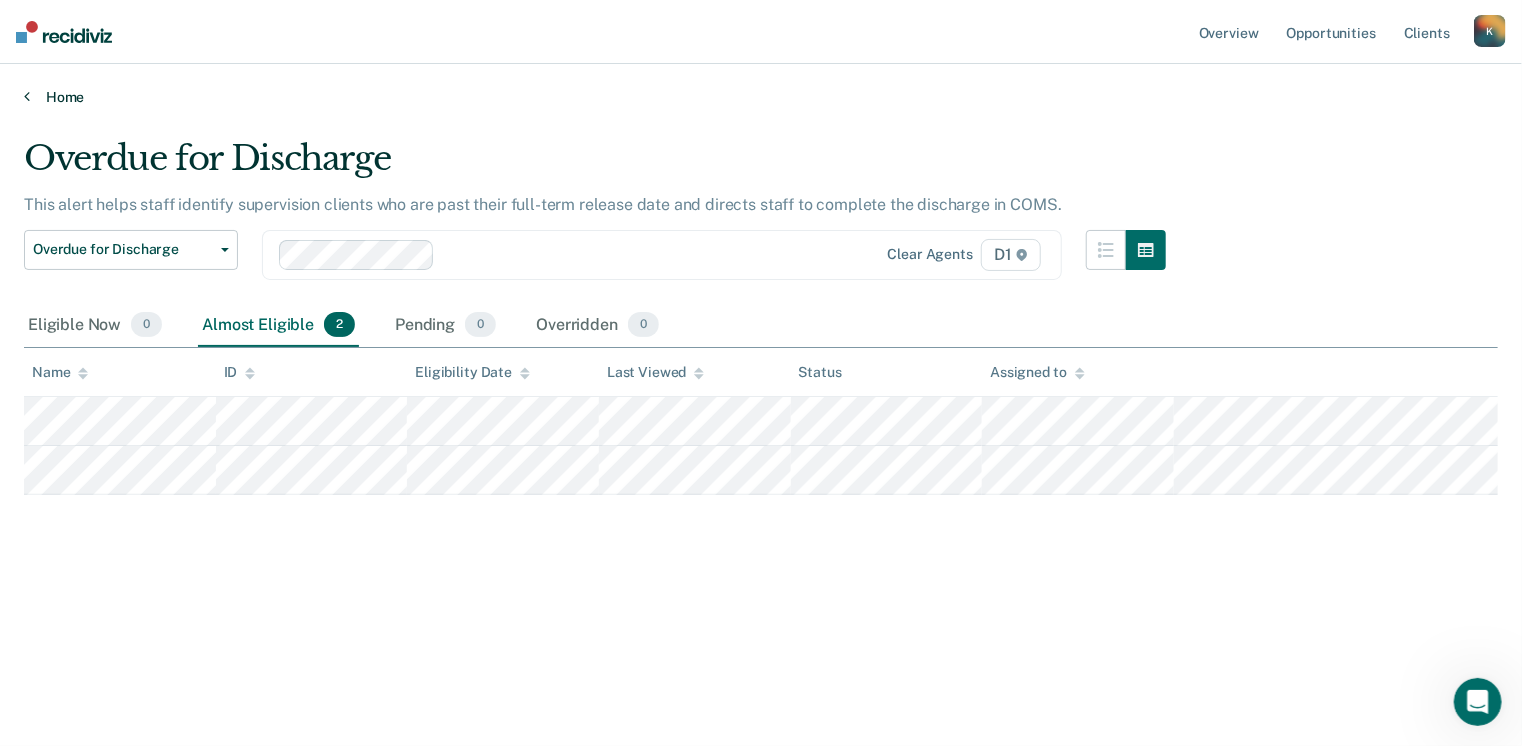 click at bounding box center [27, 96] 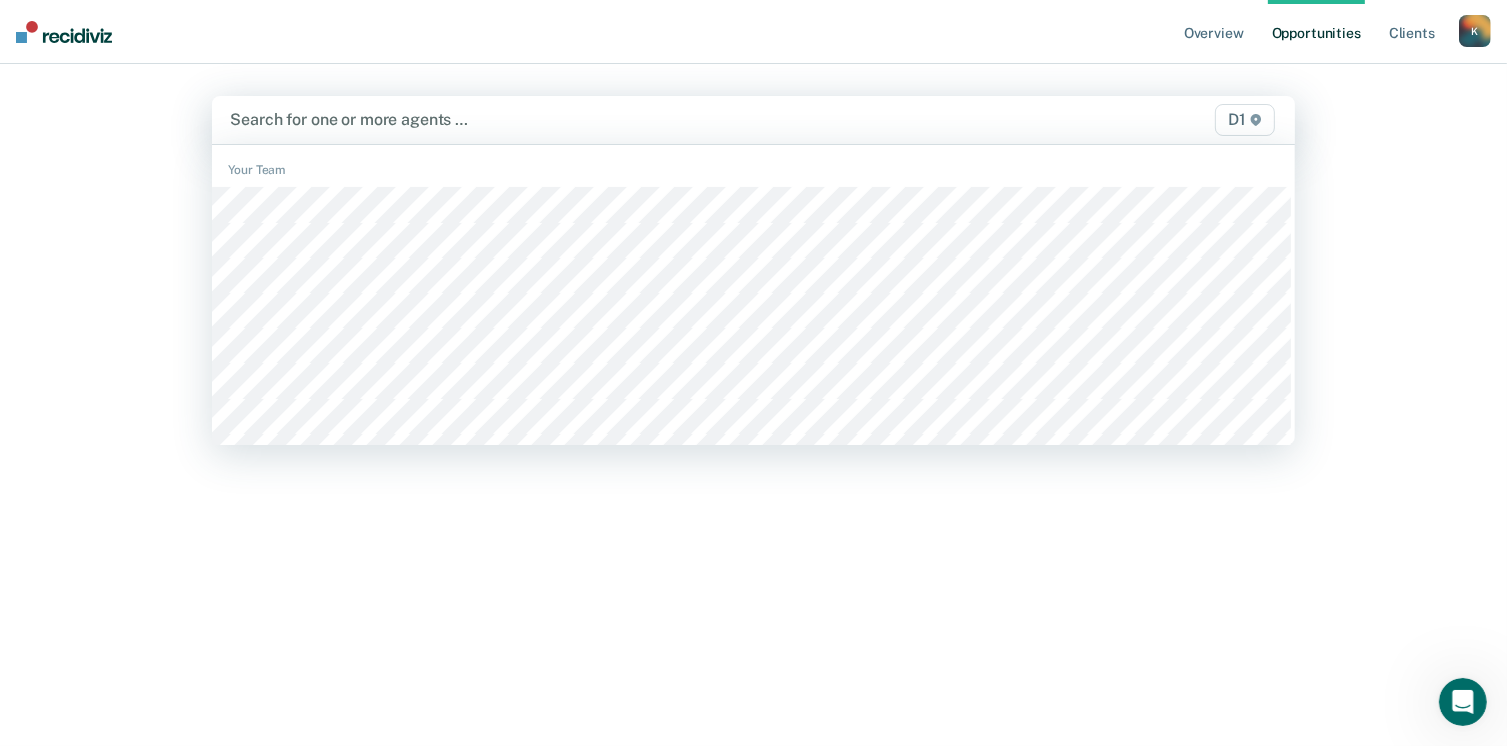 click at bounding box center (595, 119) 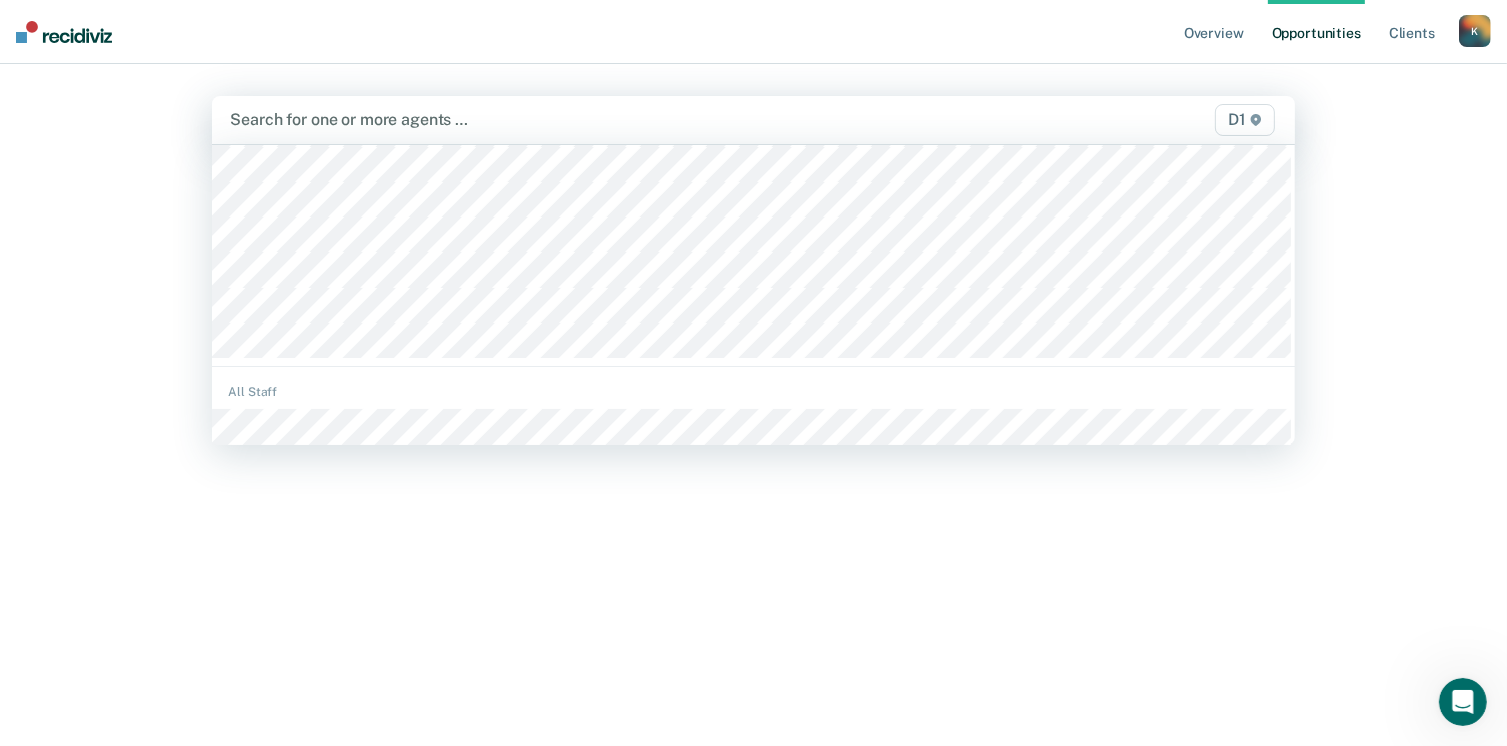 scroll, scrollTop: 300, scrollLeft: 0, axis: vertical 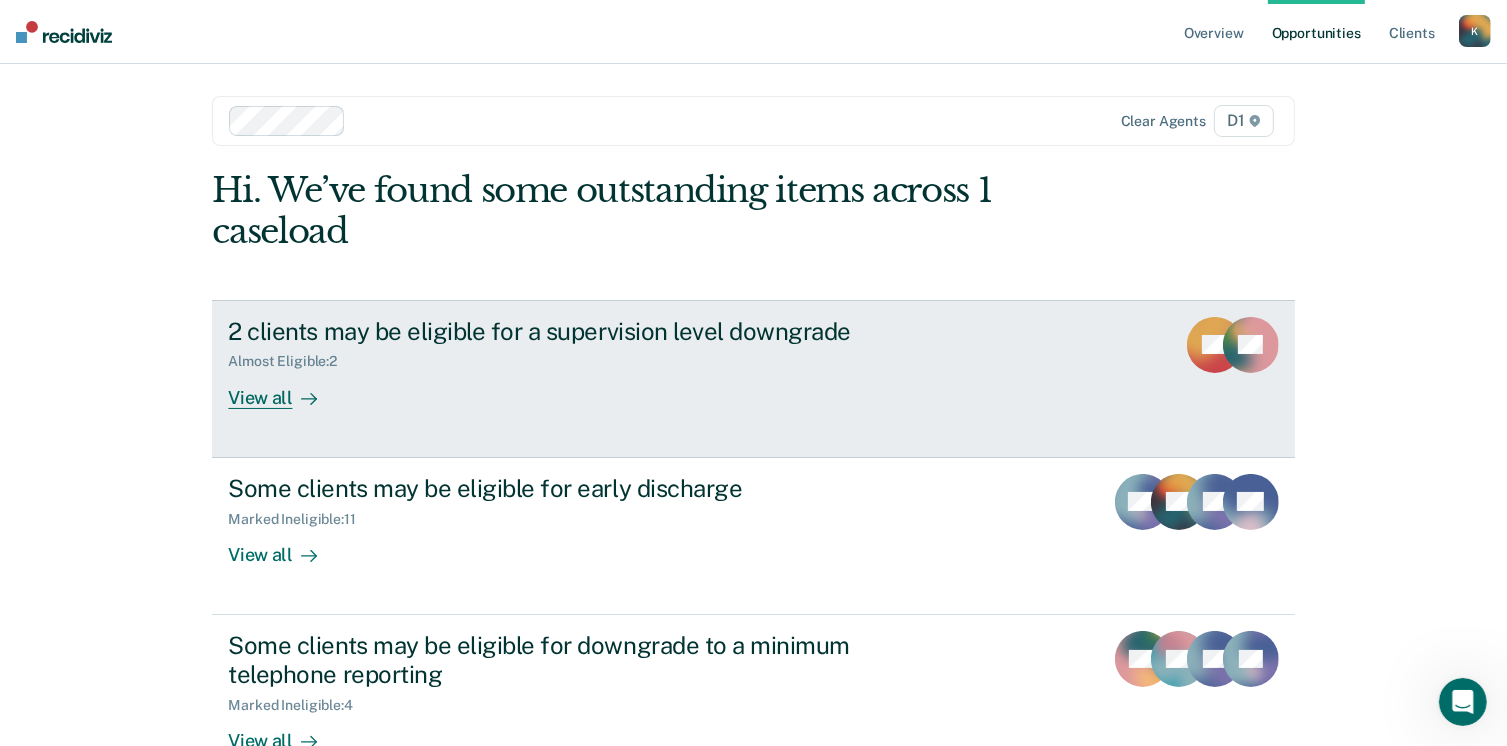click on "View all" at bounding box center (284, 389) 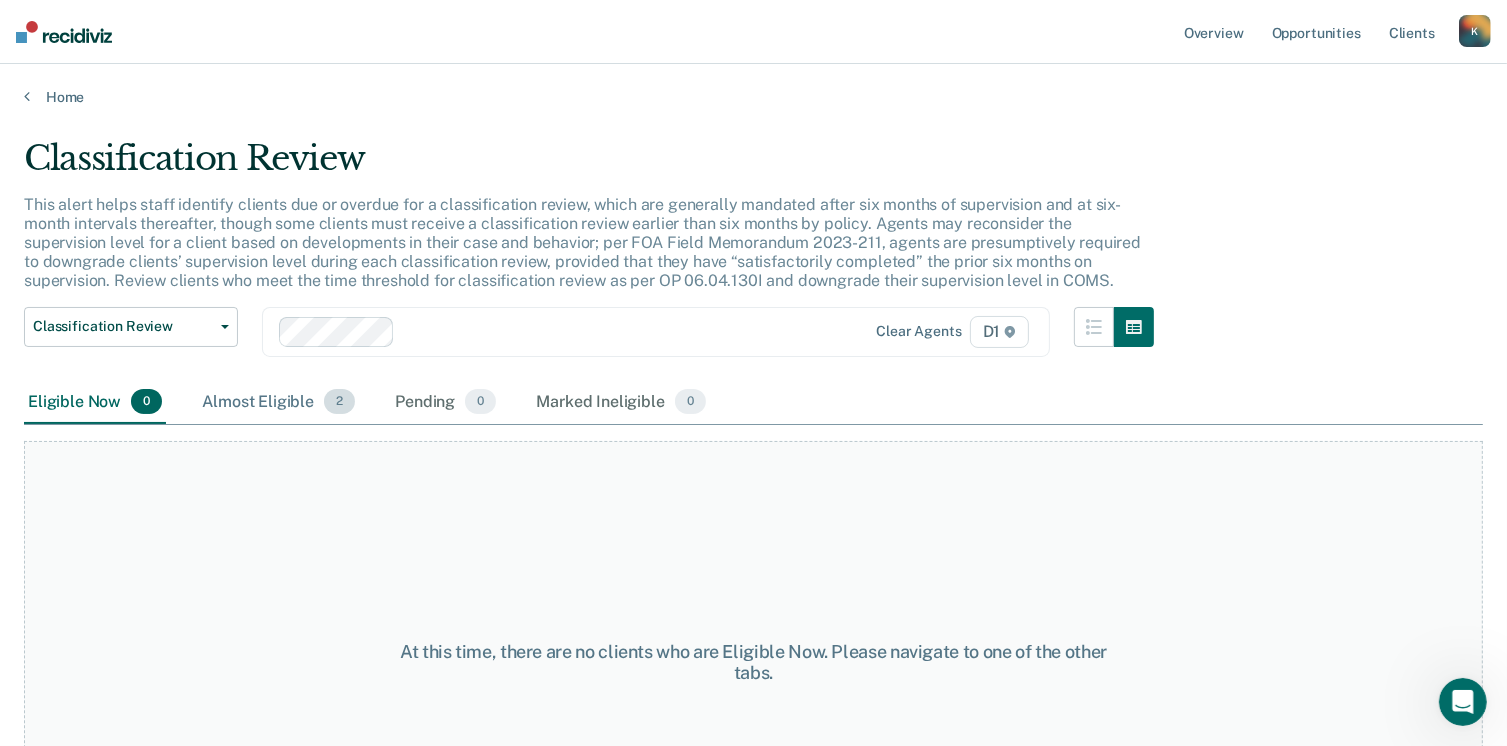 click on "Almost Eligible 2" at bounding box center (278, 403) 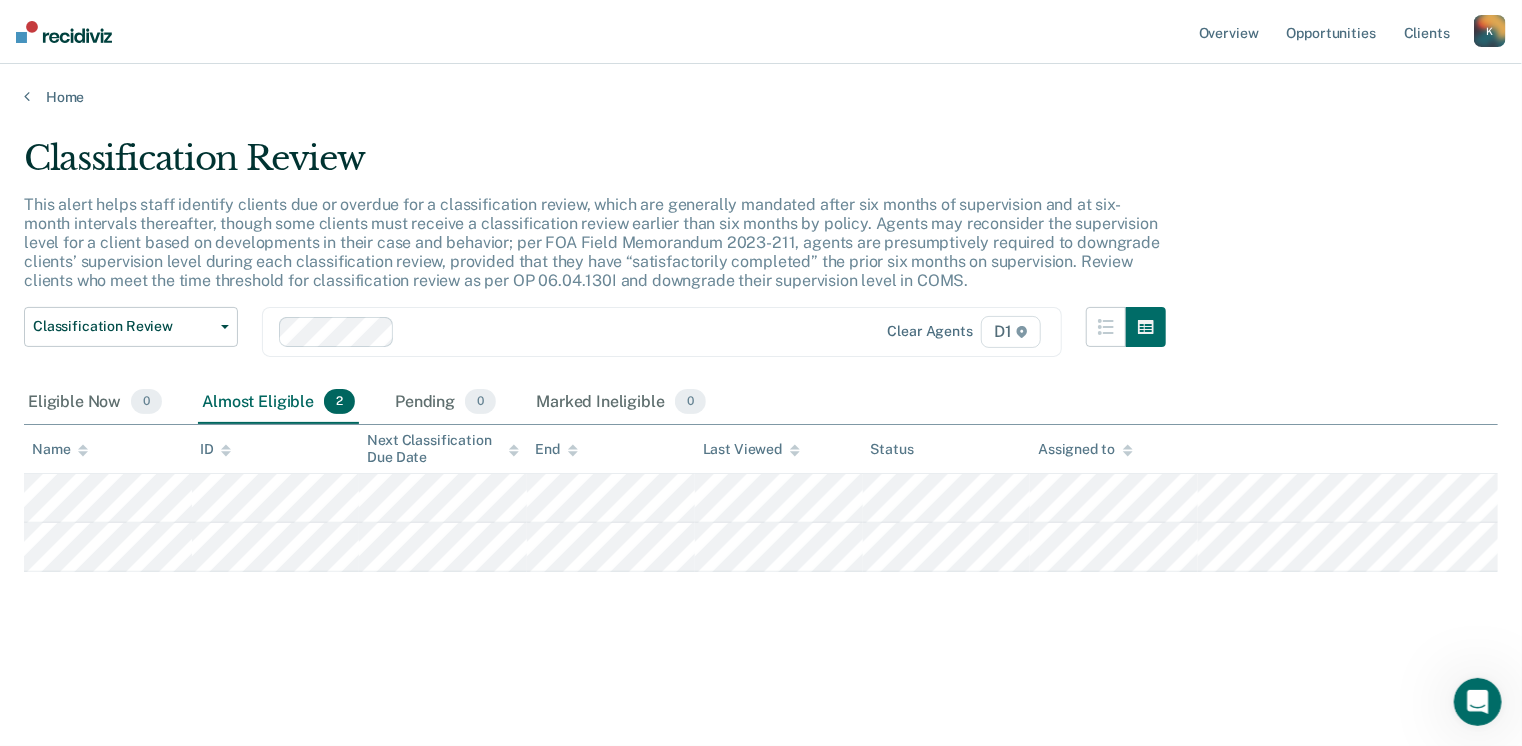 click on "Almost Eligible 2" at bounding box center [278, 403] 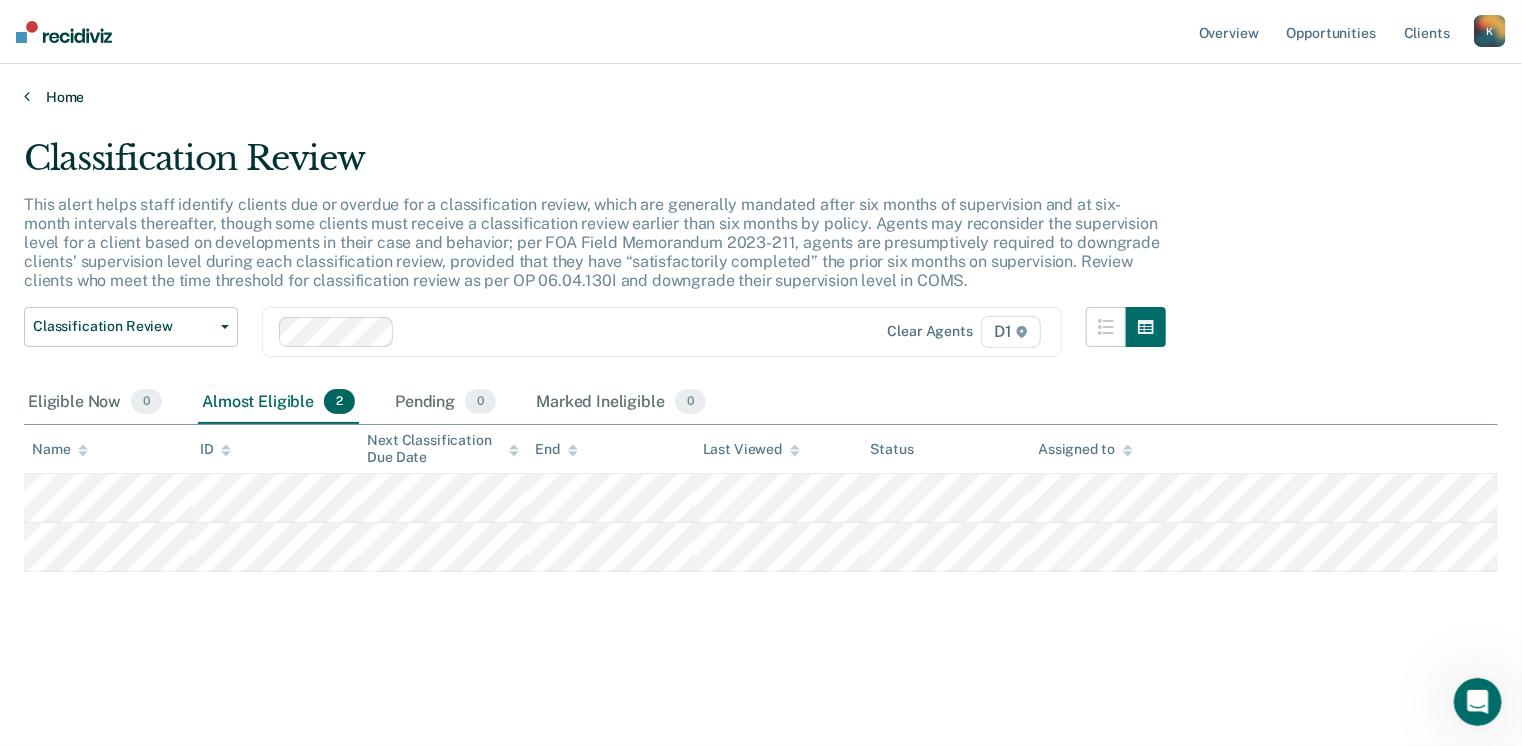 click on "Home" at bounding box center [761, 97] 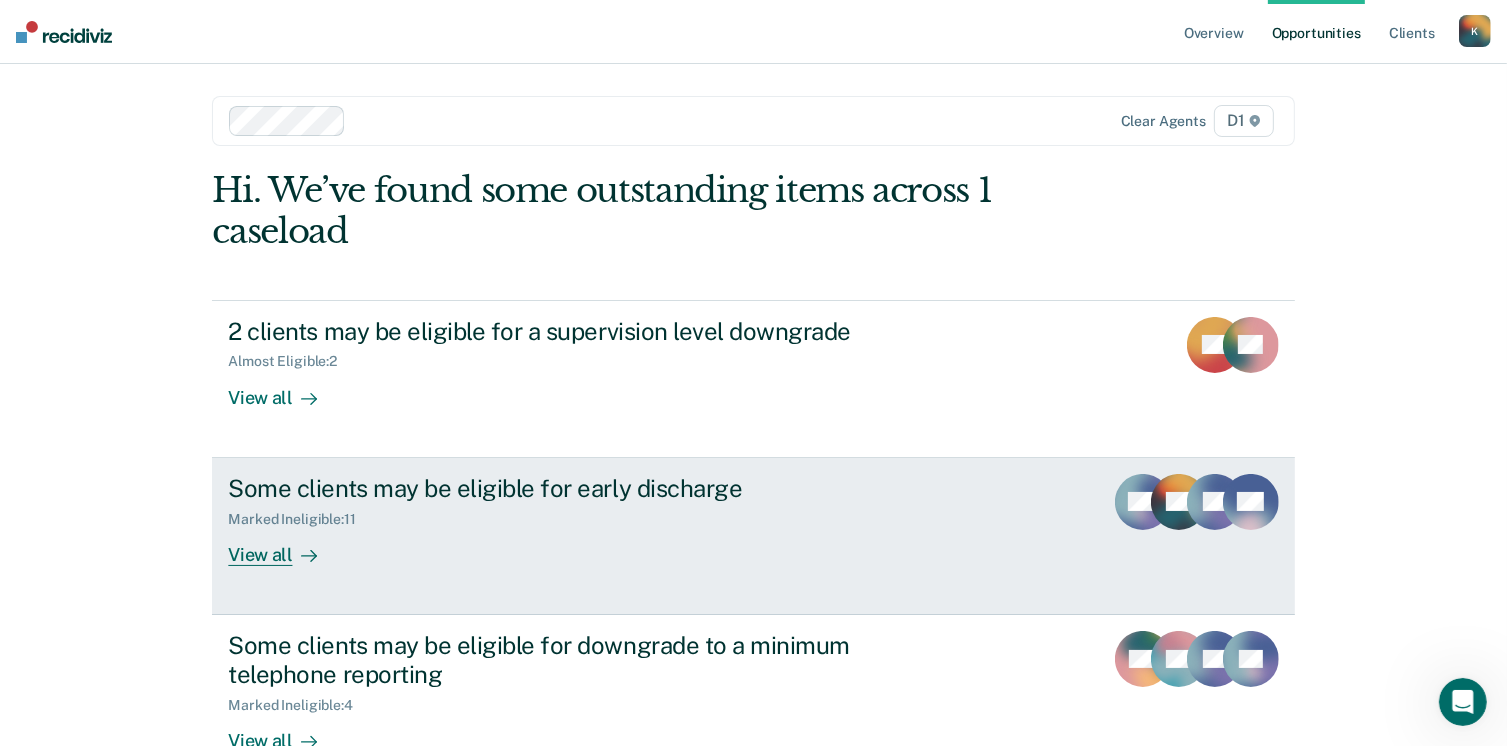 click on "View all" at bounding box center (284, 546) 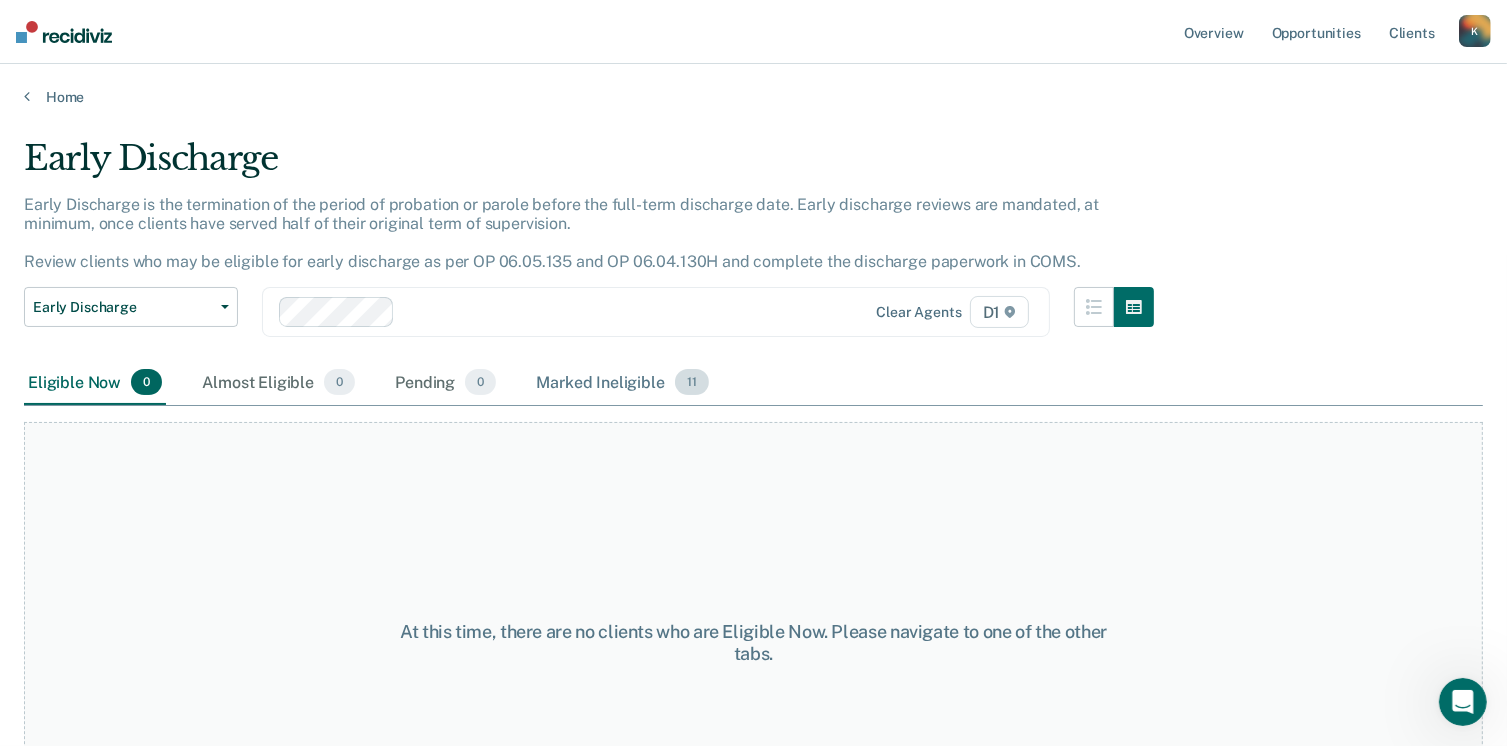 click on "Marked Ineligible 11" at bounding box center [622, 383] 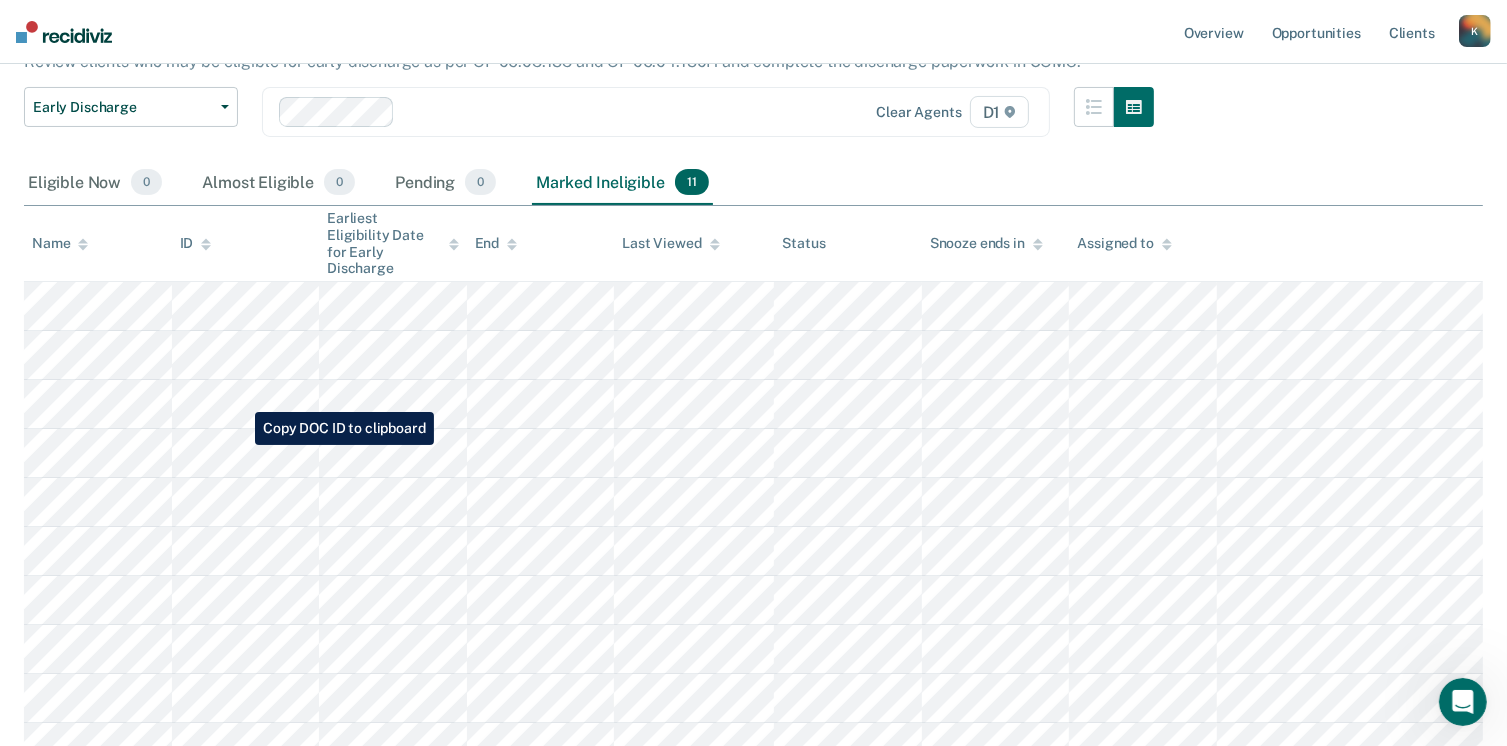 scroll, scrollTop: 0, scrollLeft: 0, axis: both 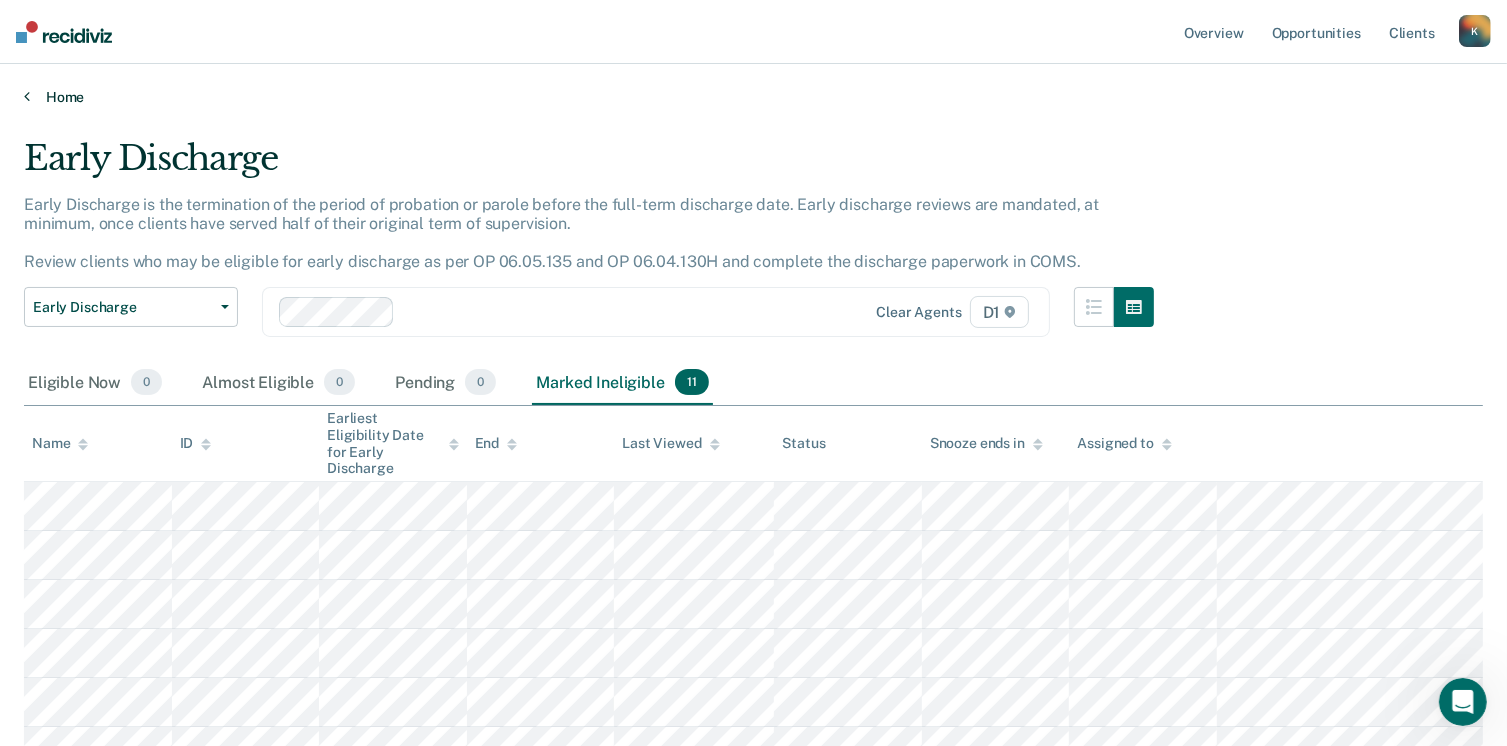 click on "Home" at bounding box center (753, 97) 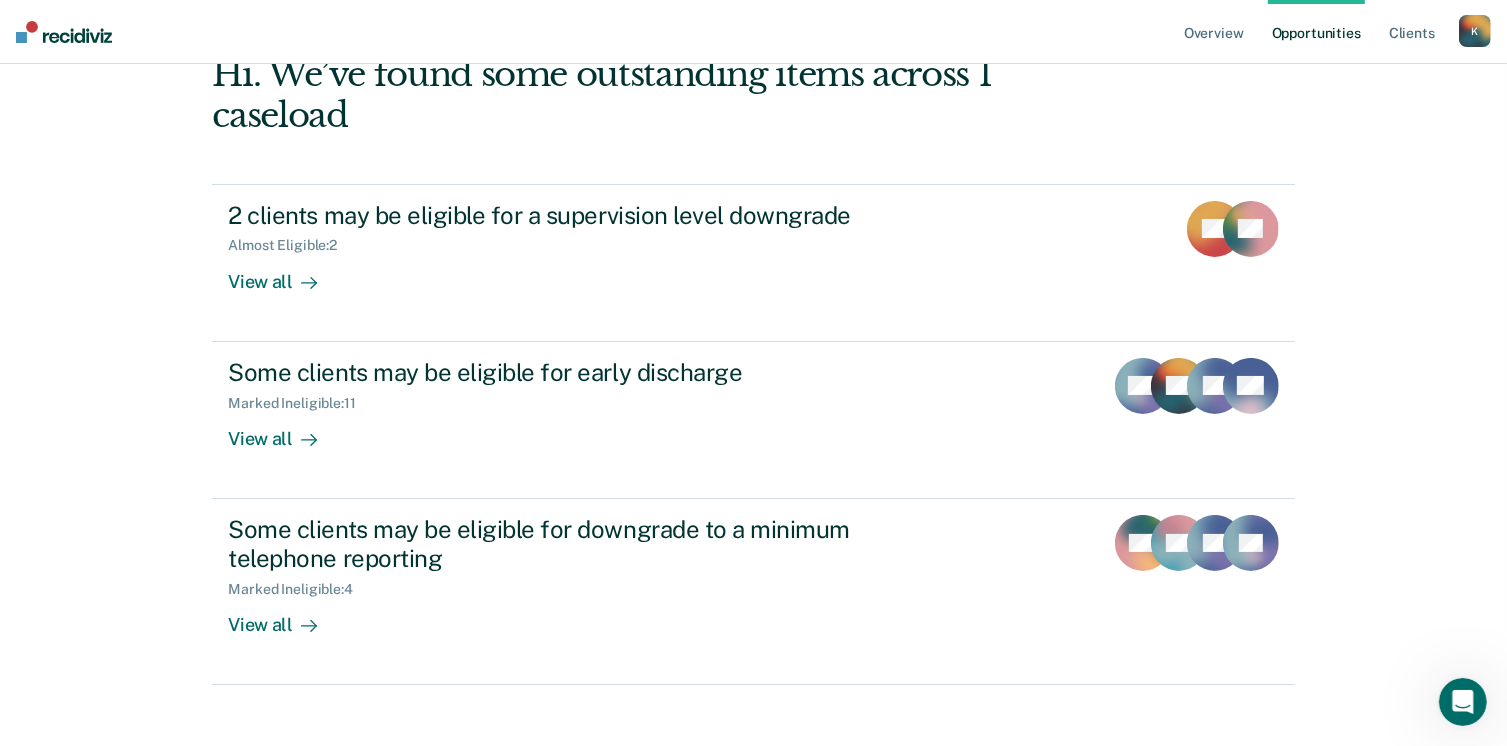 scroll, scrollTop: 133, scrollLeft: 0, axis: vertical 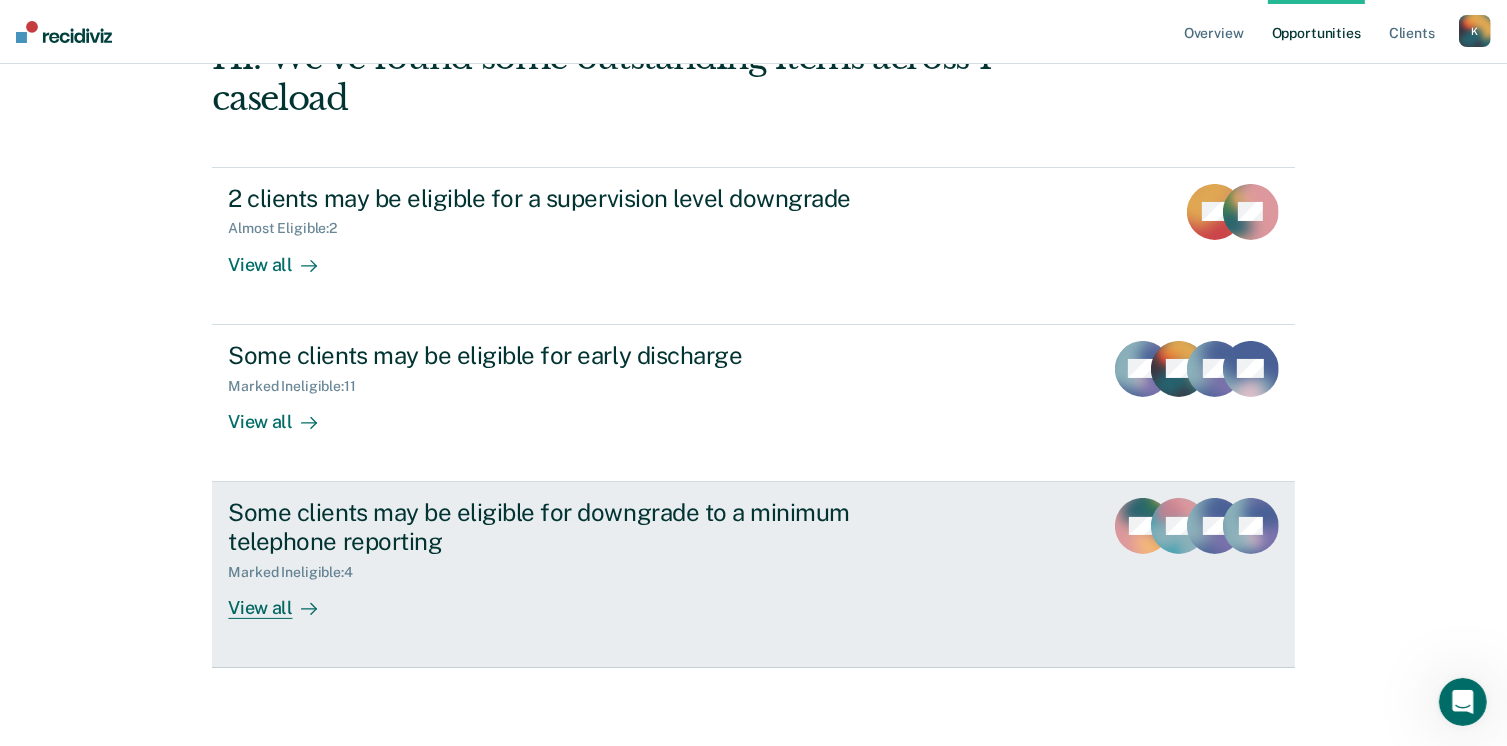 click on "View all" at bounding box center [284, 599] 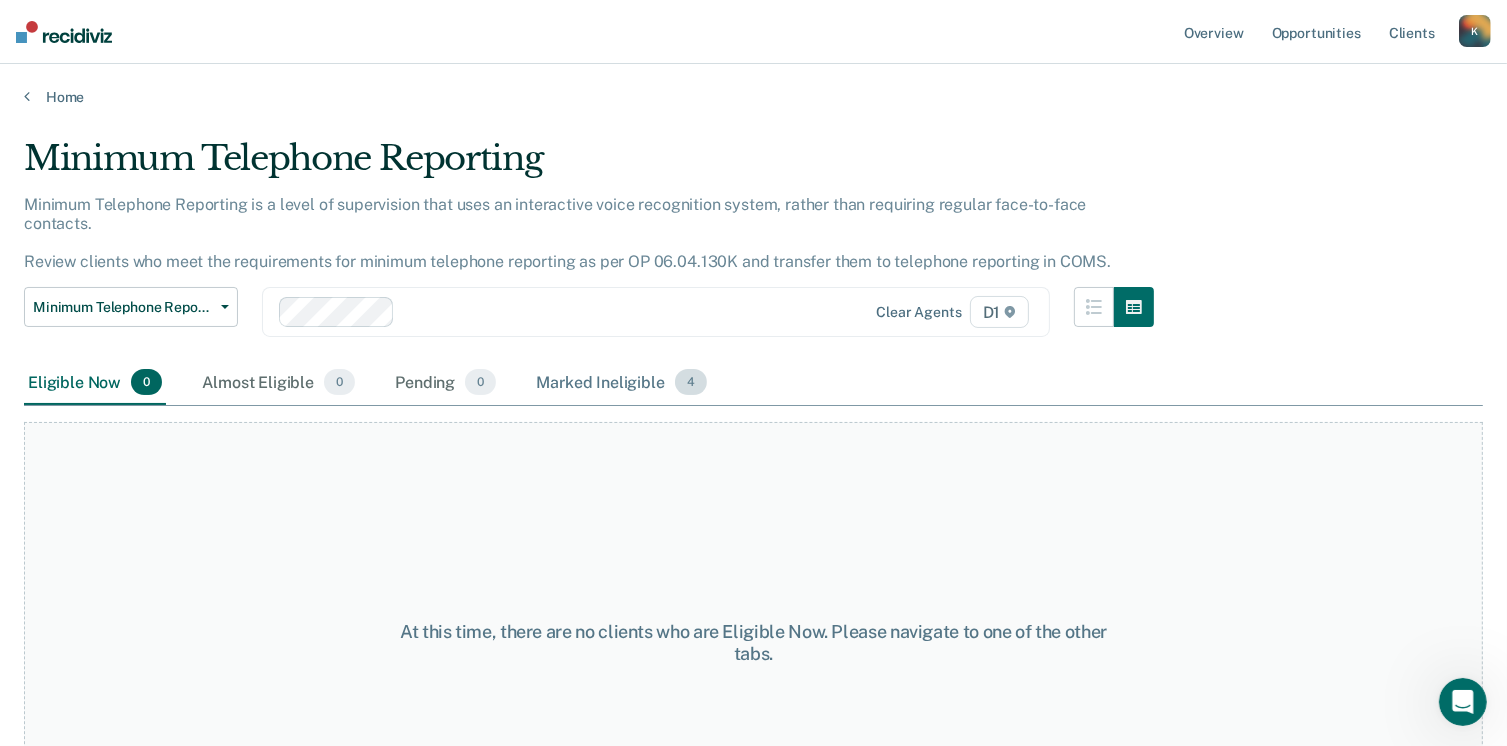 click on "Marked Ineligible 4" at bounding box center (621, 383) 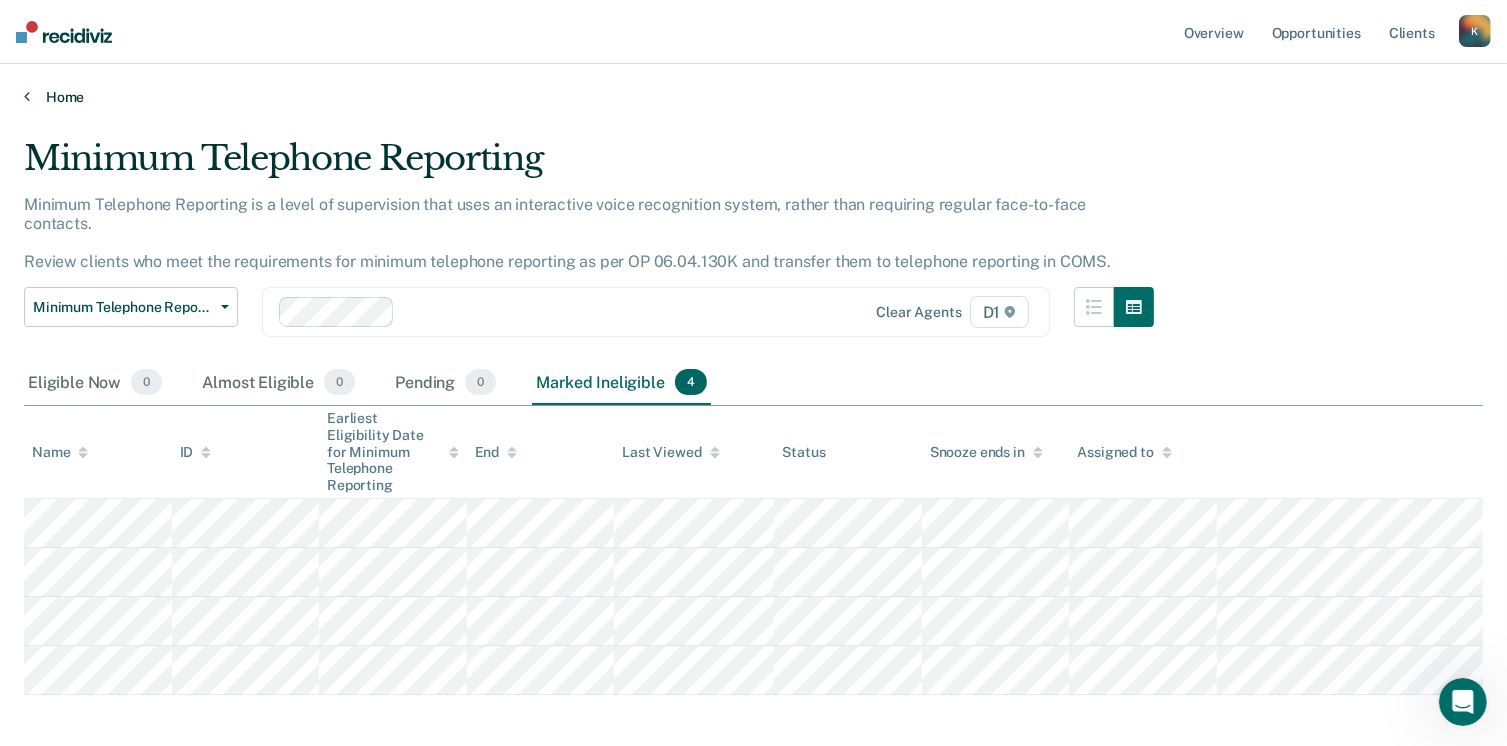 click on "Home" at bounding box center (753, 97) 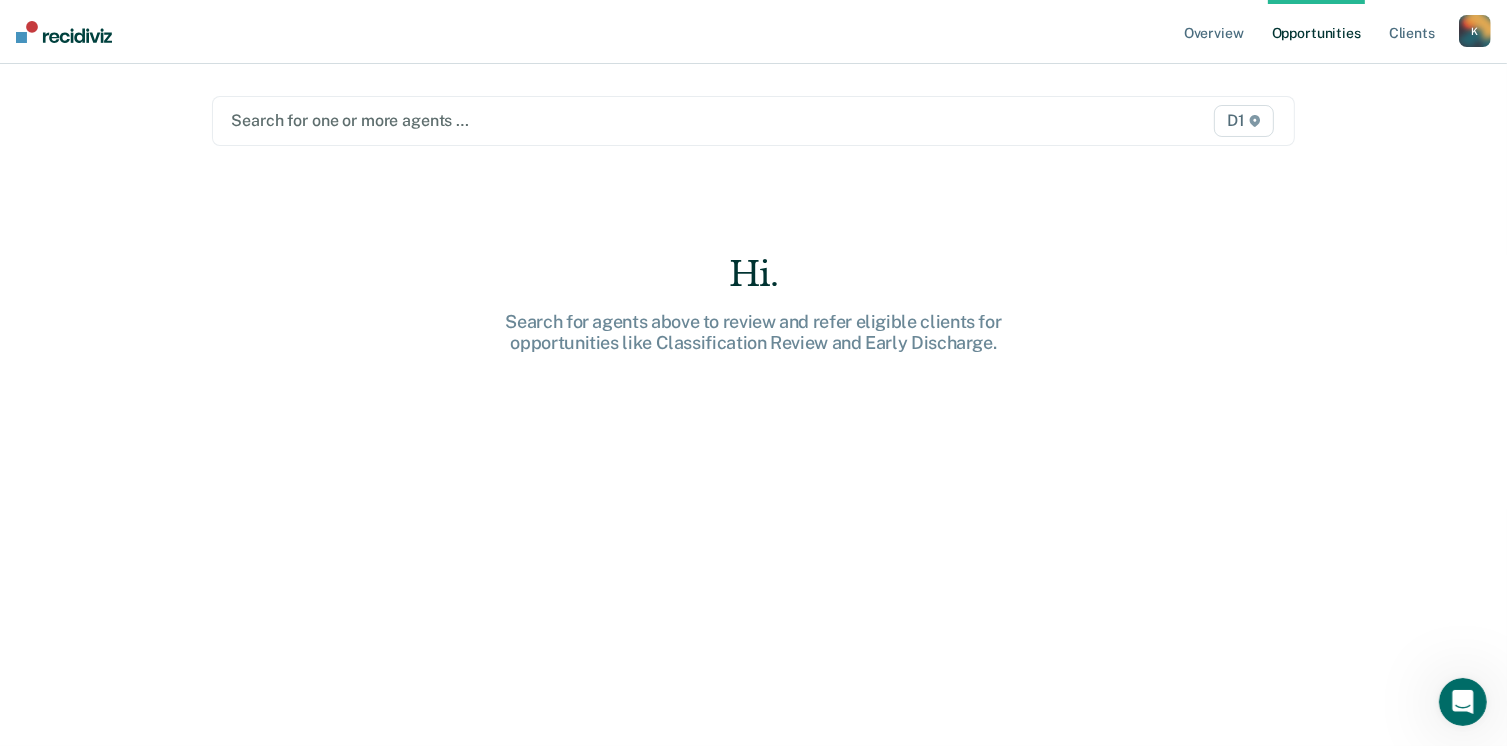 click at bounding box center (596, 120) 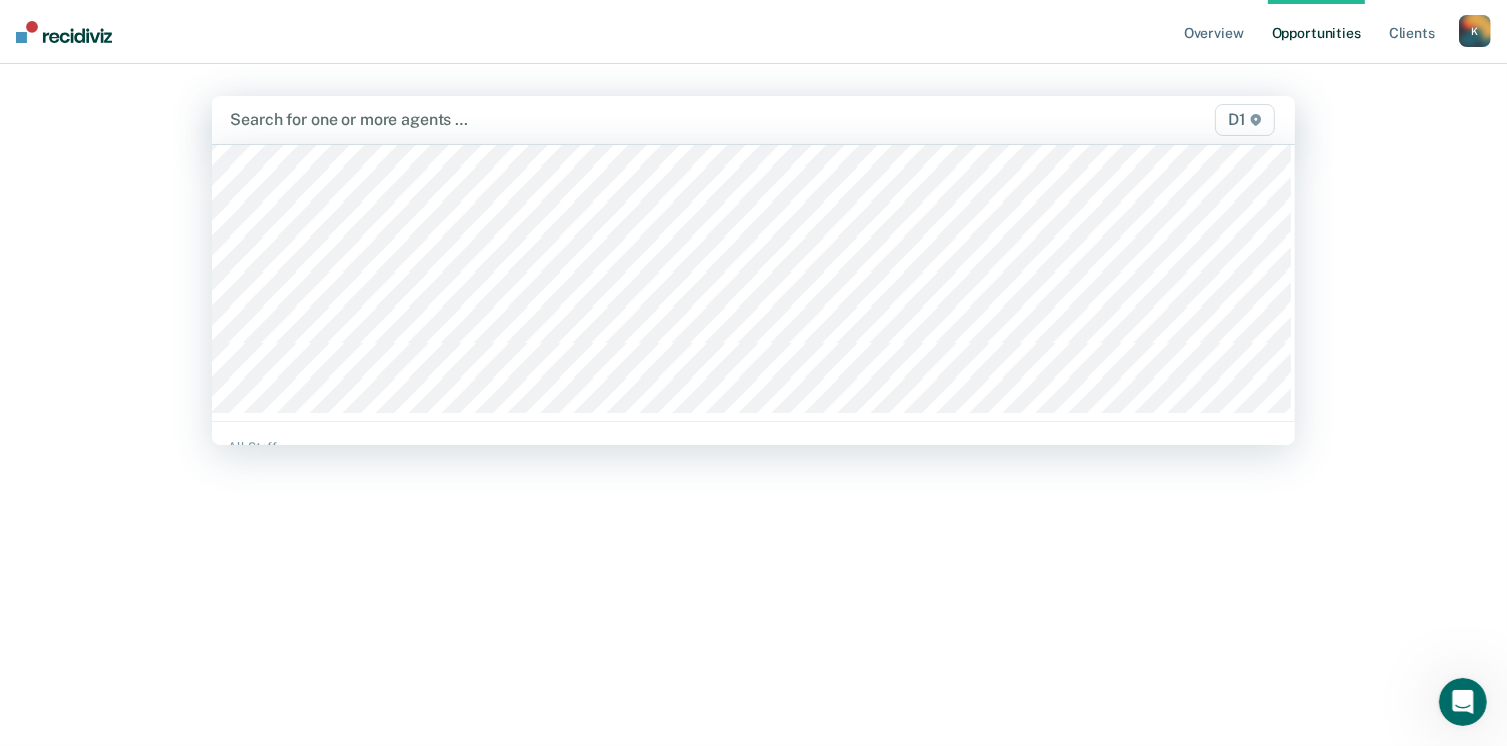 scroll, scrollTop: 300, scrollLeft: 0, axis: vertical 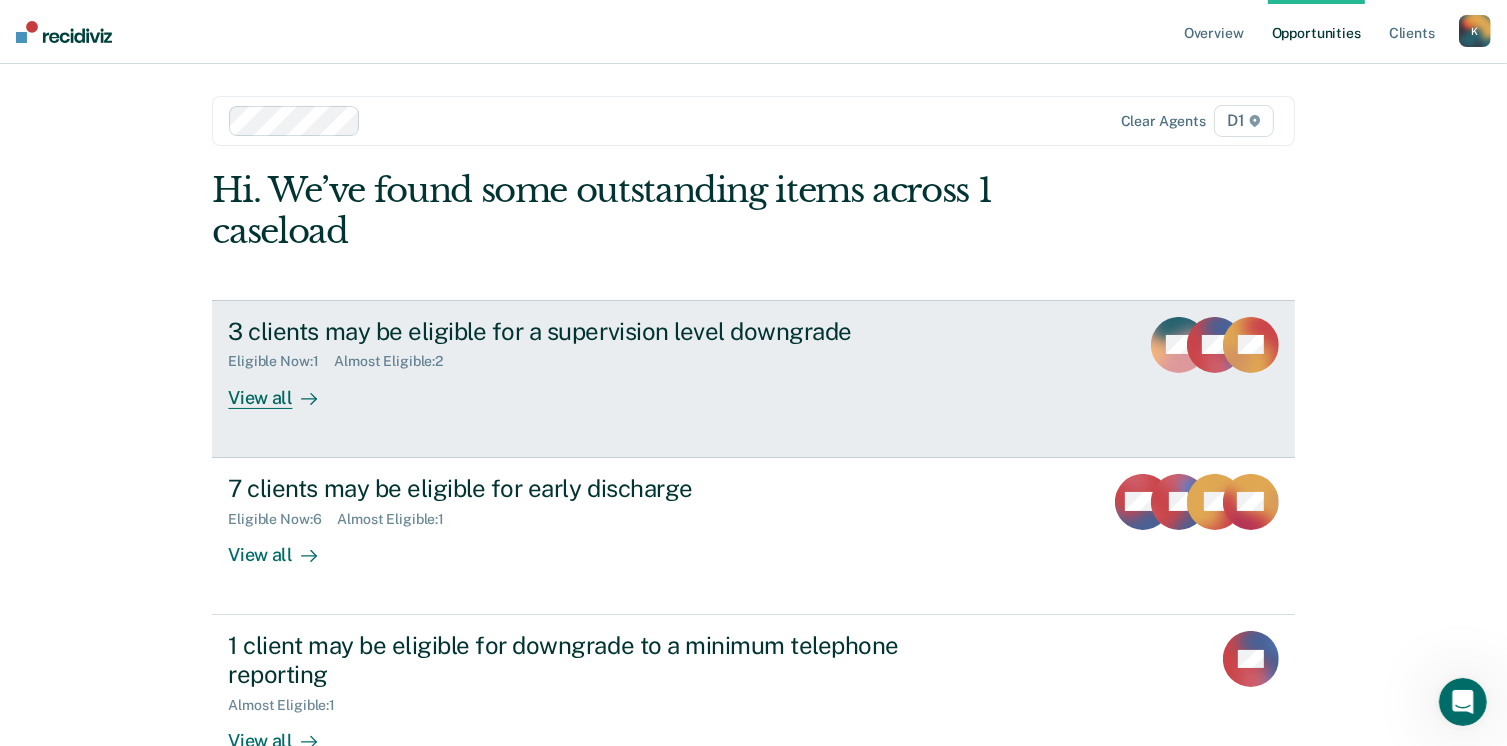 click on "View all" at bounding box center (284, 389) 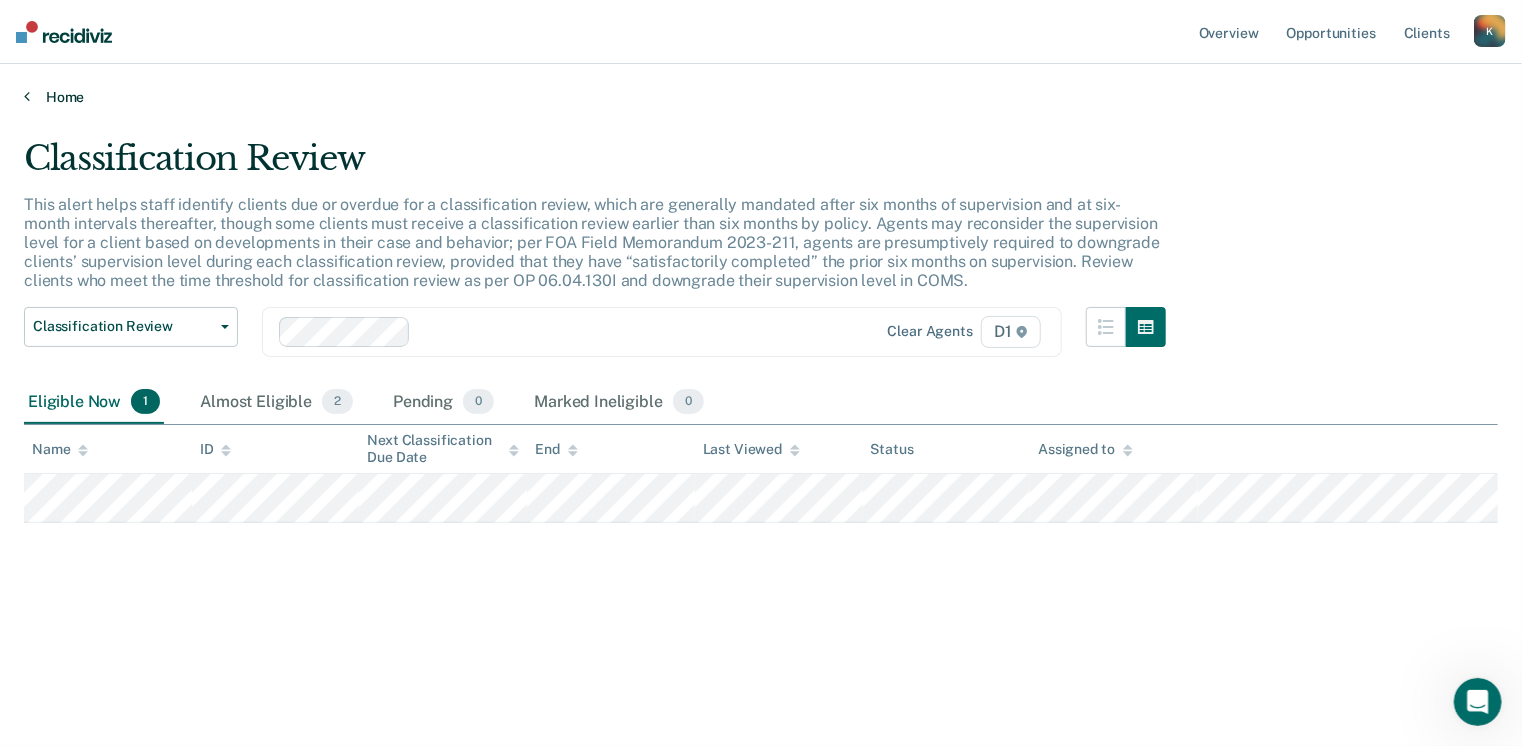 click on "Home" at bounding box center (761, 97) 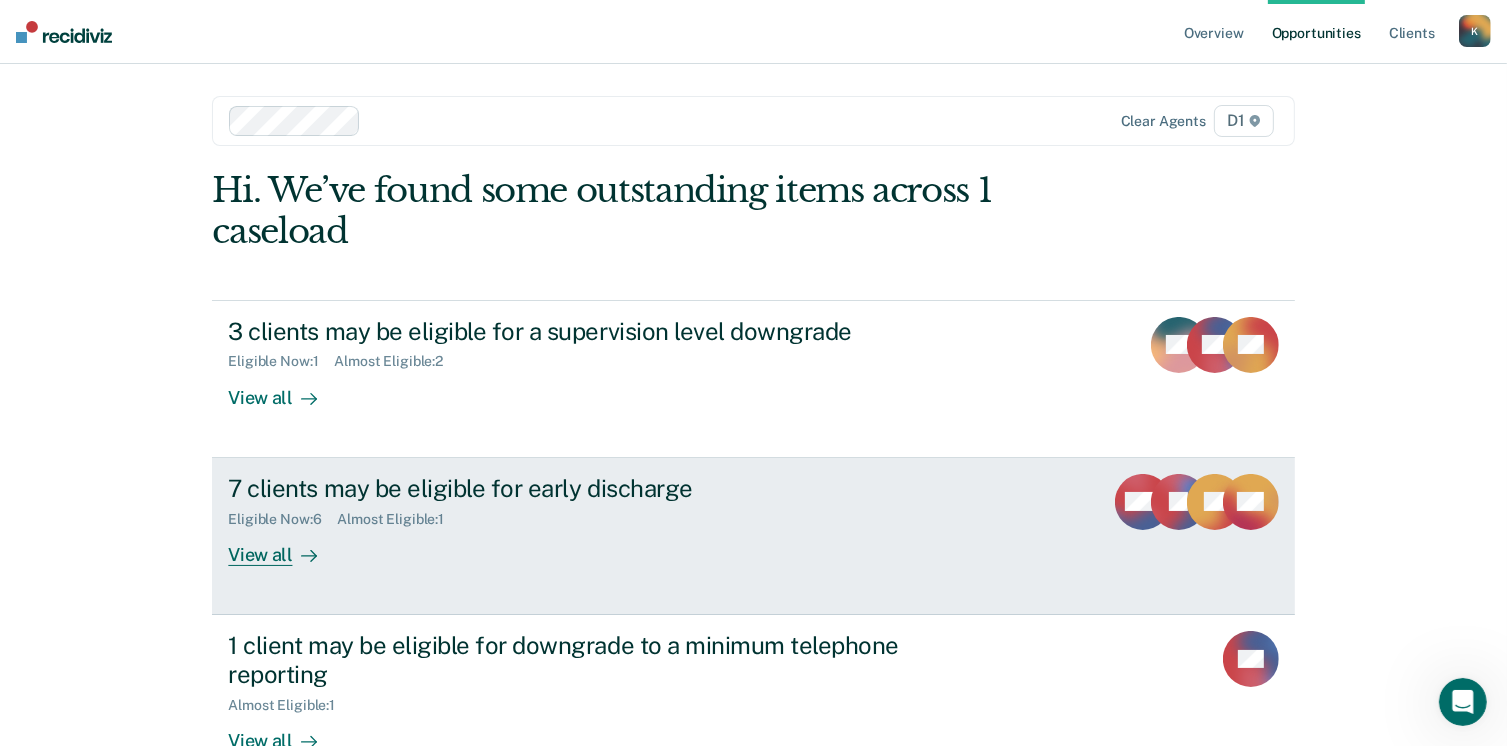 click on "View all" at bounding box center (284, 546) 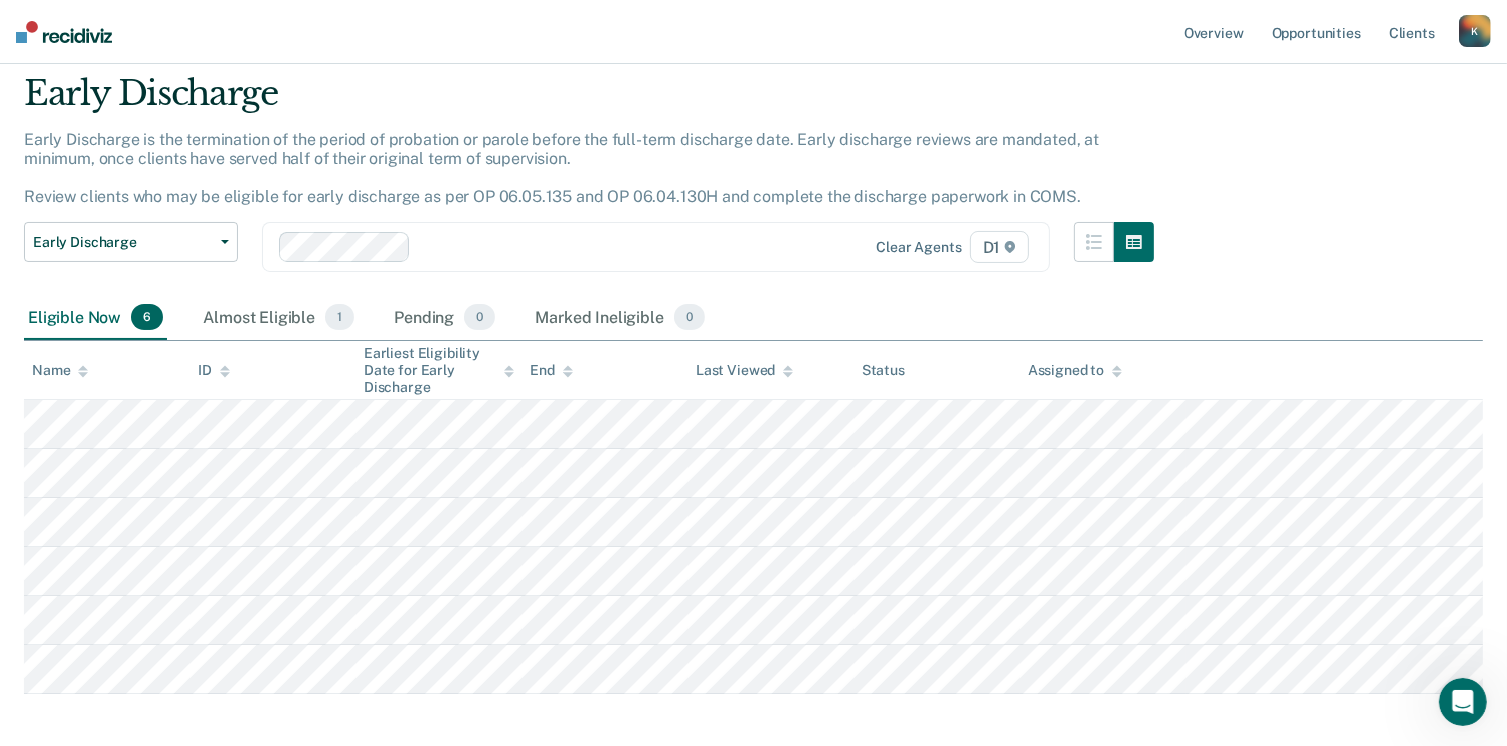 scroll, scrollTop: 100, scrollLeft: 0, axis: vertical 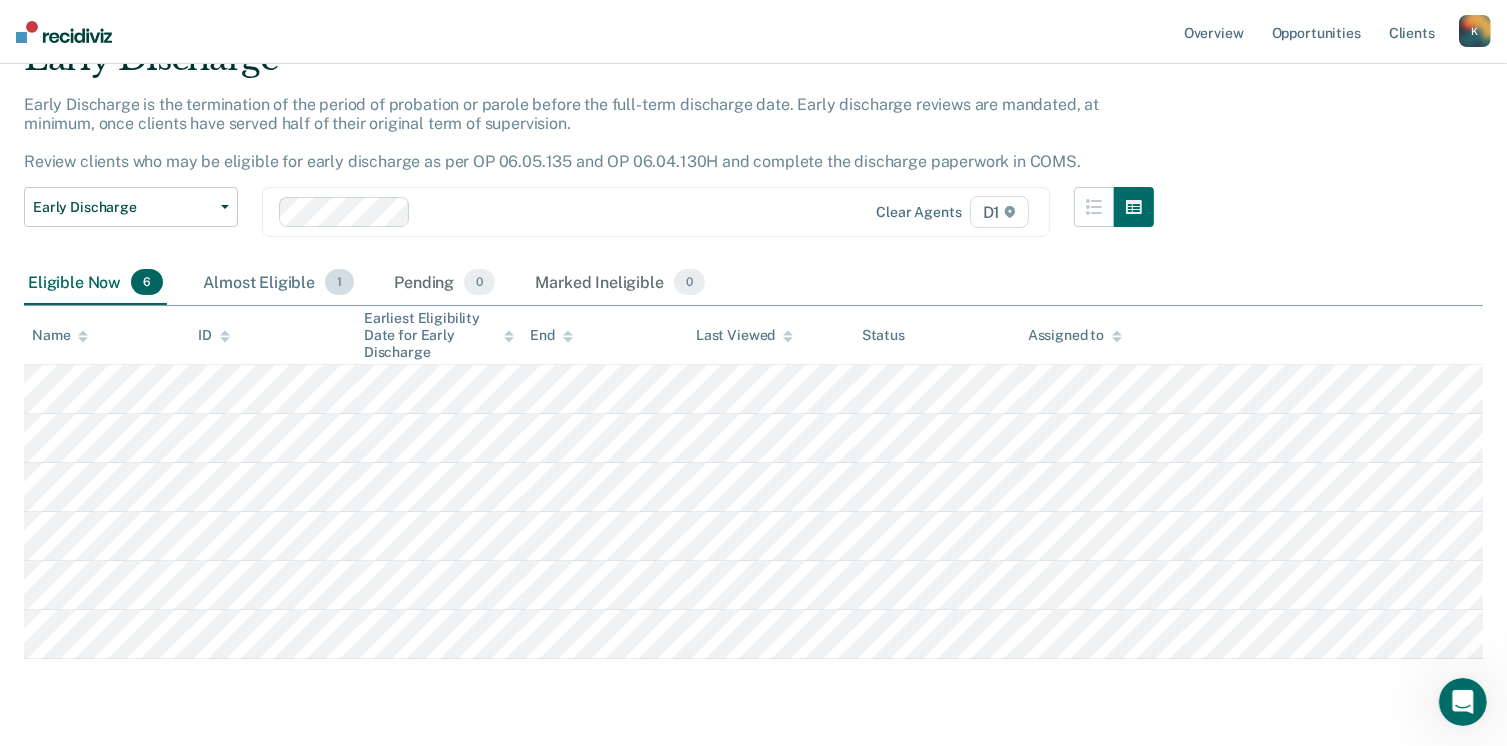 click on "Almost Eligible 1" at bounding box center [278, 283] 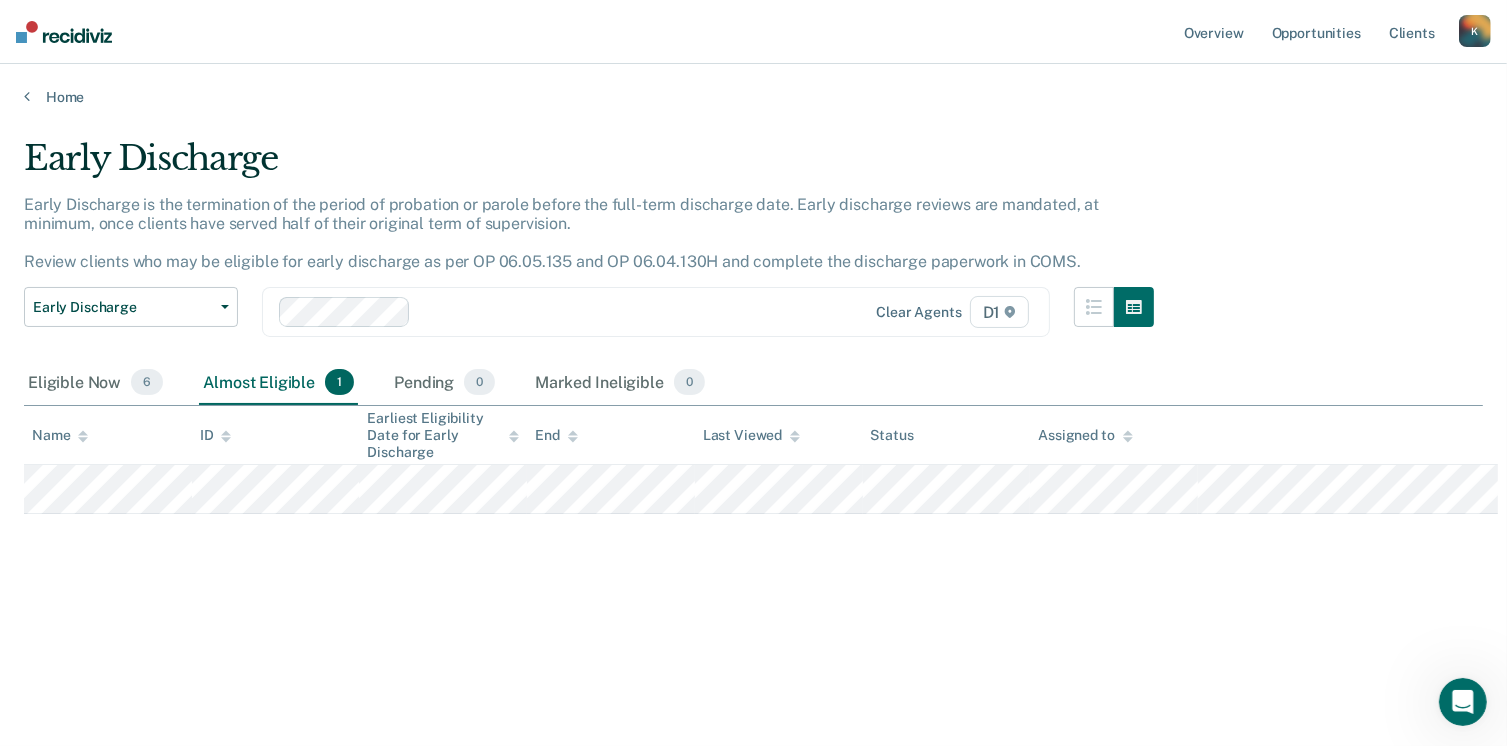 scroll, scrollTop: 0, scrollLeft: 0, axis: both 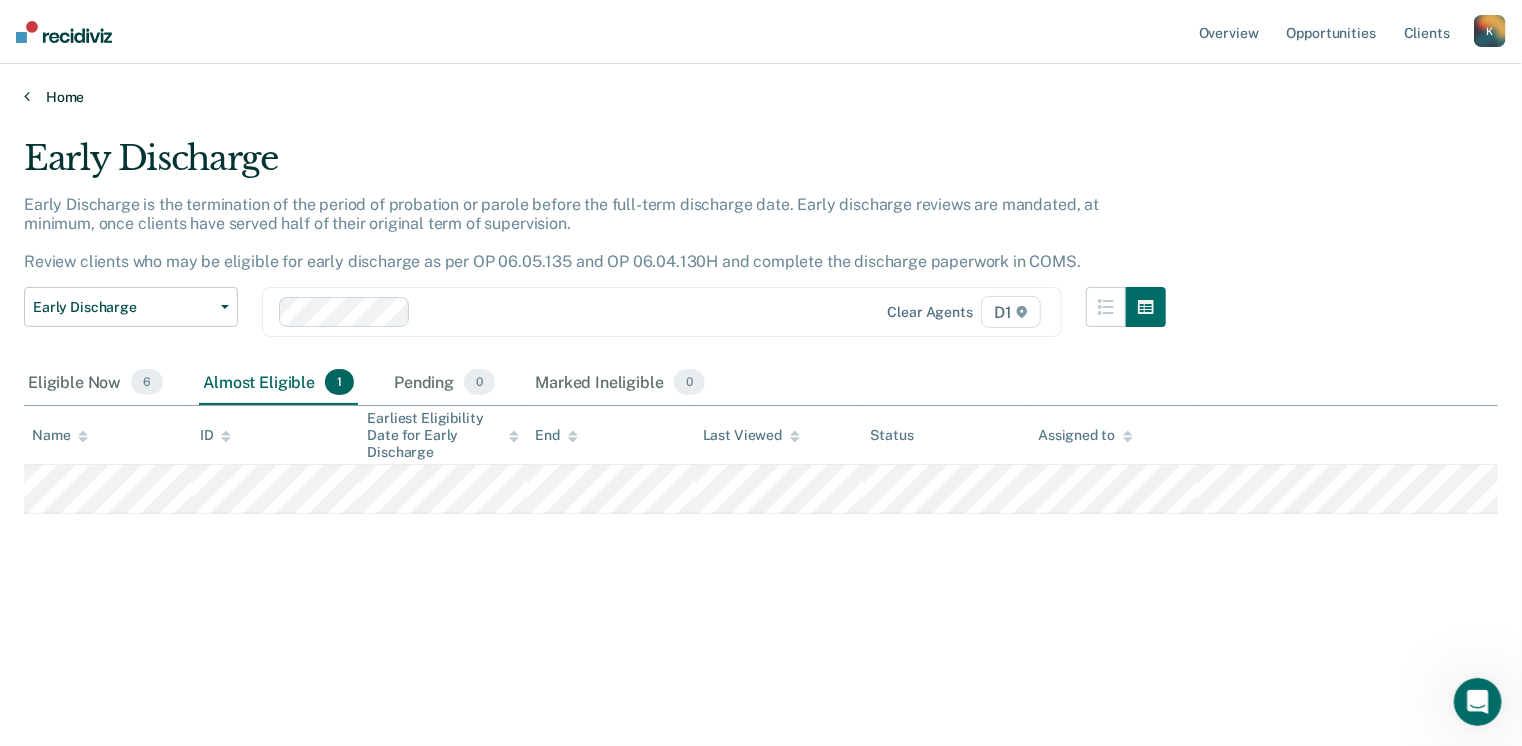 click on "Home" at bounding box center (761, 97) 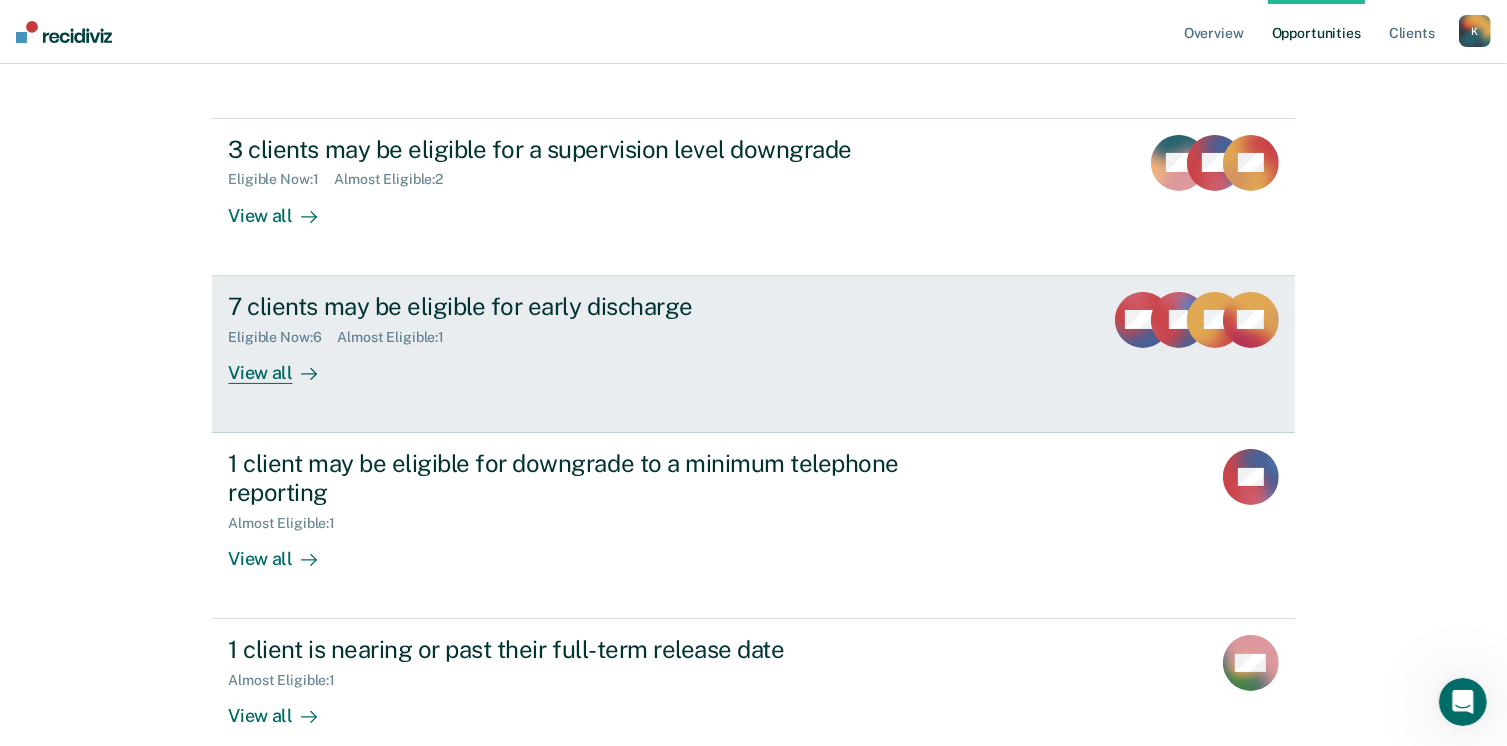 scroll, scrollTop: 200, scrollLeft: 0, axis: vertical 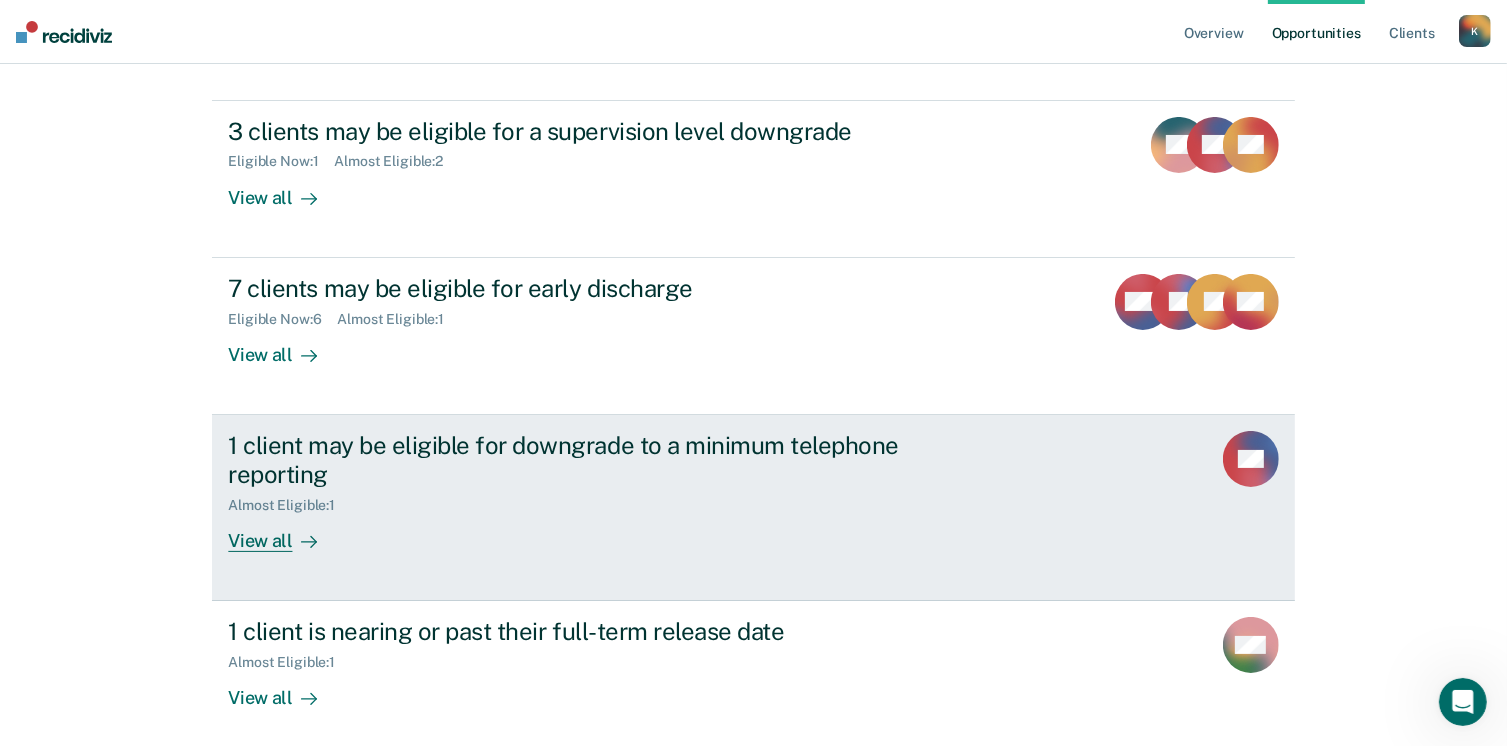 click on "View all" at bounding box center (284, 532) 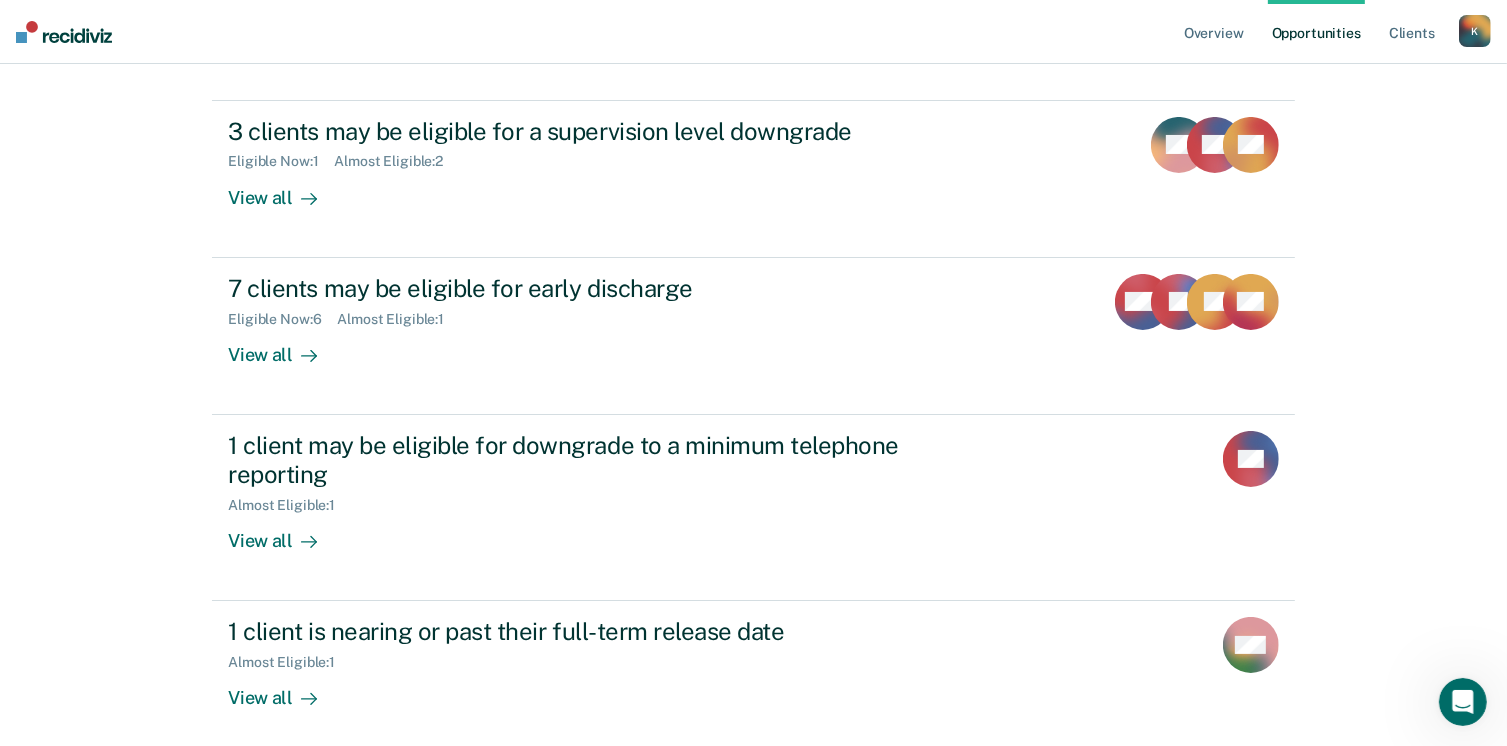 scroll, scrollTop: 0, scrollLeft: 0, axis: both 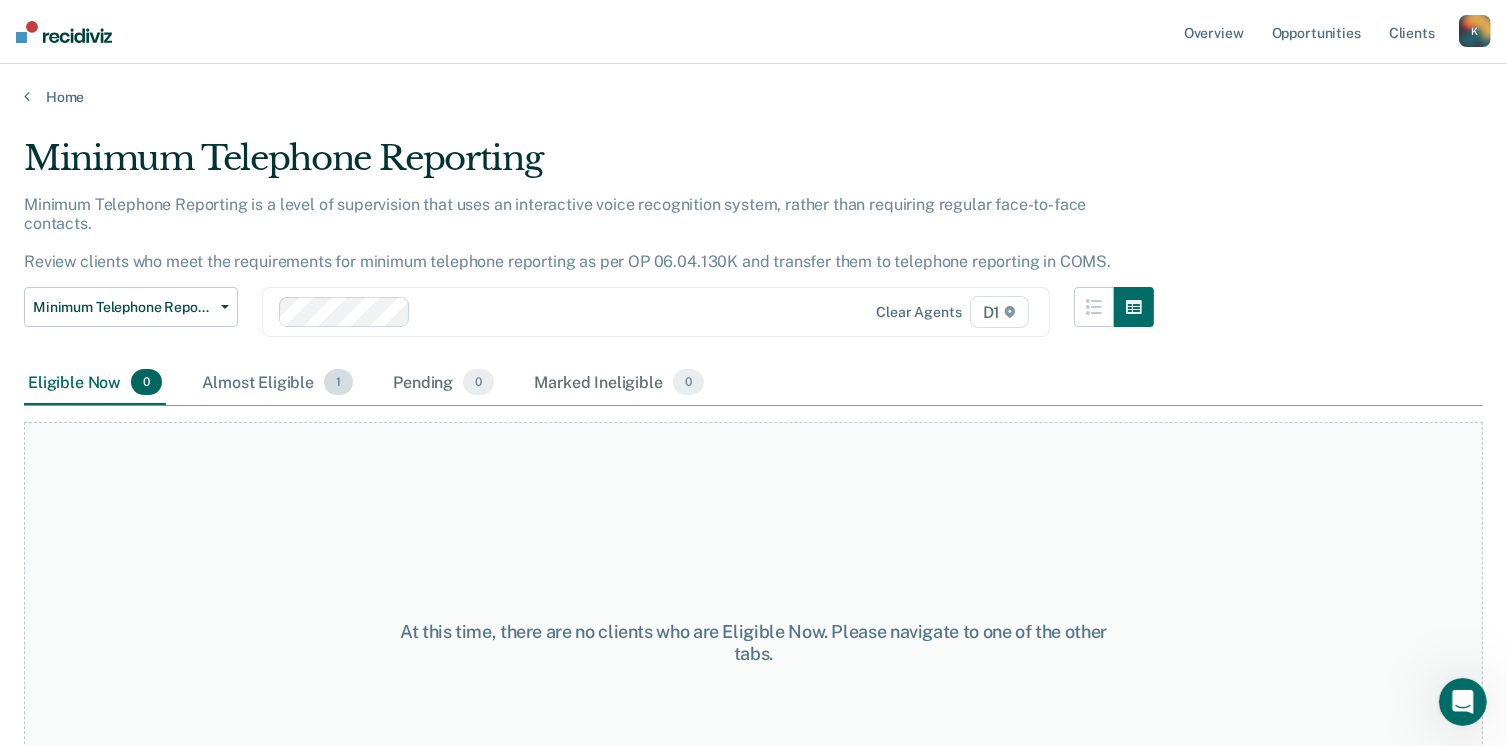 click on "Almost Eligible 1" at bounding box center (277, 383) 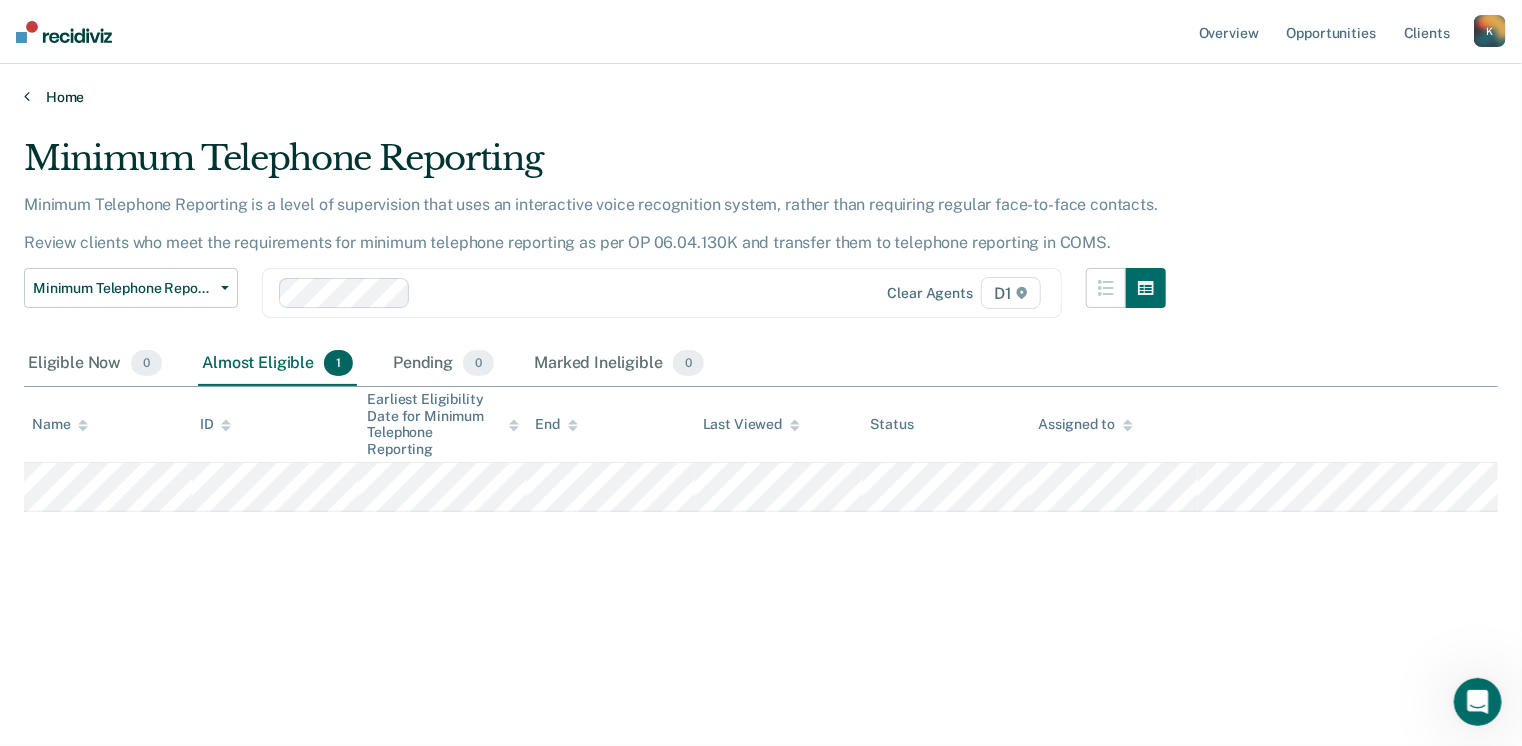 click at bounding box center [27, 96] 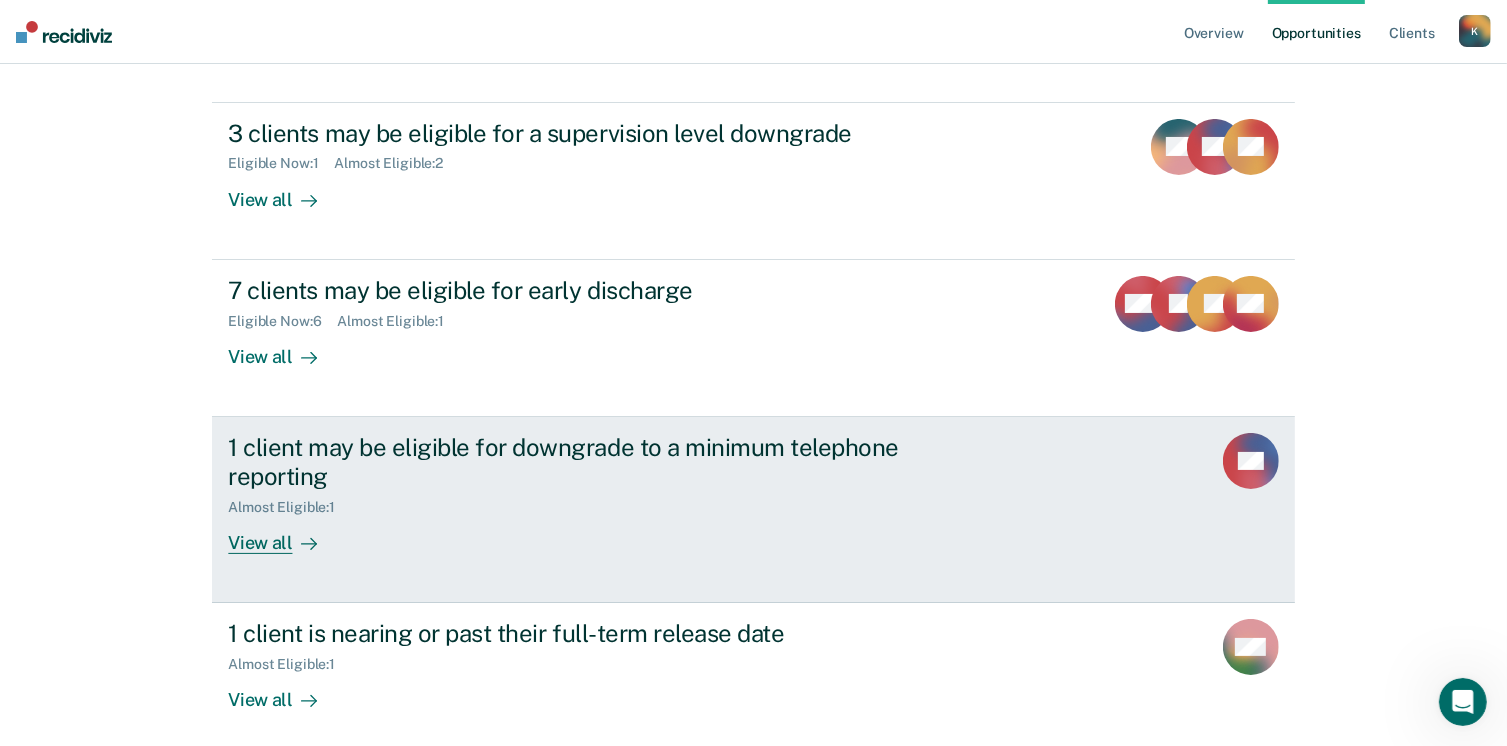 scroll, scrollTop: 200, scrollLeft: 0, axis: vertical 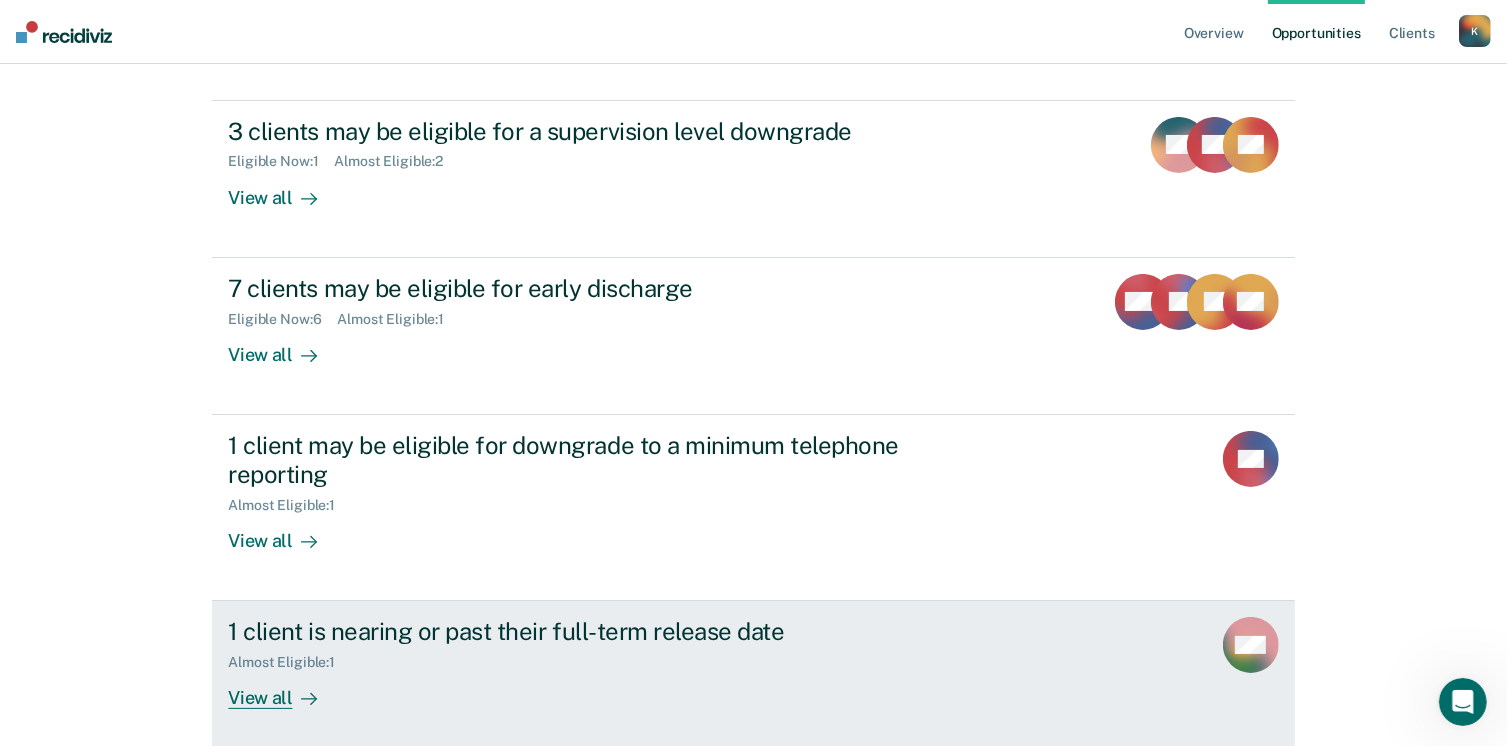 click on "View all" at bounding box center (284, 690) 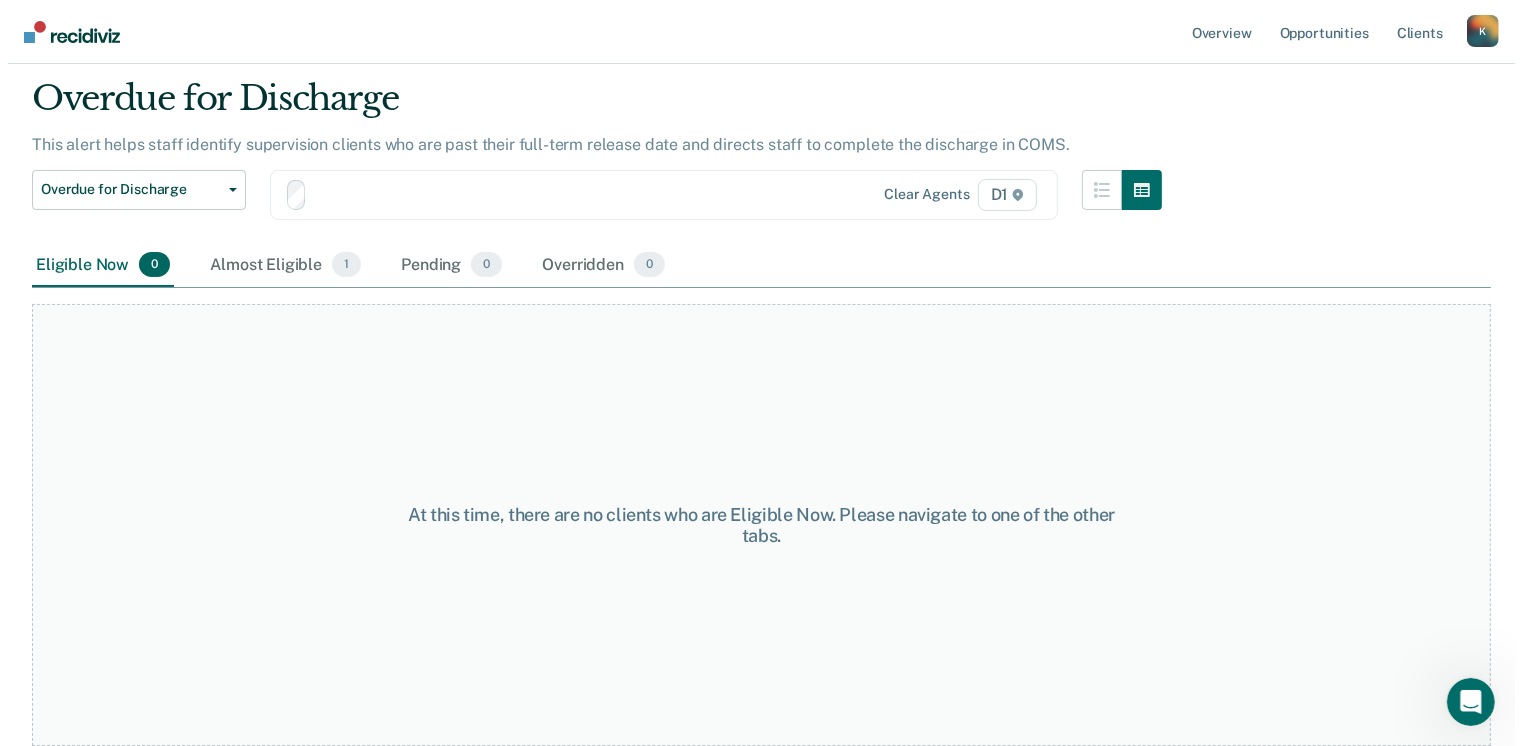 scroll, scrollTop: 0, scrollLeft: 0, axis: both 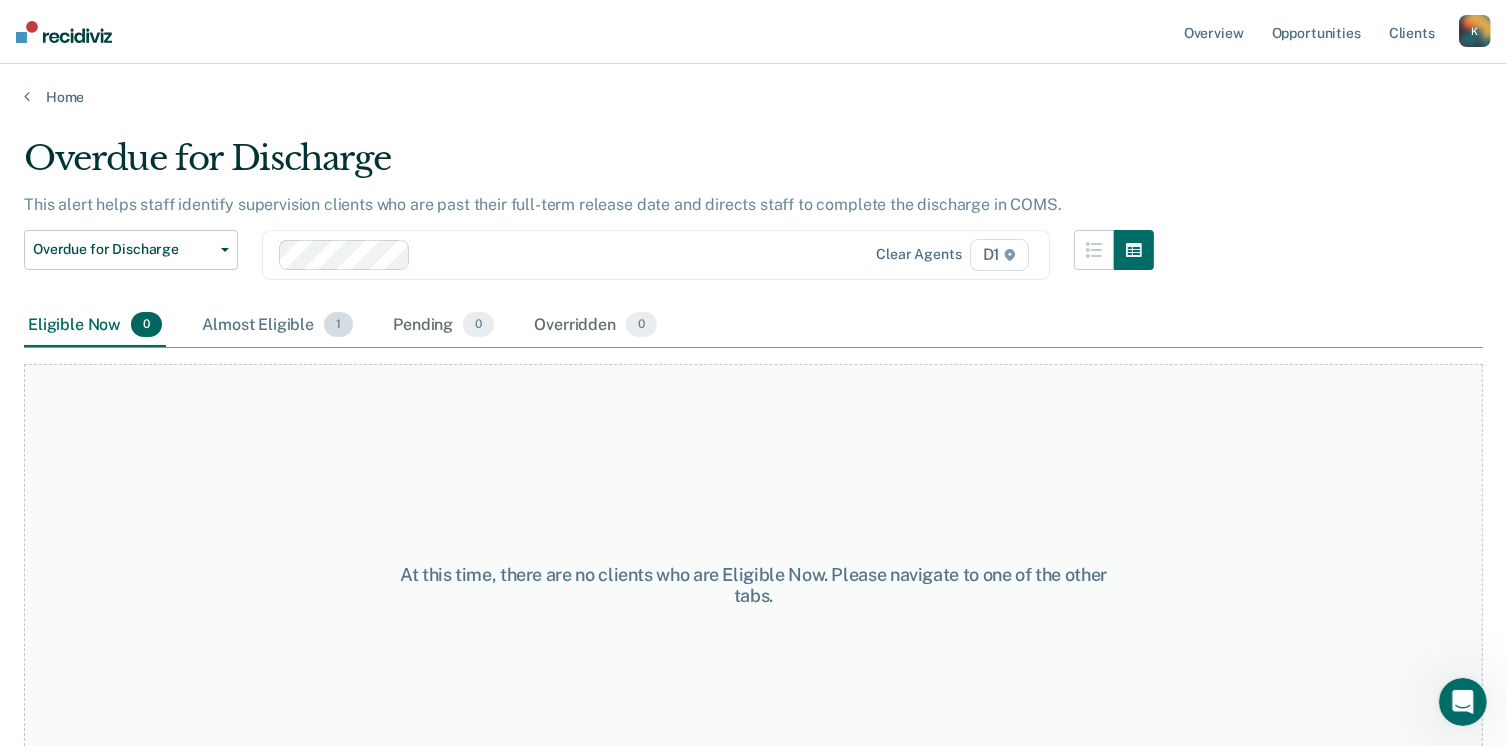 click on "Almost Eligible 1" at bounding box center [277, 326] 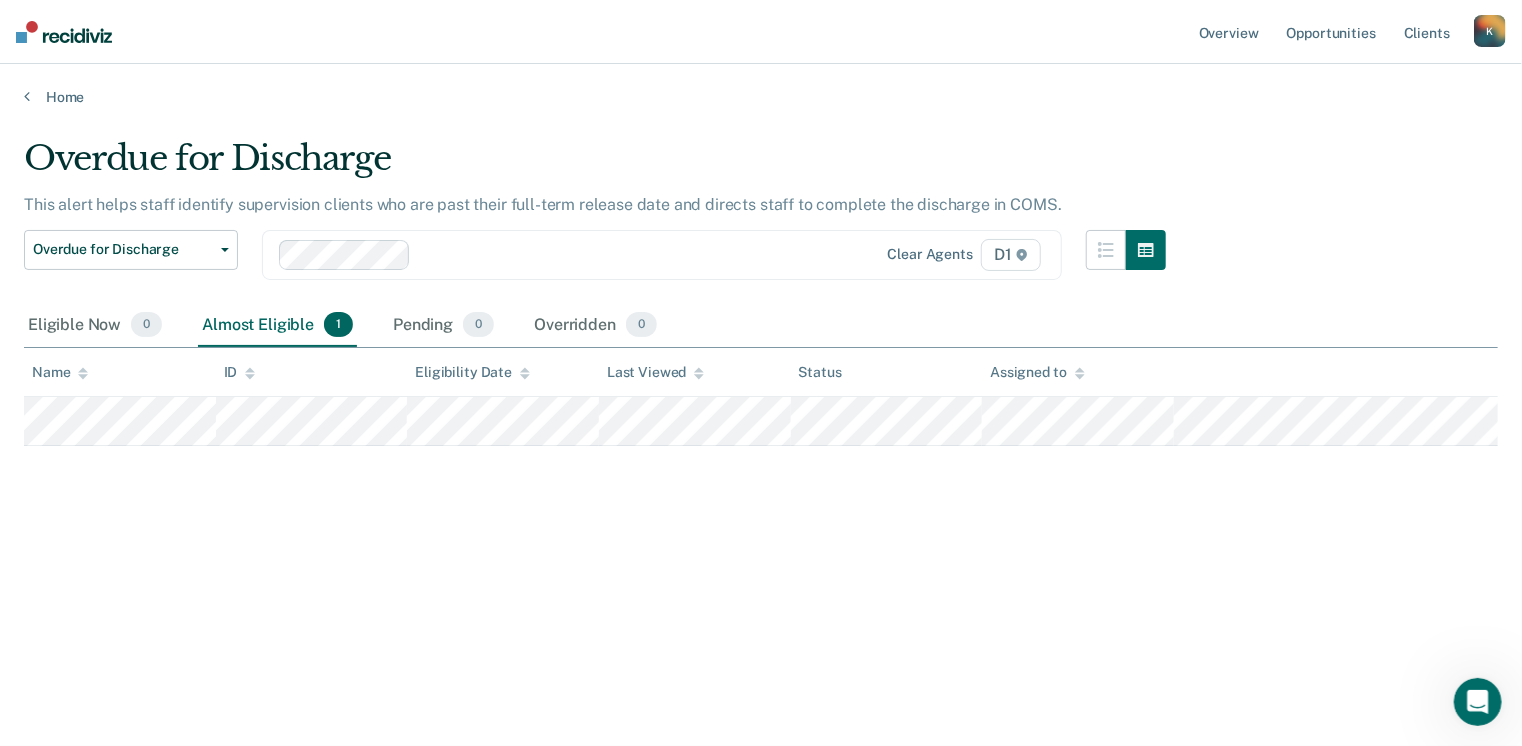 click on "K" at bounding box center (1490, 31) 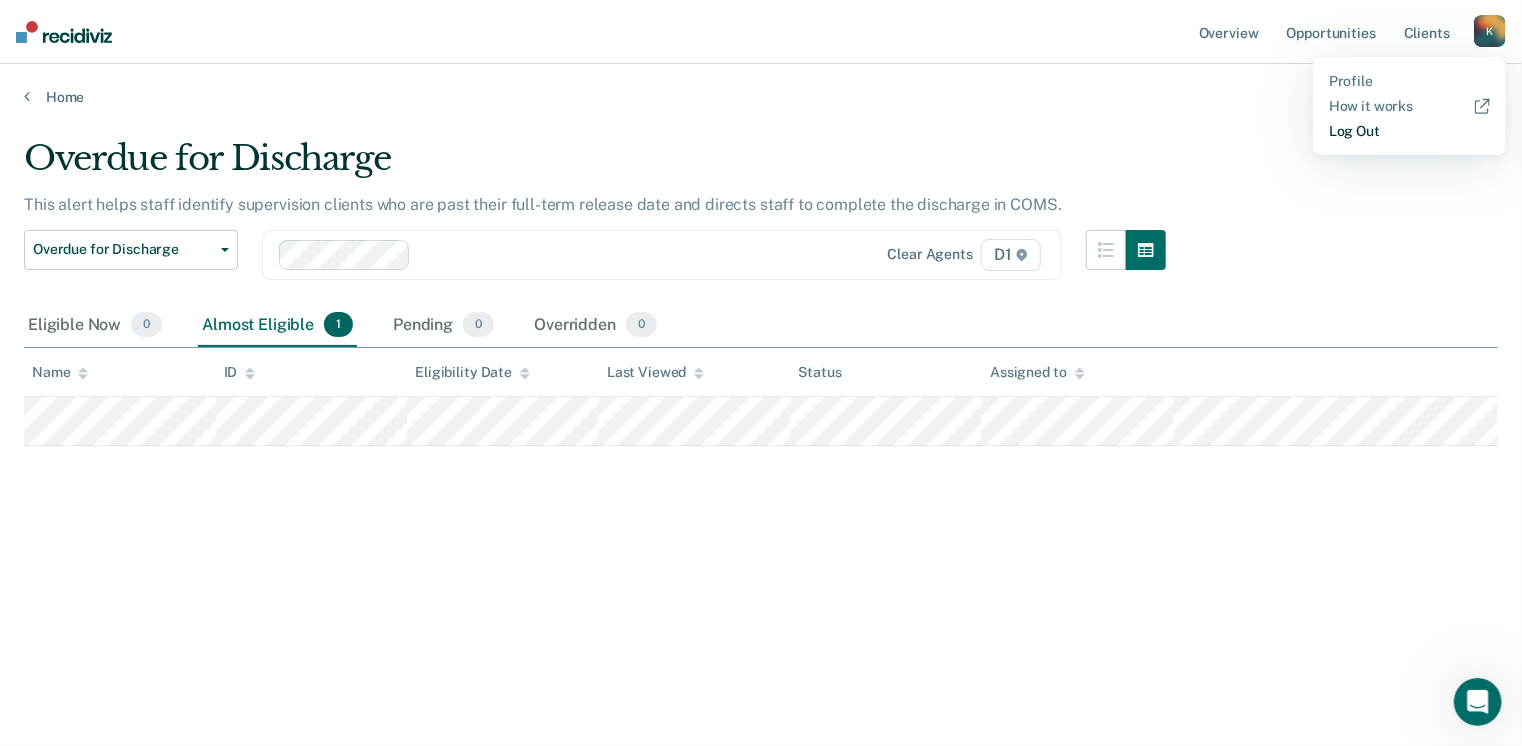click on "Log Out" at bounding box center [1409, 131] 